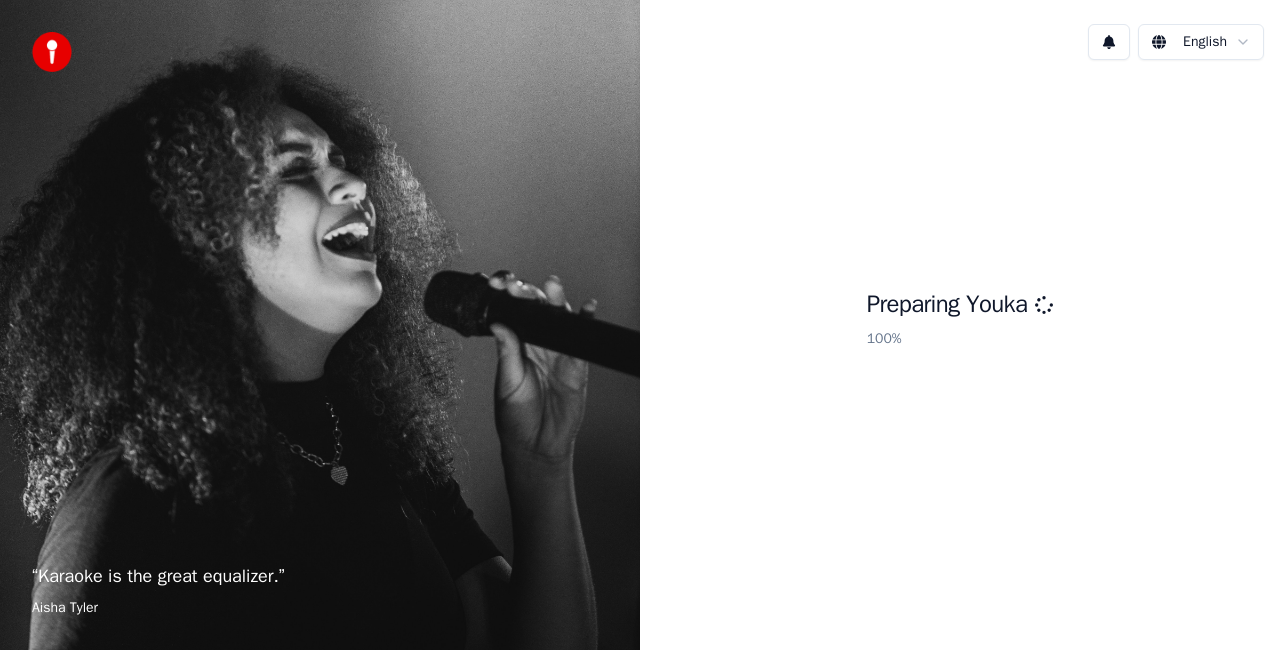 scroll, scrollTop: 0, scrollLeft: 0, axis: both 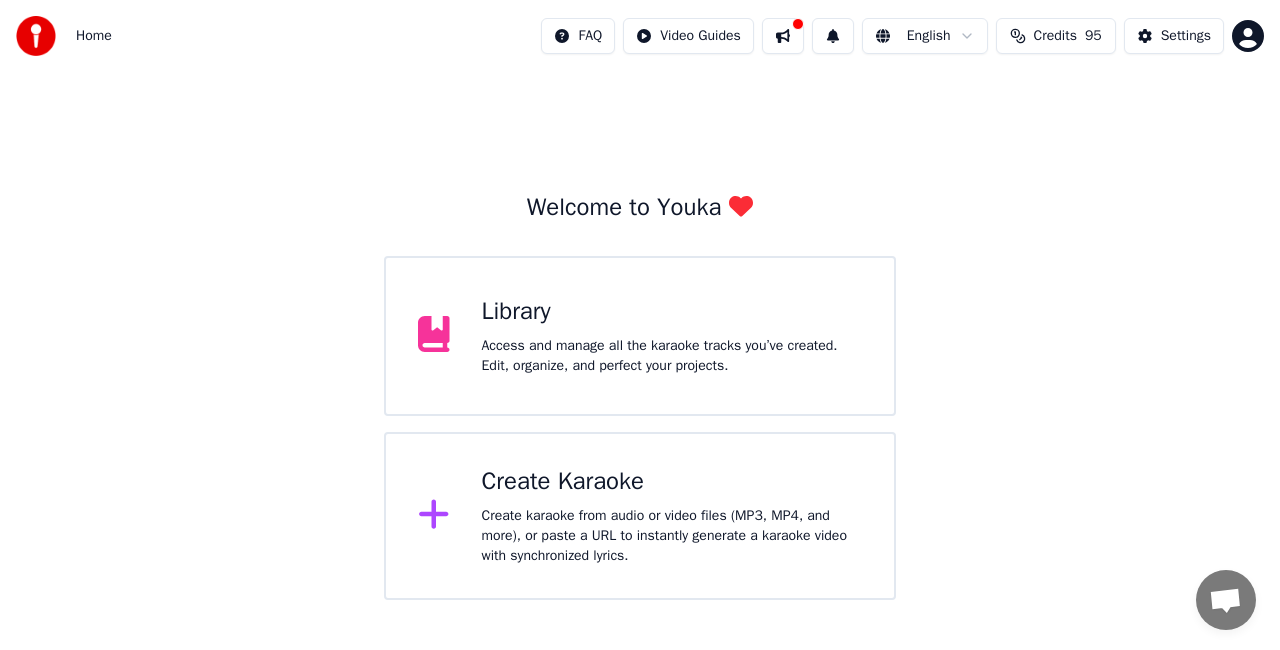 click on "Library Access and manage all the karaoke tracks you’ve created. Edit, organize, and perfect your projects." at bounding box center [640, 336] 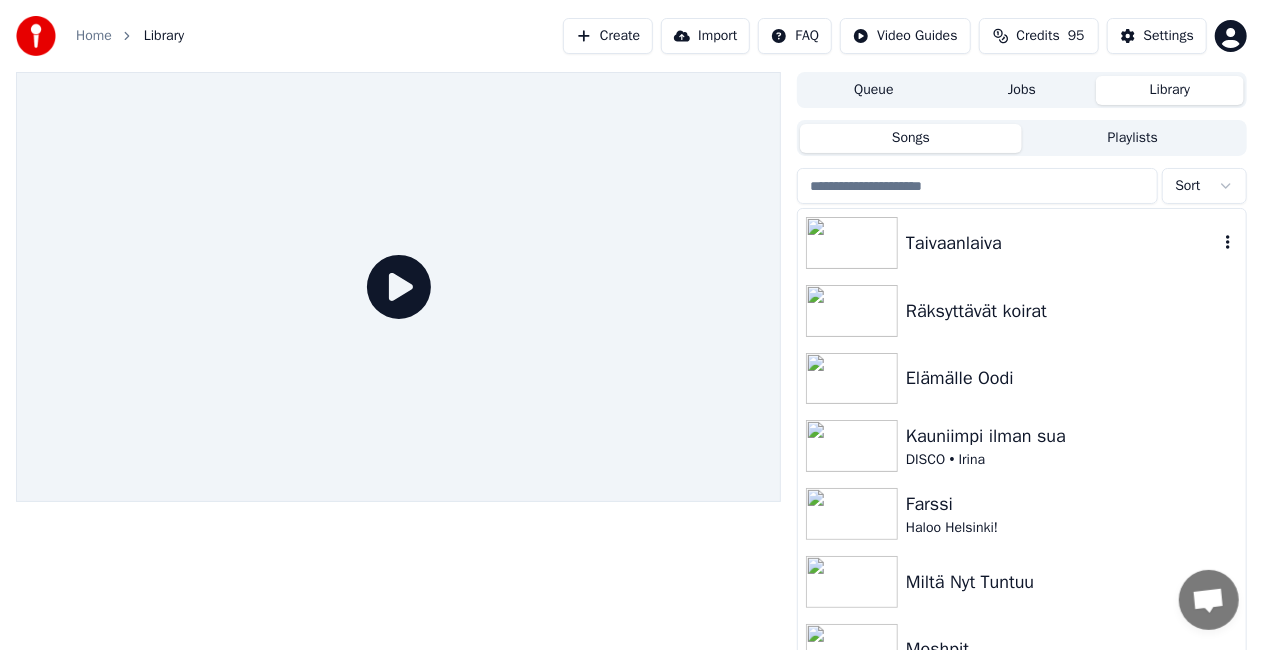 click on "Taivaanlaiva" at bounding box center [1062, 243] 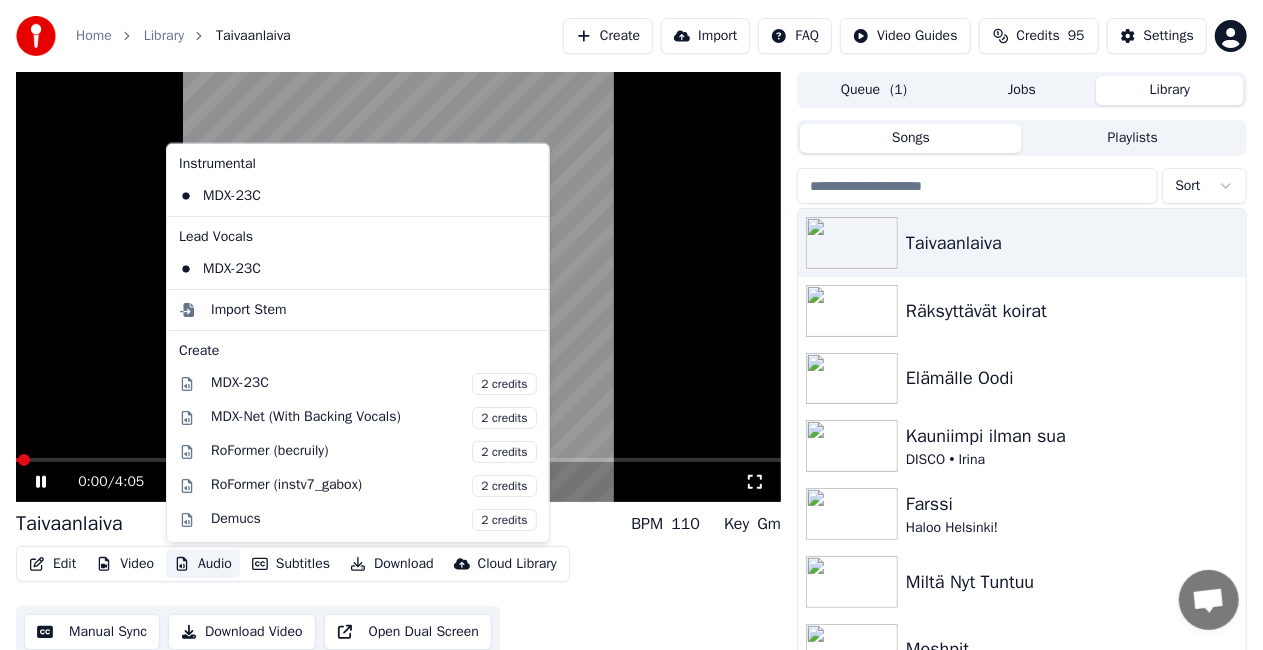 click on "Audio" at bounding box center [203, 564] 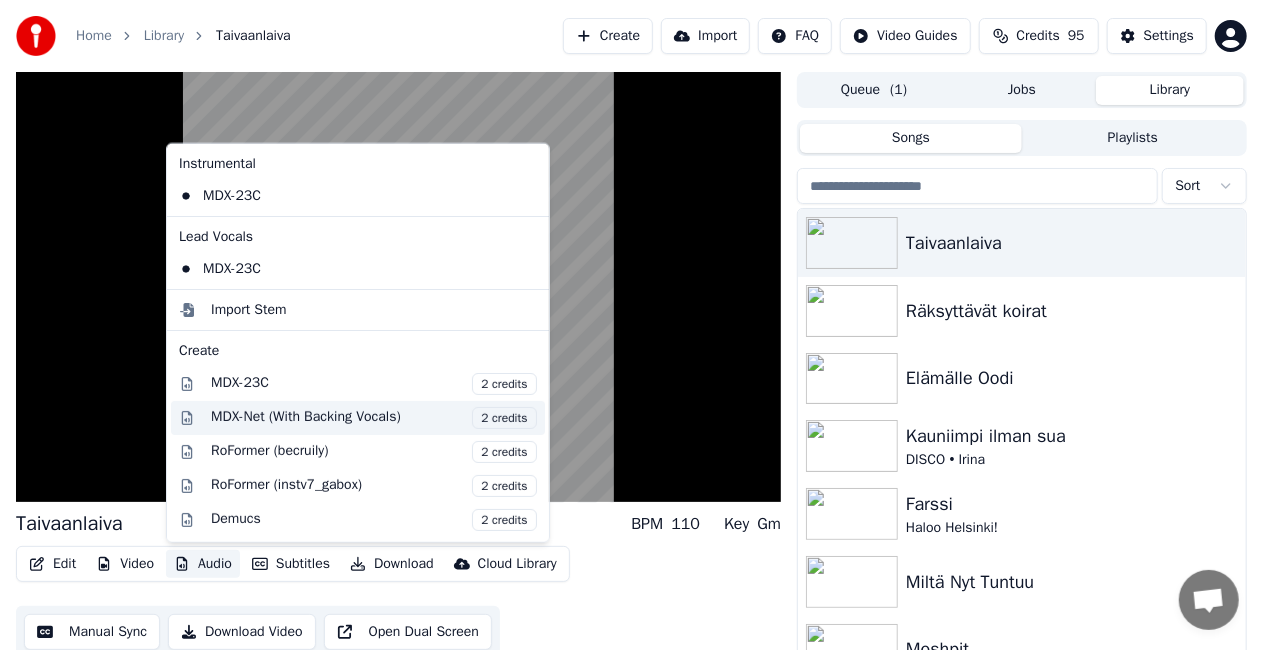 click on "MDX-Net (With Backing Vocals) 2 credits" at bounding box center [358, 418] 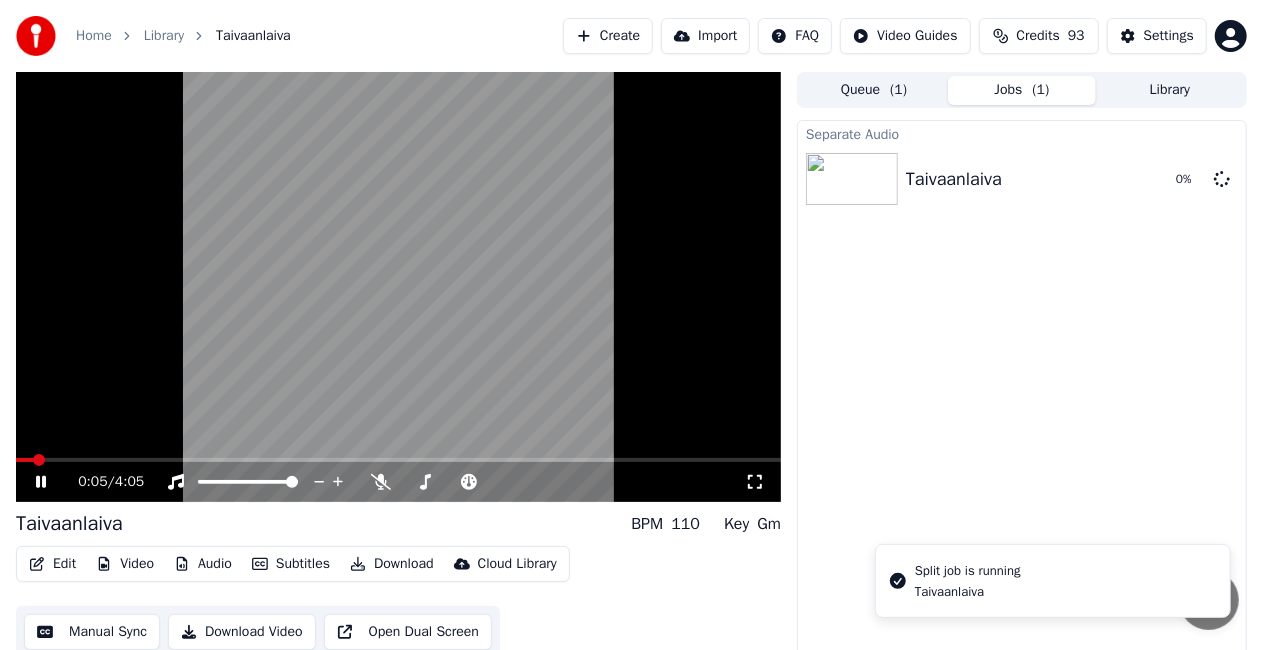 click at bounding box center [398, 287] 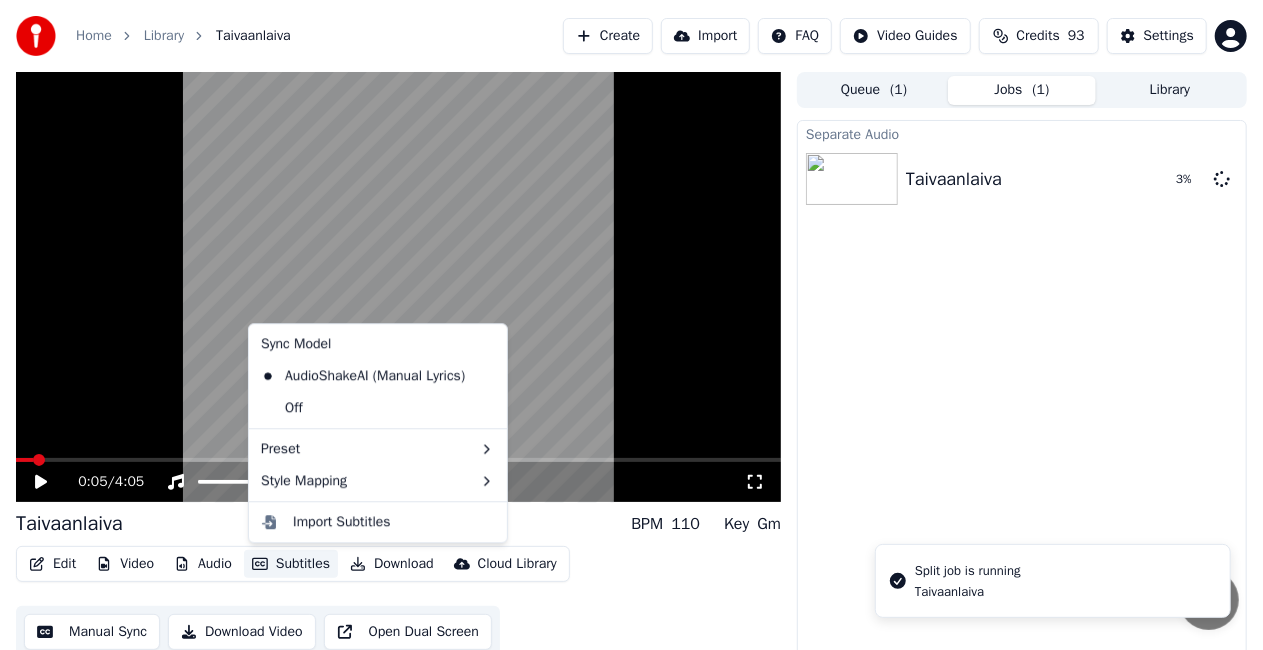 click on "Subtitles" at bounding box center (291, 564) 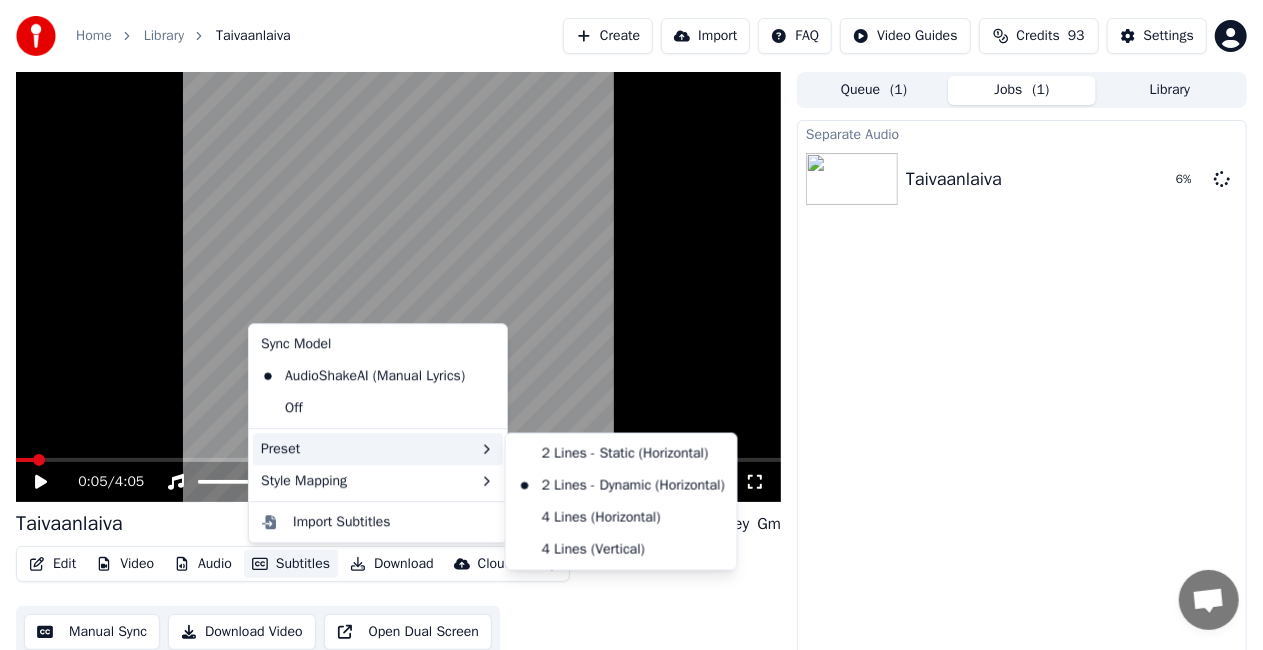 click on "Preset" at bounding box center (378, 449) 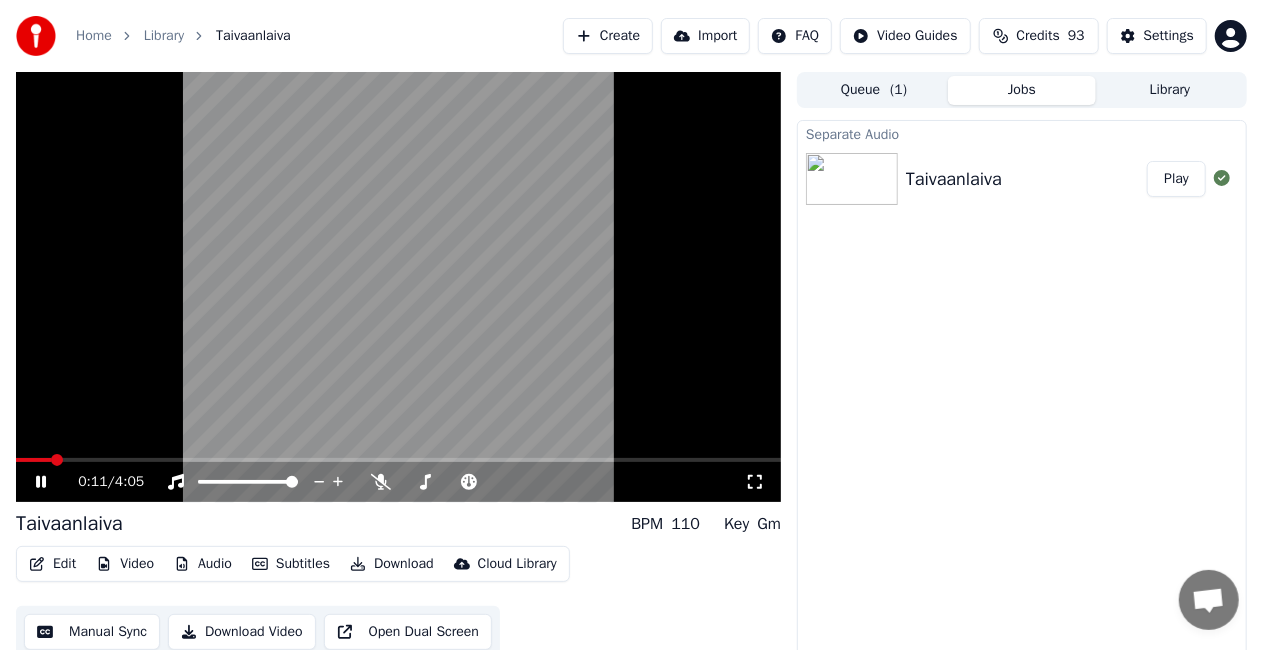 click at bounding box center [398, 287] 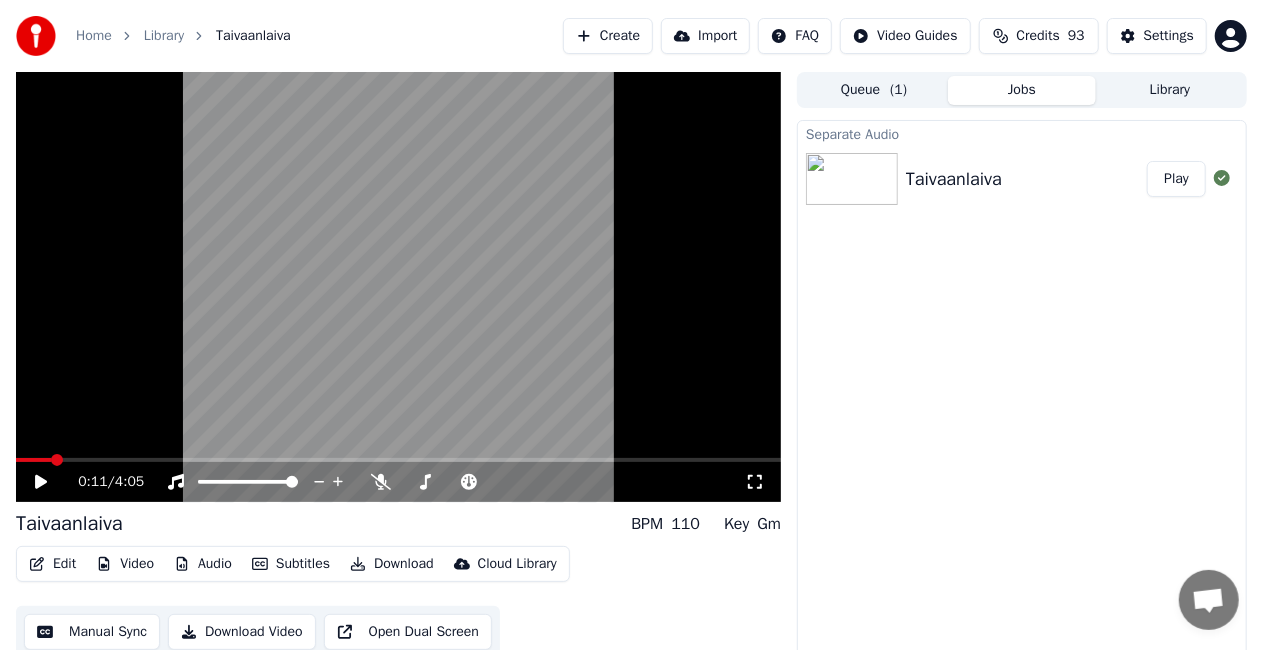 click at bounding box center (398, 287) 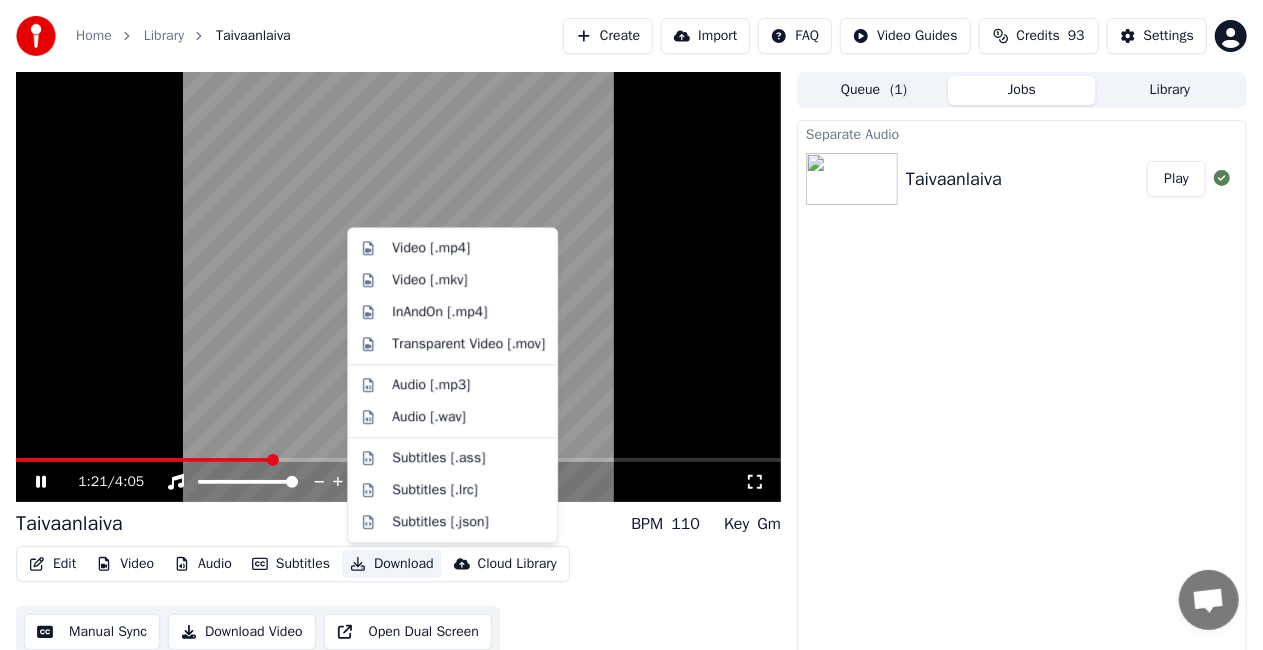 click on "Download" at bounding box center (392, 564) 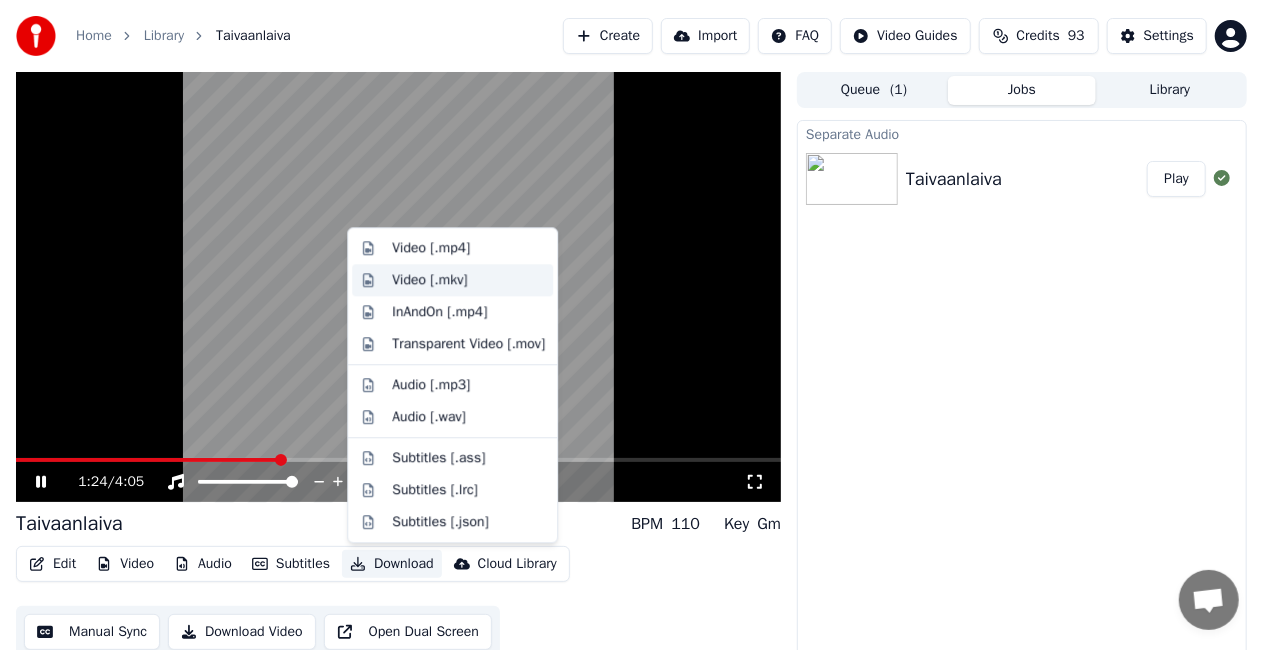 click on "Video [.mkv]" at bounding box center [468, 280] 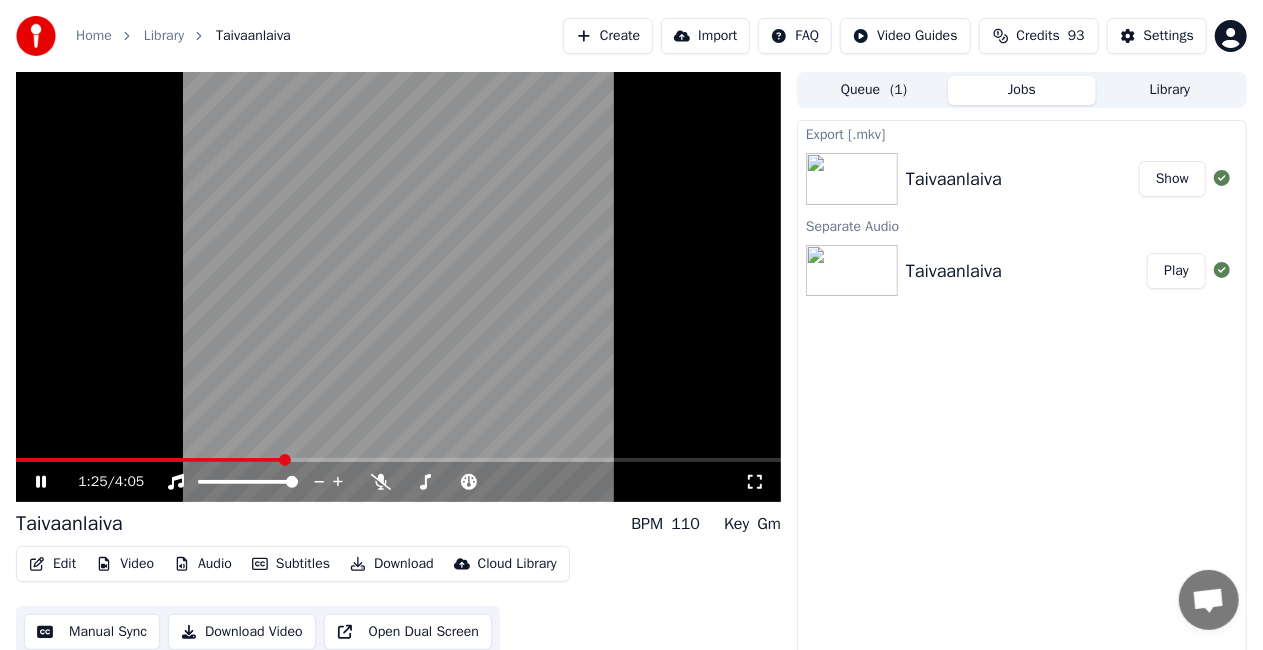 click at bounding box center [398, 287] 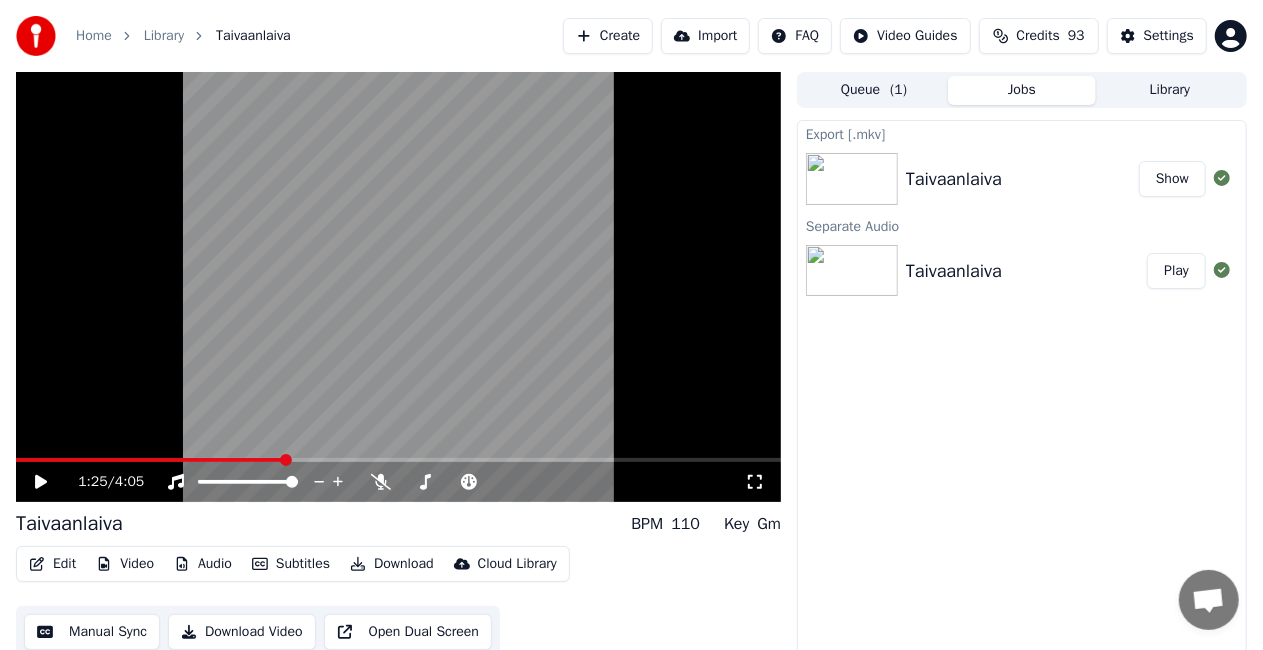 click on "Create" at bounding box center (608, 36) 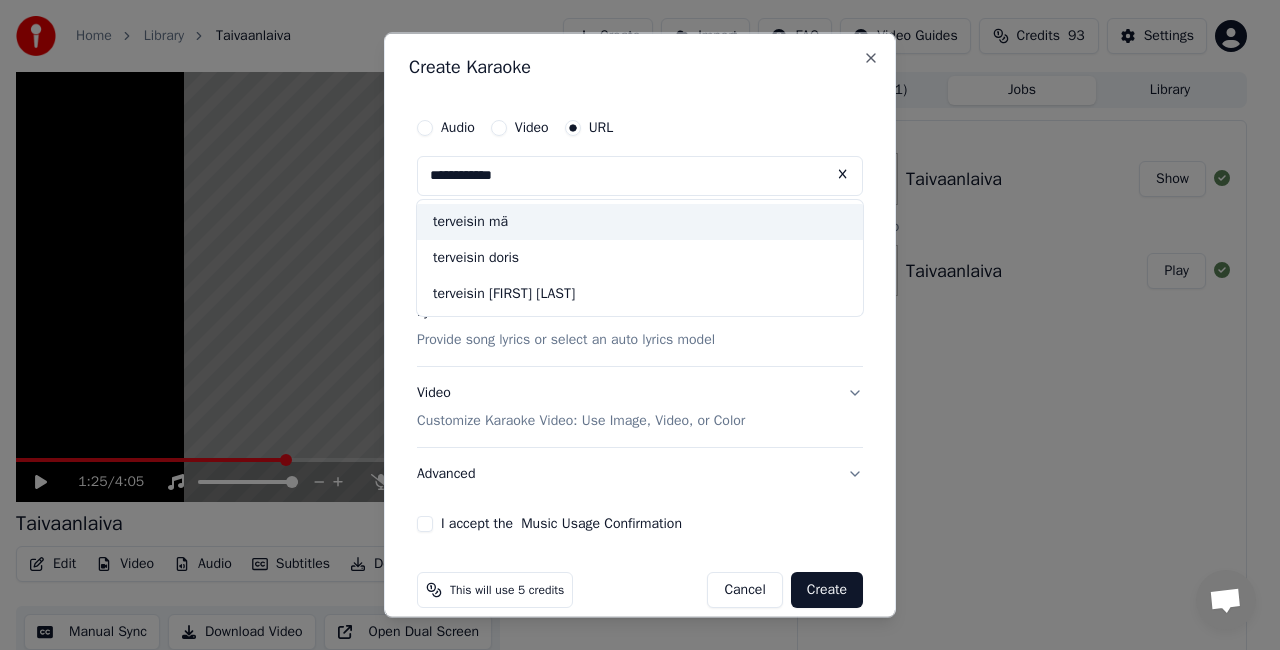 click on "terveisin mä" at bounding box center (640, 222) 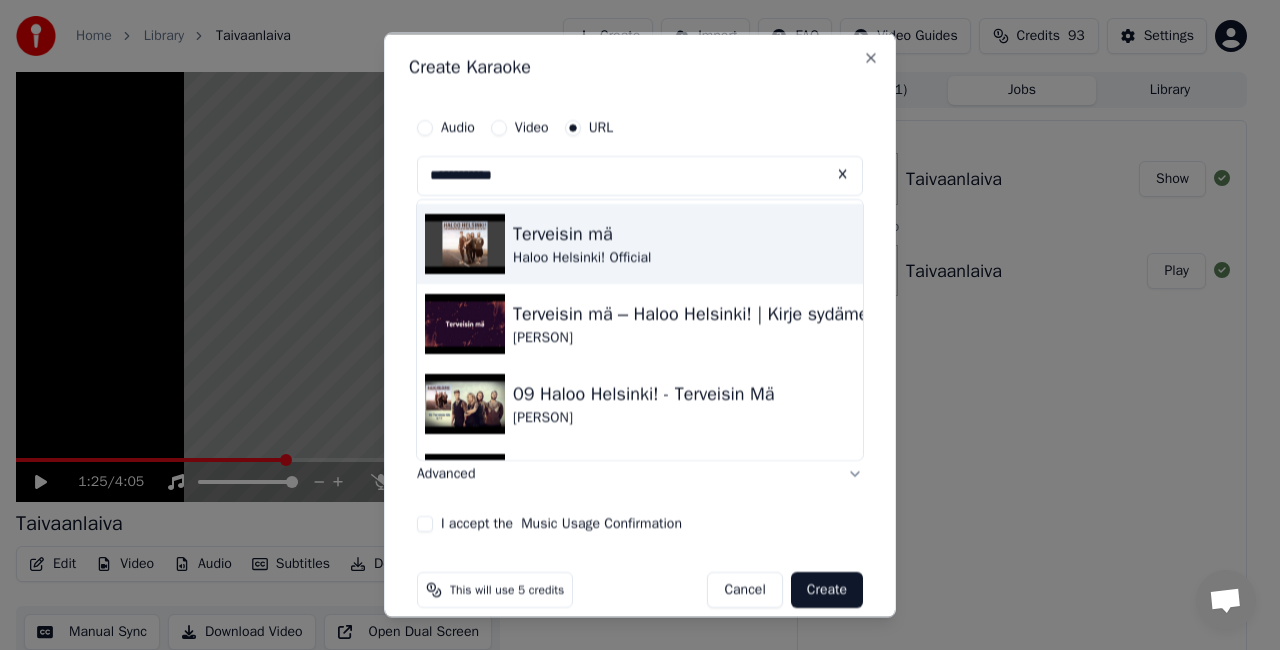 click on "Terveisin mä" at bounding box center [582, 234] 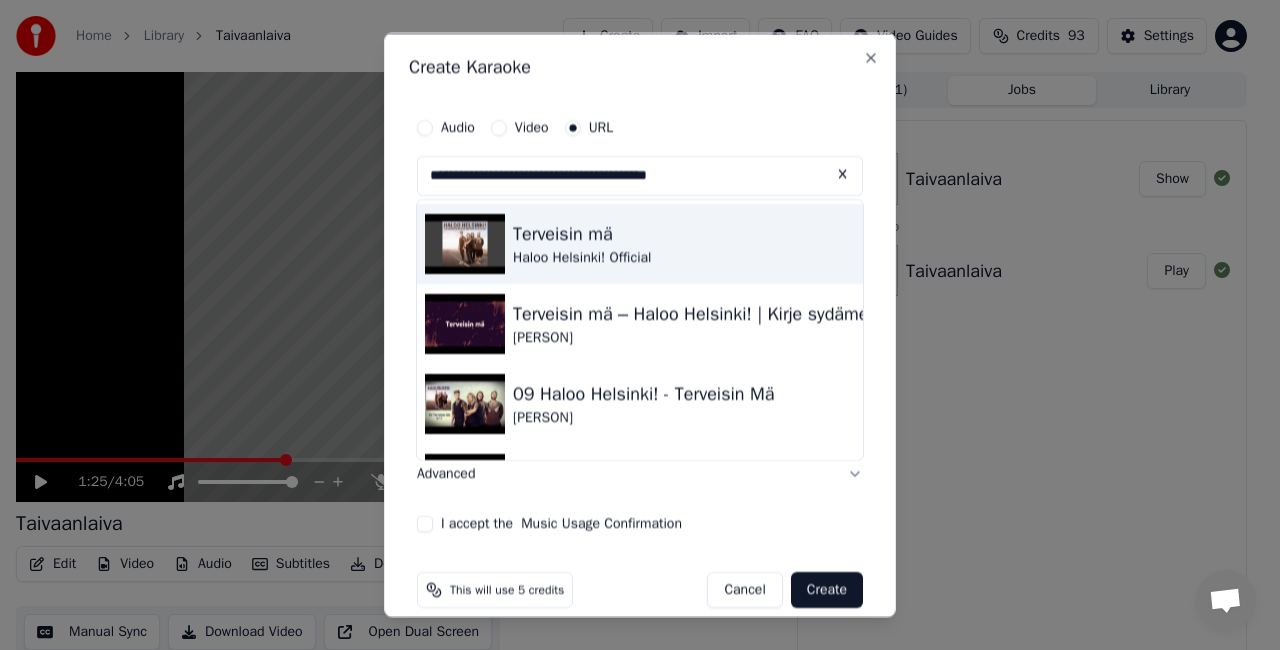 type on "**********" 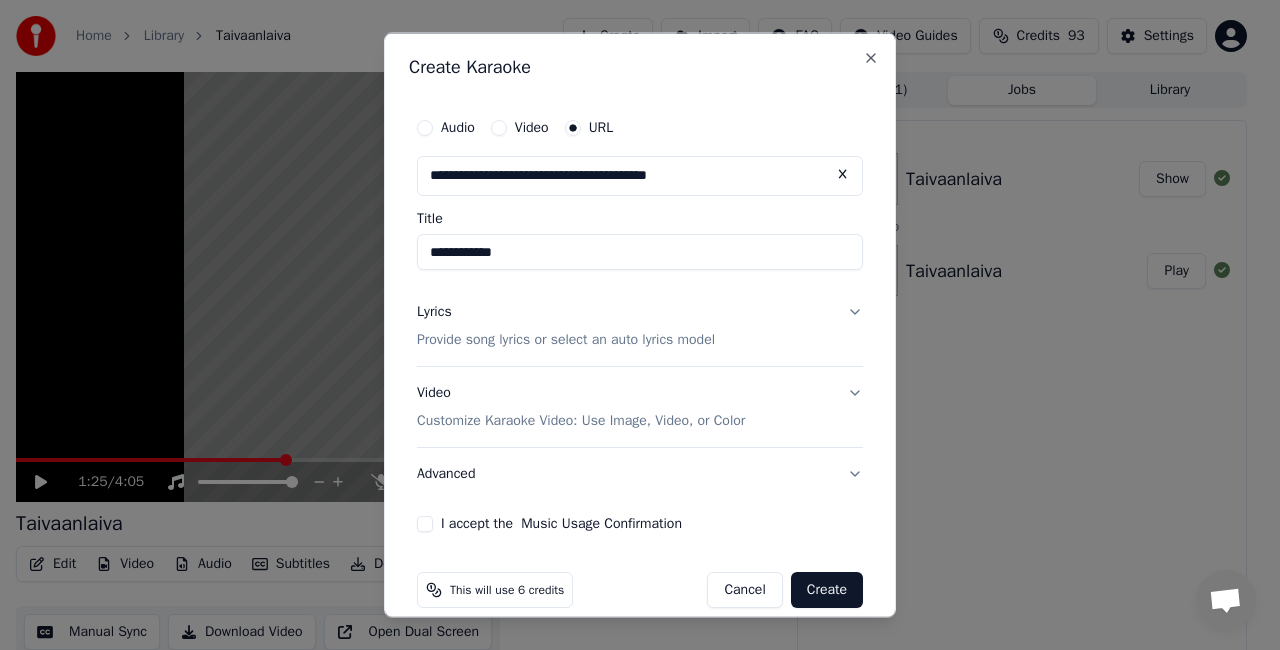 click on "Provide song lyrics or select an auto lyrics model" at bounding box center (566, 339) 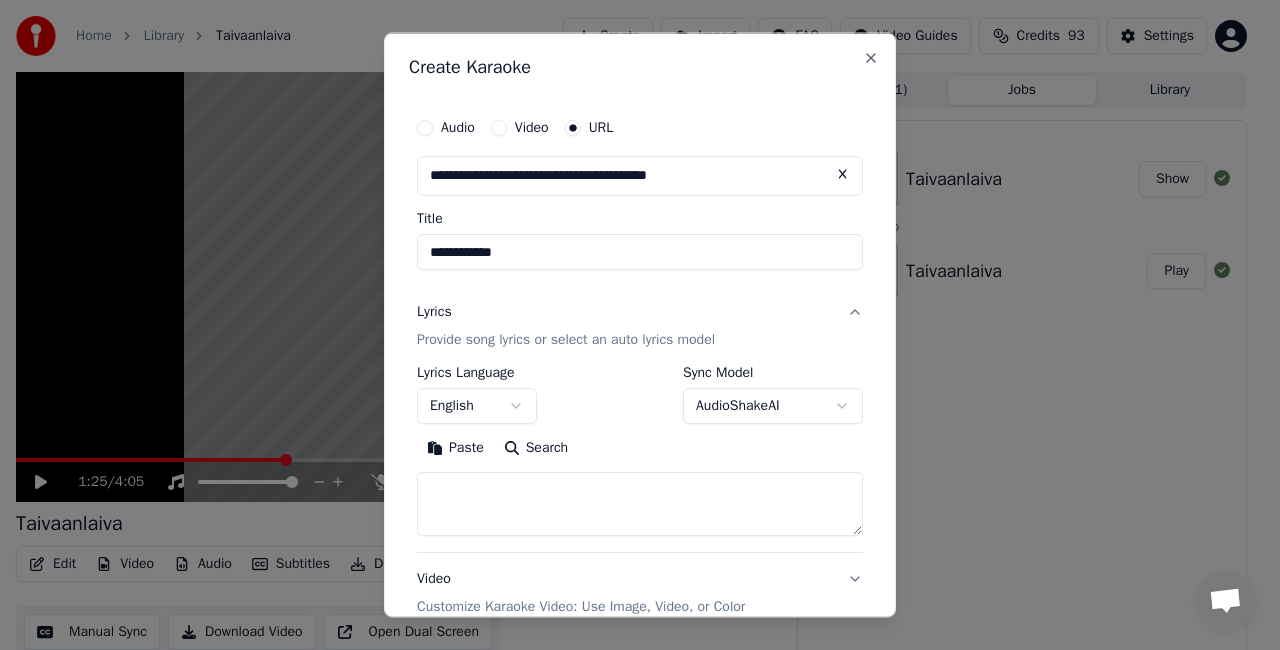 click on "Search" at bounding box center (536, 447) 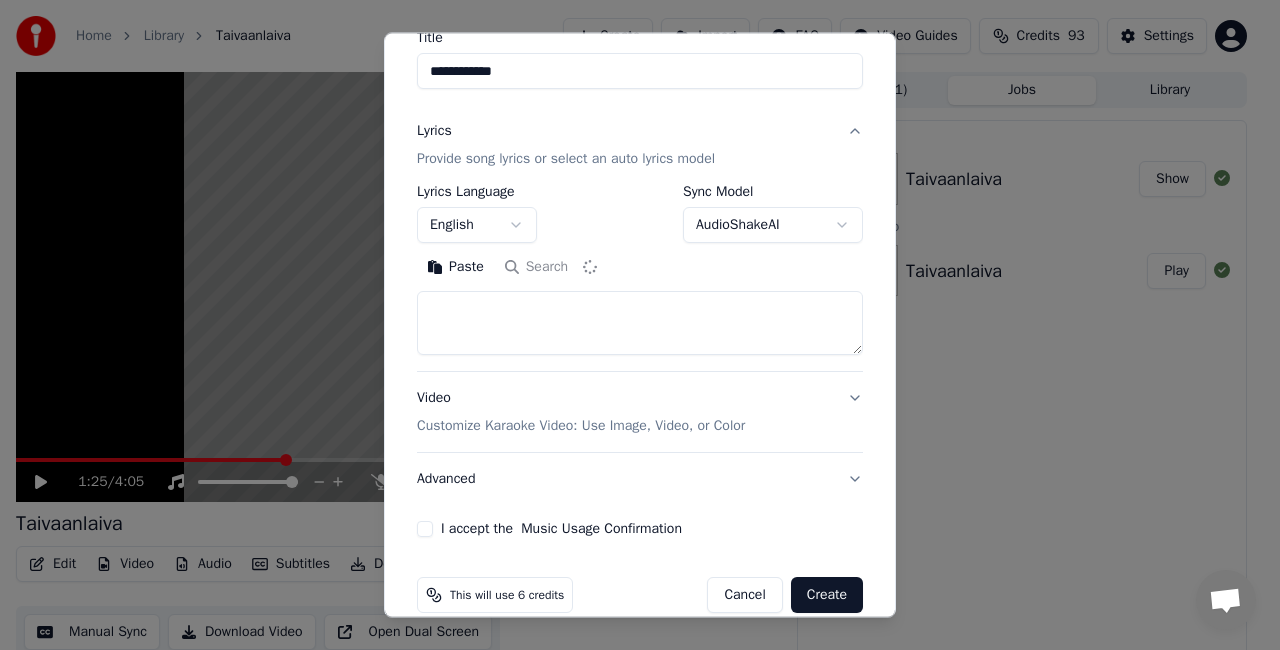 scroll, scrollTop: 184, scrollLeft: 0, axis: vertical 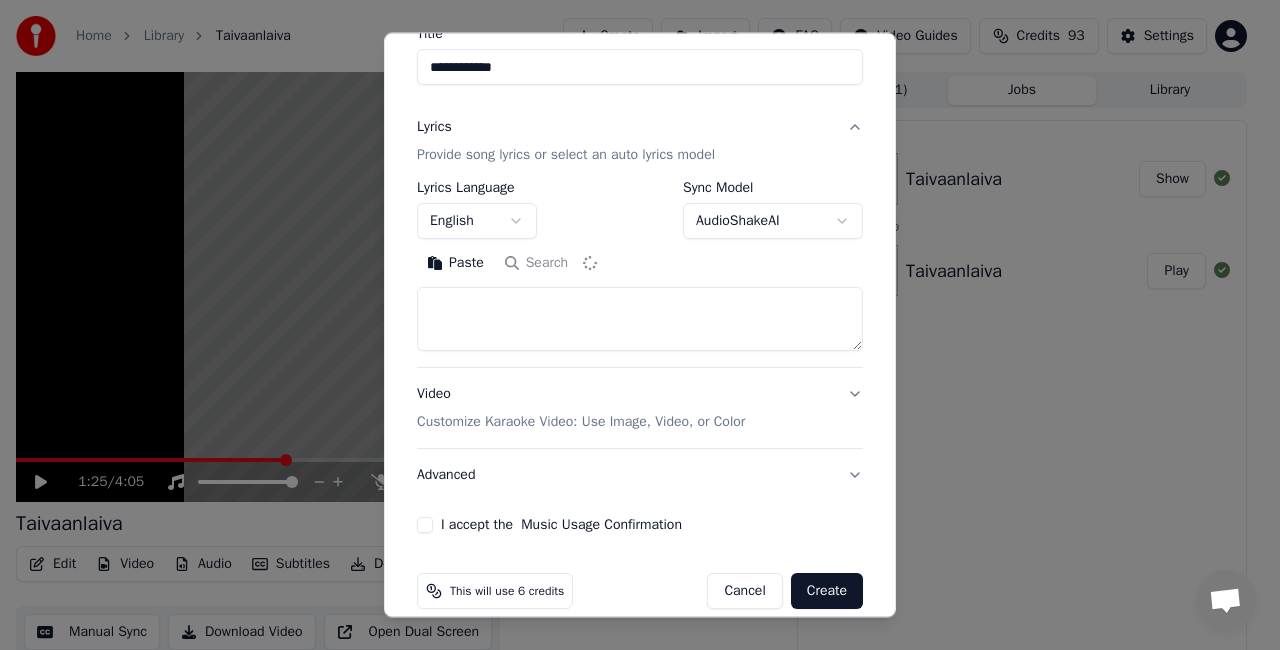 click on "**********" at bounding box center (640, 229) 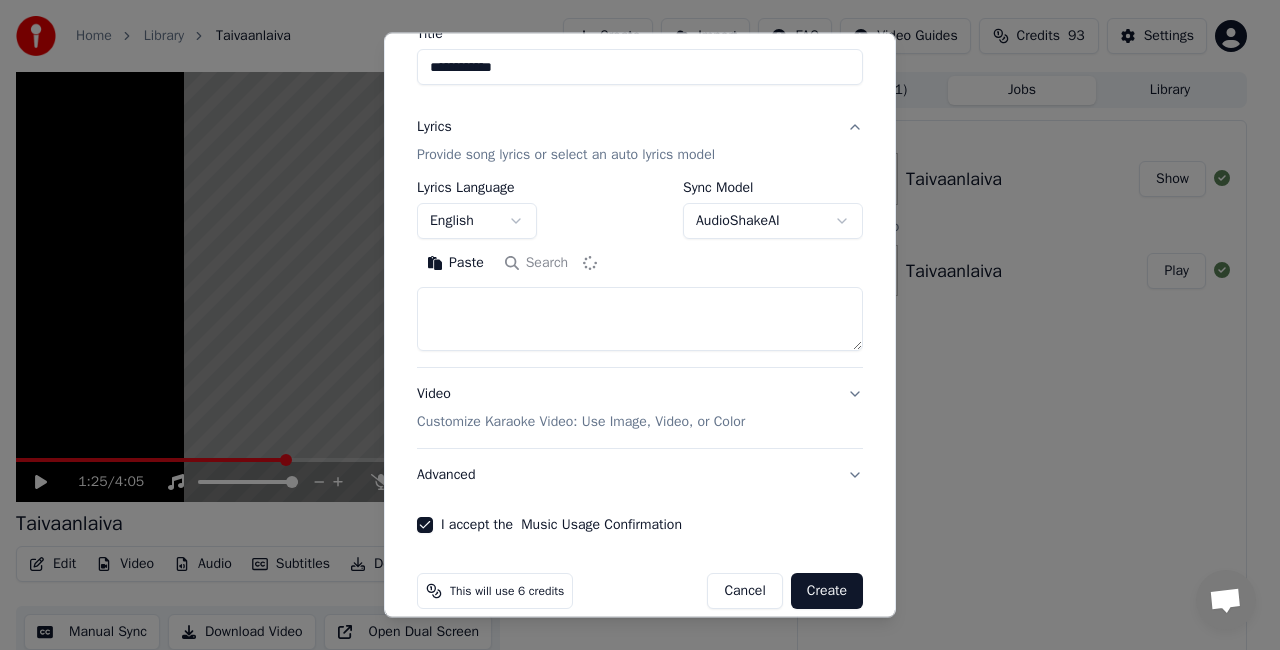 type on "**********" 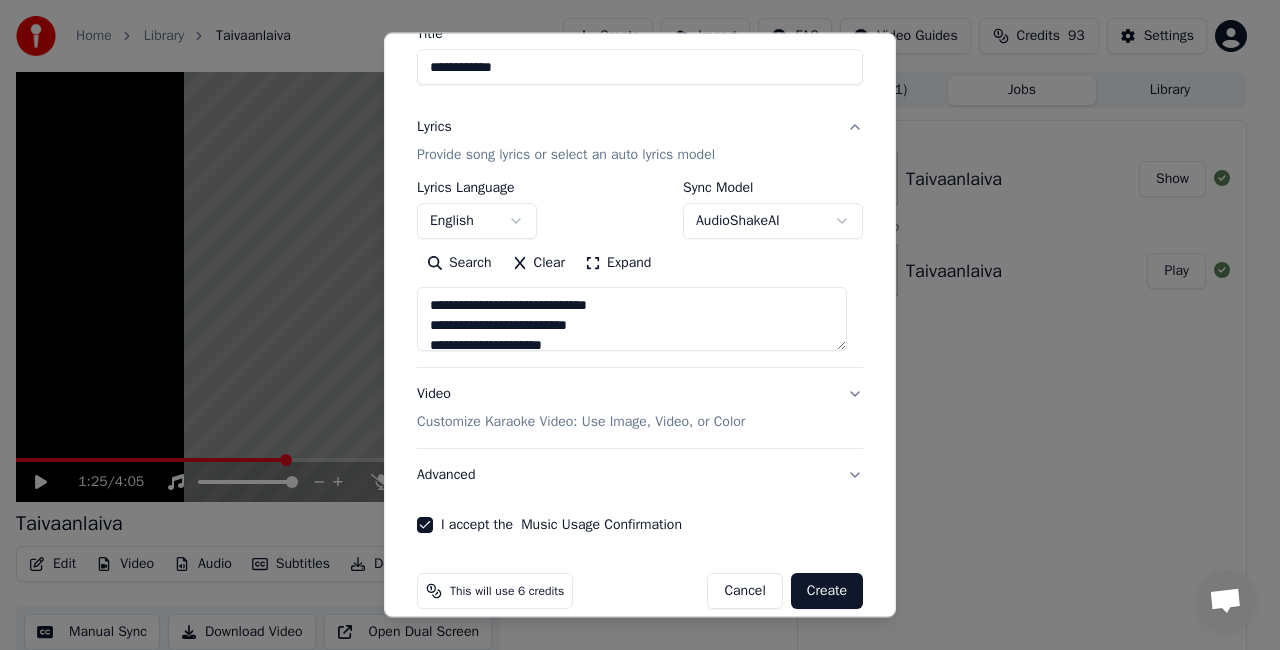 click on "Create" at bounding box center (827, 591) 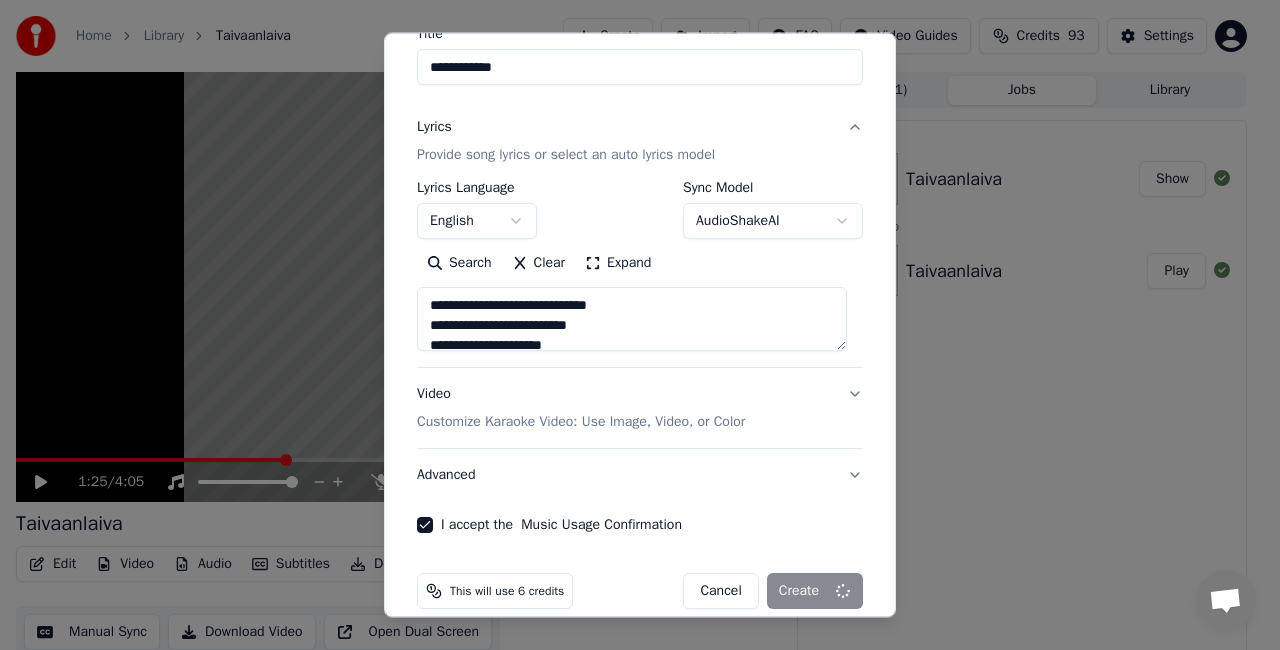 select on "**" 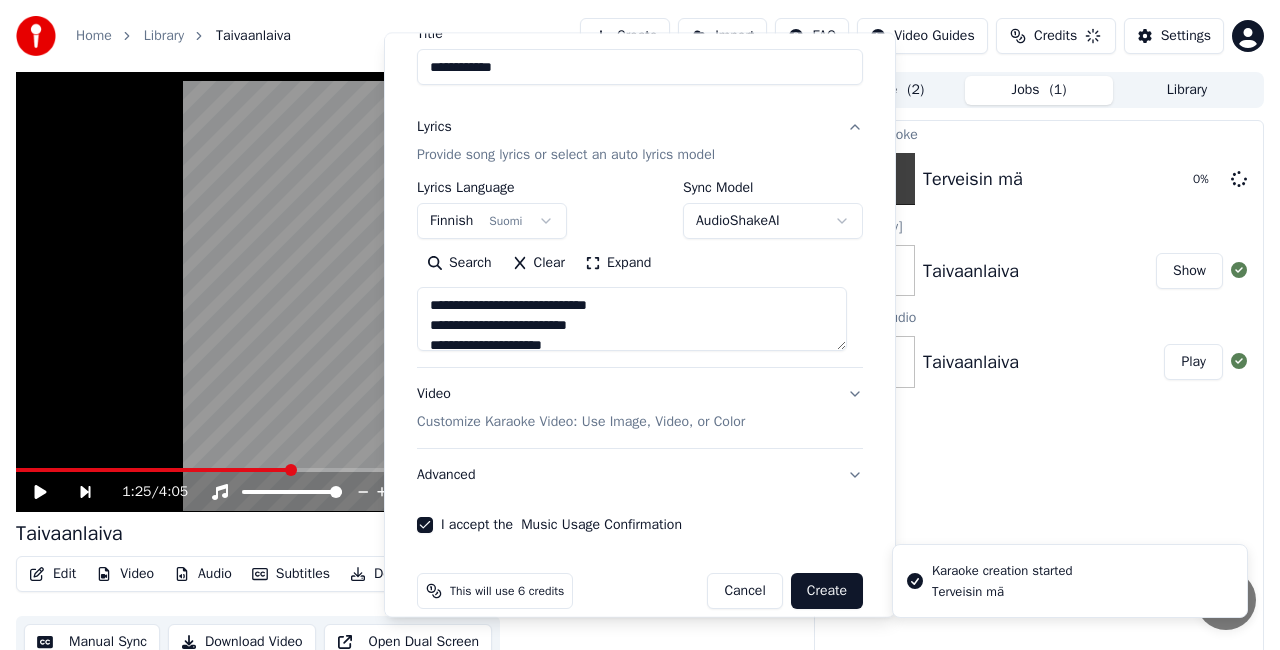 type 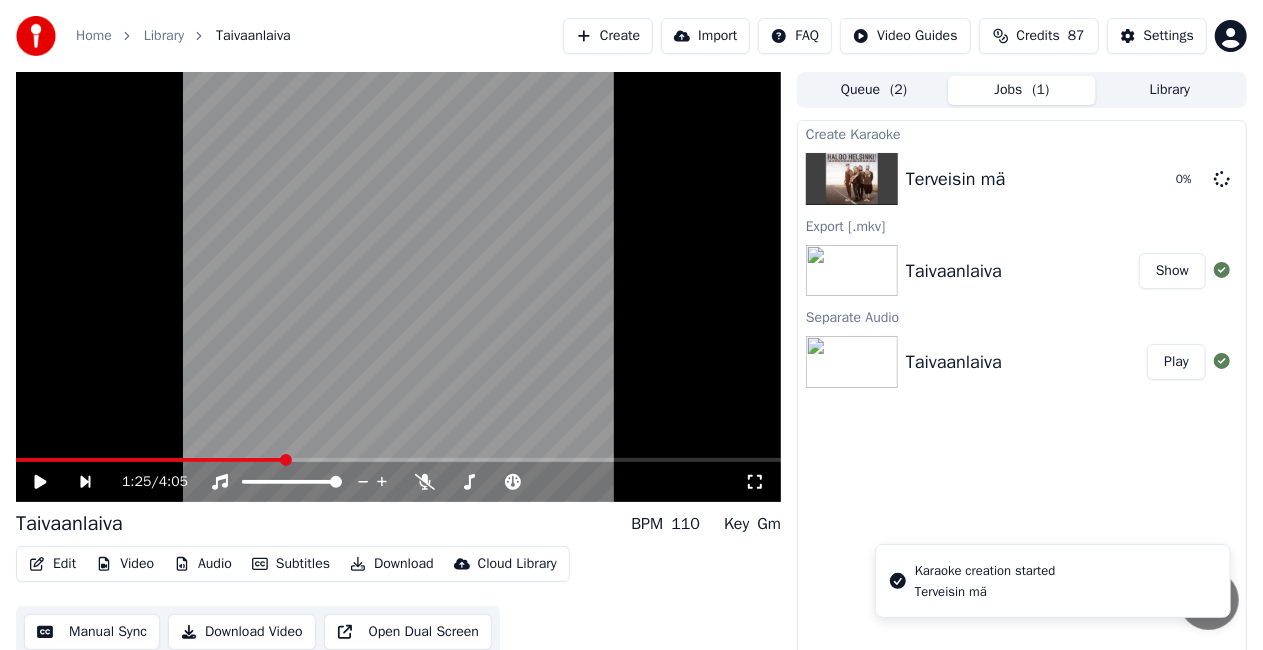 click on "Create" at bounding box center [608, 36] 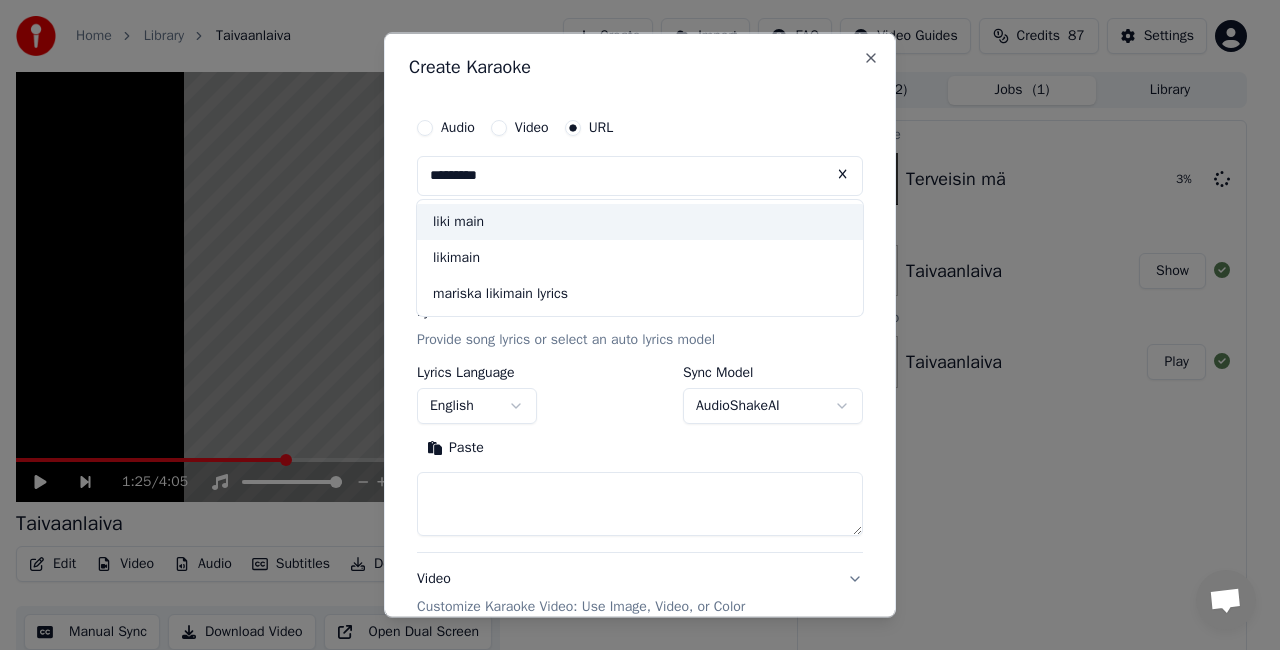 click on "liki main" at bounding box center (640, 222) 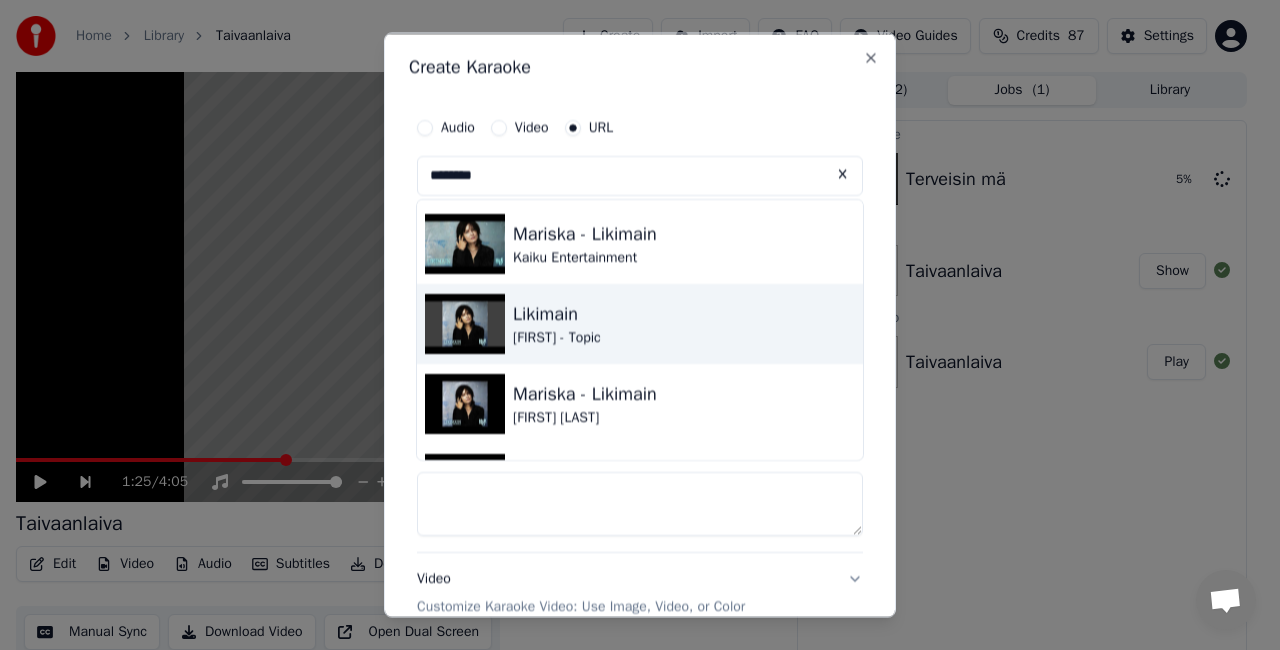 click on "[FIRST] Mariska - Topic" at bounding box center [640, 324] 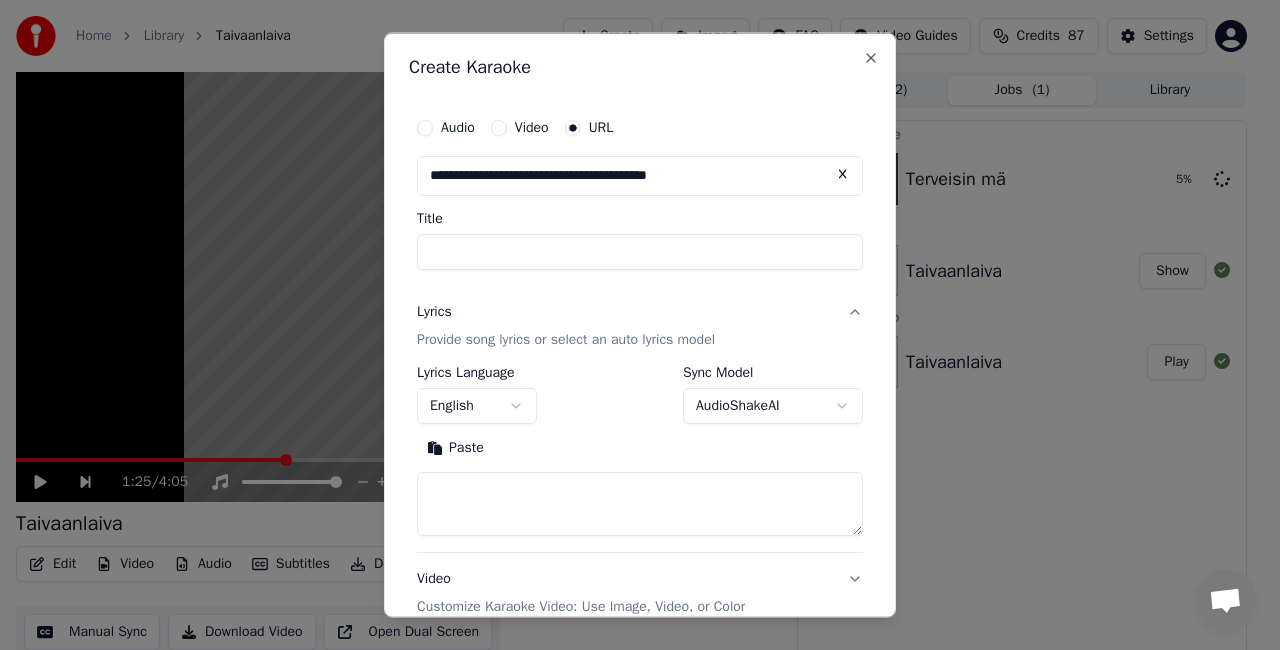 type on "********" 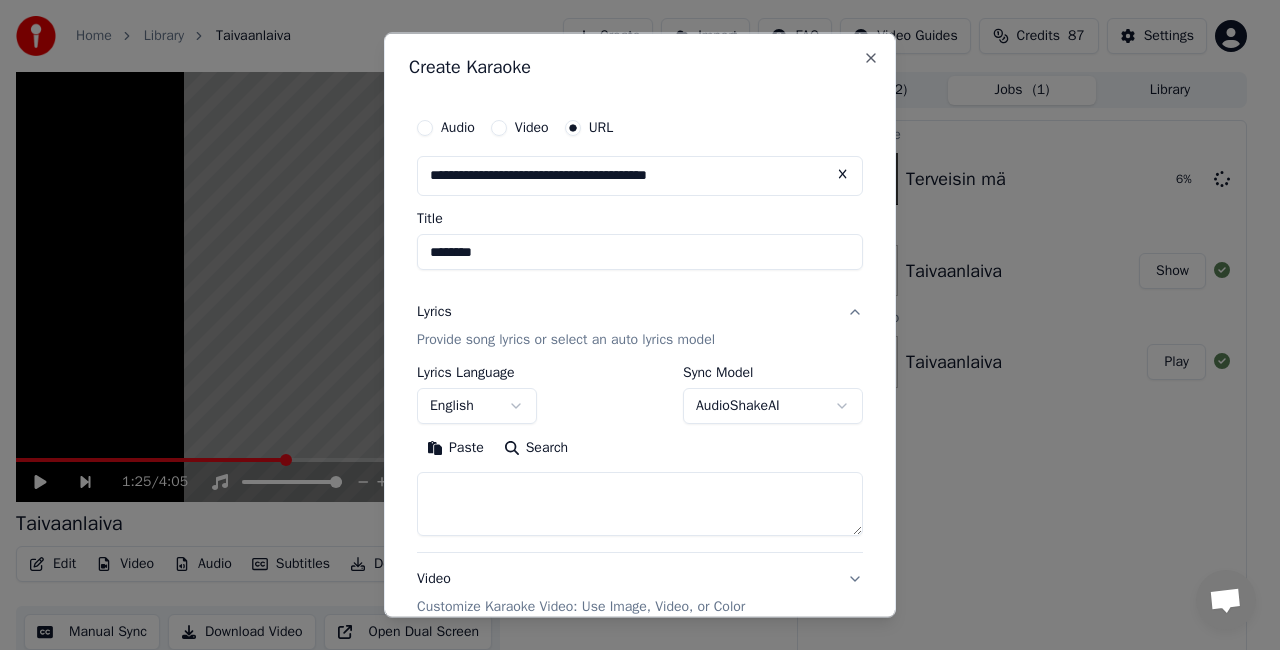click on "Search" at bounding box center (536, 447) 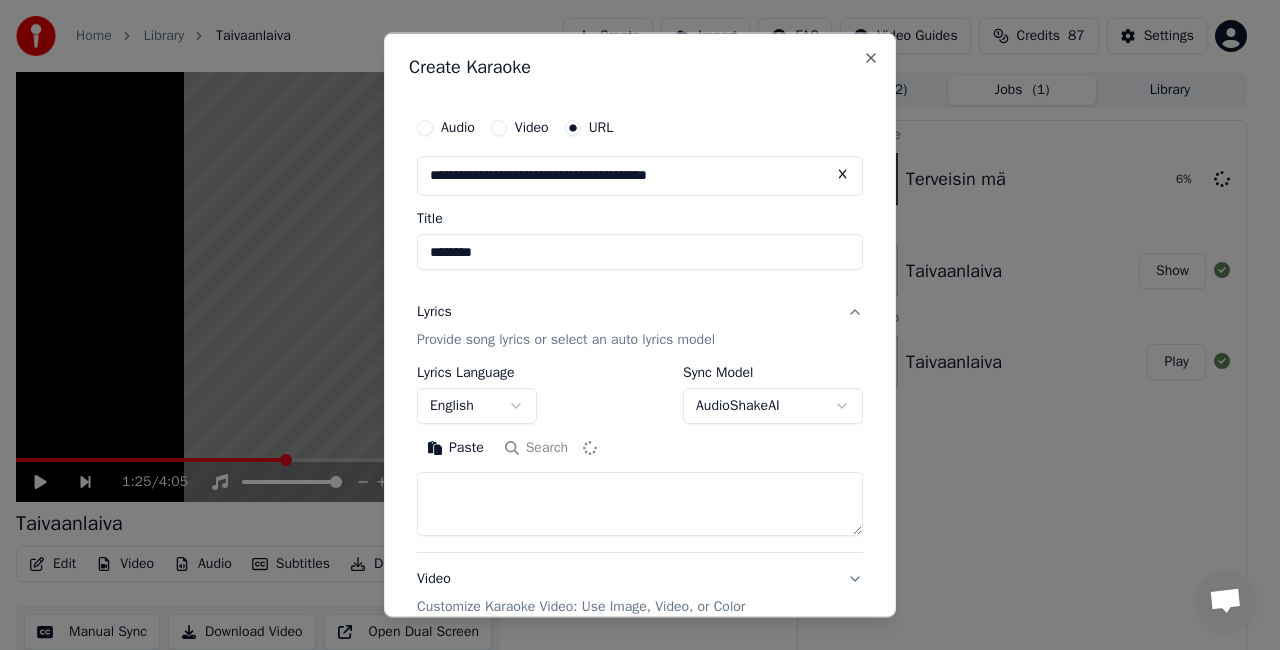 type on "**********" 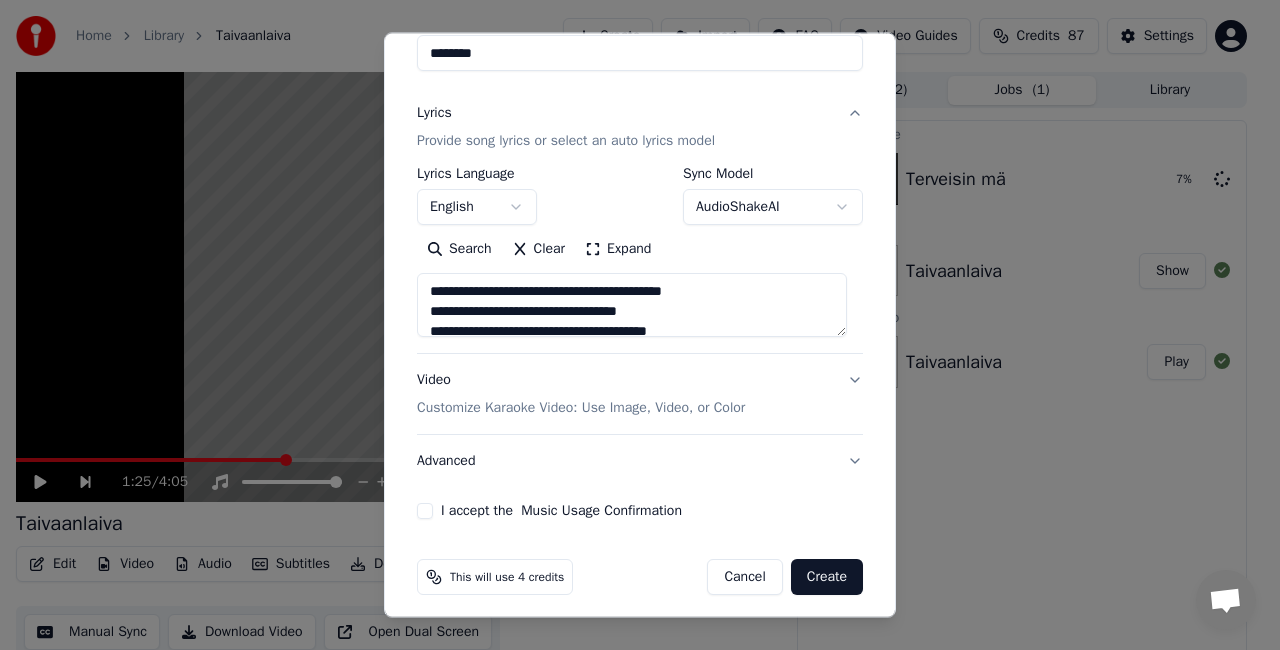 scroll, scrollTop: 207, scrollLeft: 0, axis: vertical 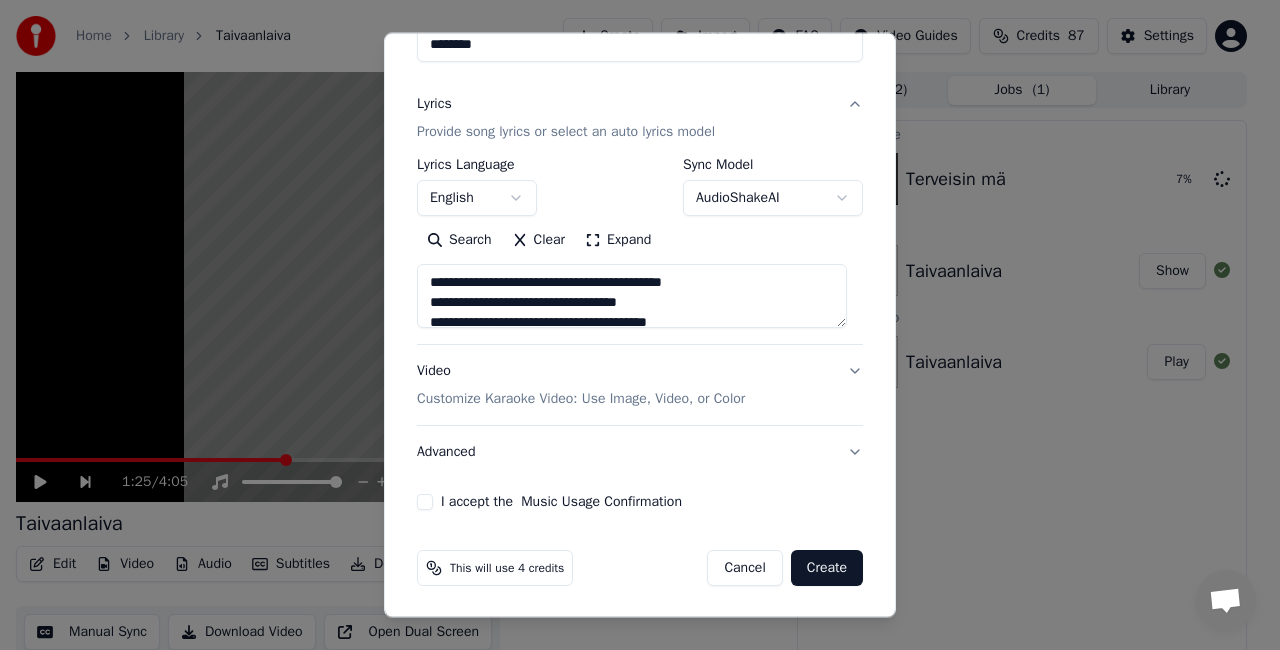 click on "I accept the   Music Usage Confirmation" at bounding box center [561, 502] 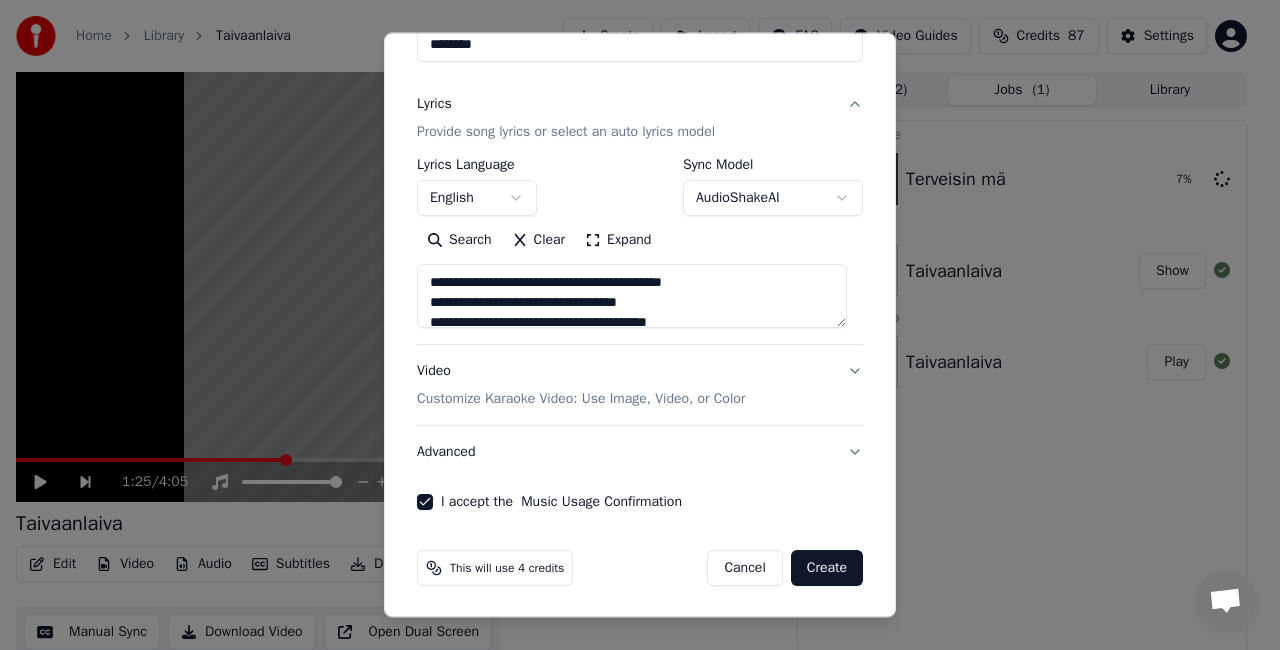 click on "Create" at bounding box center [827, 568] 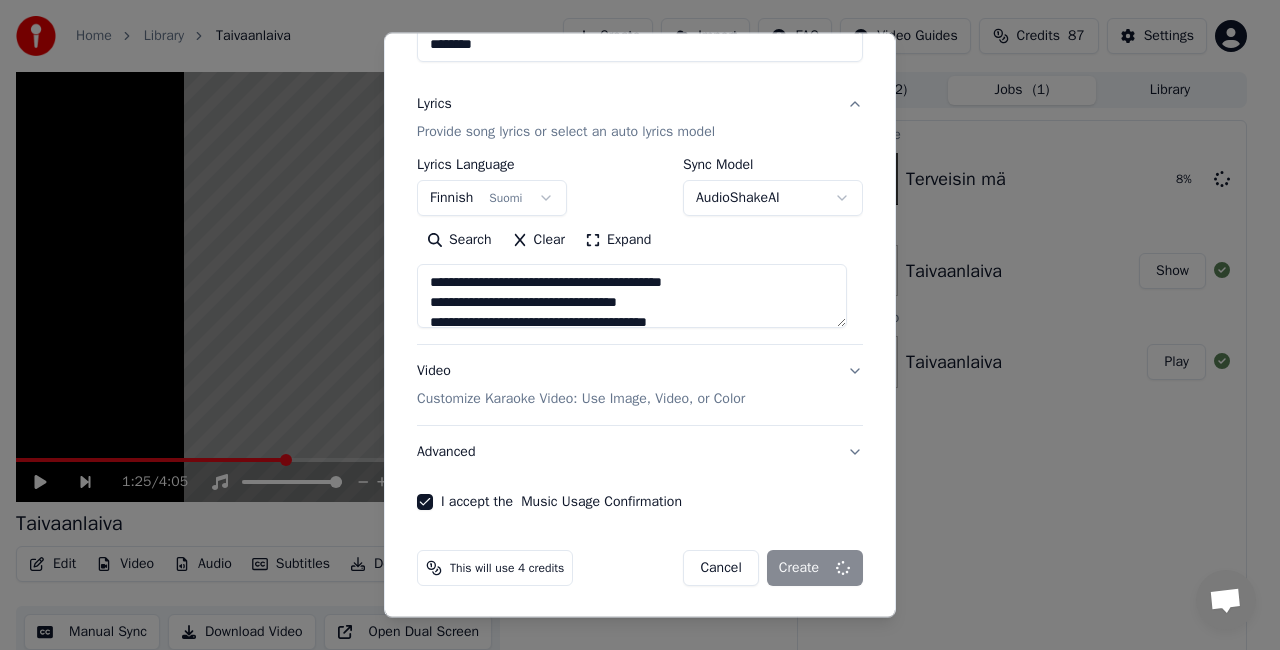 select 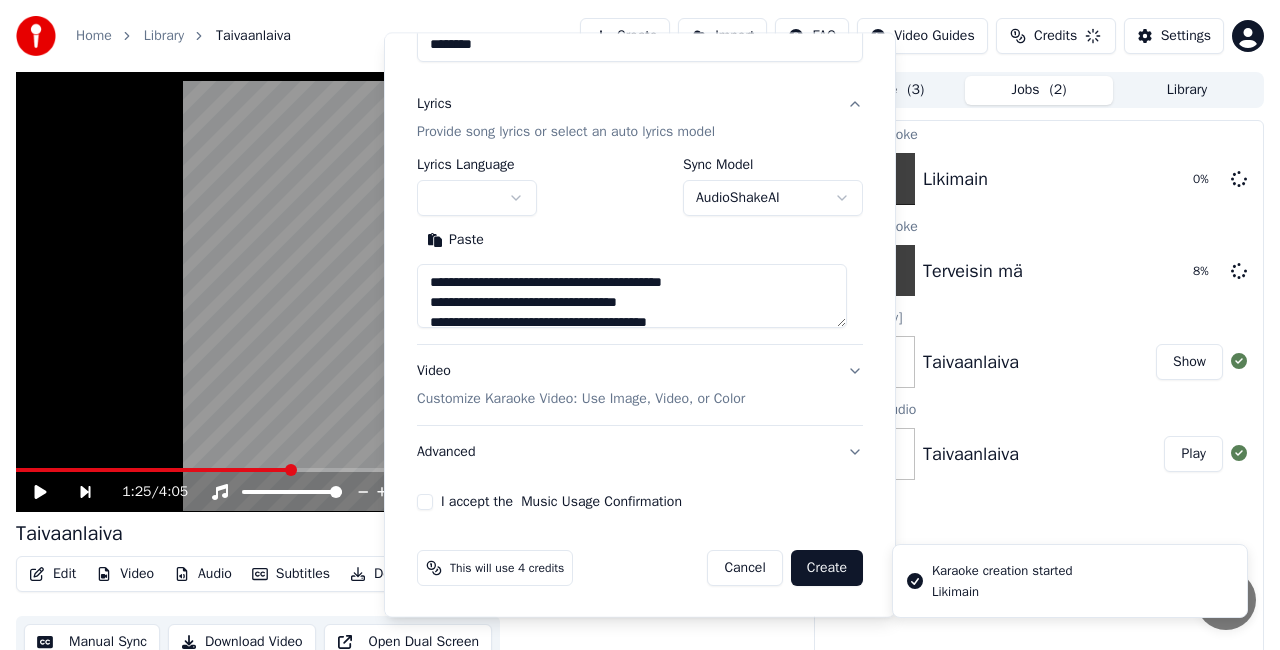 type 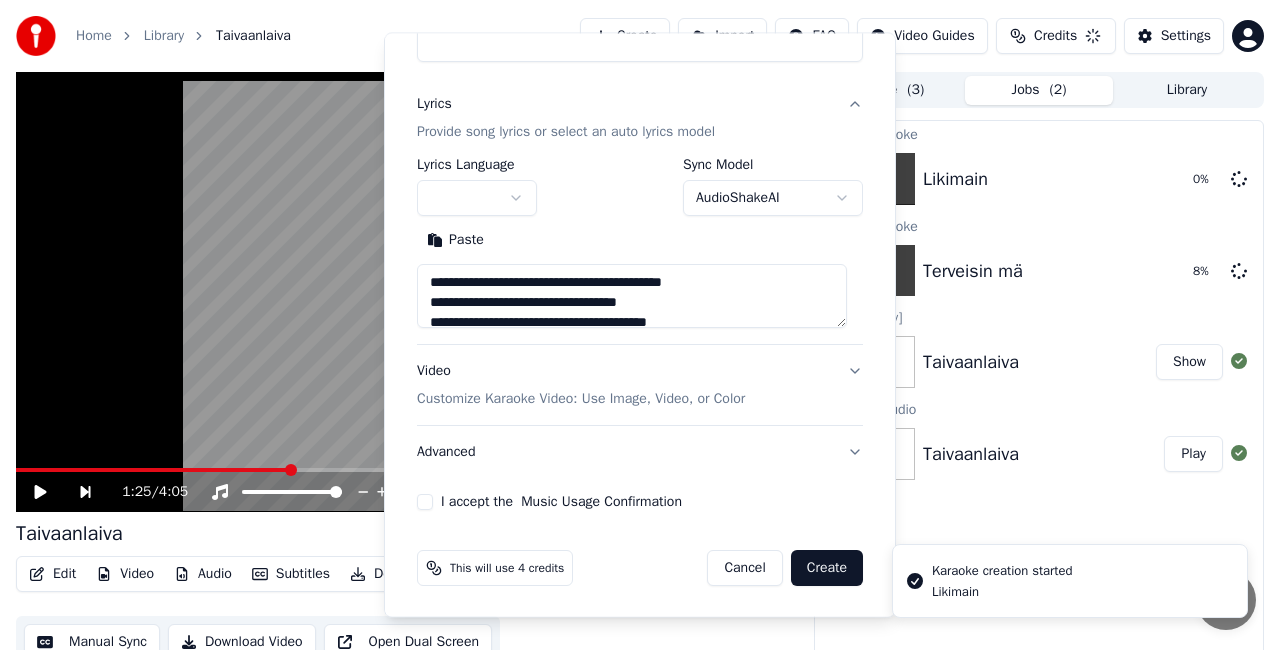 type 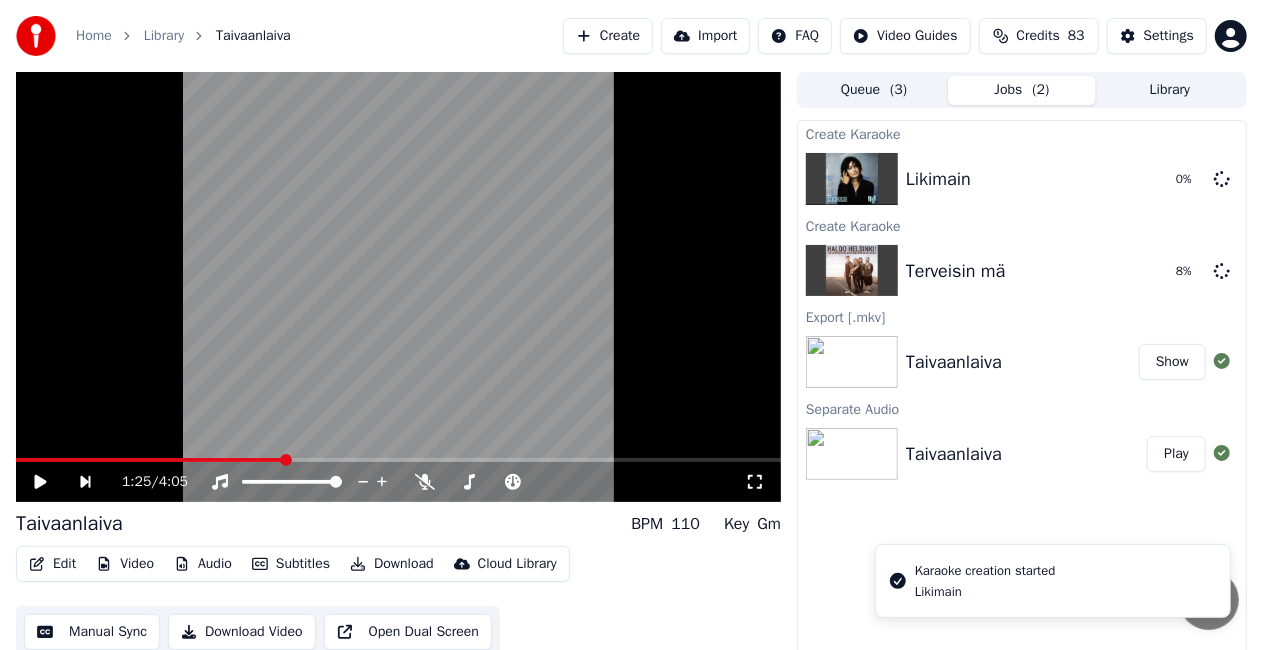 click on "Create" at bounding box center (608, 36) 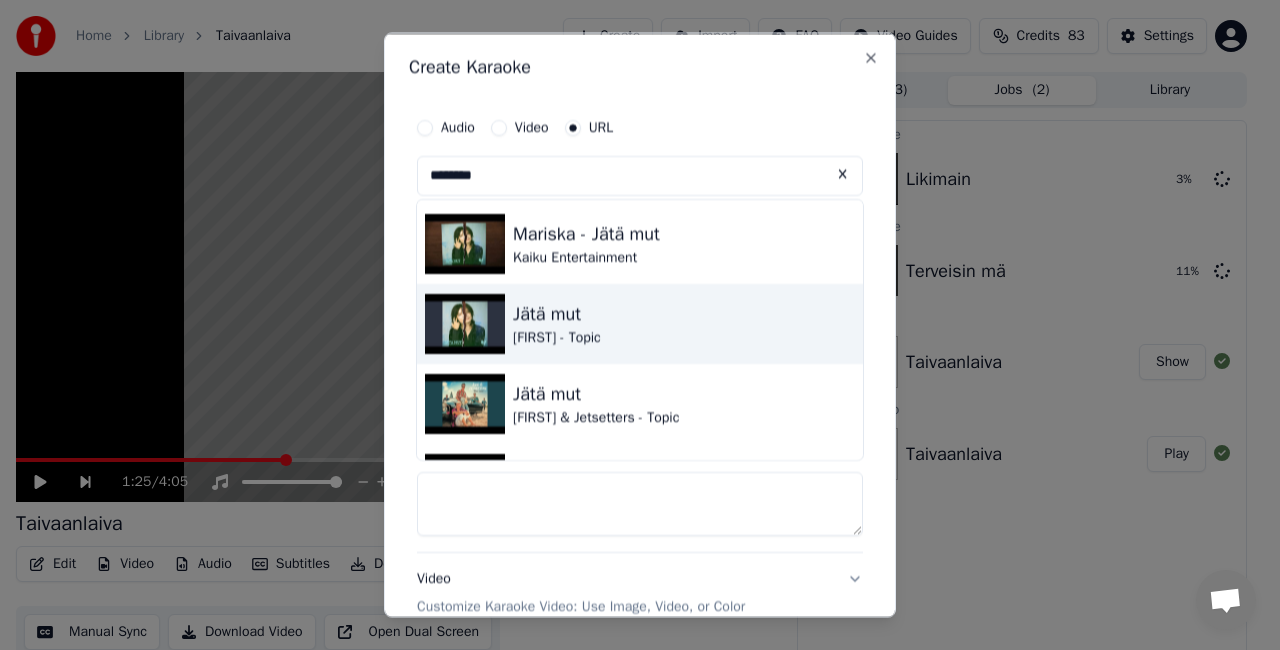 click on "[FIRST] - Topic" at bounding box center (557, 338) 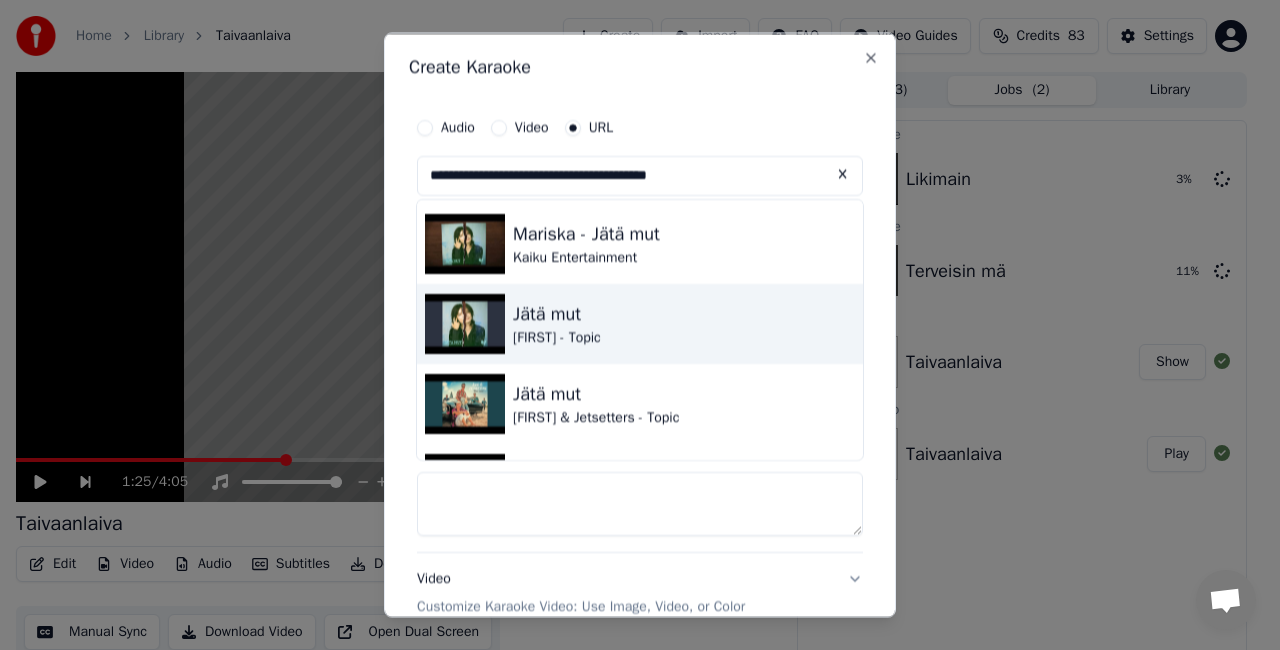 type on "********" 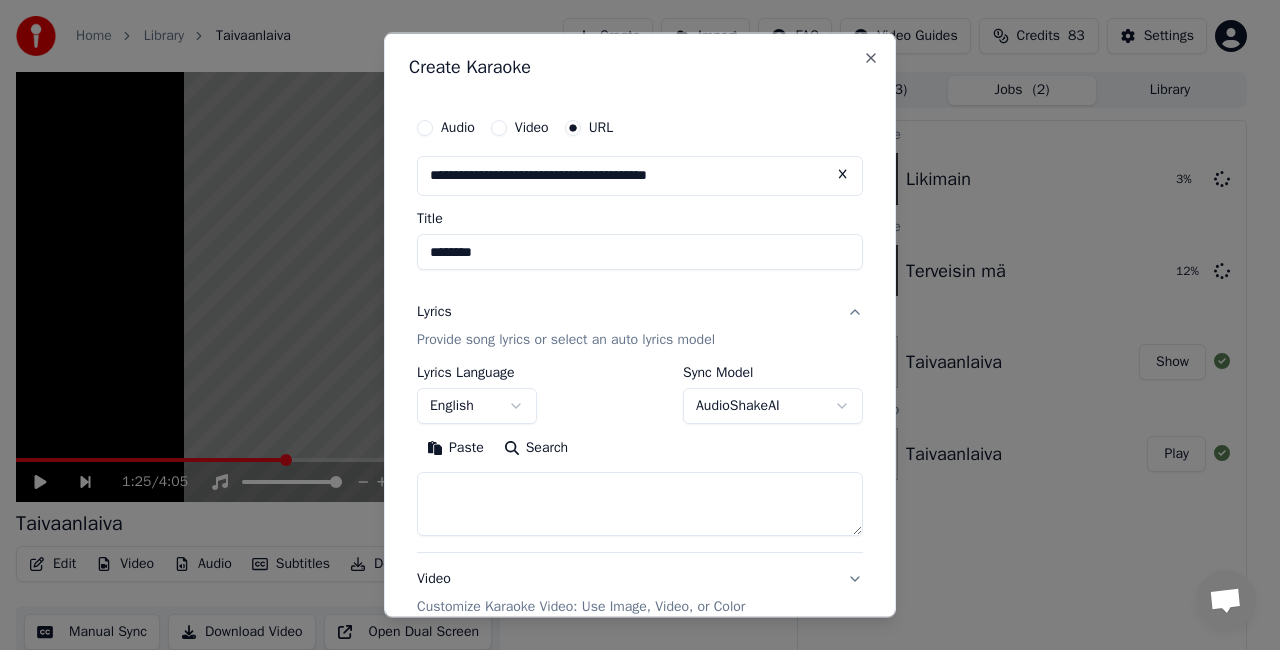 click on "Search" at bounding box center [536, 447] 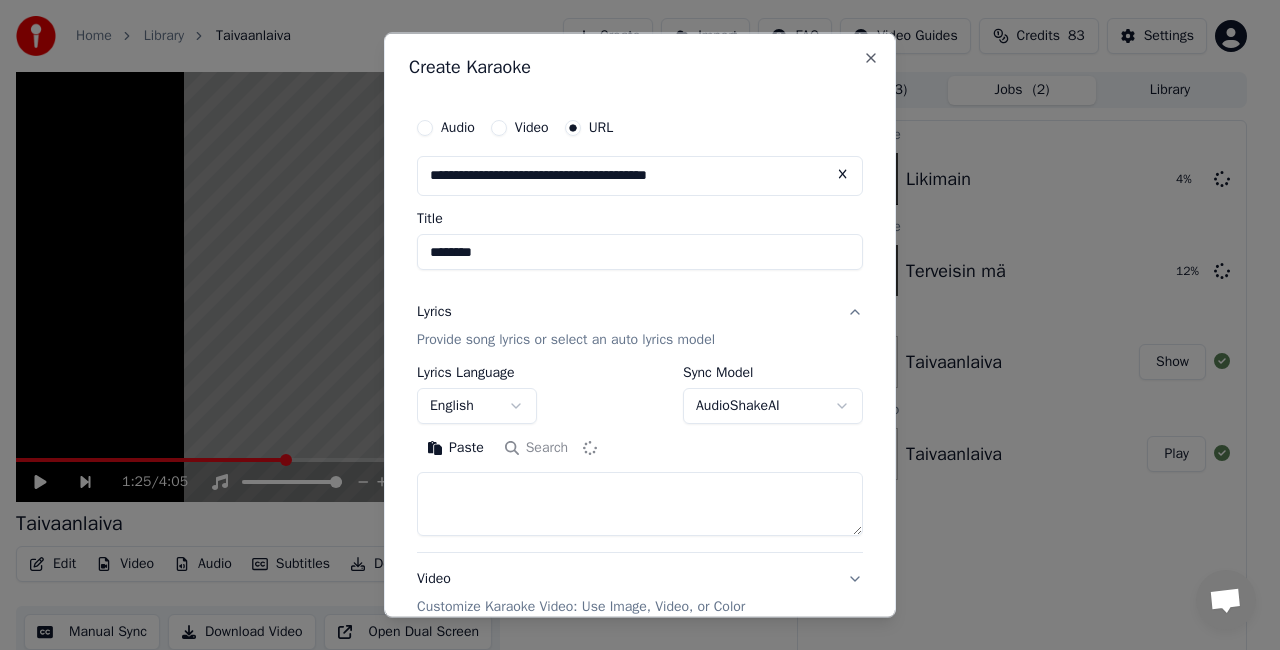 scroll, scrollTop: 207, scrollLeft: 0, axis: vertical 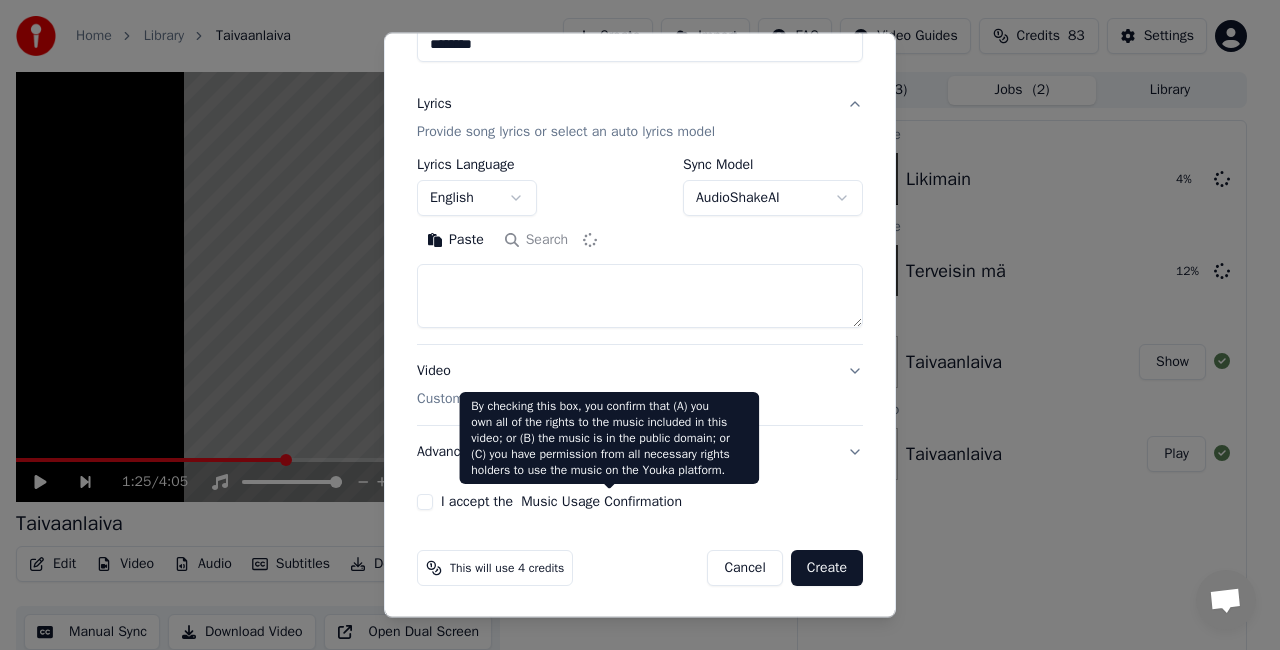click on "**********" at bounding box center (640, 206) 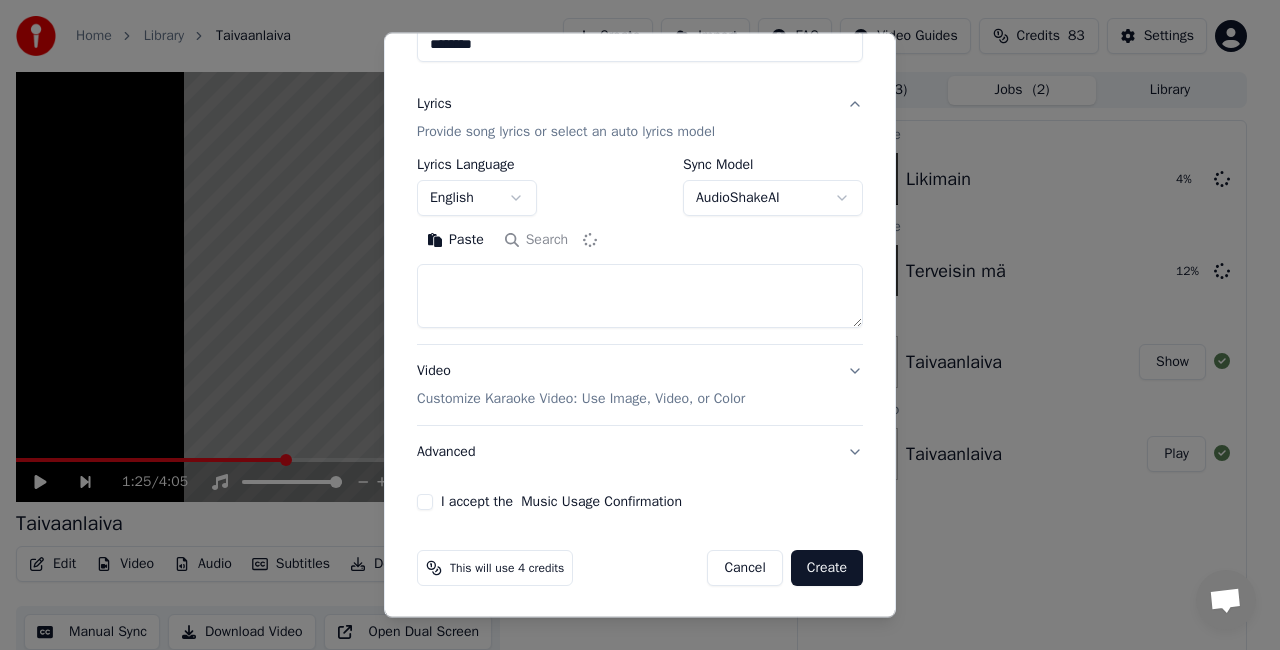 click on "**********" at bounding box center [640, 206] 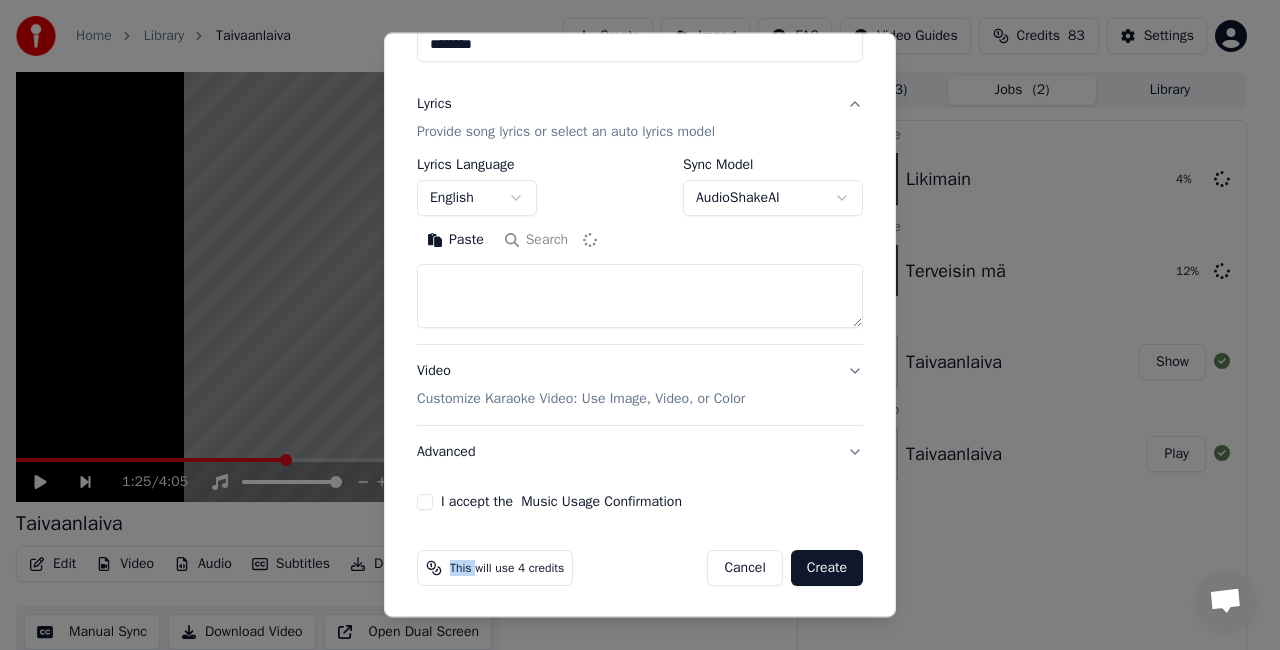 click on "**********" at bounding box center (640, 206) 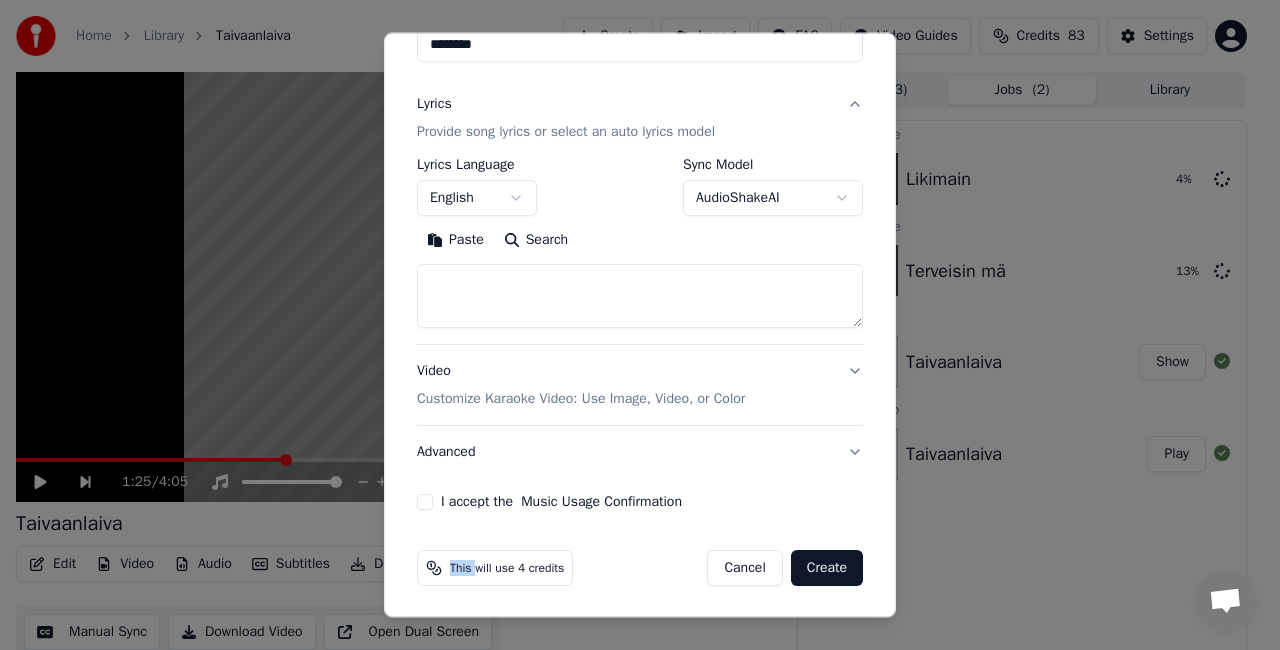 click on "I accept the   Music Usage Confirmation" at bounding box center (425, 502) 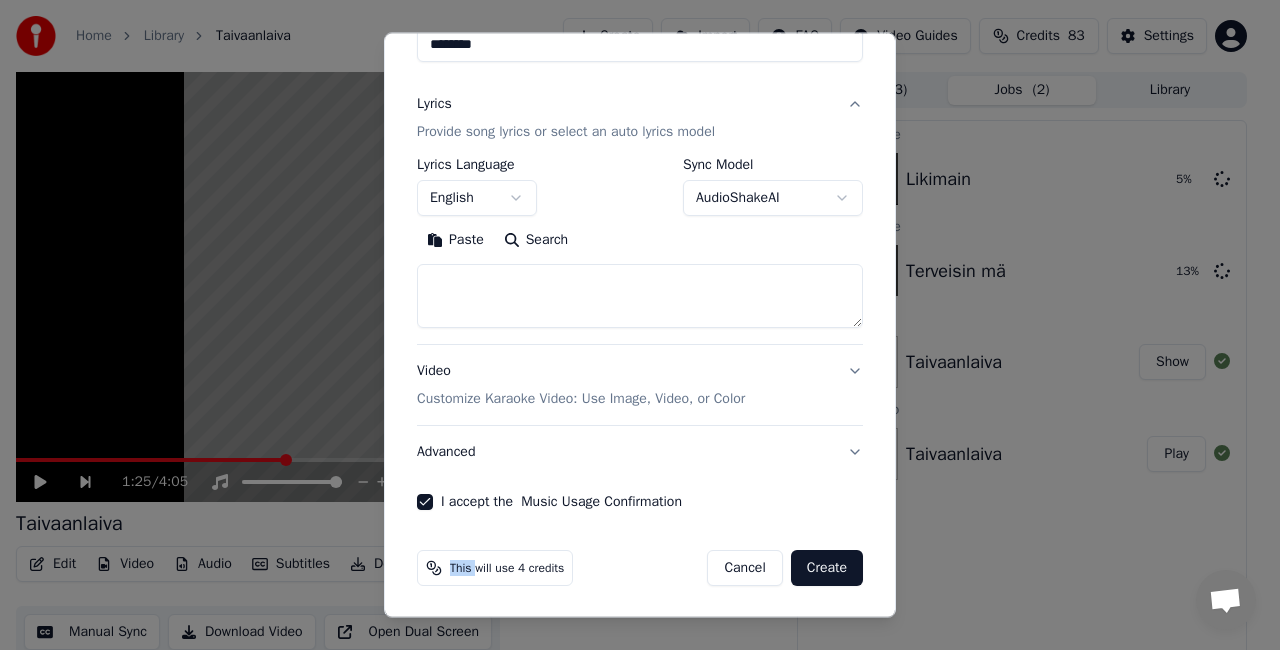 click on "Create" at bounding box center [827, 568] 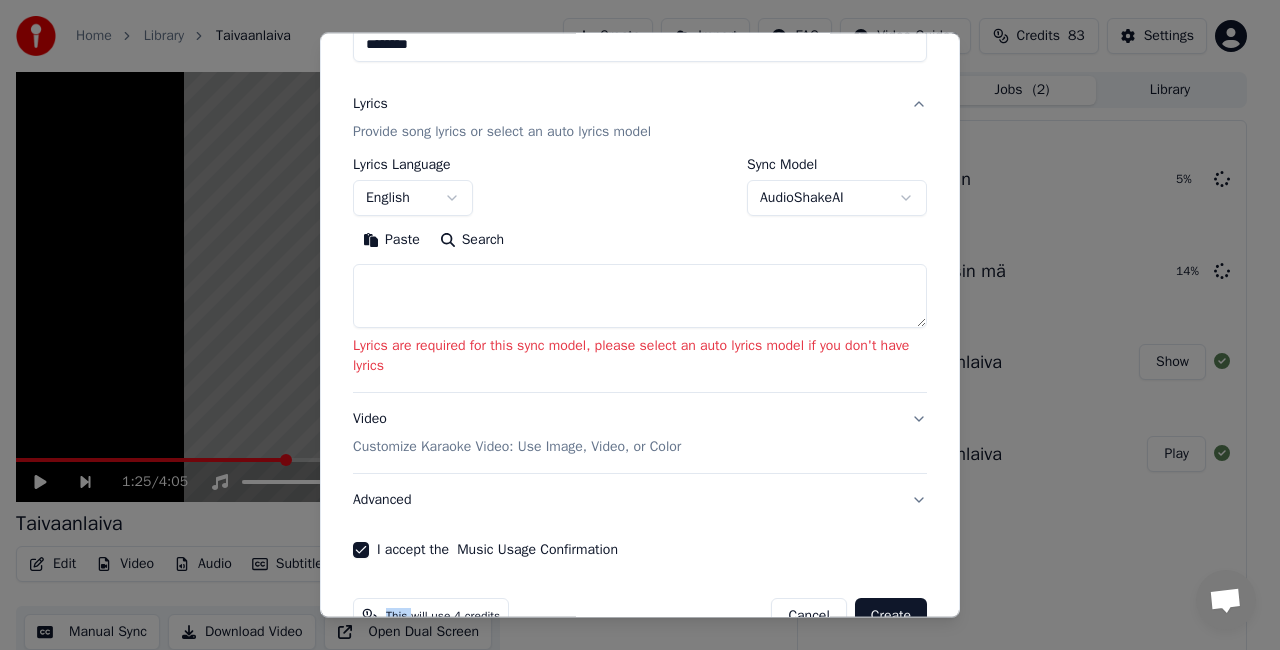 click on "Search" at bounding box center (472, 240) 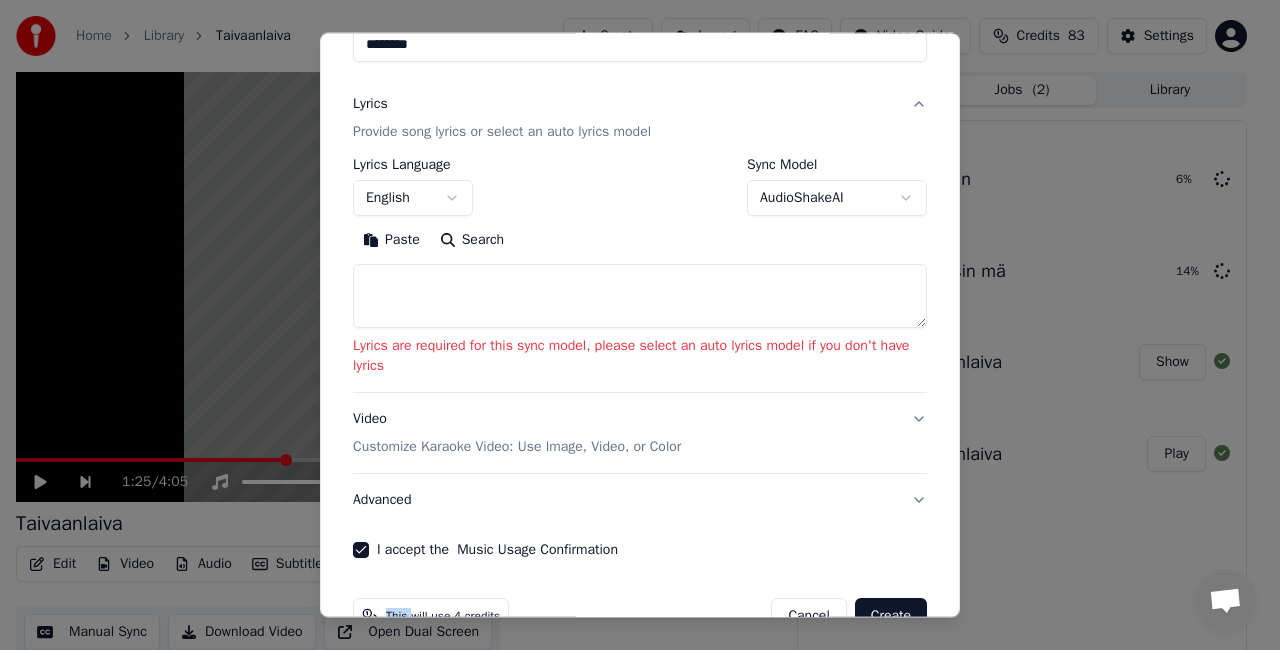 drag, startPoint x: 469, startPoint y: 250, endPoint x: 807, endPoint y: 696, distance: 559.607 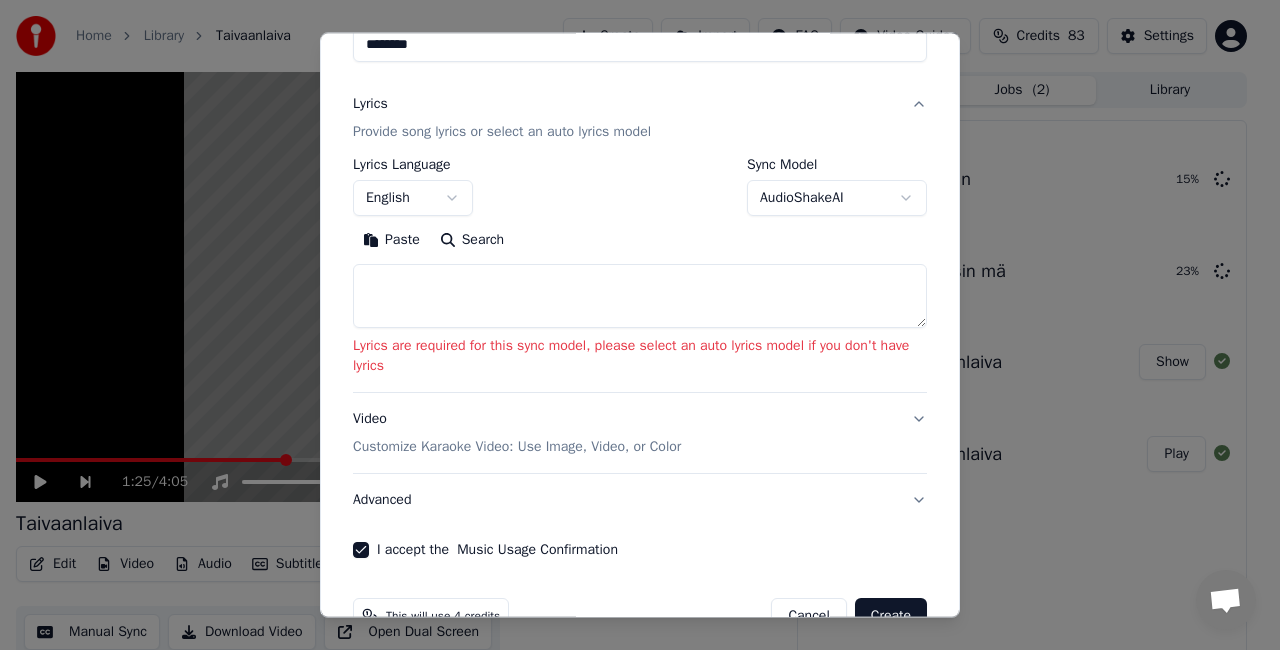 click on "Paste Search" at bounding box center [640, 276] 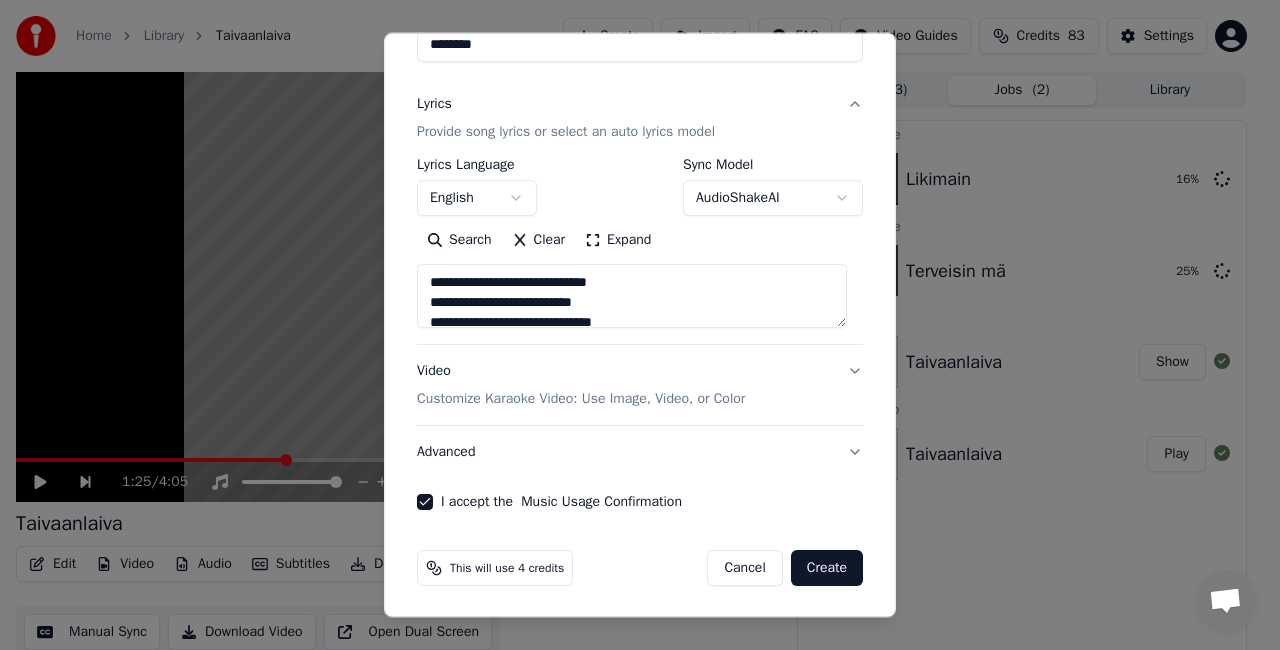 click on "Expand" at bounding box center (618, 240) 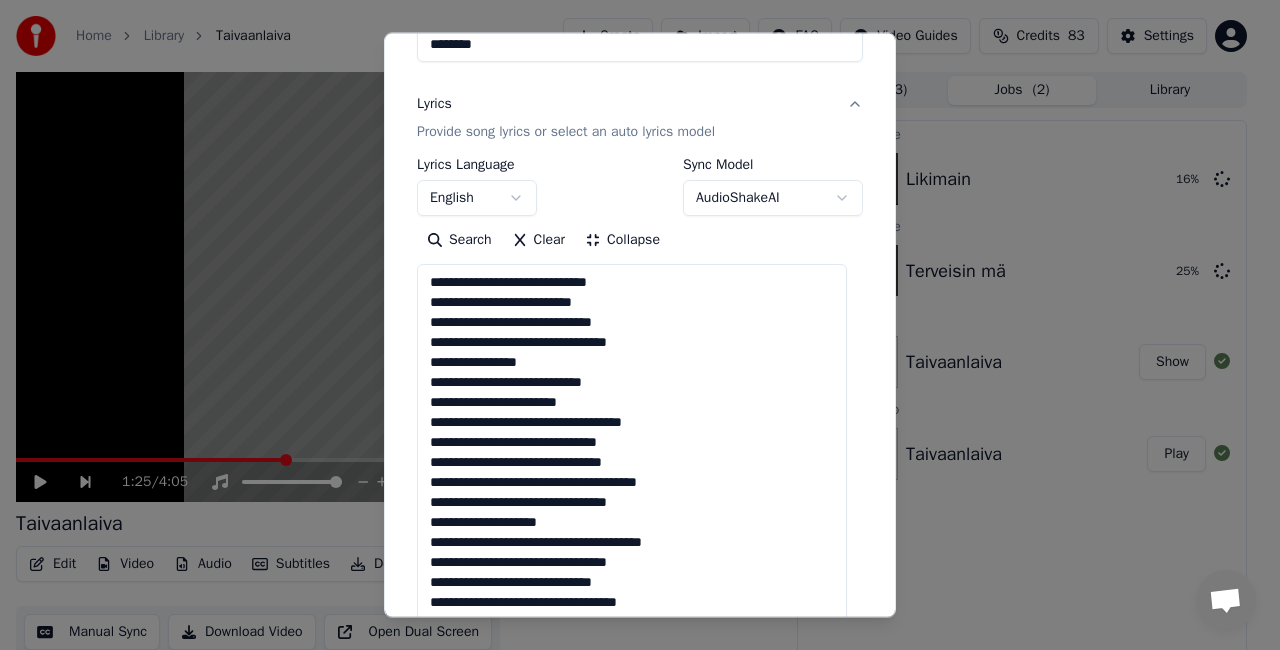 click at bounding box center (632, 702) 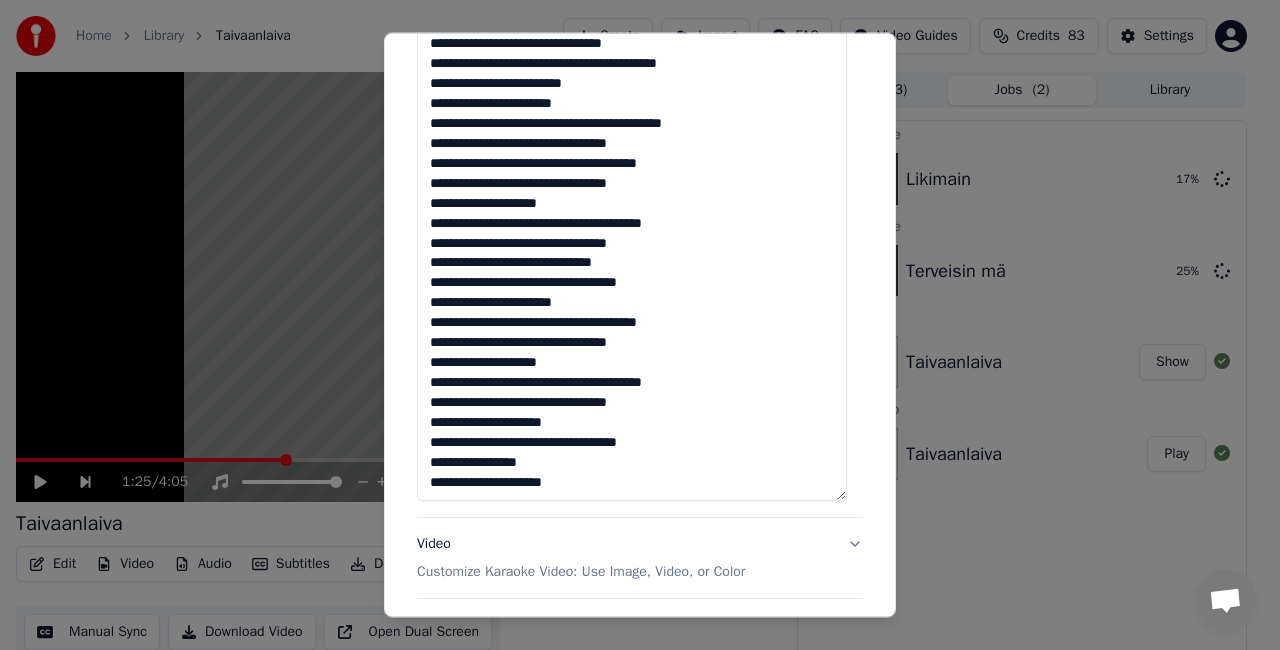 scroll, scrollTop: 1019, scrollLeft: 0, axis: vertical 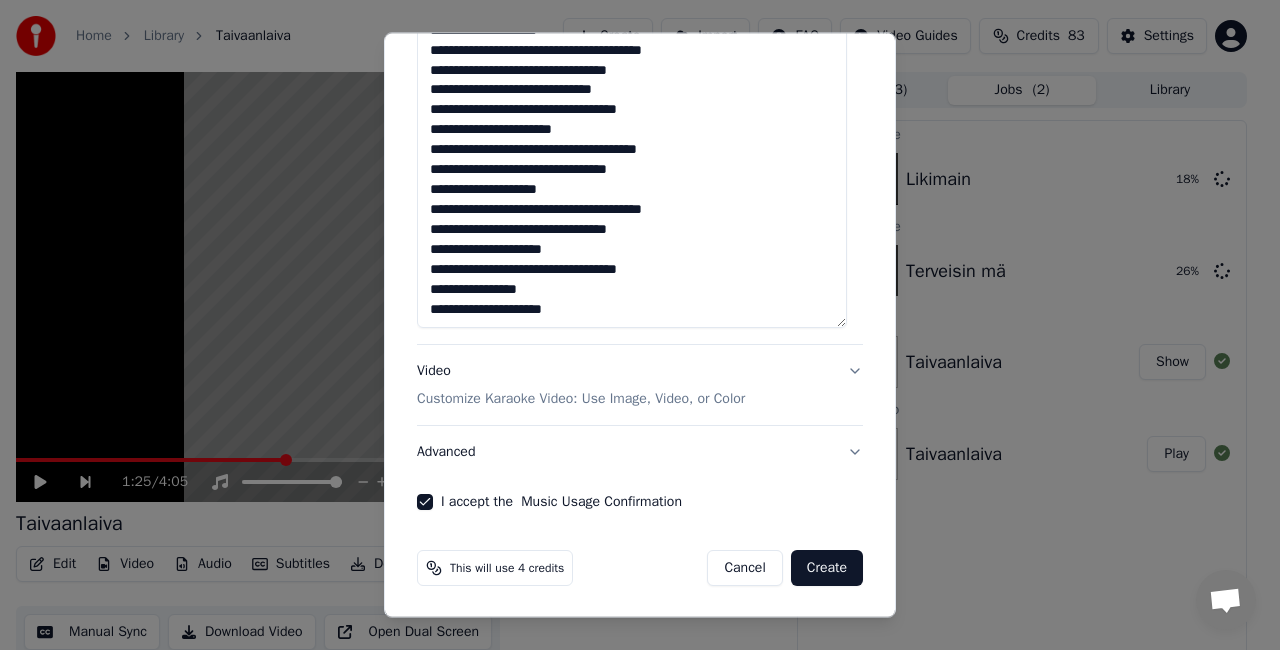drag, startPoint x: 662, startPoint y: 302, endPoint x: 426, endPoint y: 285, distance: 236.6115 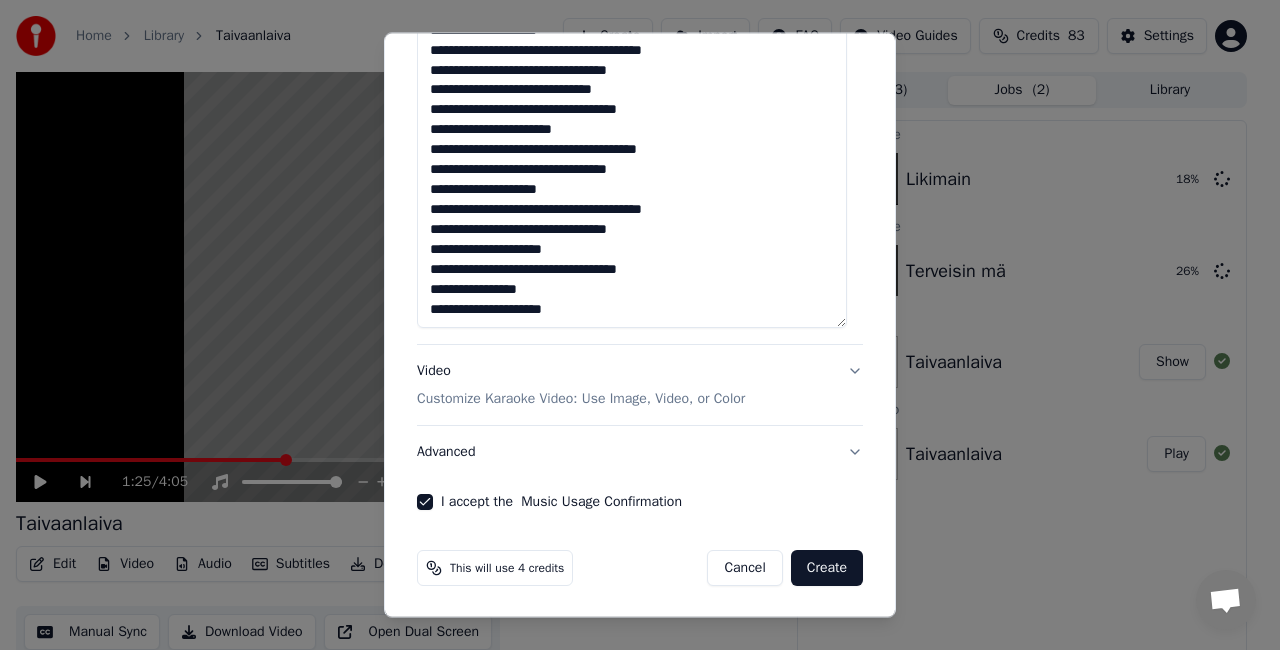 click at bounding box center (632, -110) 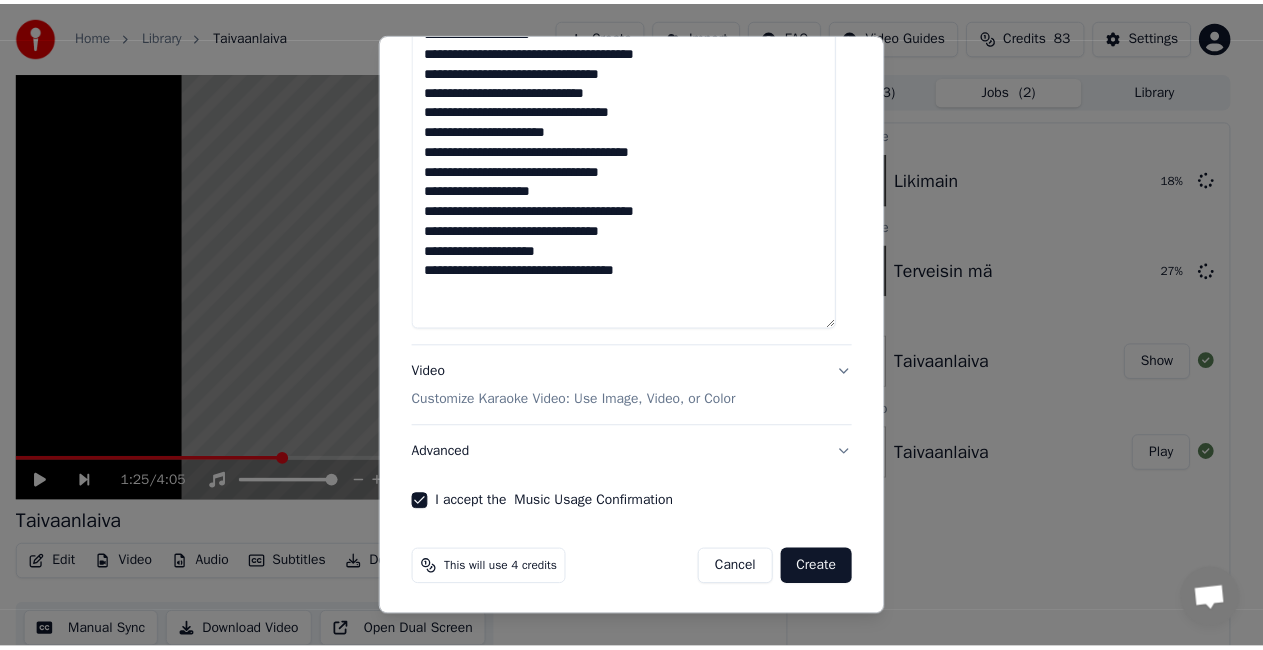 scroll, scrollTop: 0, scrollLeft: 0, axis: both 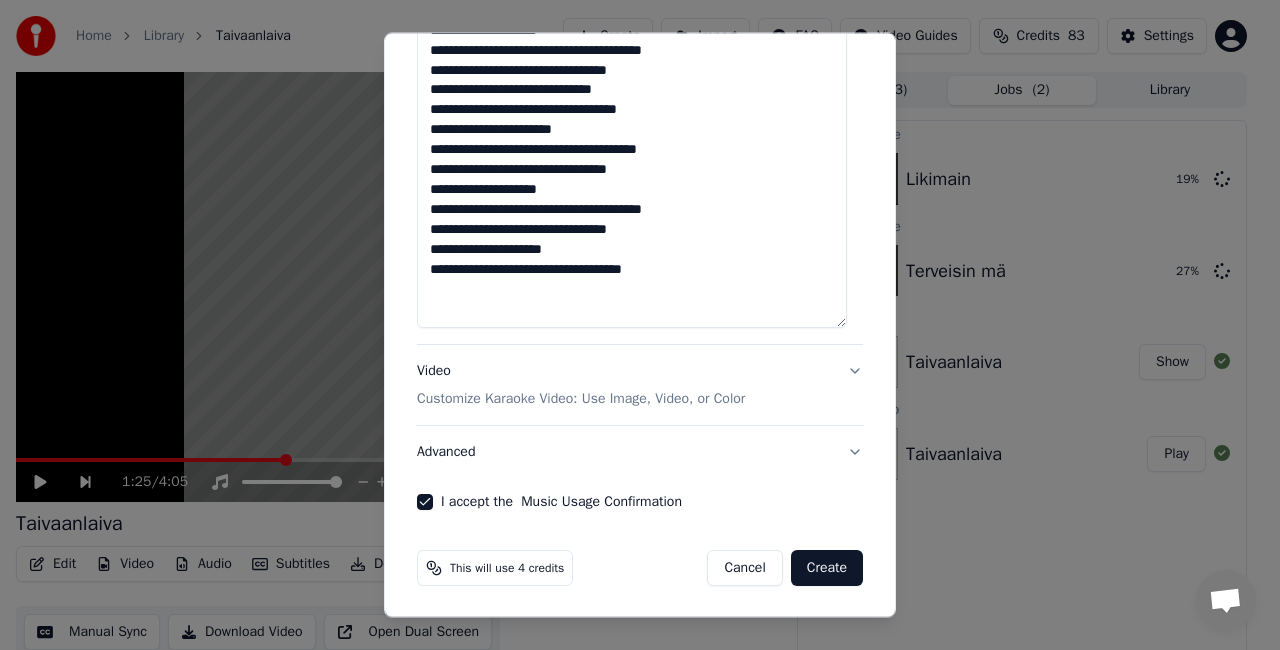 type on "**********" 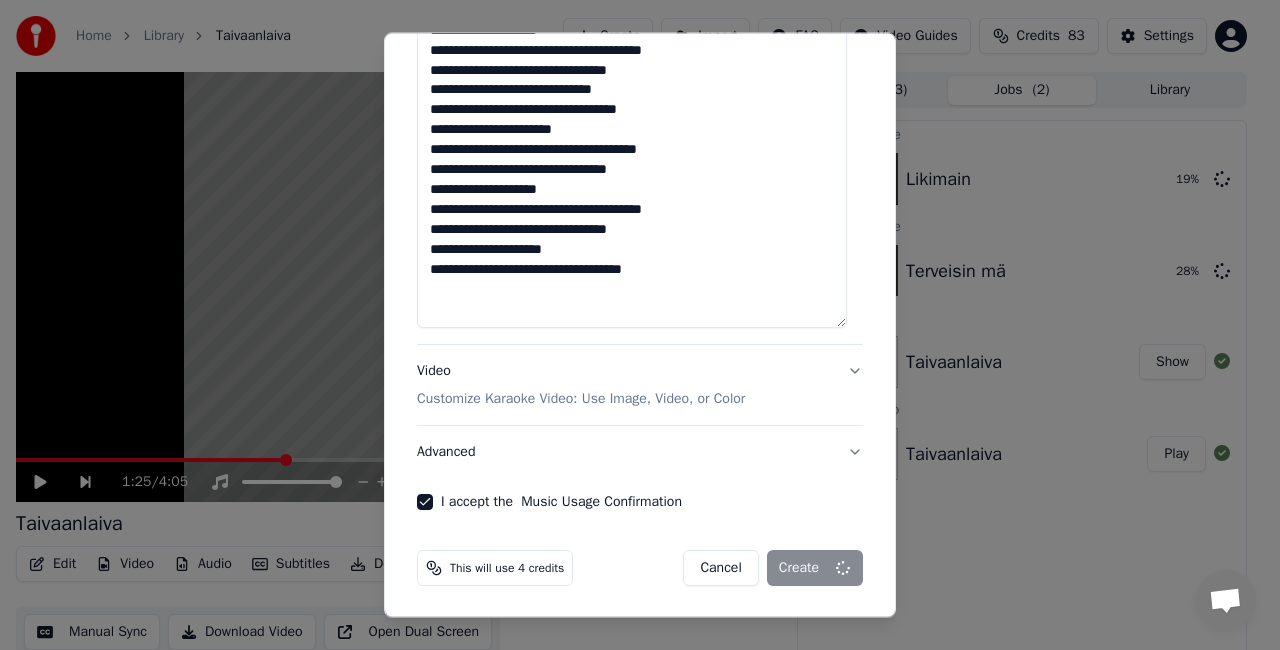 type 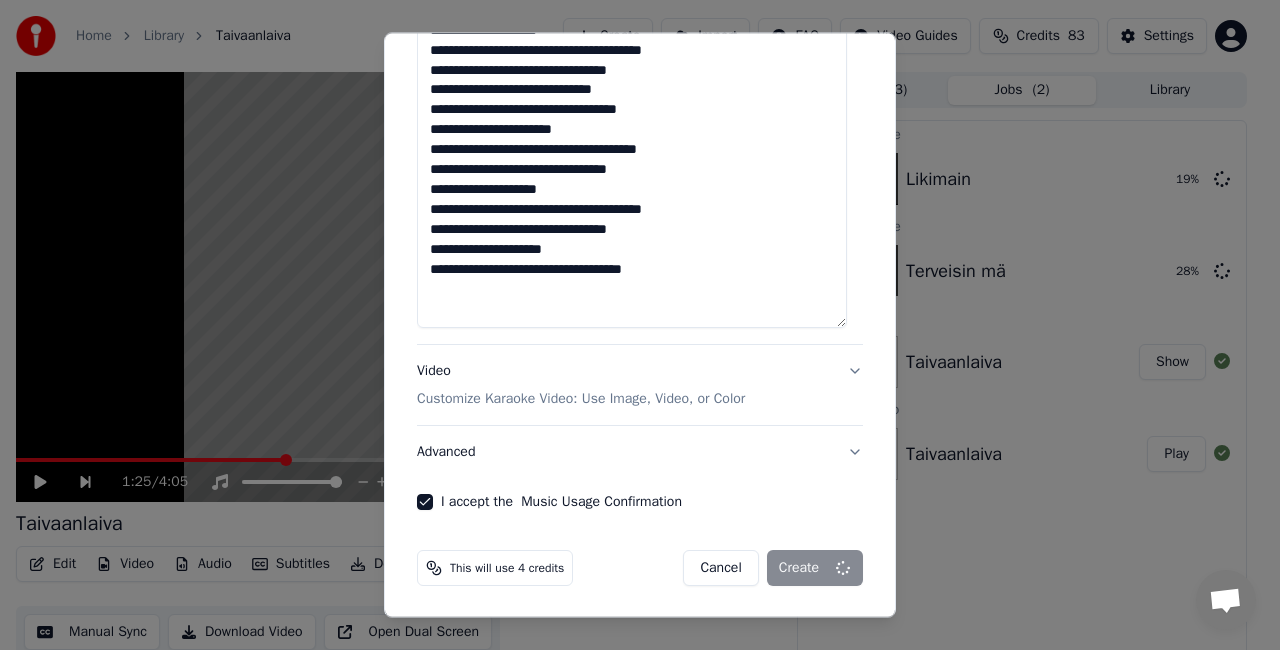 type 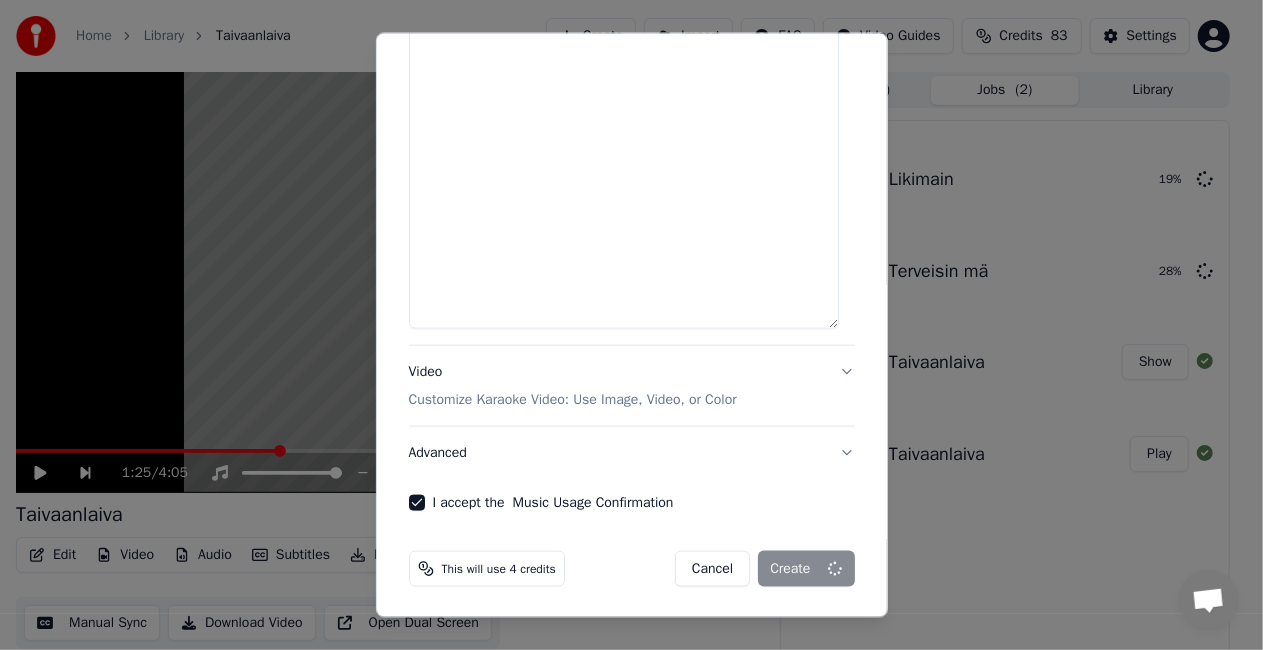 select 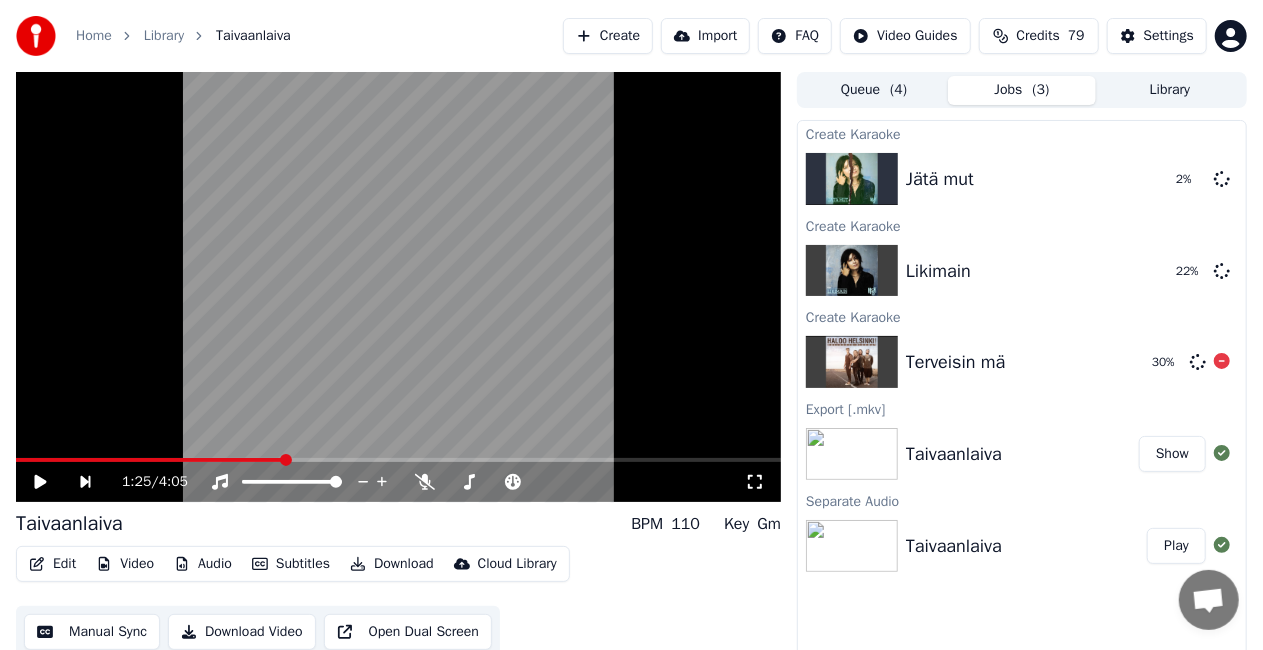 click on "Terveisin mä" at bounding box center [956, 362] 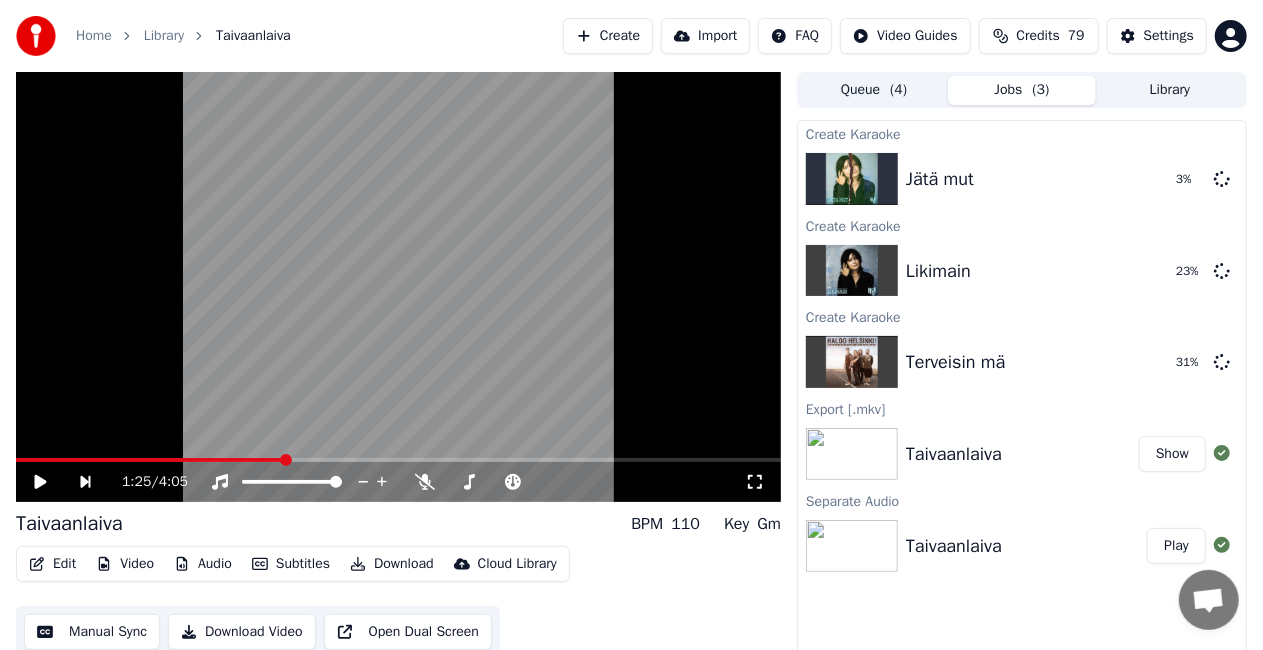 click on "Home" at bounding box center [94, 36] 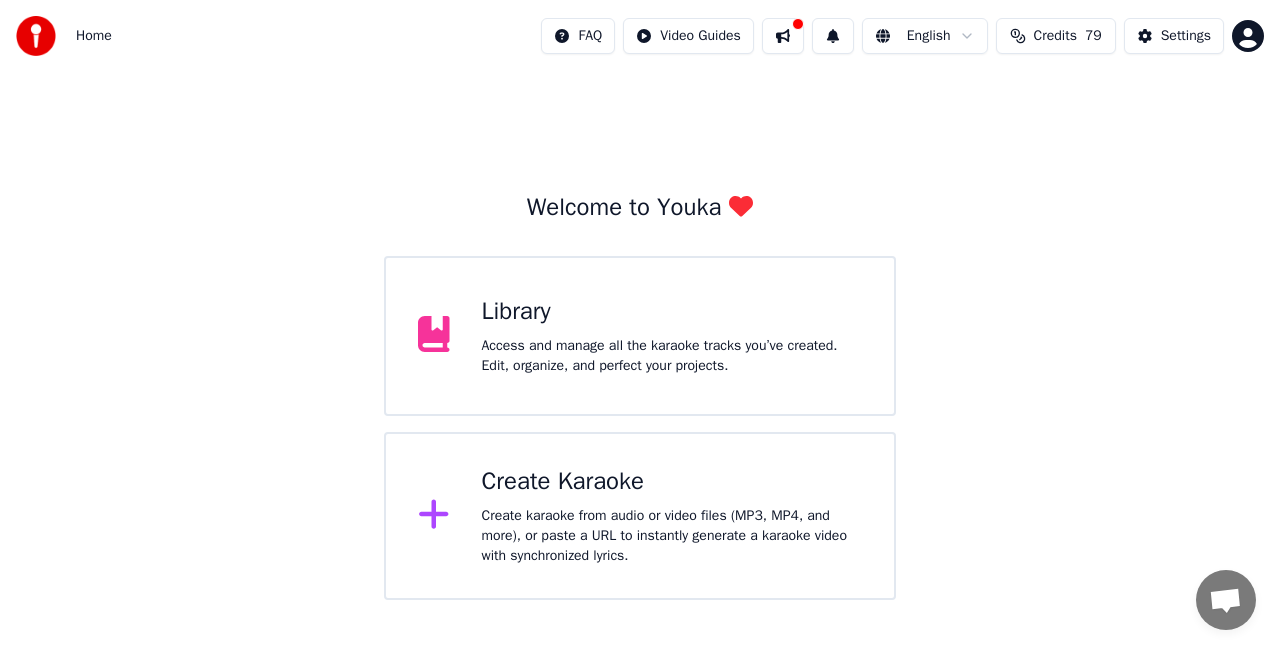 click on "Library Access and manage all the karaoke tracks you’ve created. Edit, organize, and perfect your projects." at bounding box center (640, 336) 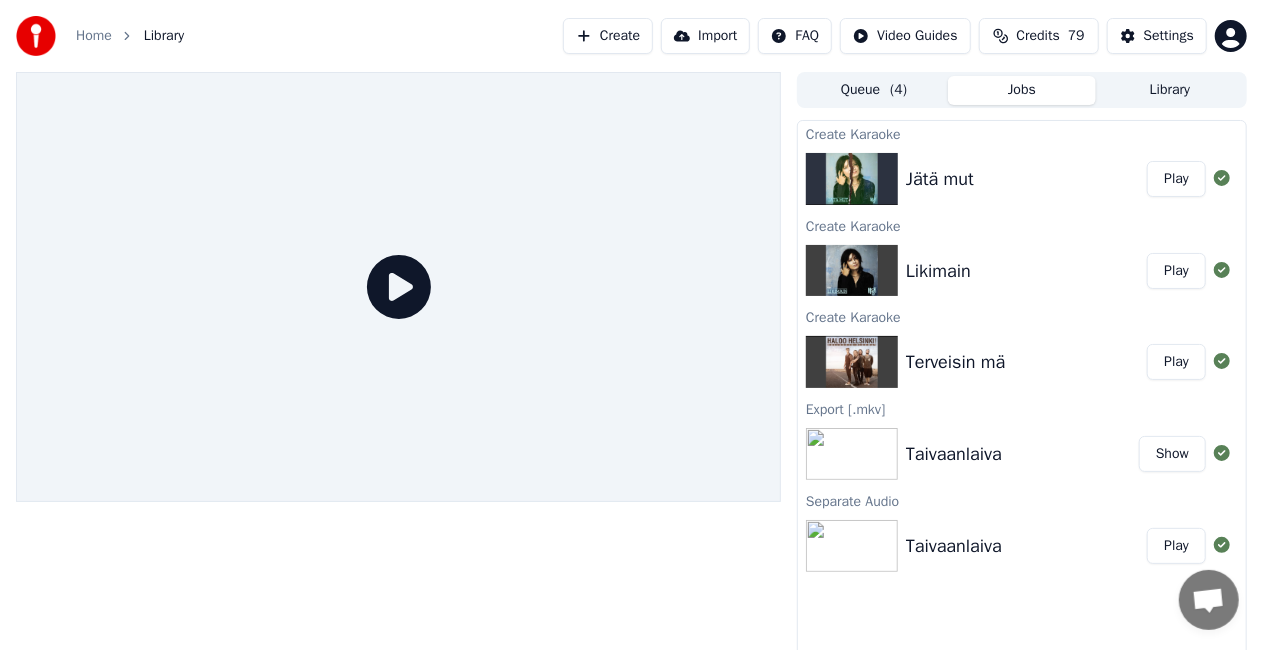 click on "Play" at bounding box center (1176, 362) 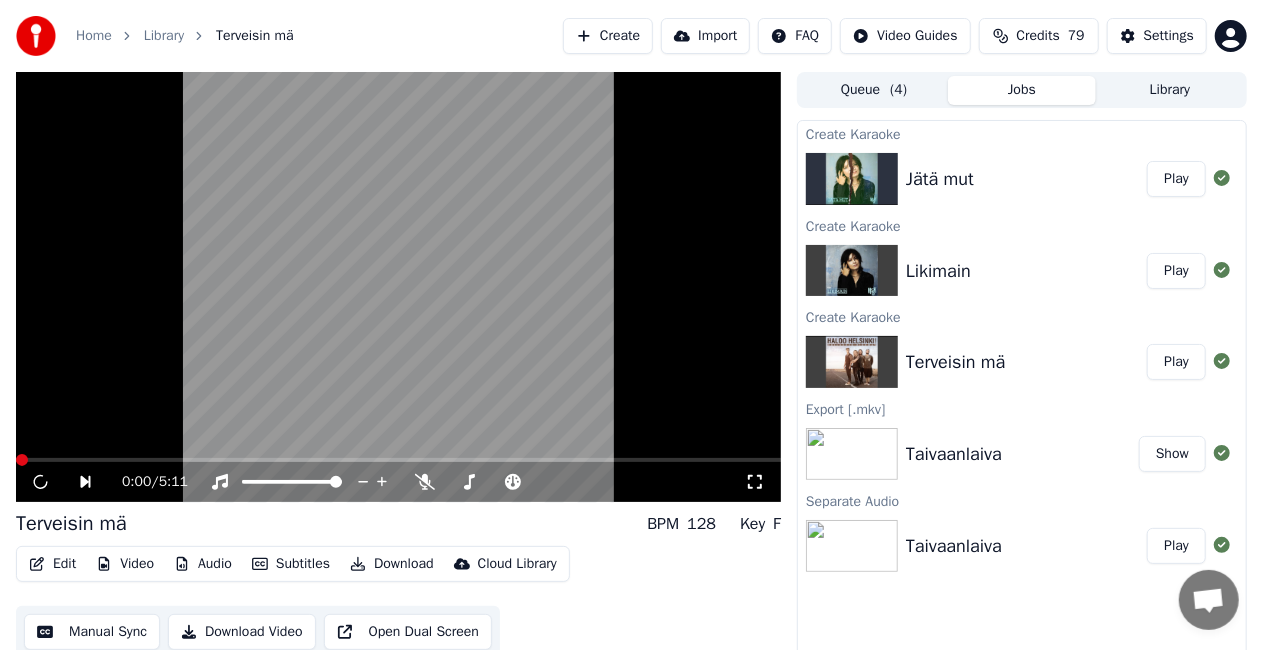 click at bounding box center (398, 287) 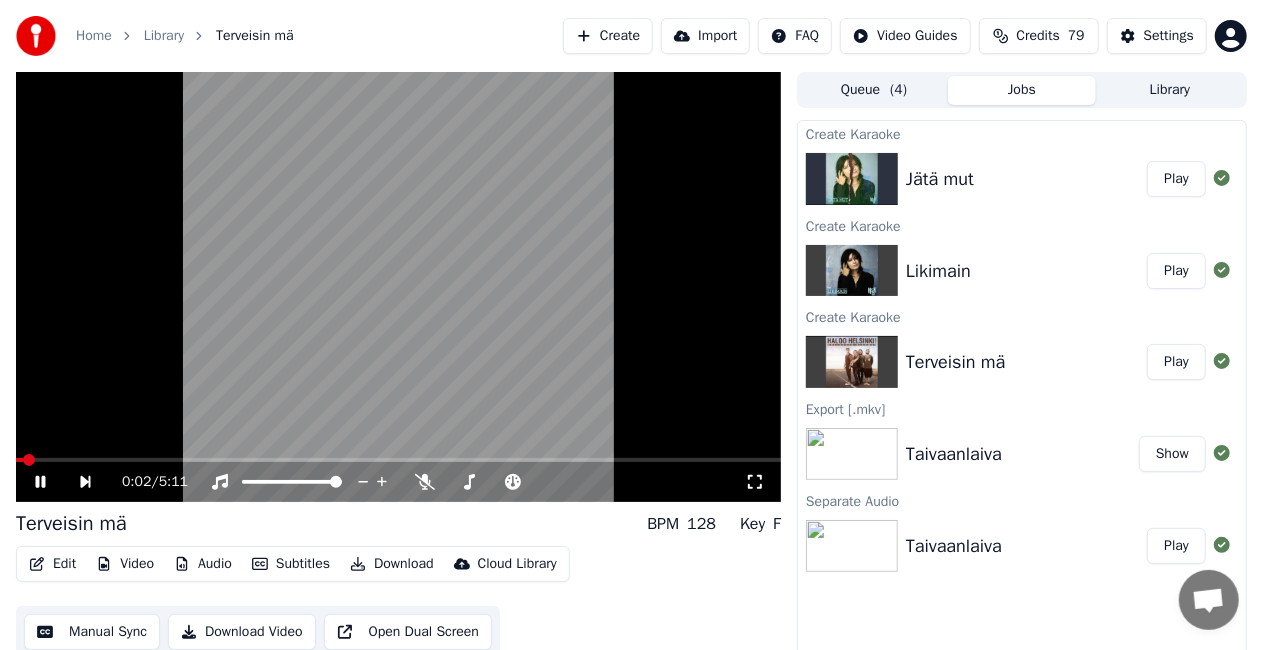 click on "Subtitles" at bounding box center (291, 564) 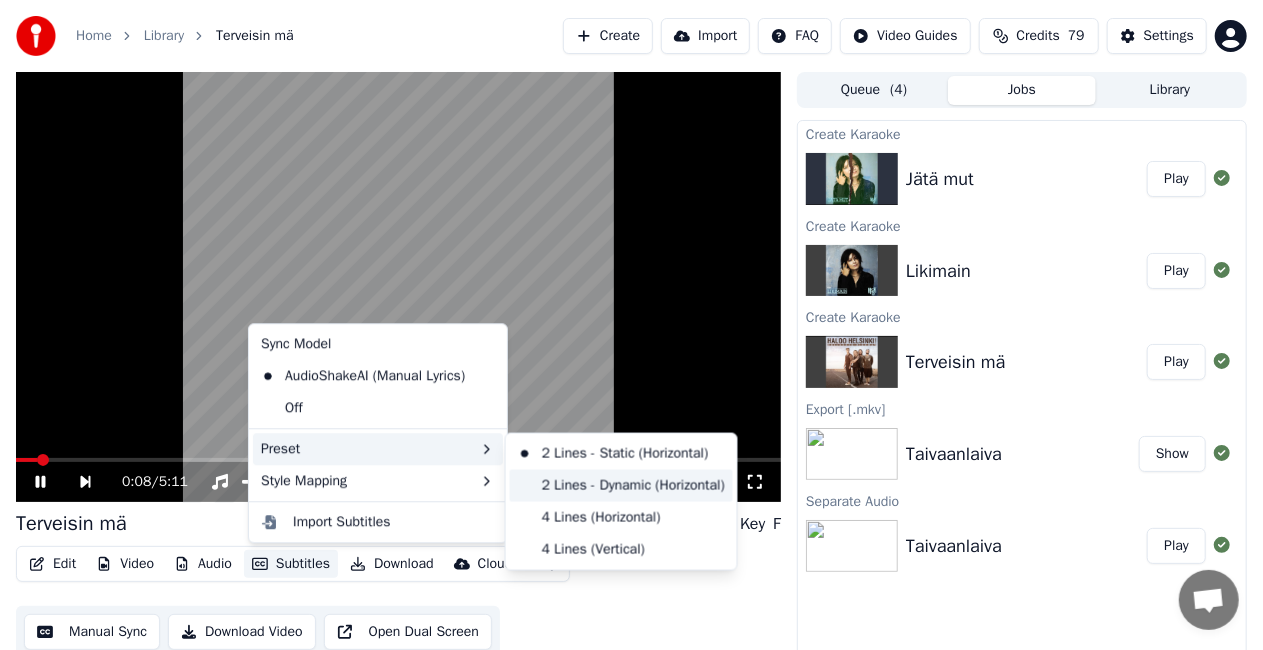 click on "2 Lines - Dynamic (Horizontal)" at bounding box center [621, 486] 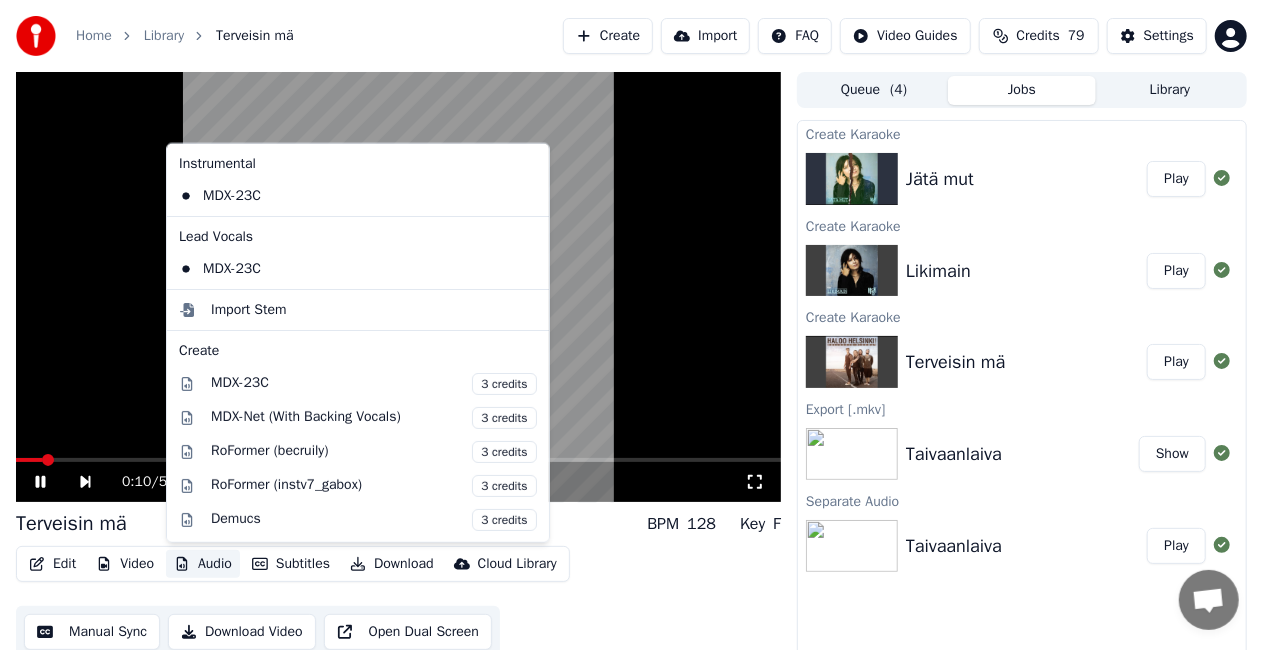 click on "Audio" at bounding box center (203, 564) 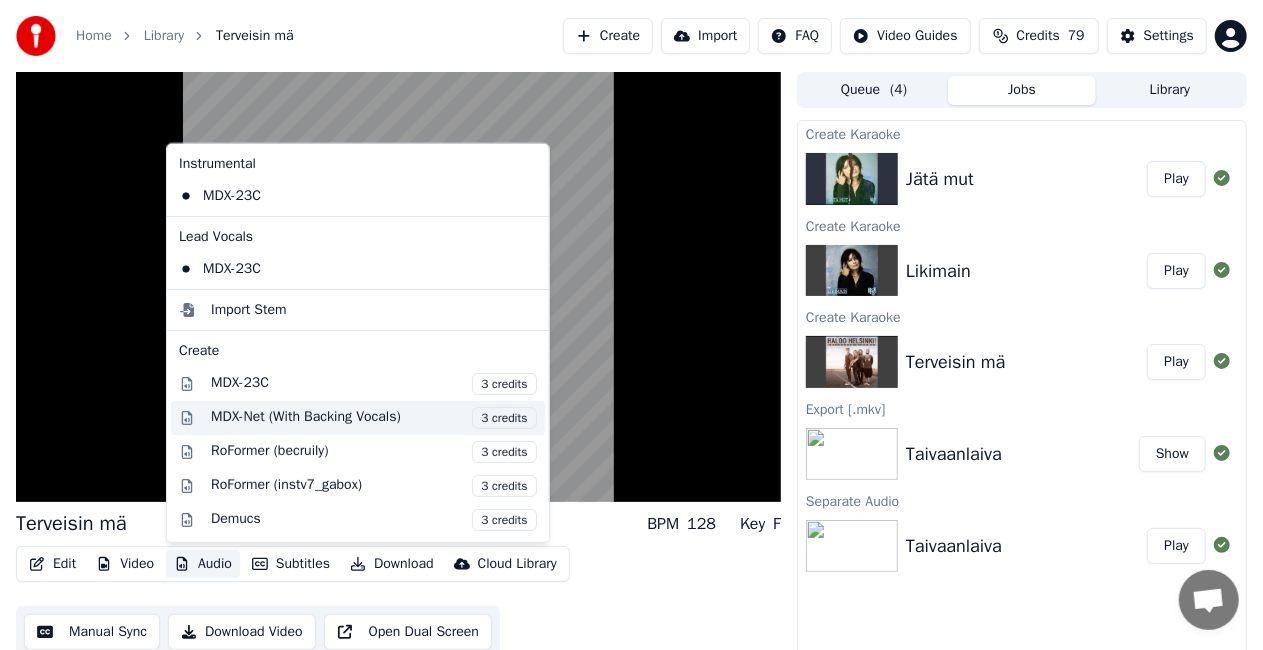 click on "MDX-Net (With Backing Vocals) 3 credits" at bounding box center (374, 418) 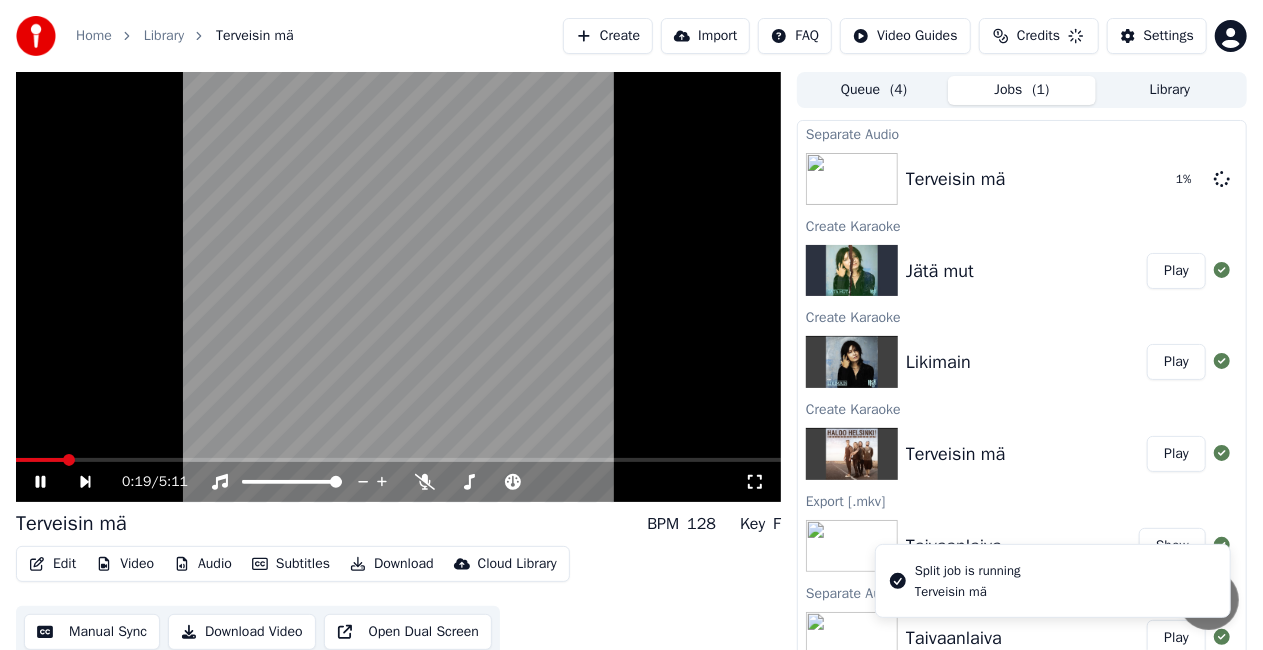 click on "Play" at bounding box center (1176, 362) 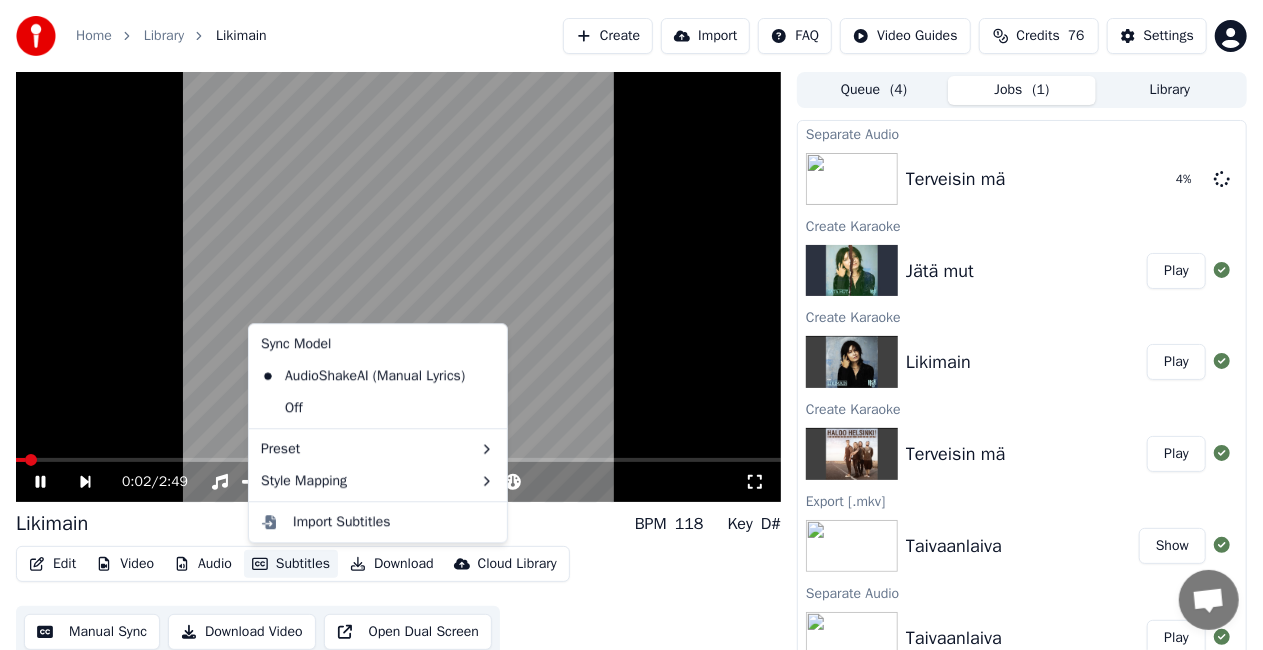 click on "Subtitles" at bounding box center (291, 564) 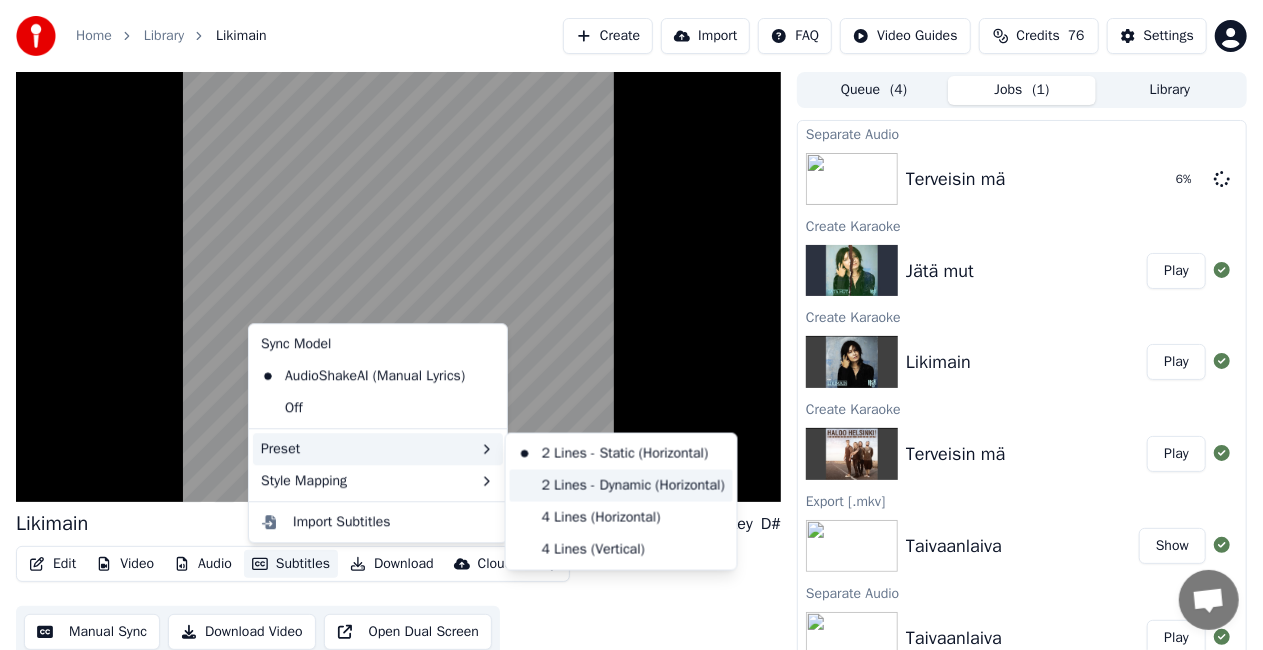 click on "2 Lines - Dynamic (Horizontal)" at bounding box center [621, 486] 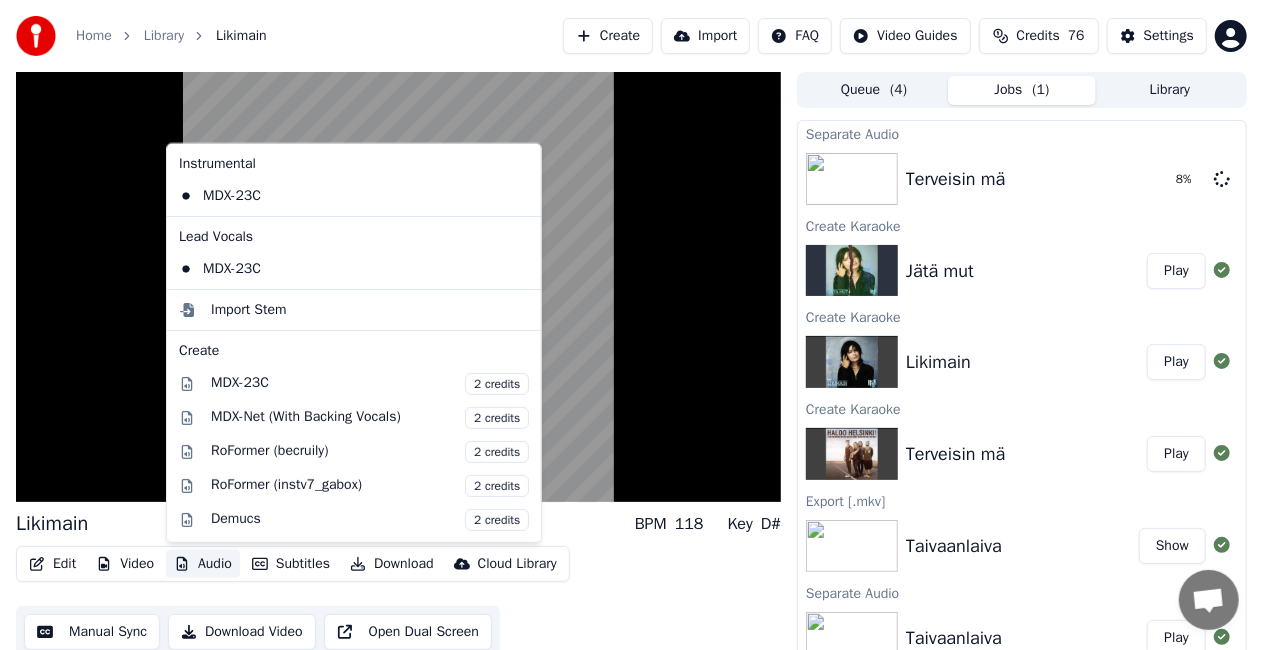 click on "Audio" at bounding box center [203, 564] 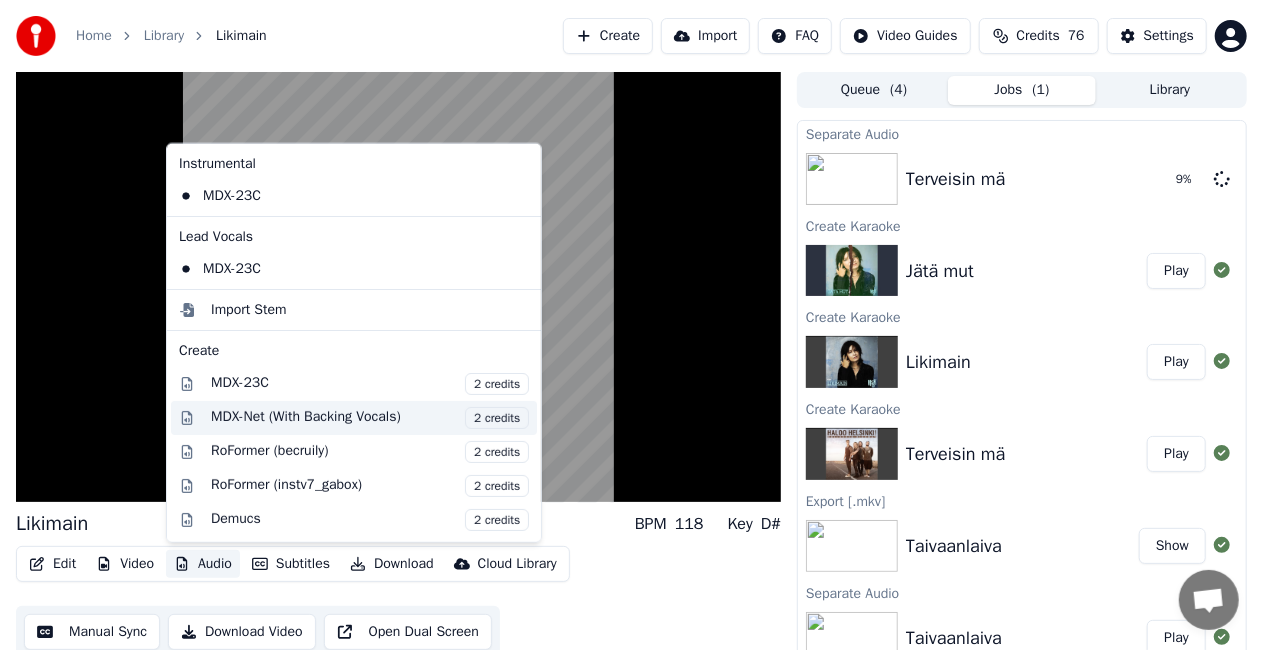 click on "MDX-Net (With Backing Vocals) 2 credits" at bounding box center [370, 418] 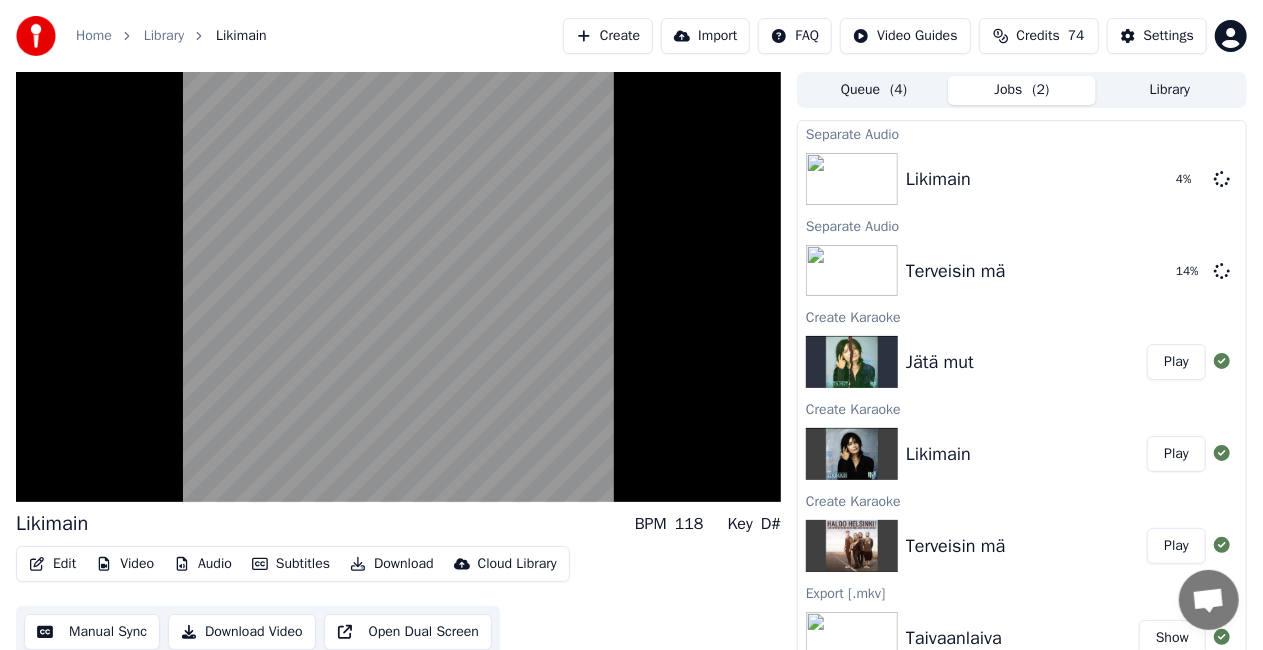 click on "Play" at bounding box center (1176, 362) 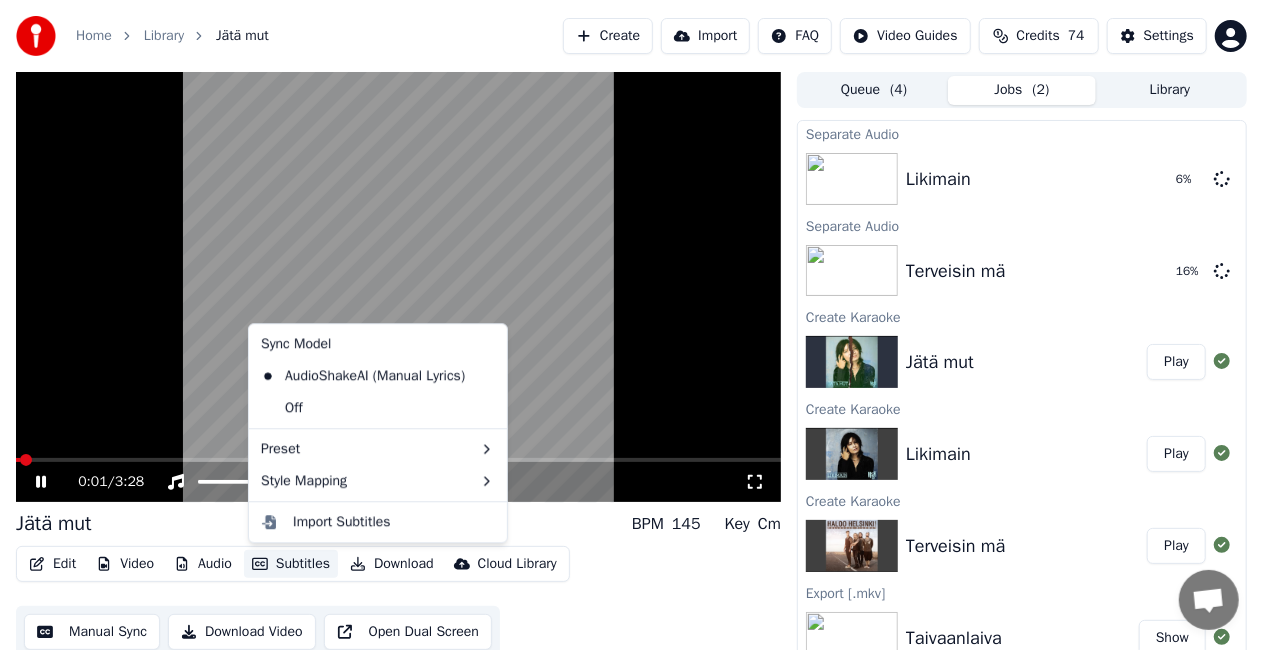 click on "Subtitles" at bounding box center [291, 564] 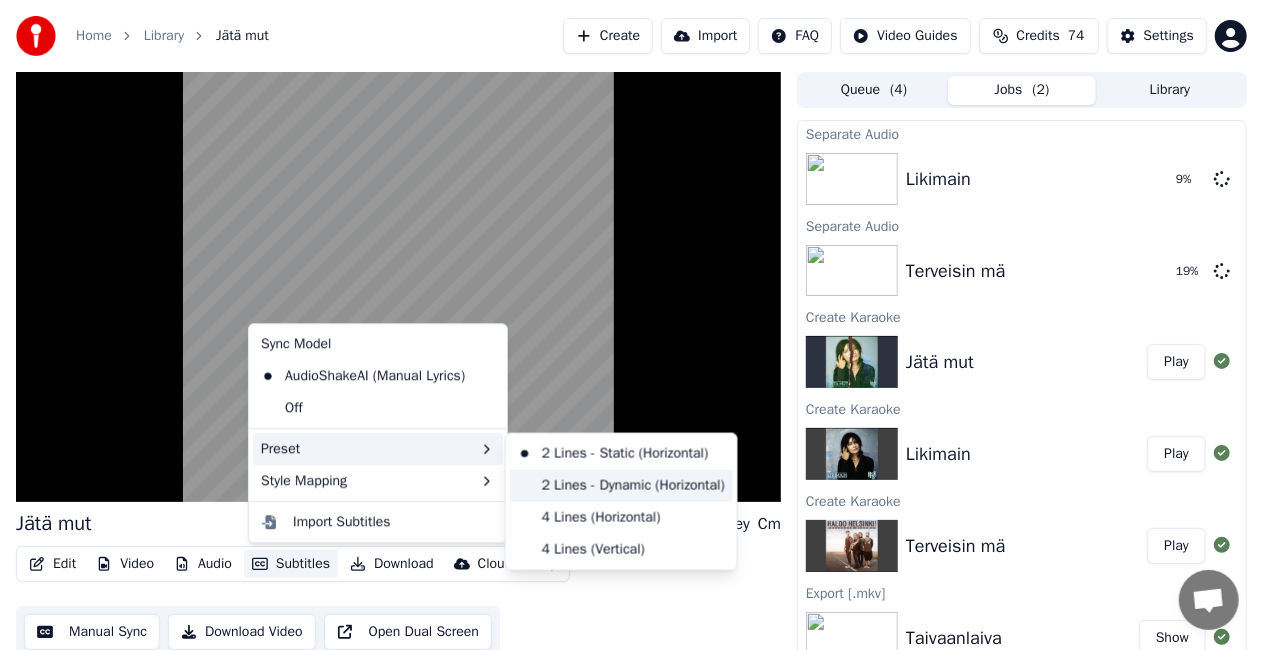 click on "2 Lines - Dynamic (Horizontal)" at bounding box center [621, 486] 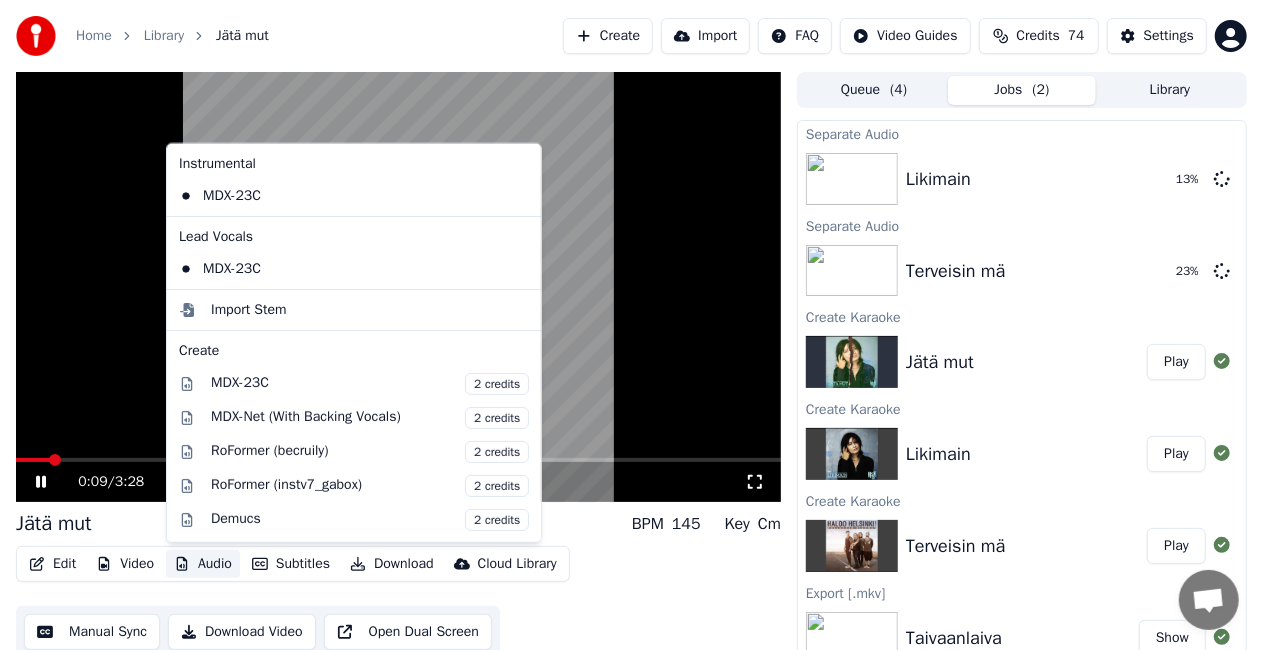 click on "Audio" at bounding box center [203, 564] 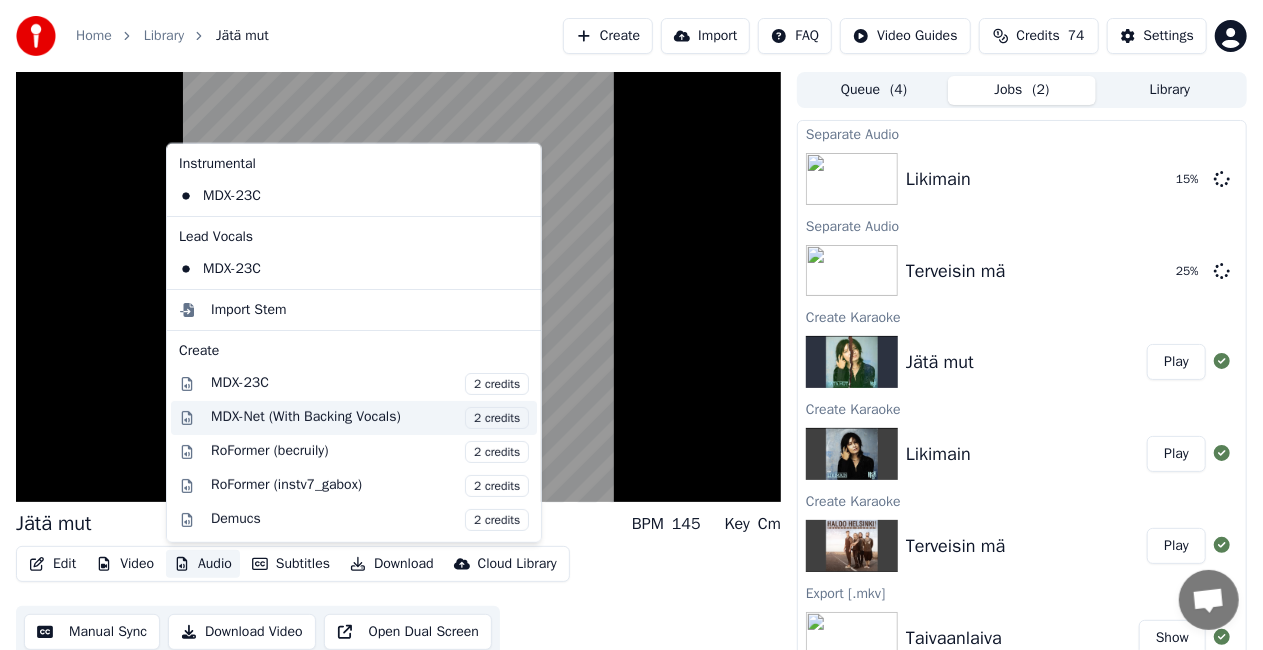 click on "MDX-Net (With Backing Vocals) 2 credits" at bounding box center [370, 418] 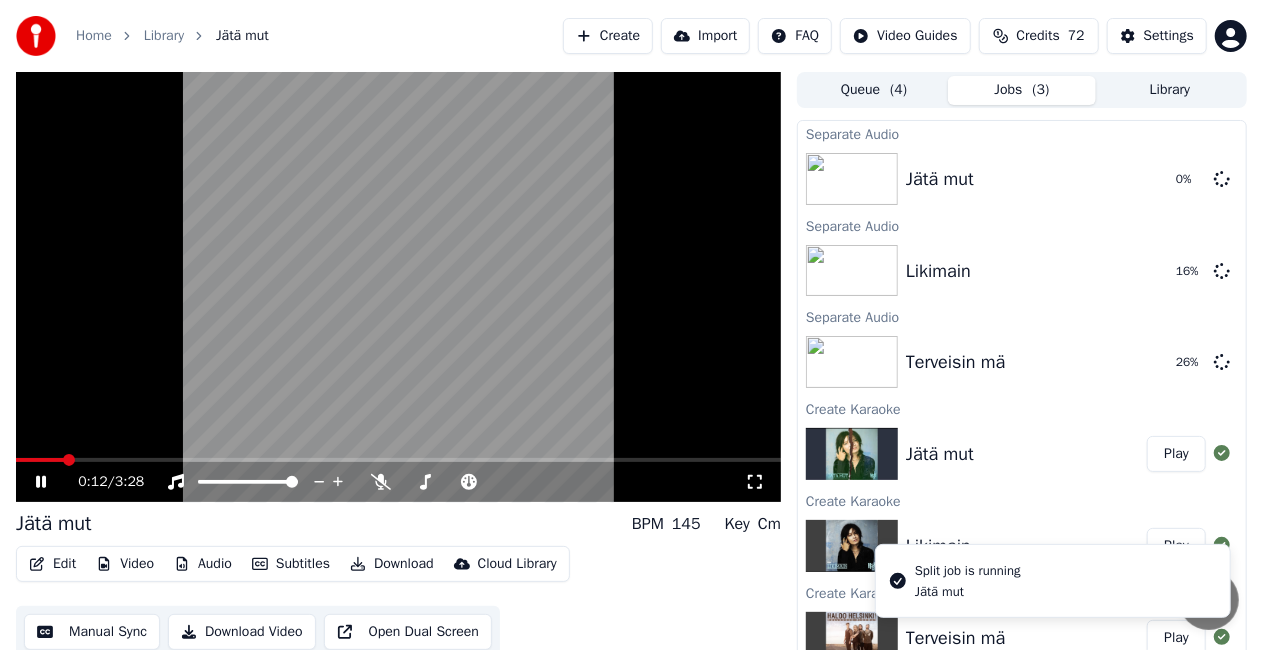 click at bounding box center (398, 287) 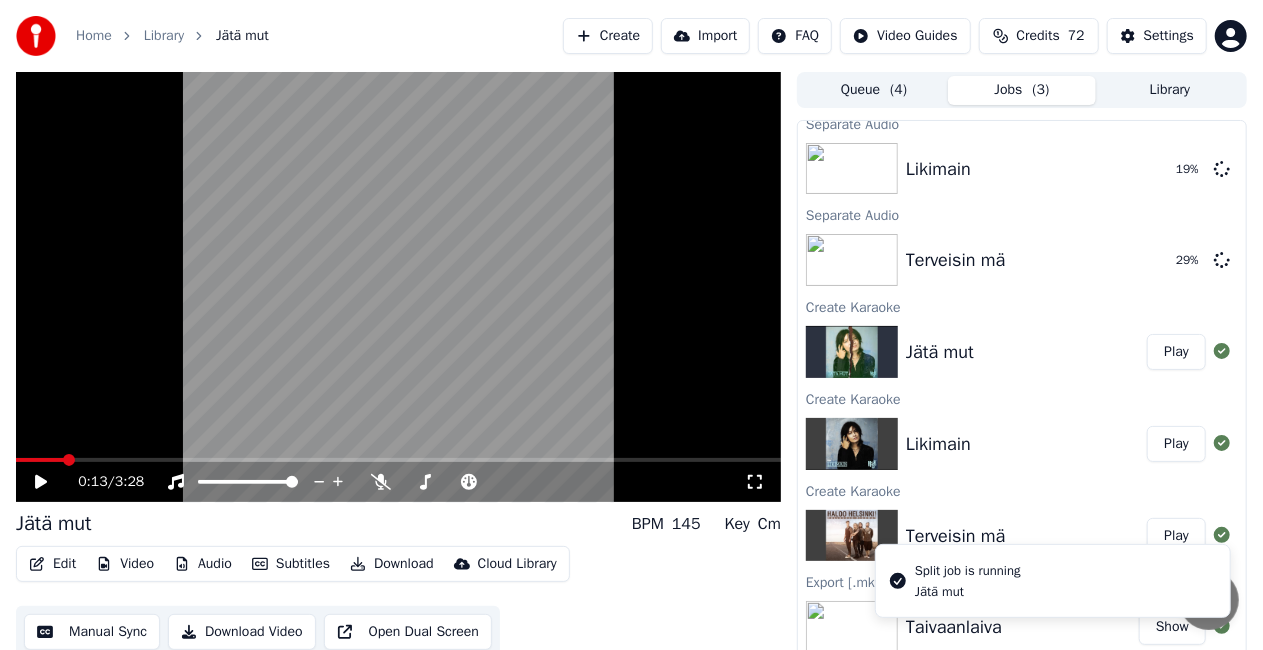 scroll, scrollTop: 182, scrollLeft: 0, axis: vertical 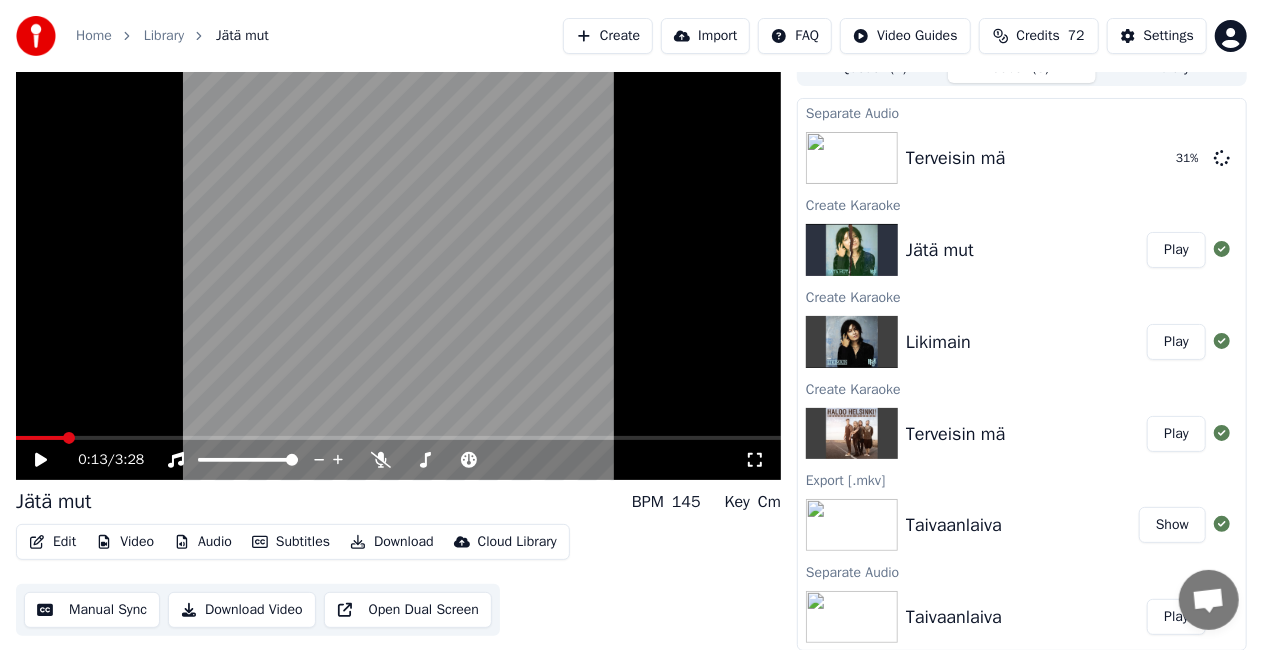 click on "Show" at bounding box center (1172, 525) 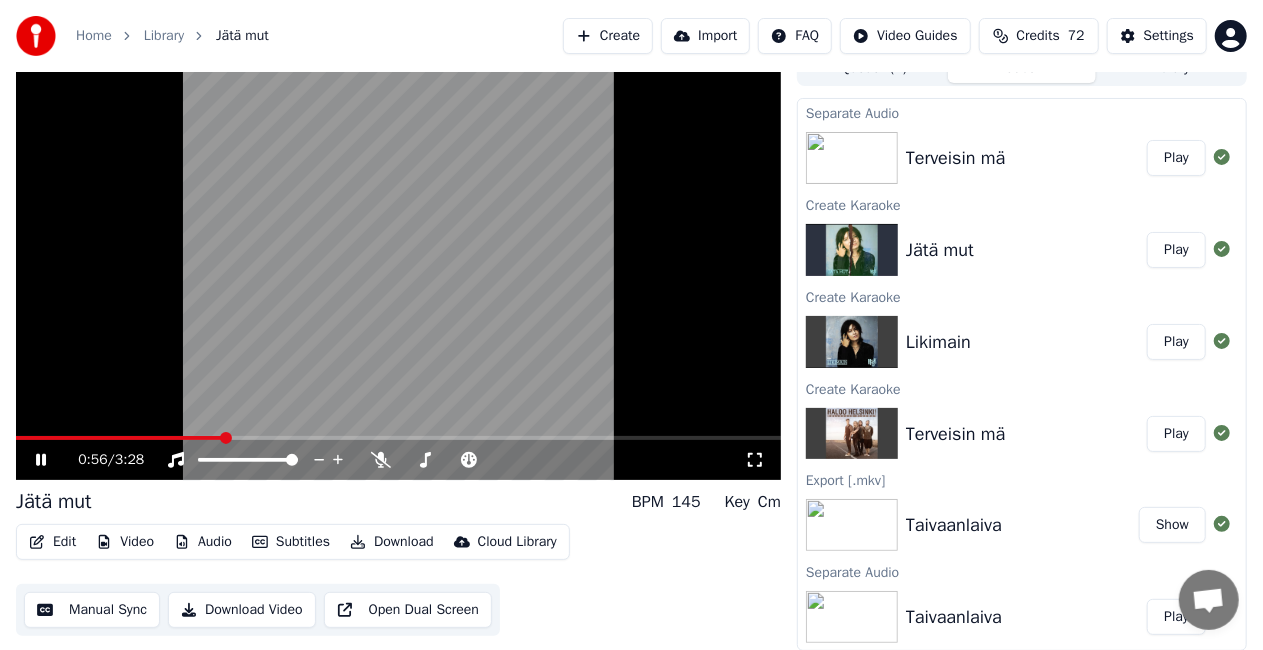 click at bounding box center [398, 265] 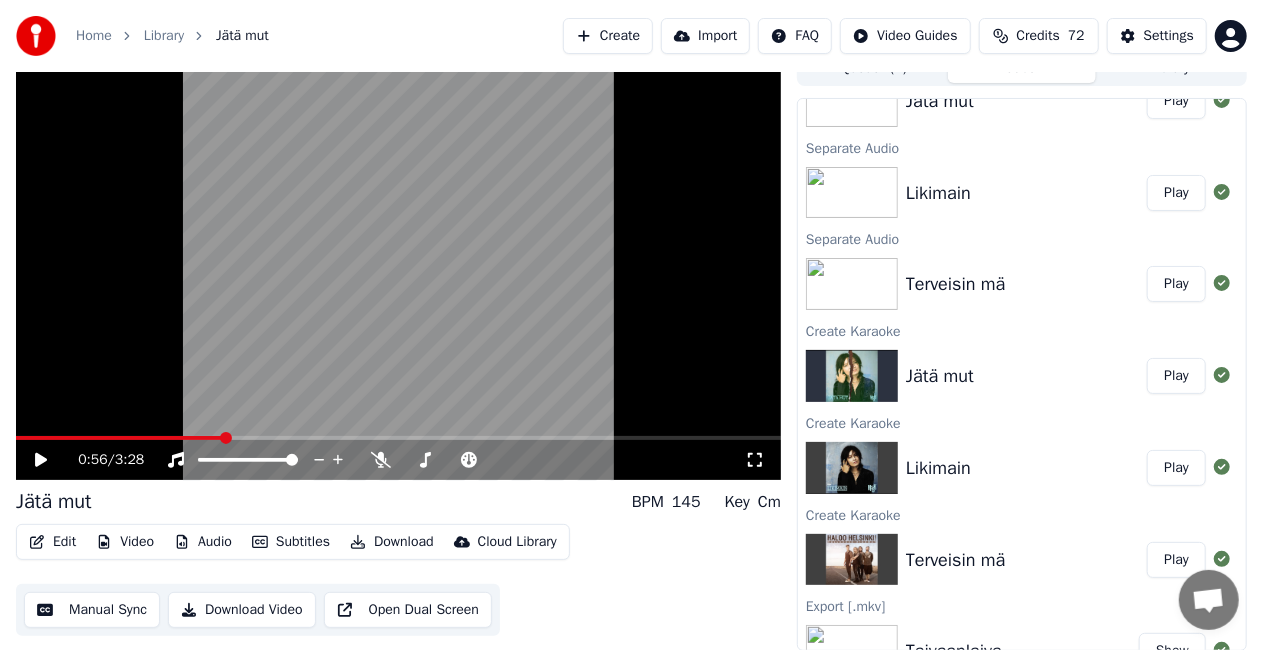 scroll, scrollTop: 0, scrollLeft: 0, axis: both 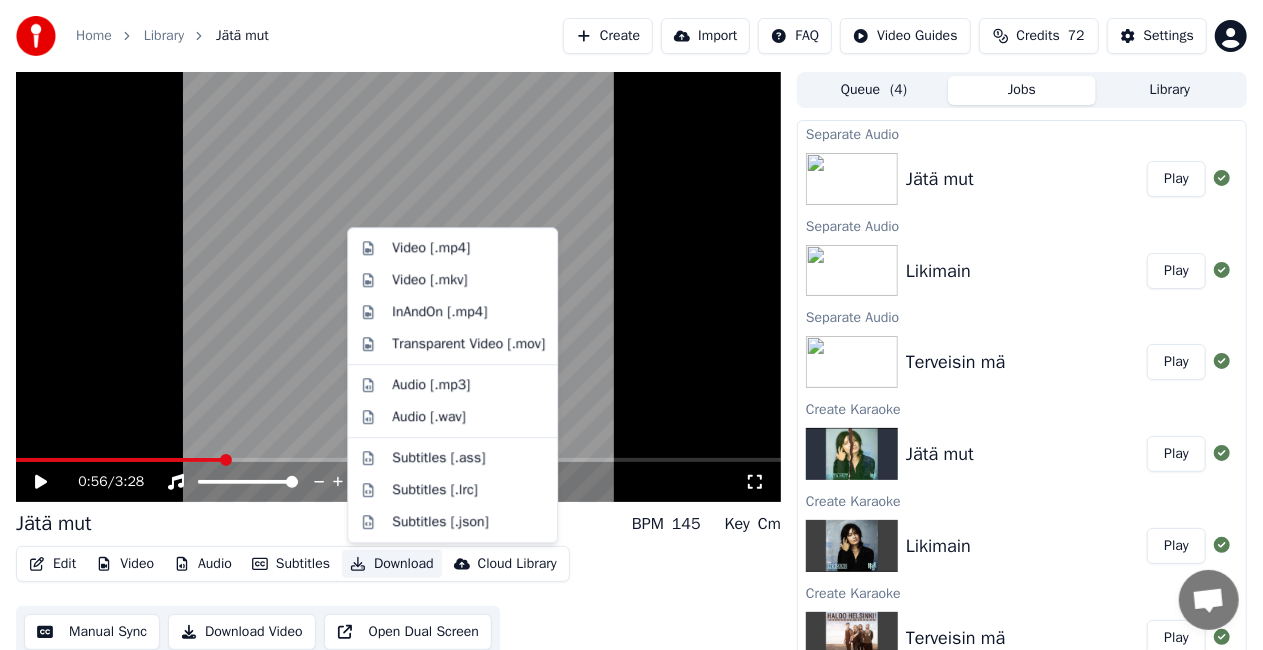 click on "Download" at bounding box center [392, 564] 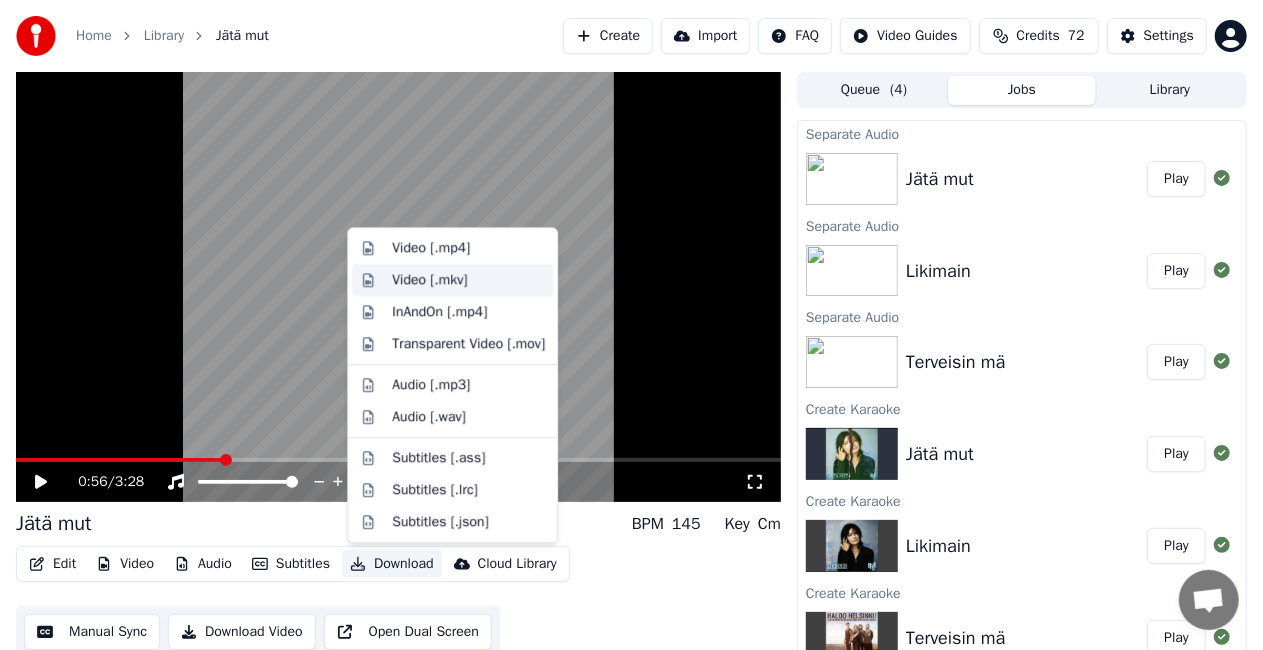 click on "Video [.mkv]" at bounding box center (452, 280) 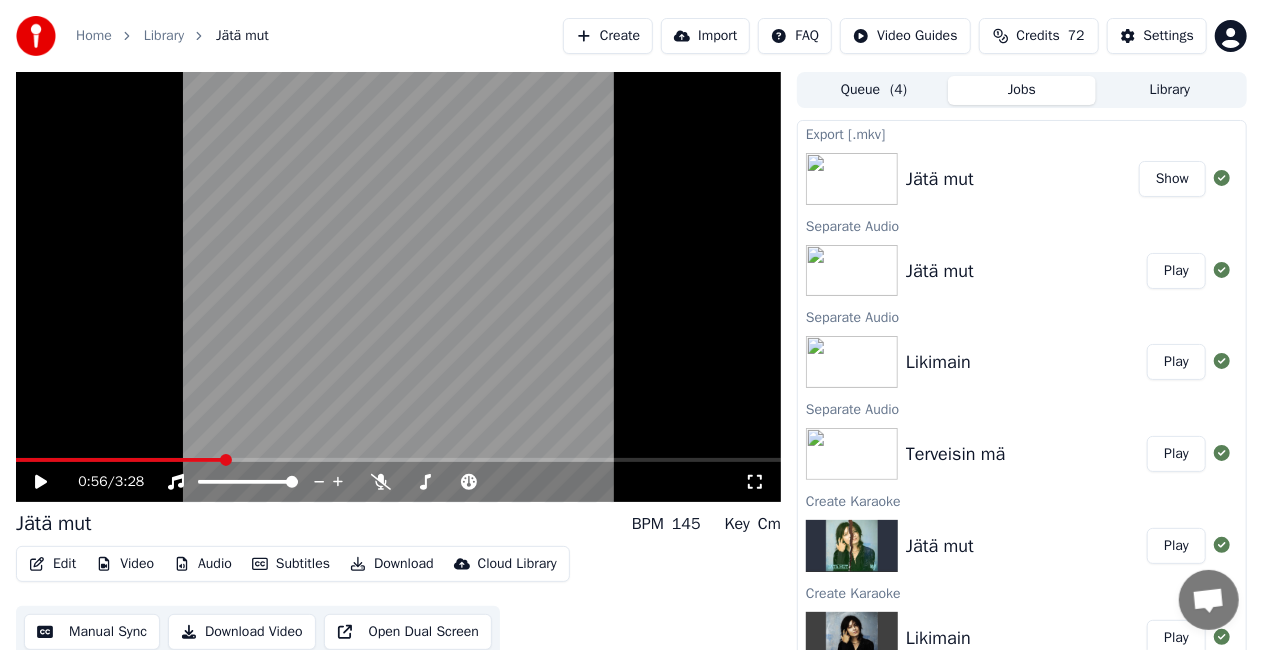 click on "Play" at bounding box center (1176, 362) 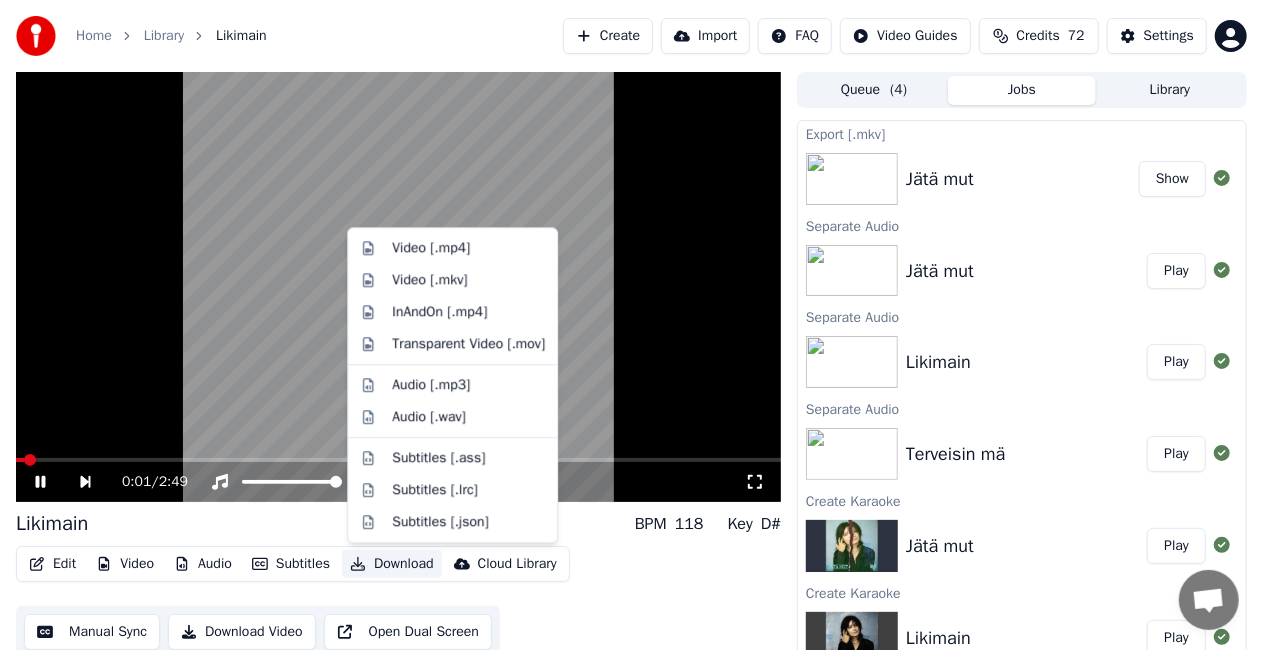 click on "Download" at bounding box center [392, 564] 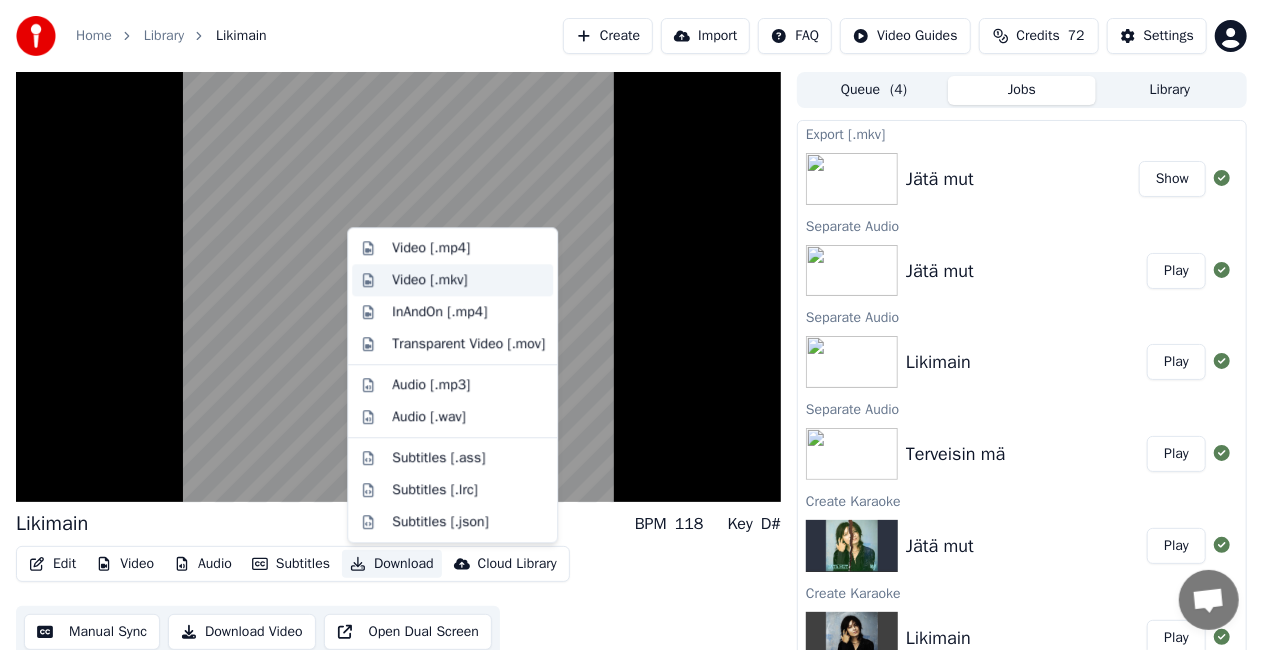 click on "Video [.mkv]" at bounding box center (468, 280) 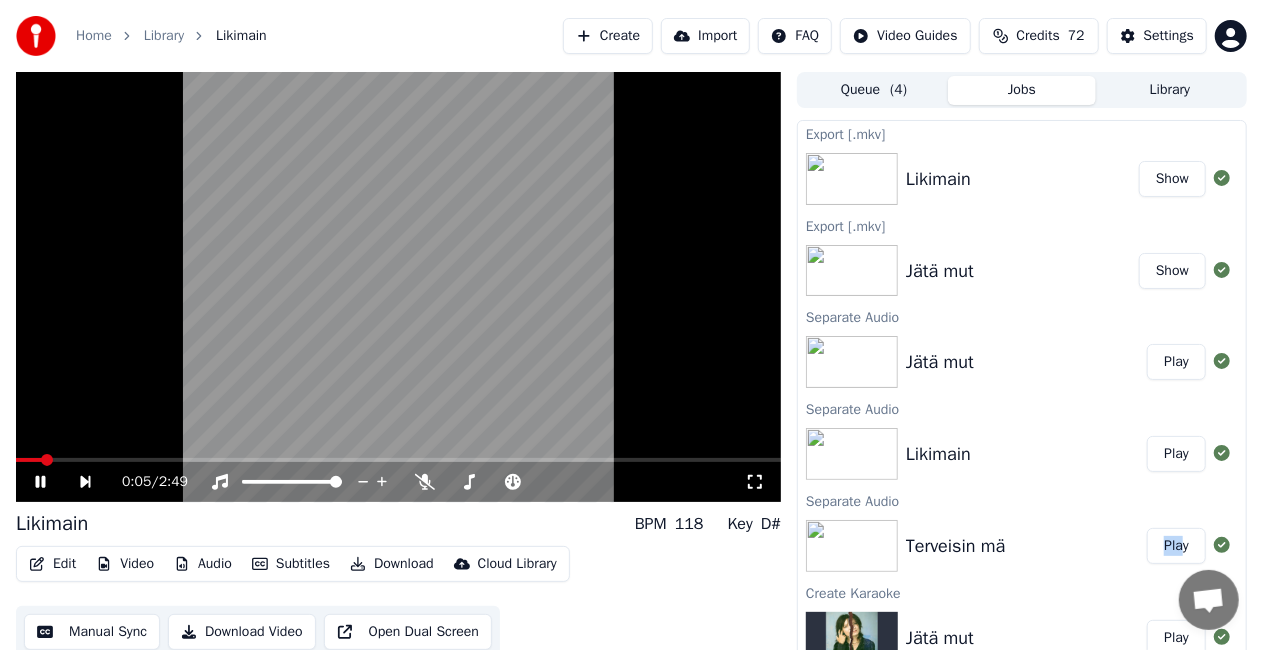 drag, startPoint x: 1165, startPoint y: 526, endPoint x: 1164, endPoint y: 550, distance: 24.020824 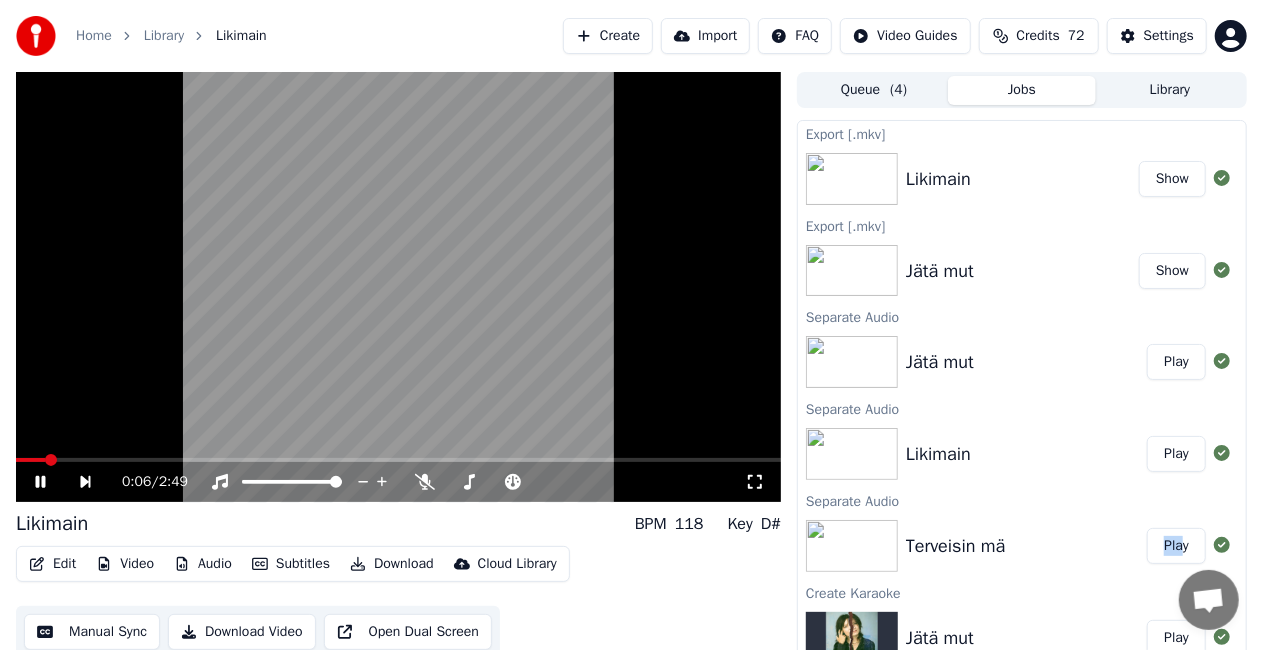 click on "Play" at bounding box center (1176, 546) 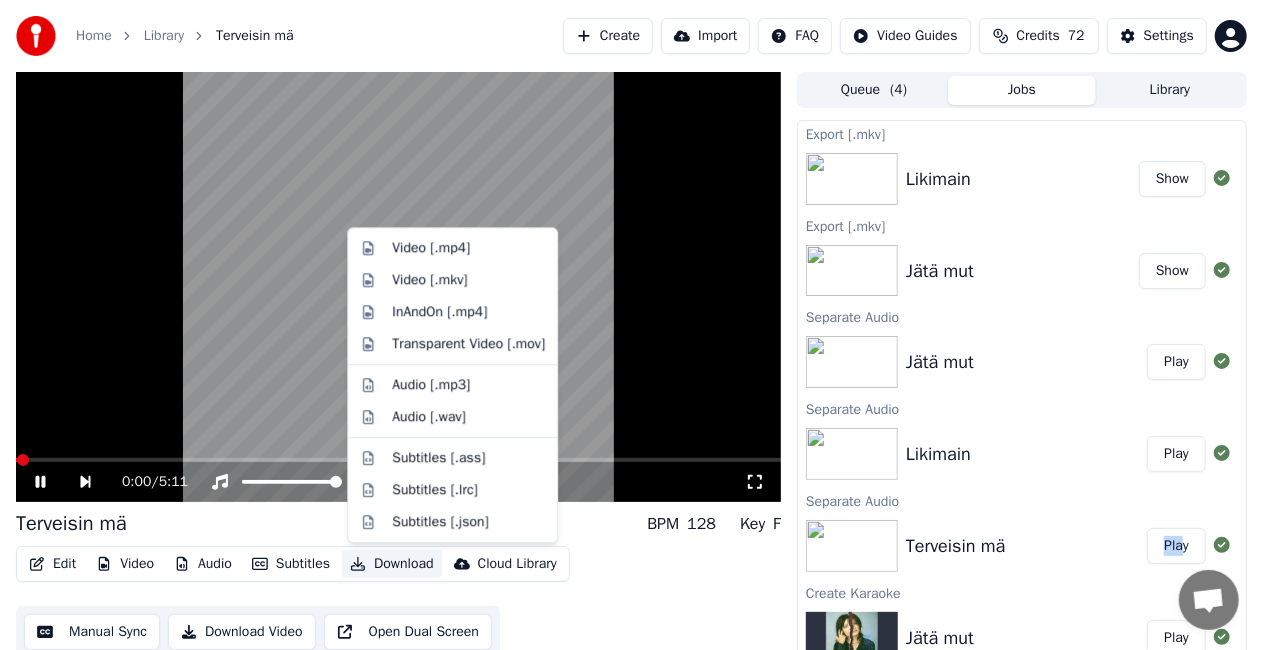 click on "Download" at bounding box center [392, 564] 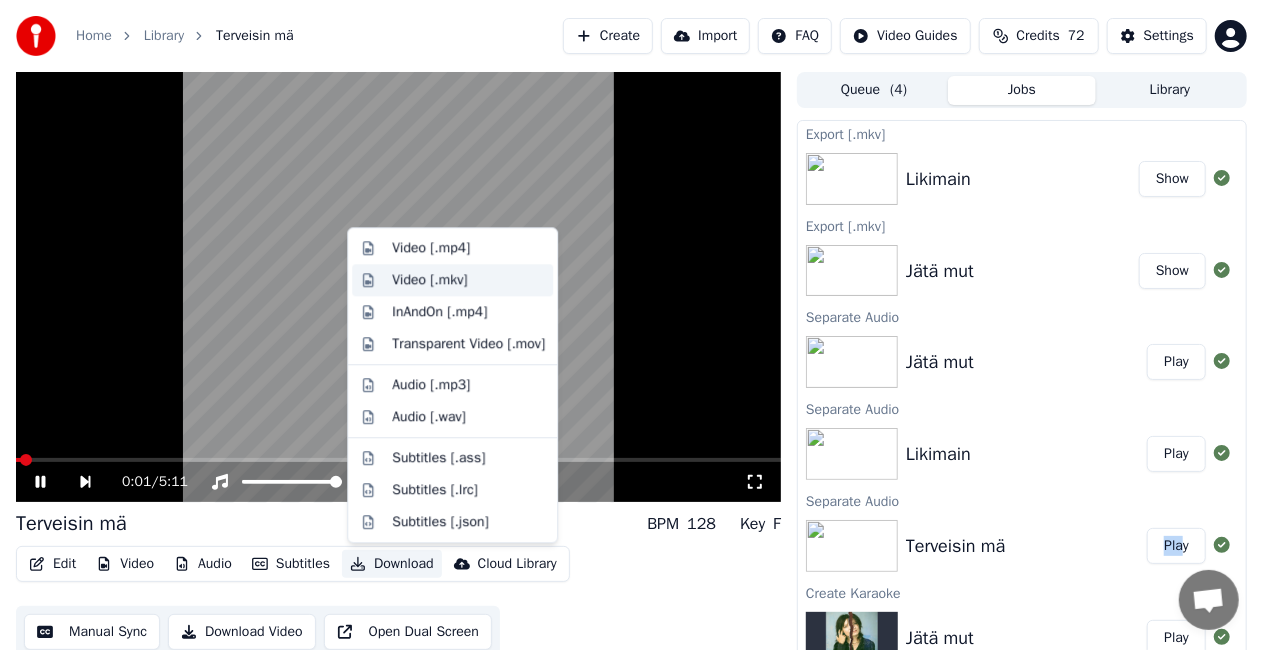 click on "Video [.mkv]" at bounding box center (429, 280) 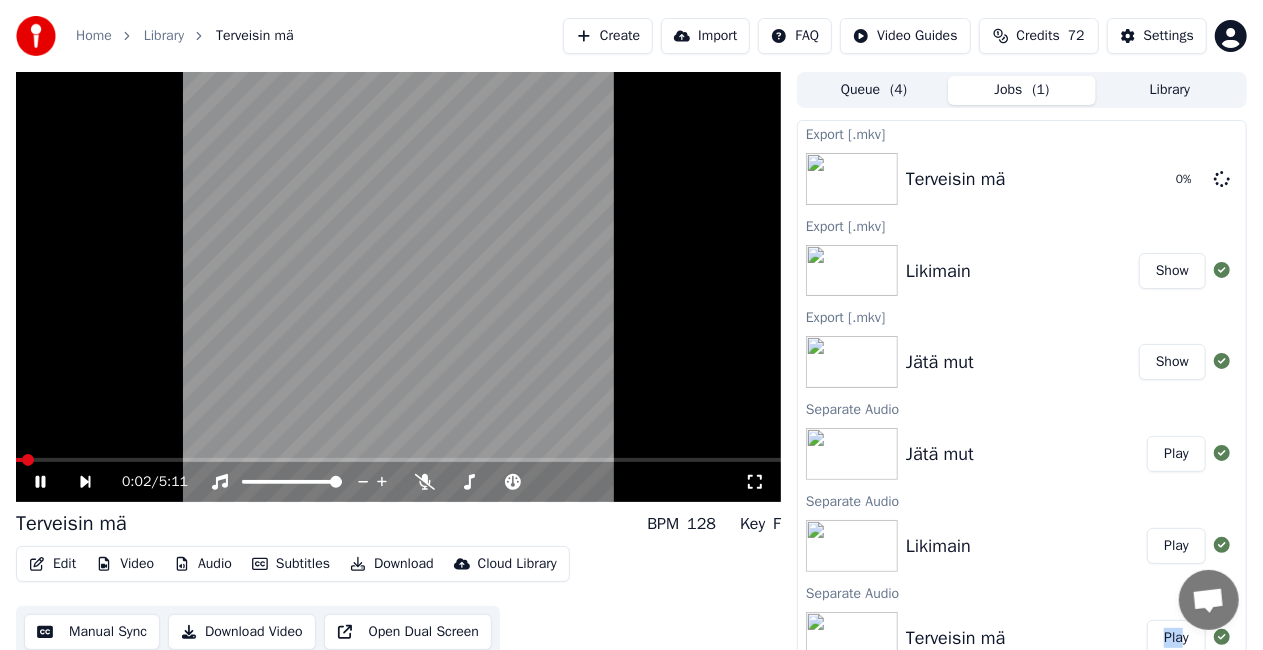 click at bounding box center [398, 287] 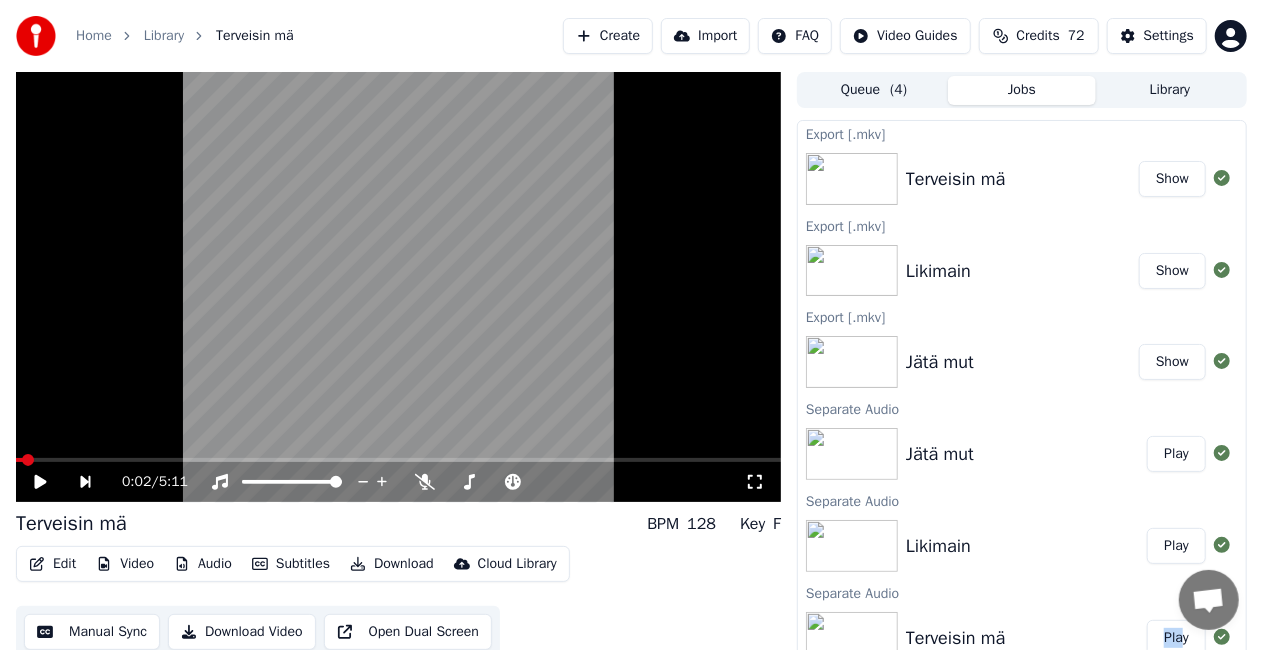 click on "Create" at bounding box center [608, 36] 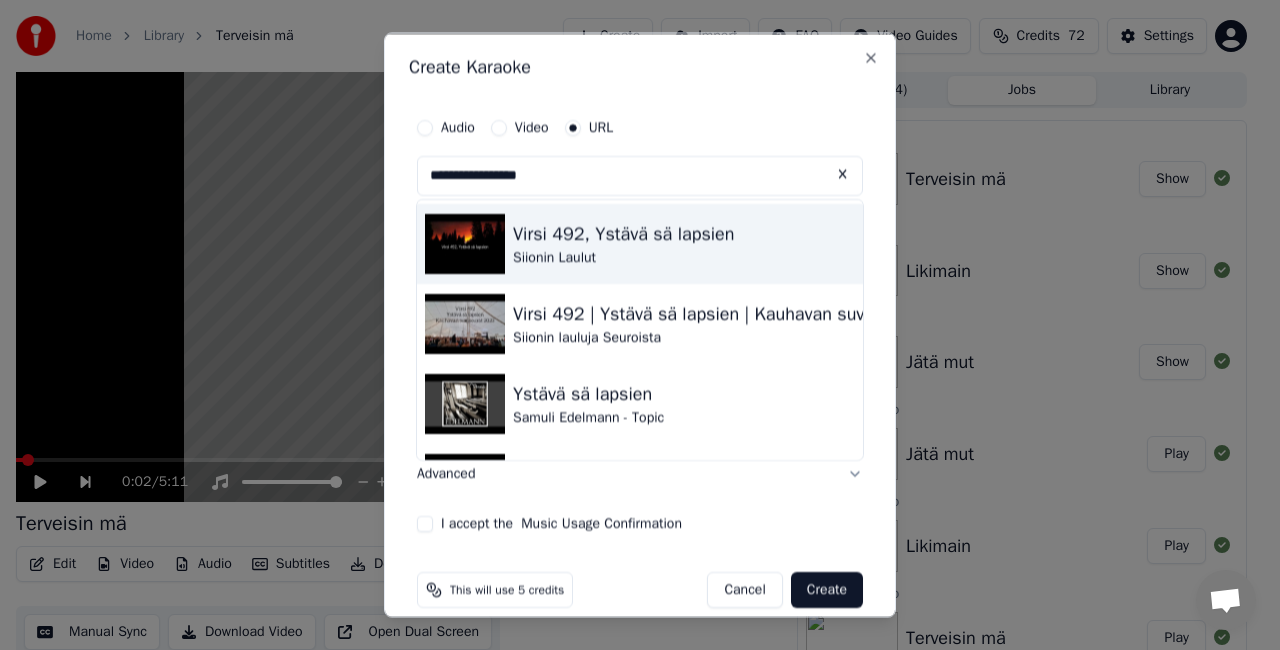 click at bounding box center [465, 244] 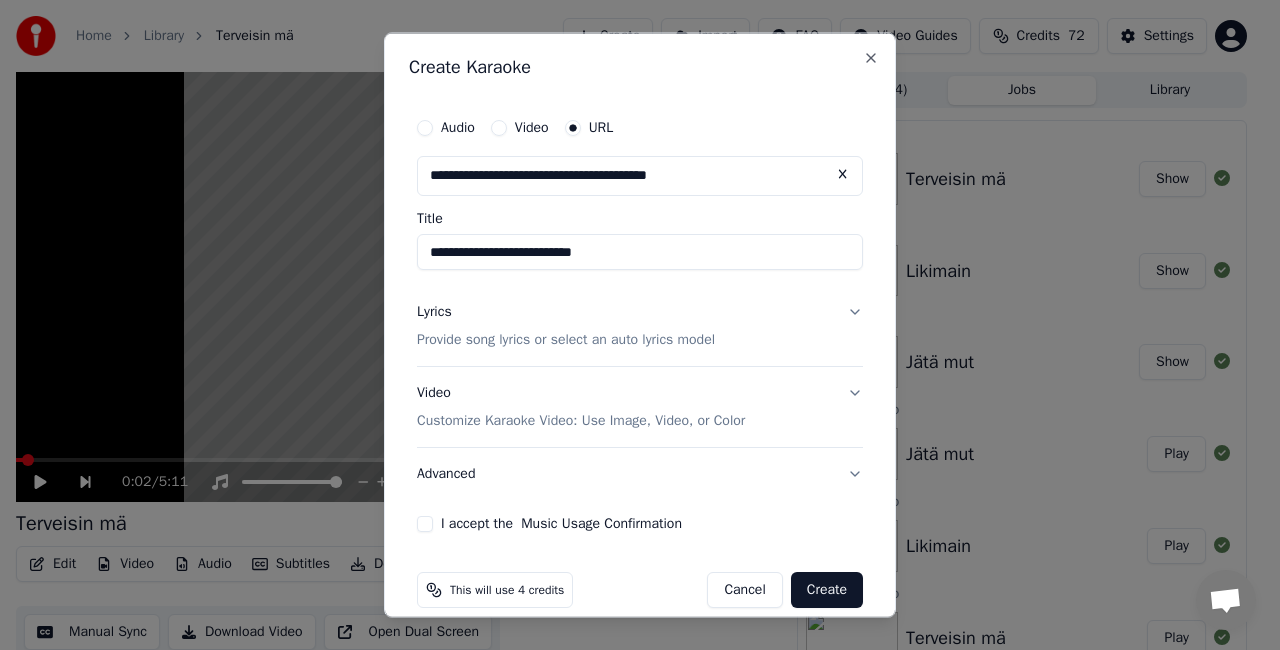 click on "I accept the   Music Usage Confirmation" at bounding box center (425, 523) 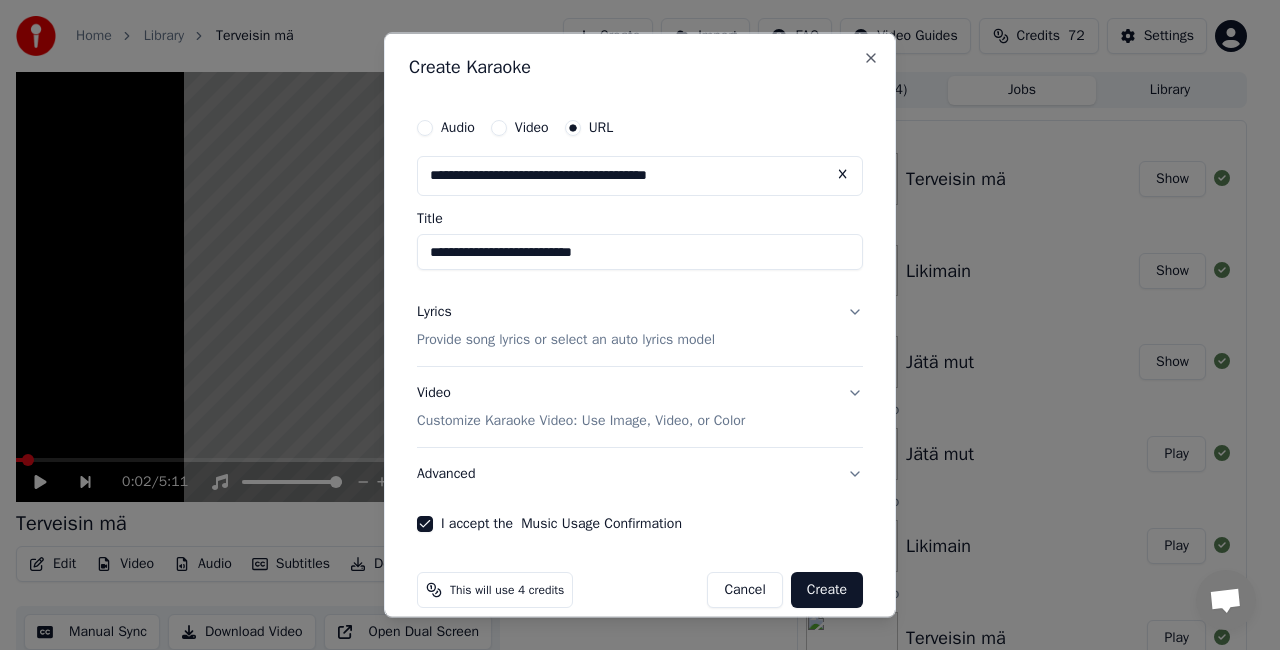 click on "Lyrics Provide song lyrics or select an auto lyrics model" at bounding box center (566, 326) 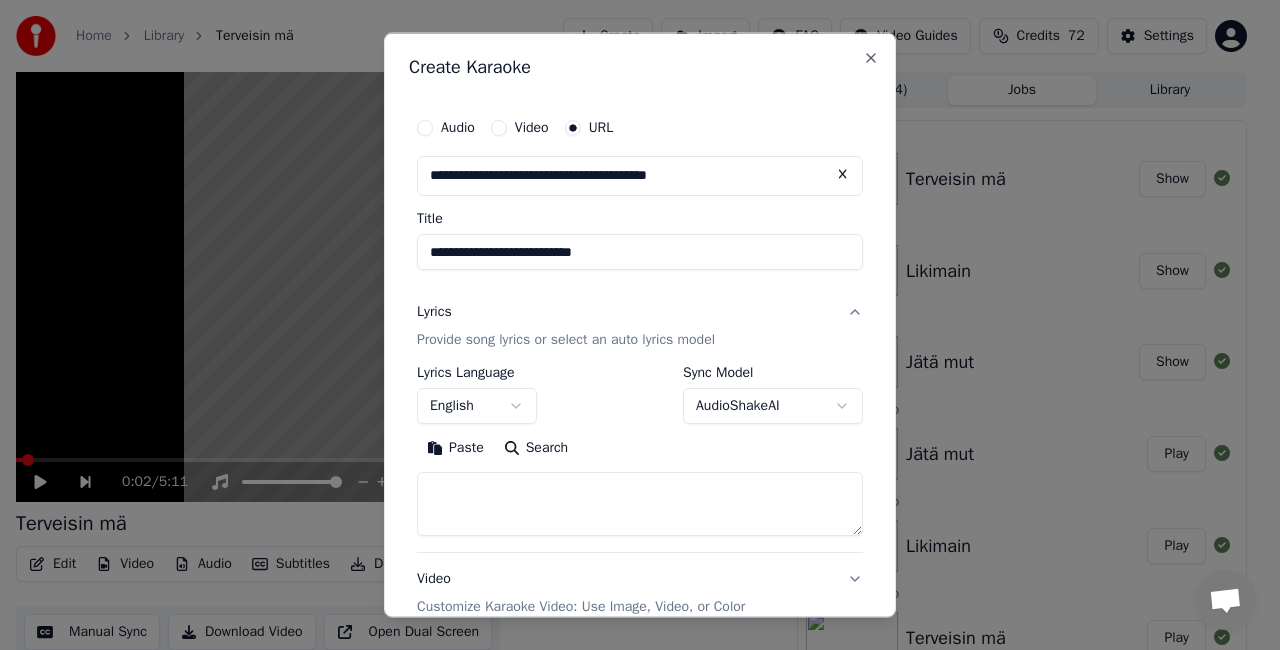 click on "Search" at bounding box center (536, 447) 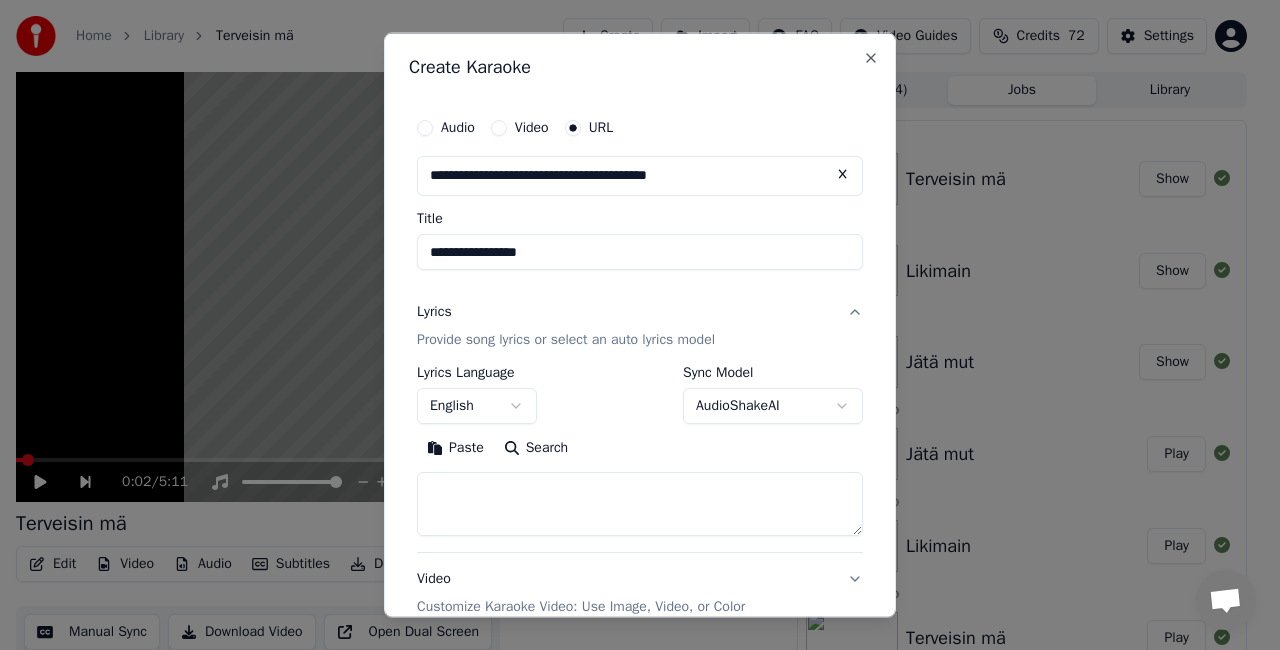type on "**********" 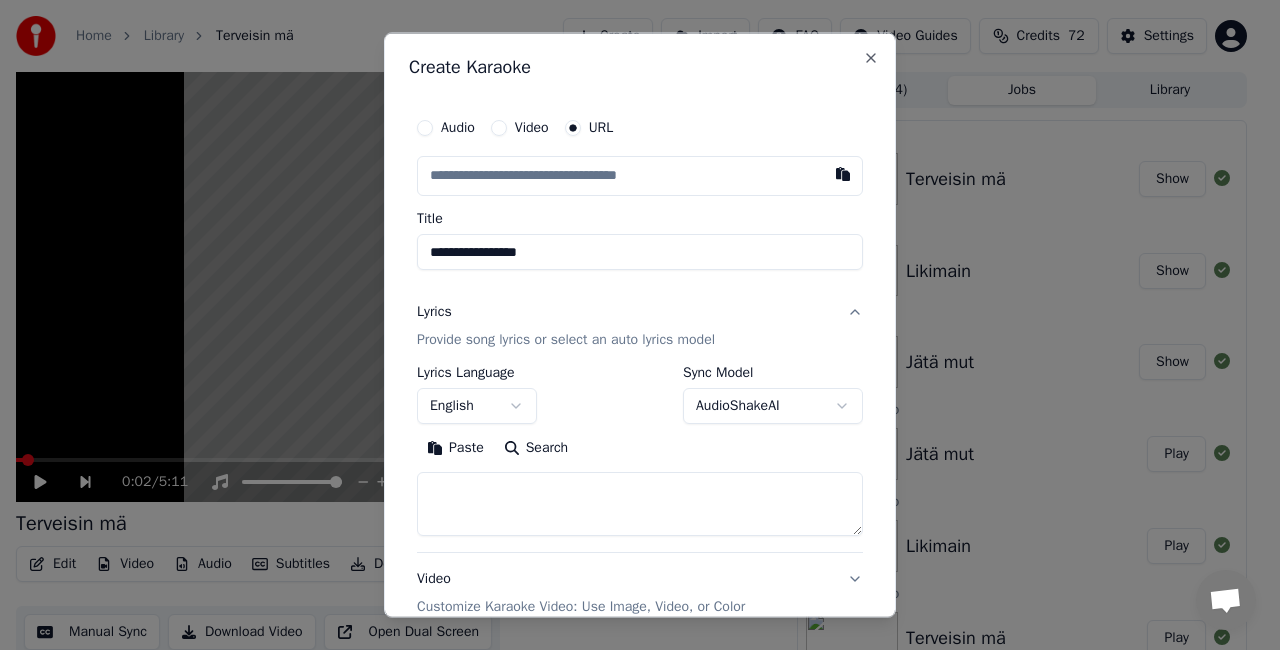 click on "**********" at bounding box center [640, 252] 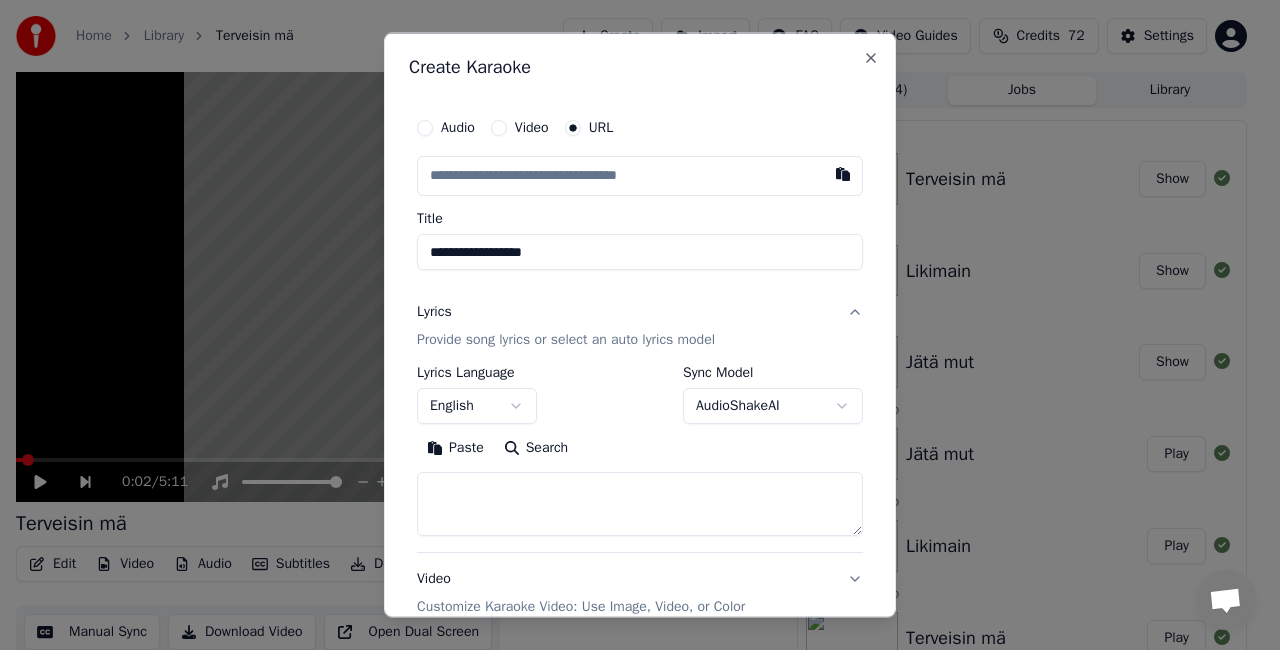 click on "**********" at bounding box center [640, 252] 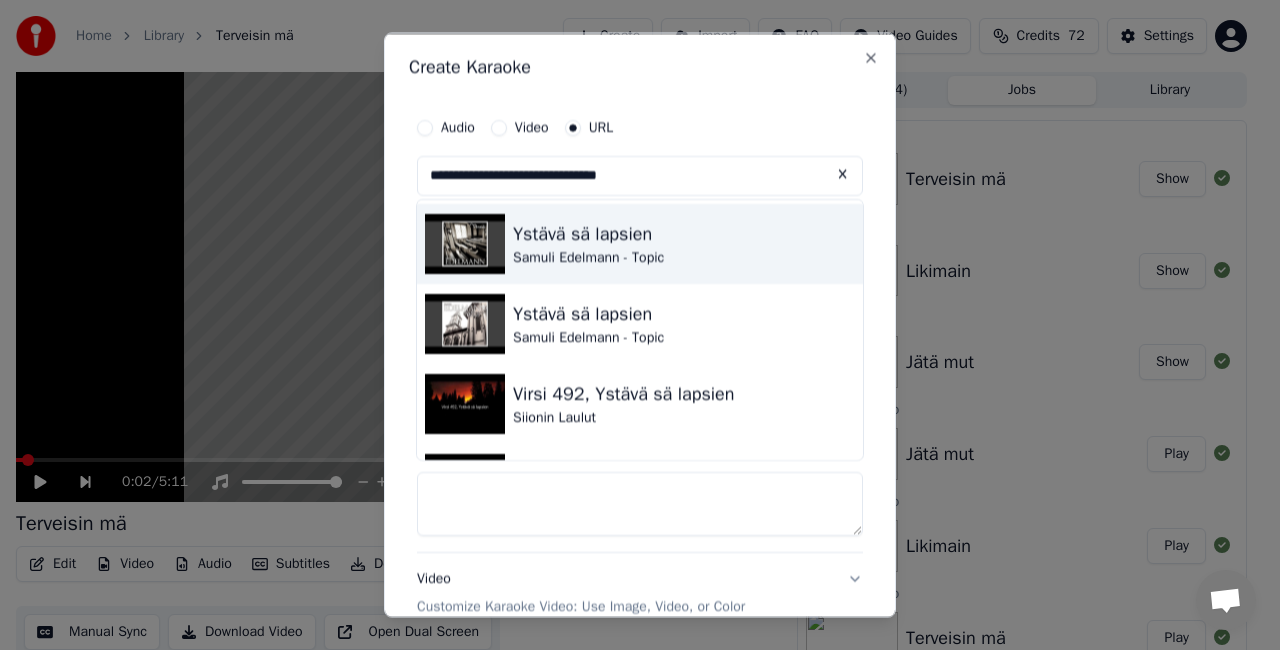 click on "Samuli Edelmann - Topic" at bounding box center [588, 258] 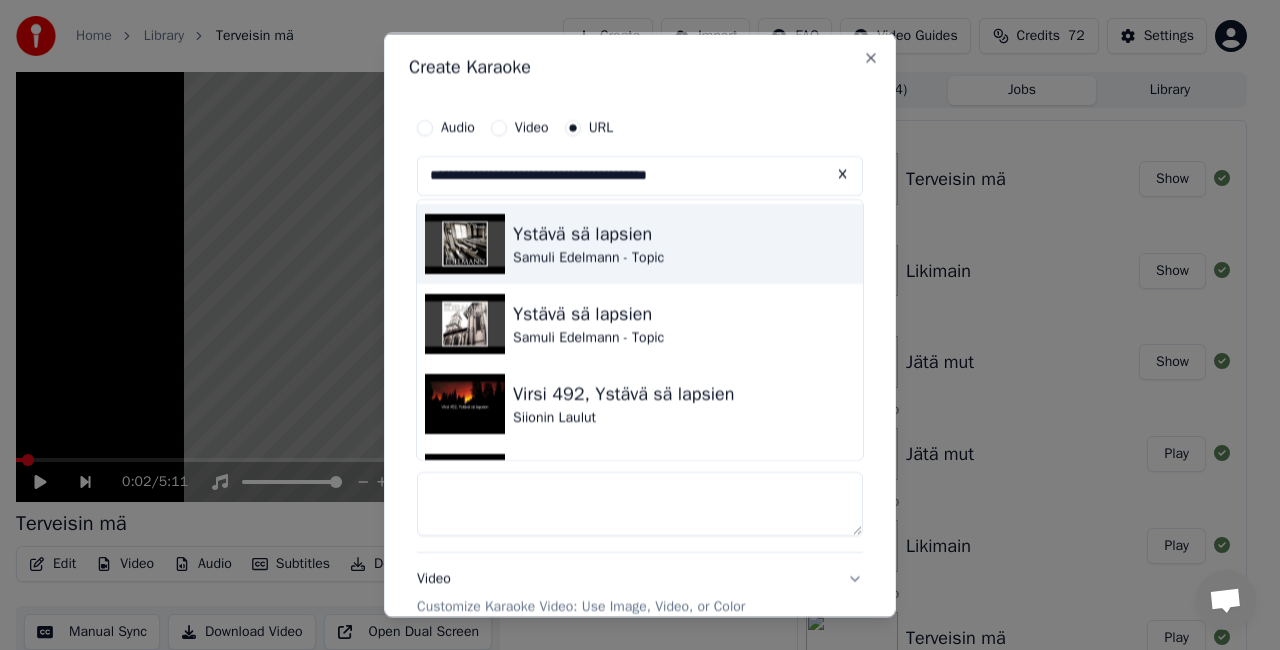 type on "**********" 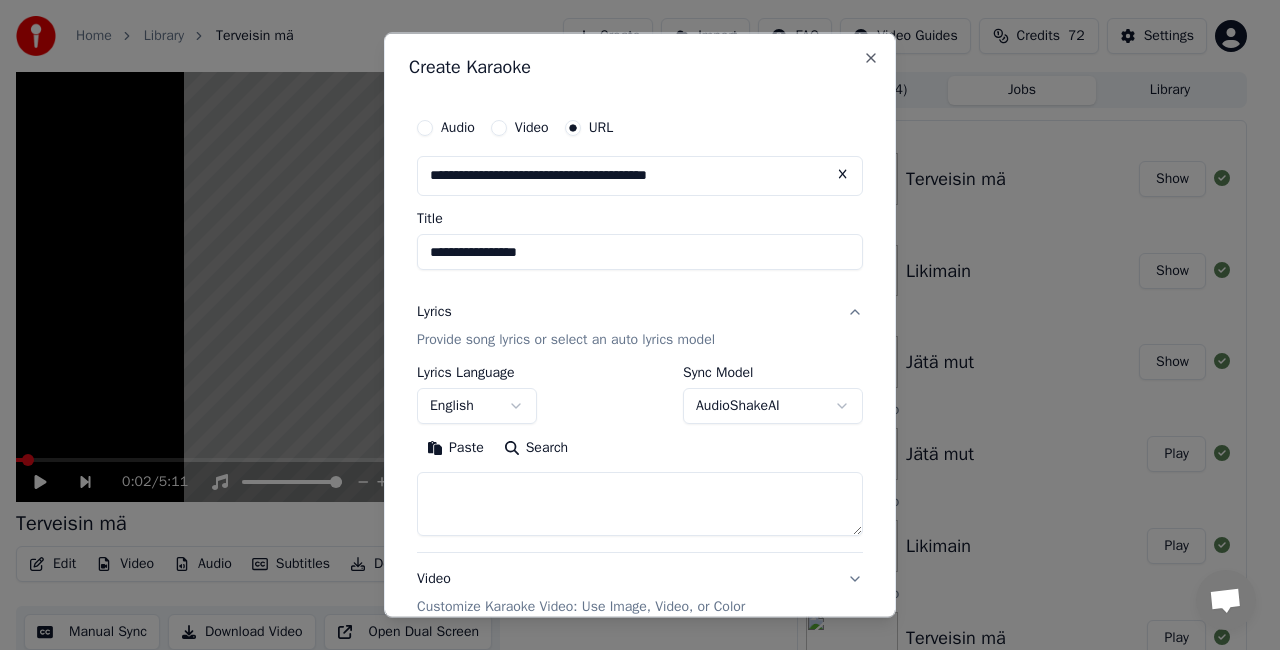 click on "Search" at bounding box center [536, 447] 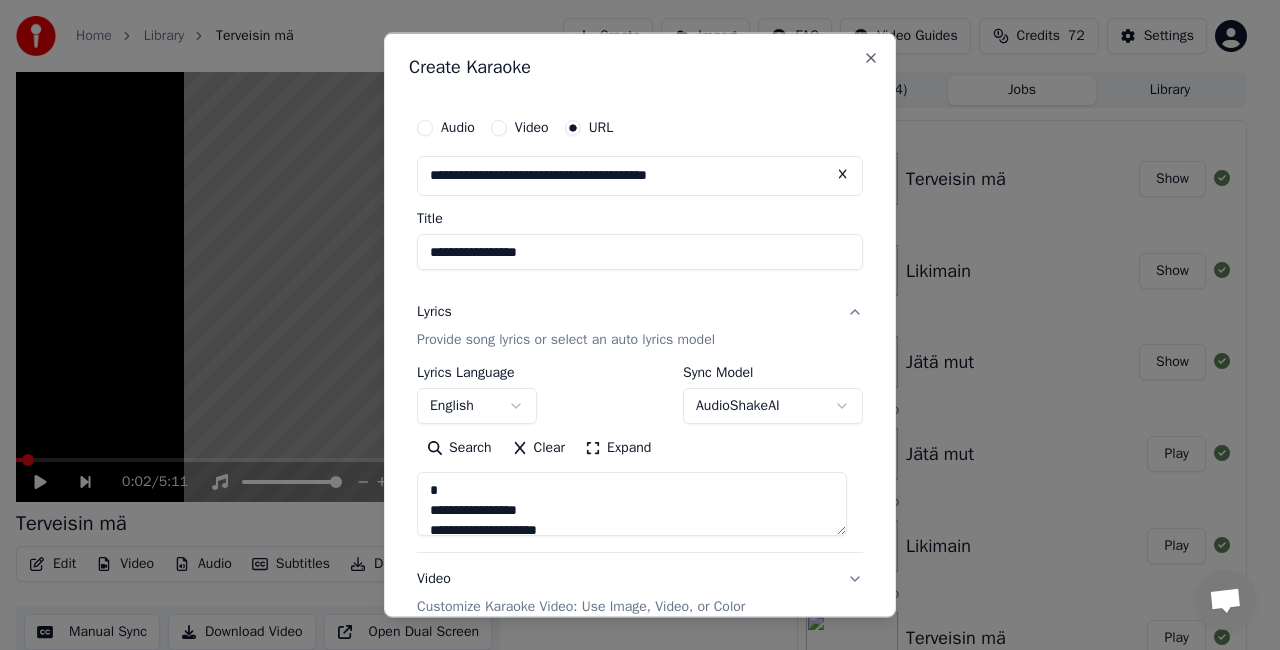 click on "**********" at bounding box center [632, 503] 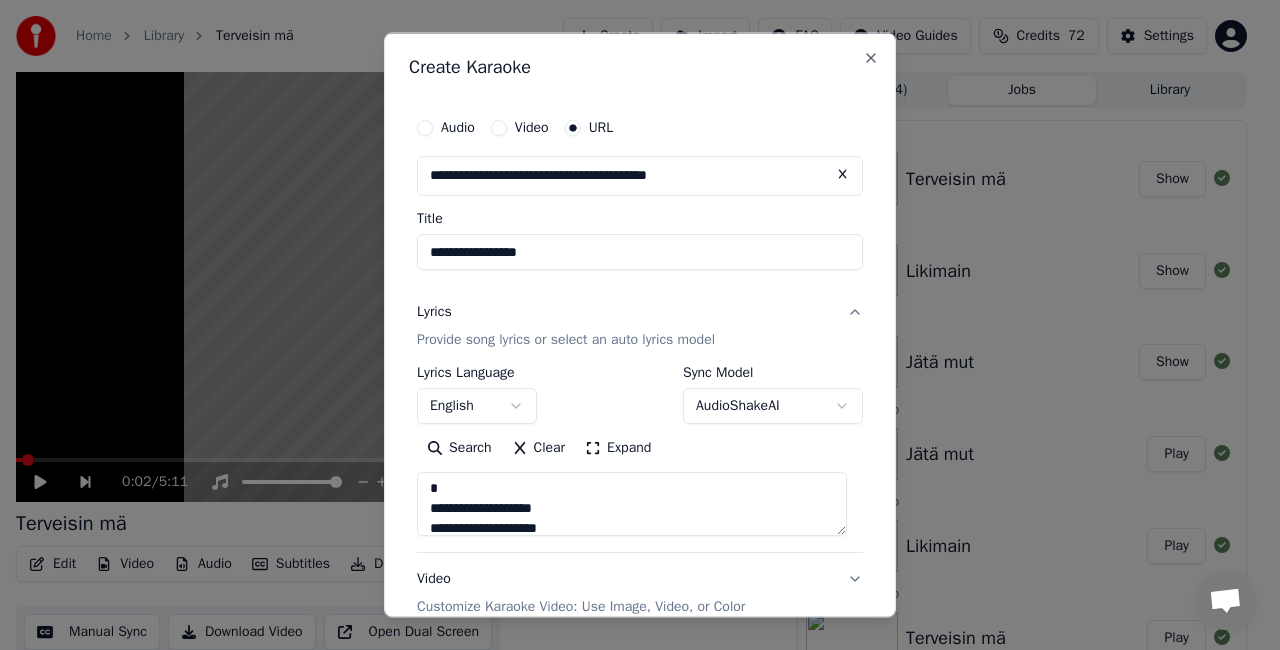 scroll, scrollTop: 122, scrollLeft: 0, axis: vertical 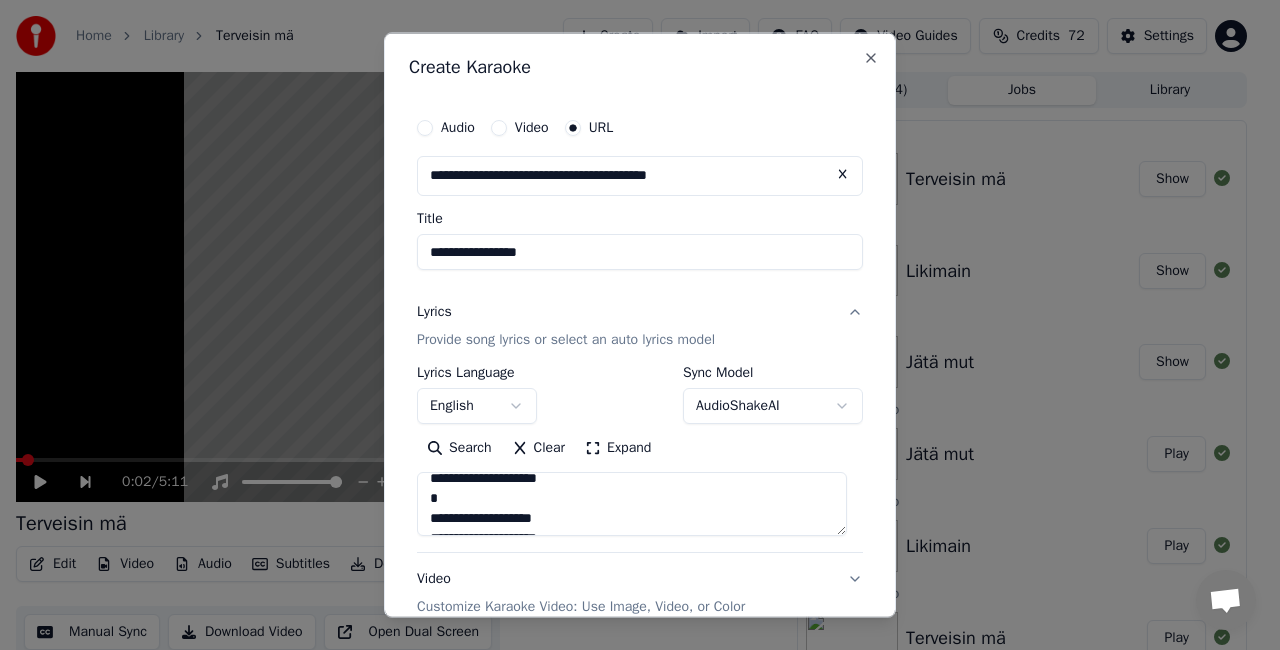 click on "**********" at bounding box center (632, 503) 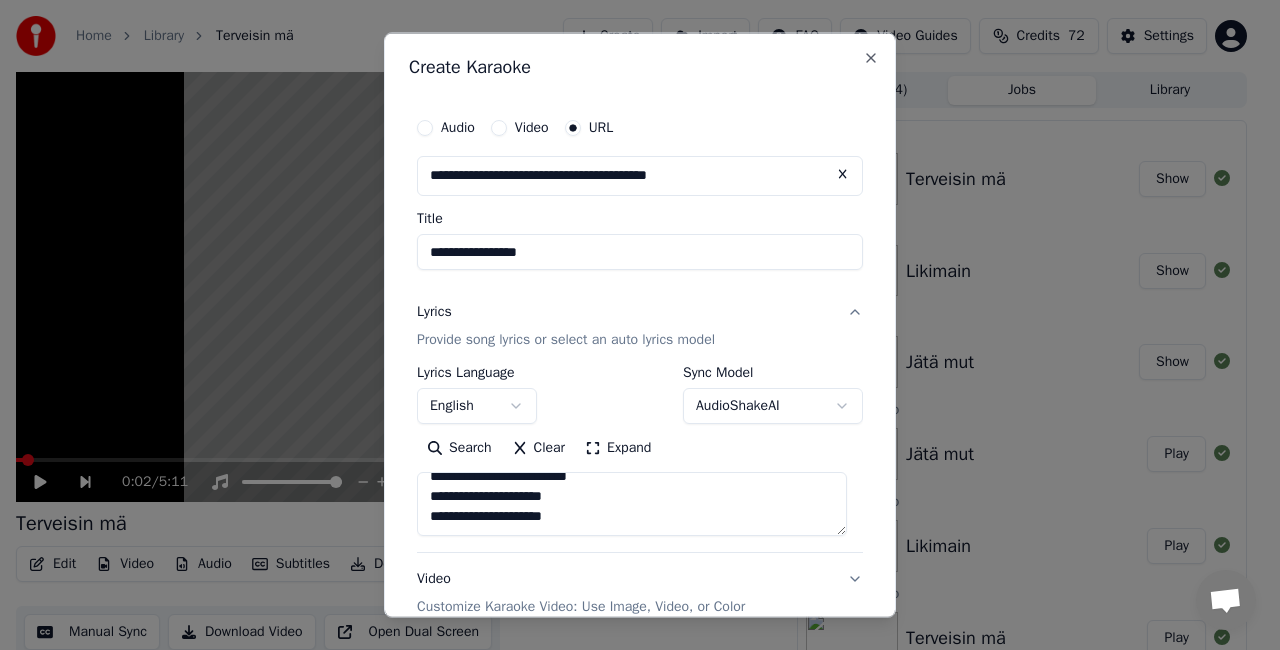 scroll, scrollTop: 373, scrollLeft: 0, axis: vertical 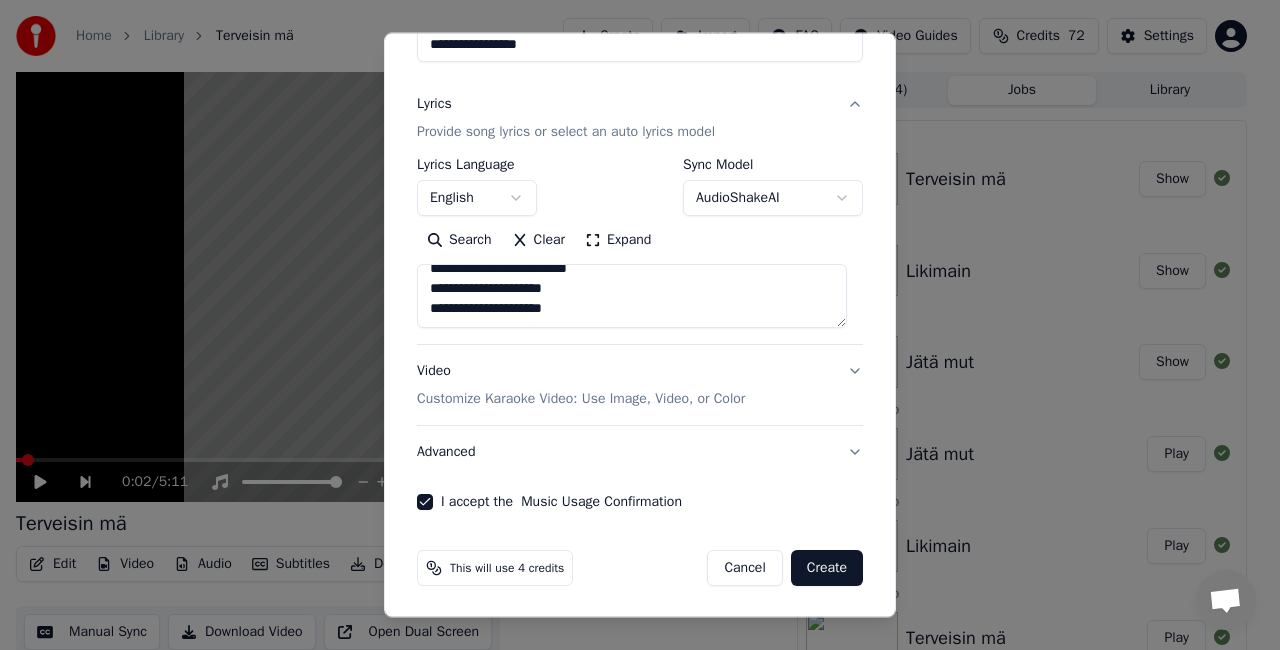 type on "**********" 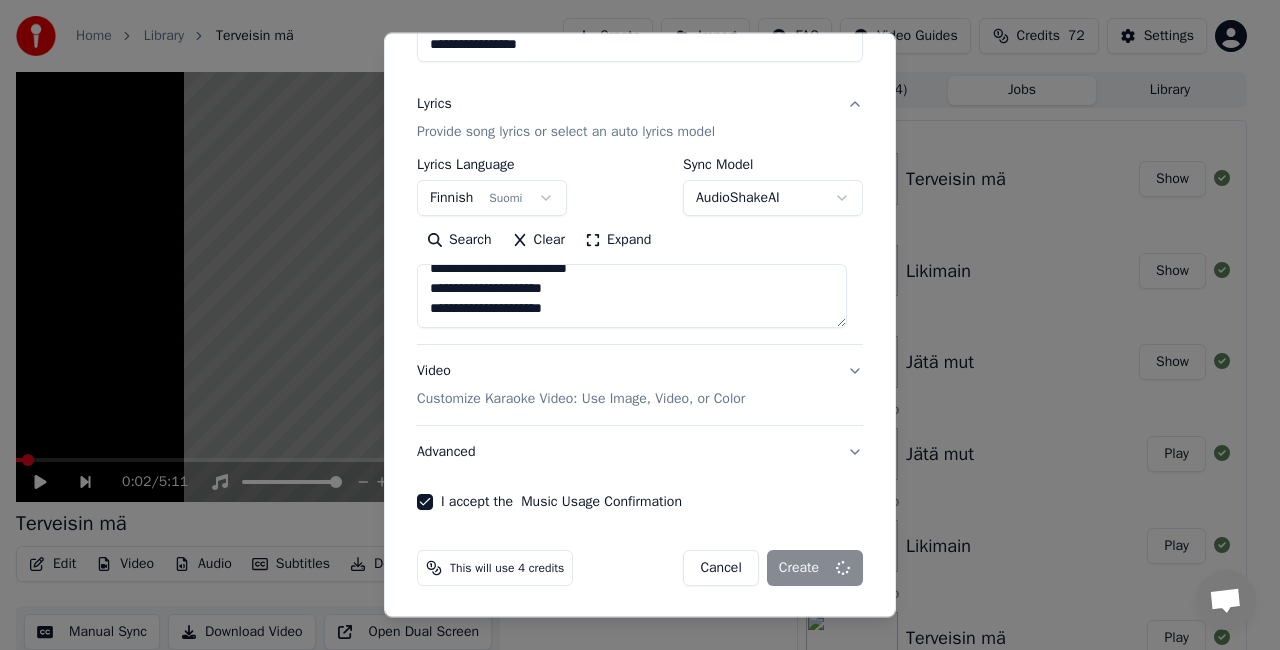 type 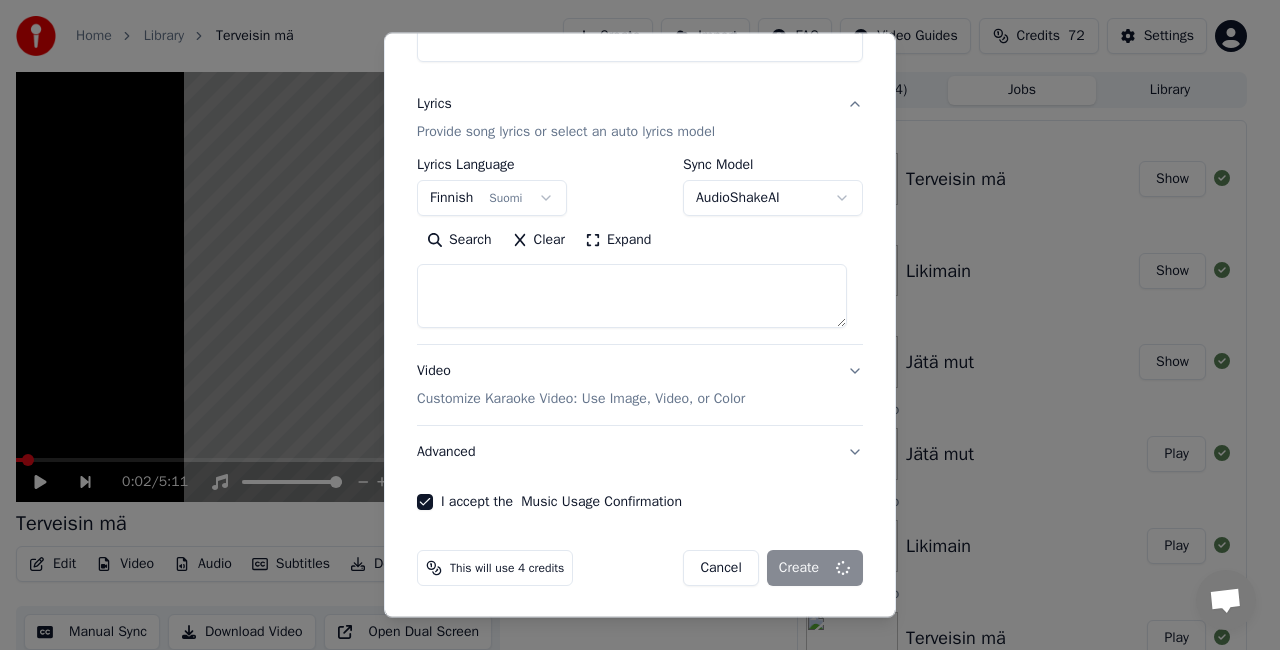 select 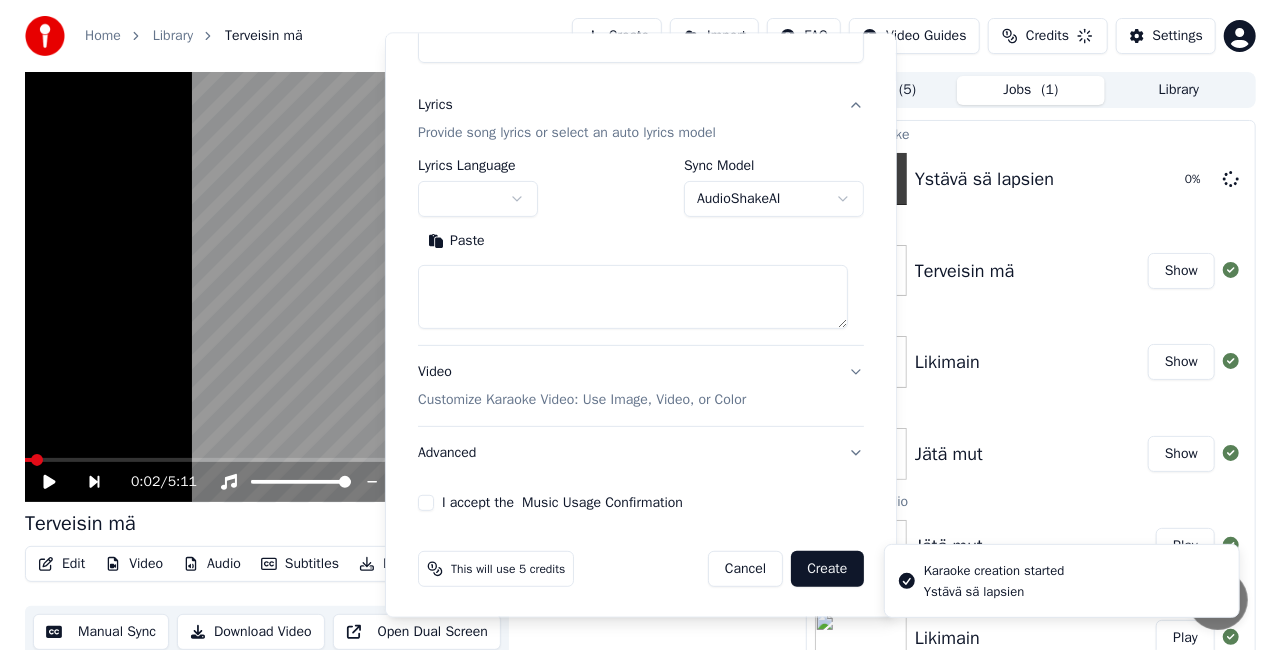 scroll, scrollTop: 0, scrollLeft: 0, axis: both 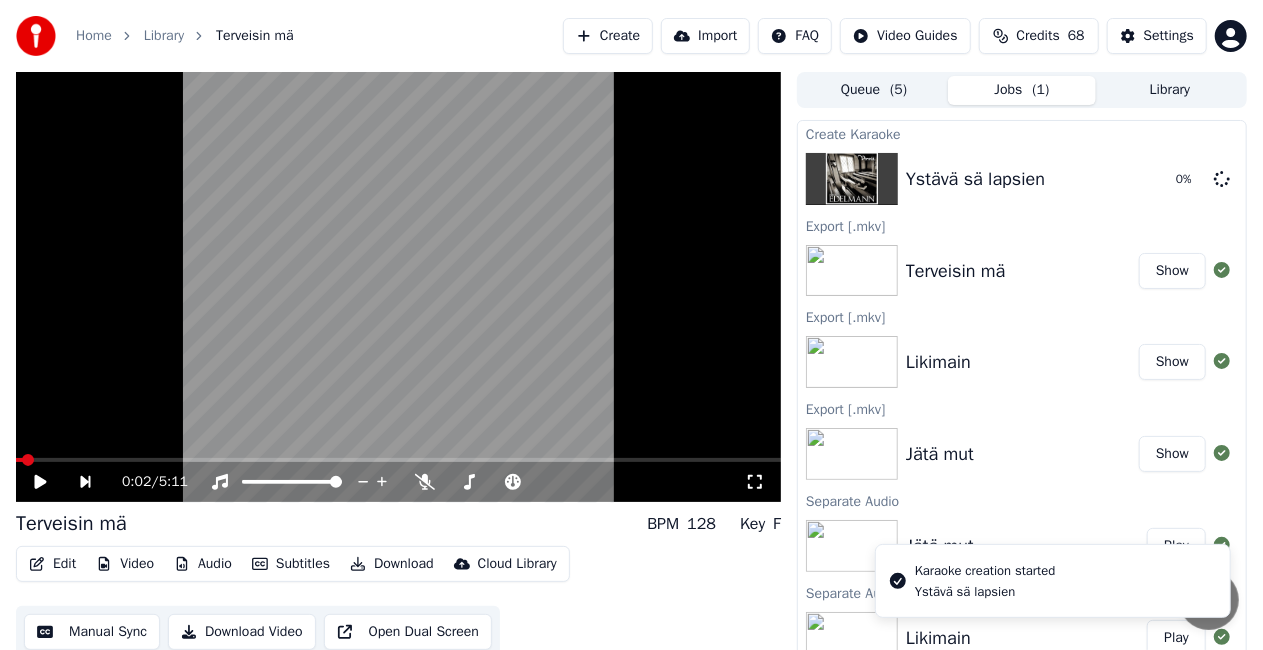 click on "Create" at bounding box center (608, 36) 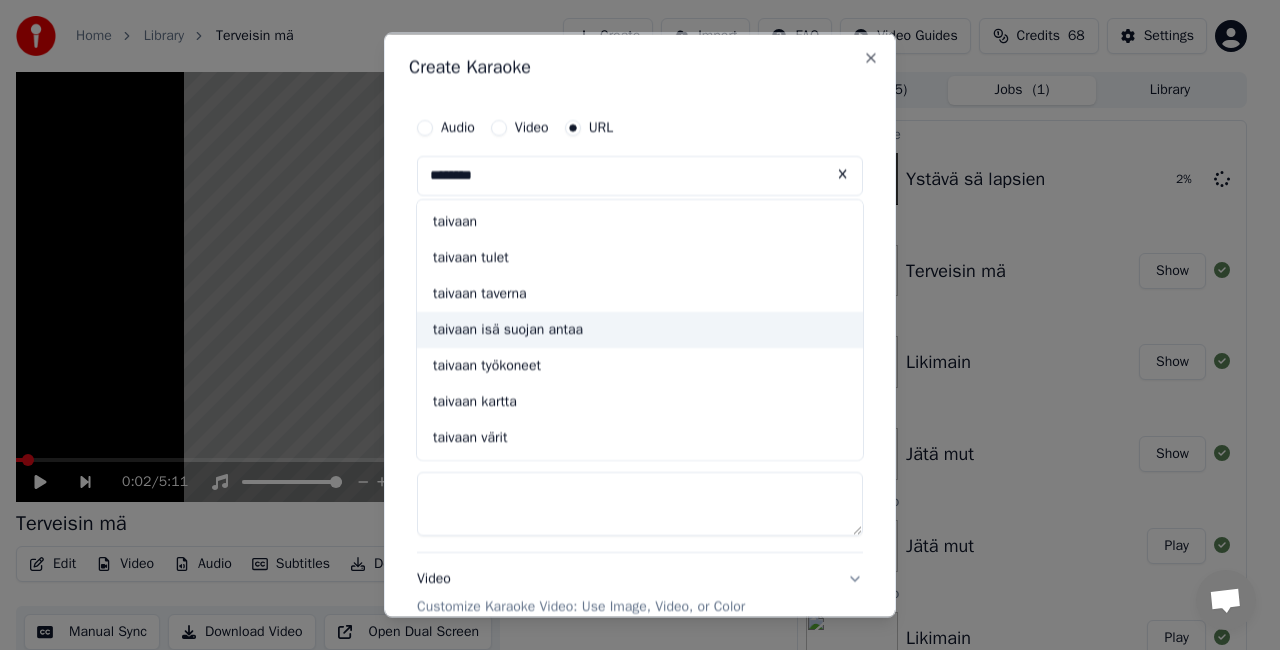 click on "taivaan isä suojan antaa" at bounding box center (640, 329) 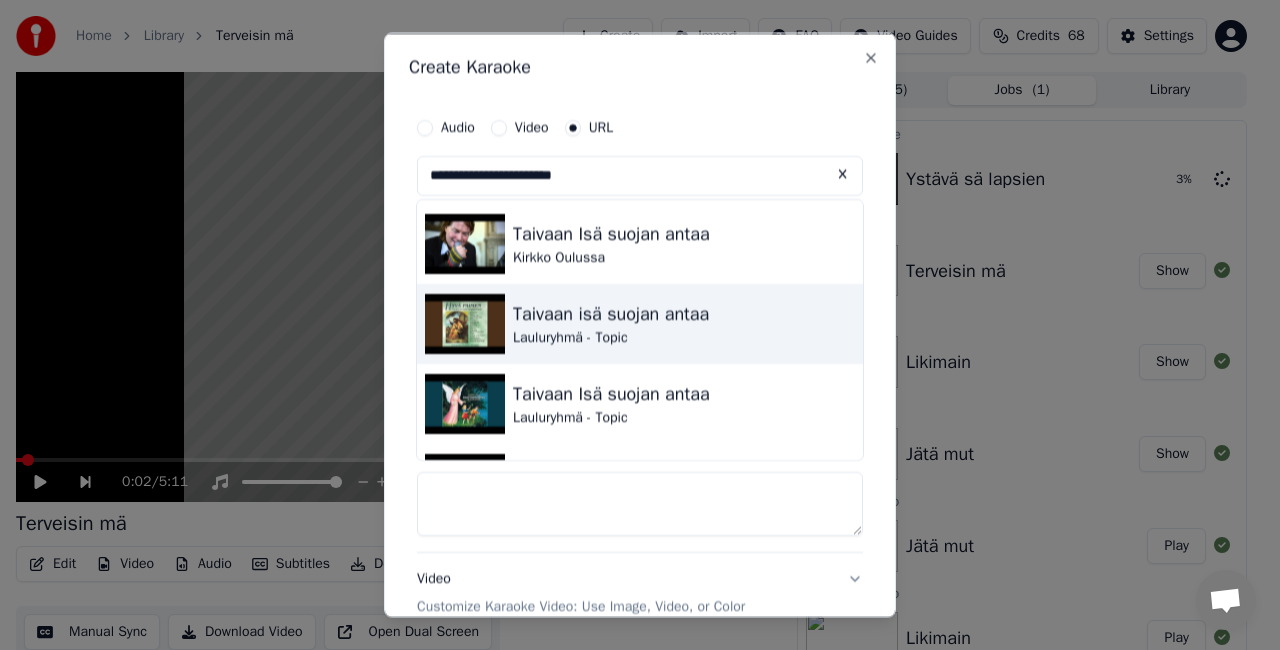 click on "Lauluryhmä - Topic" at bounding box center (611, 338) 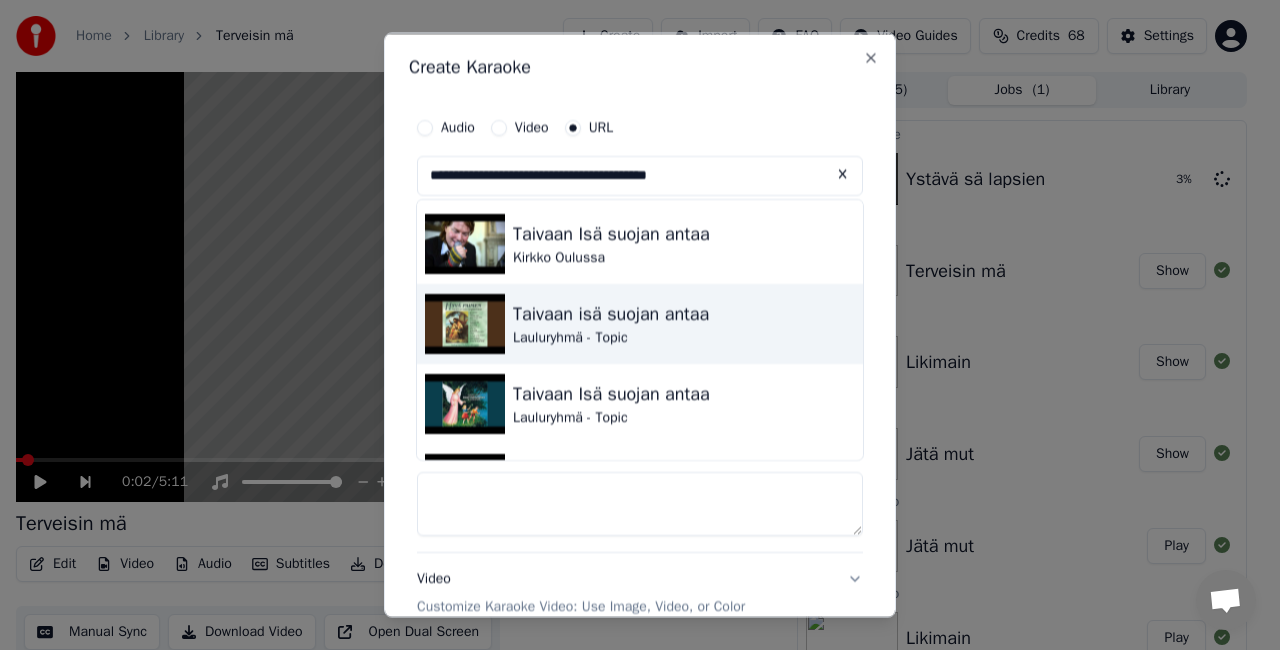 type on "**********" 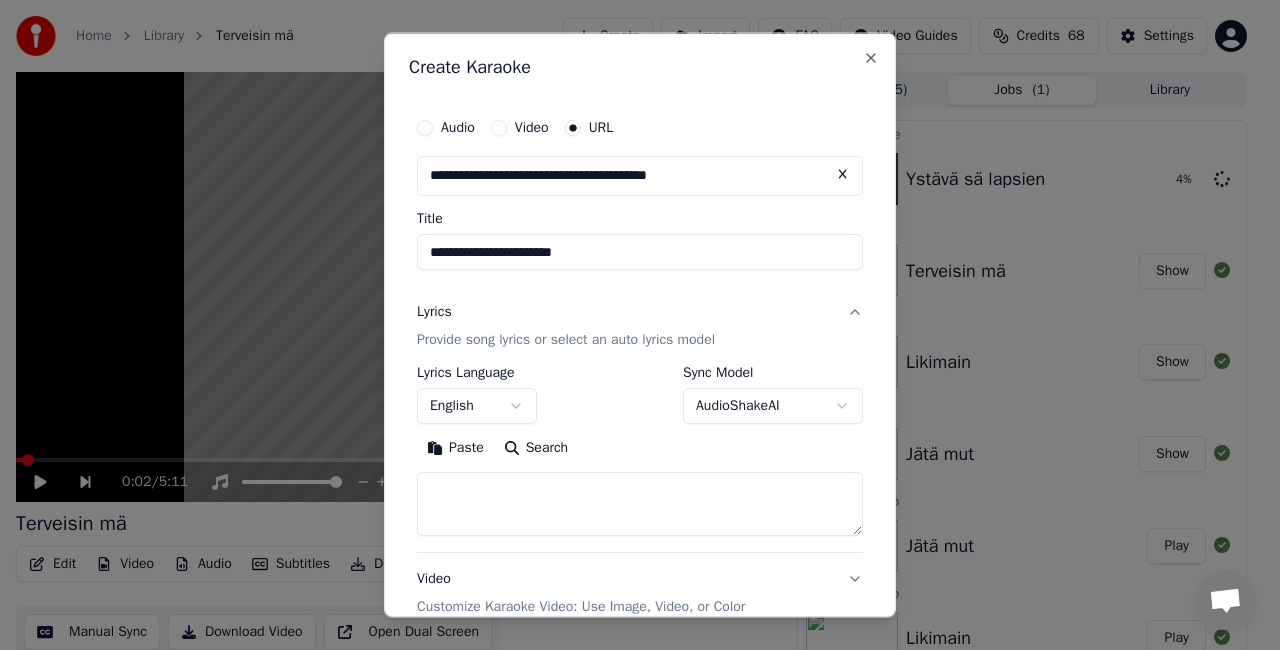 click on "Provide song lyrics or select an auto lyrics model" at bounding box center [566, 339] 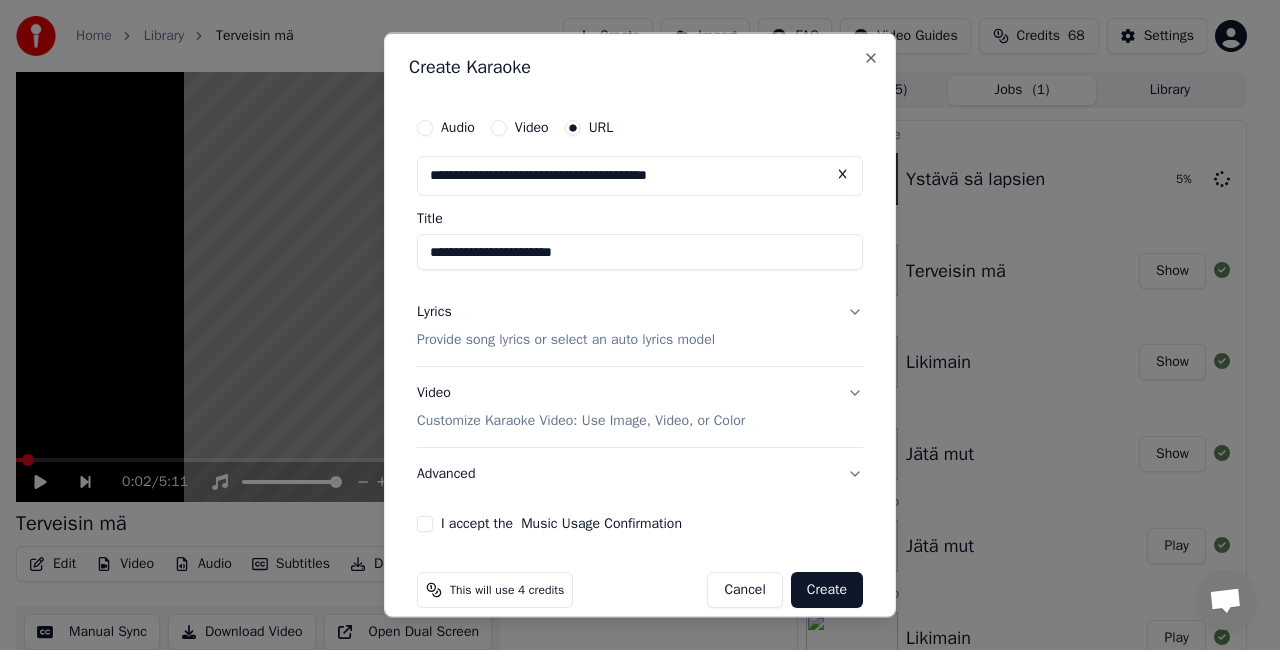 click on "Provide song lyrics or select an auto lyrics model" at bounding box center (566, 339) 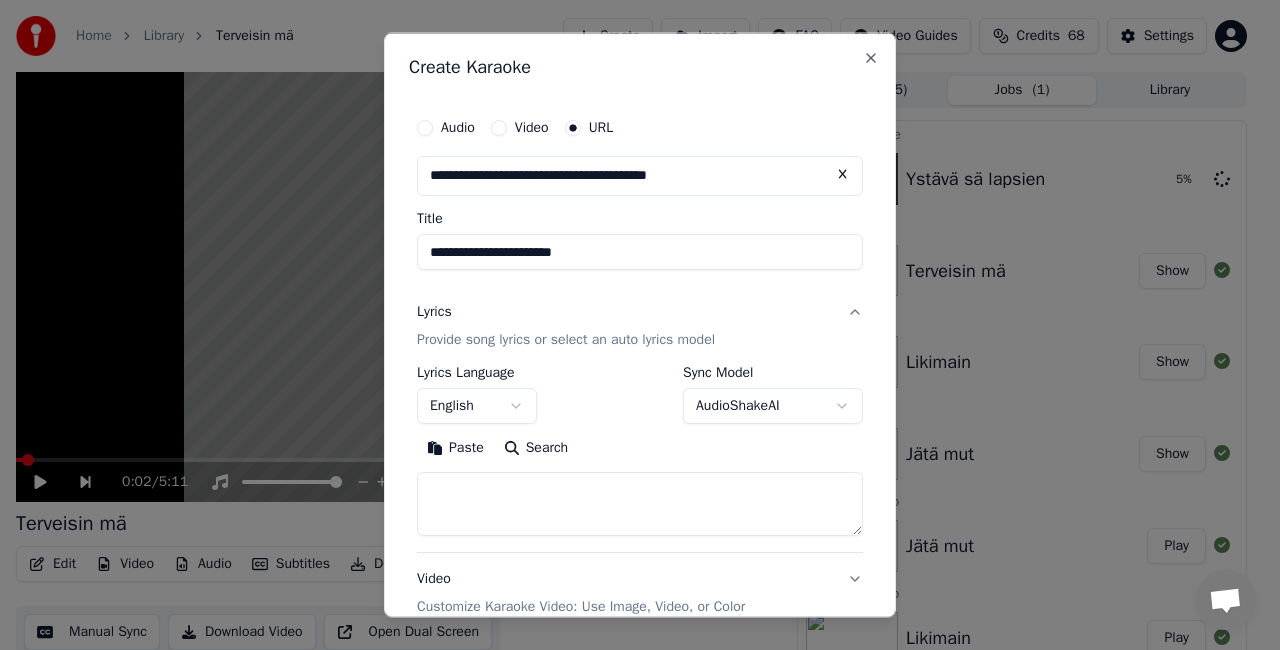 click on "Search" at bounding box center (536, 447) 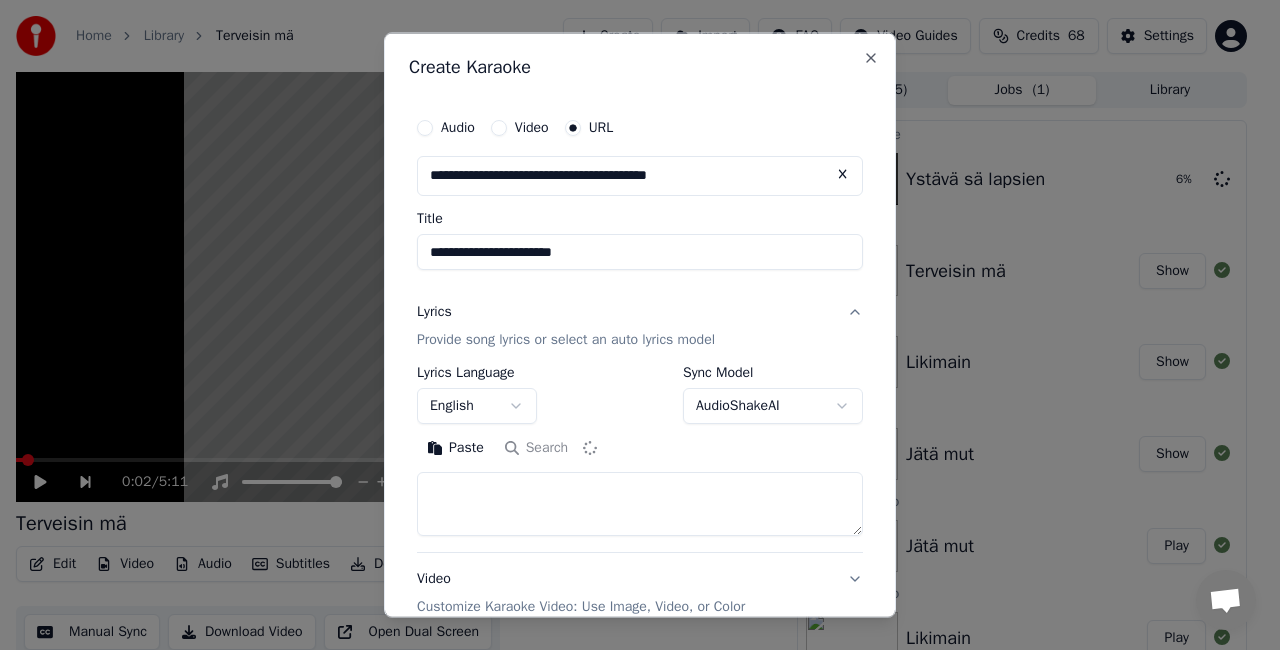 click on "Paste Search" at bounding box center [640, 447] 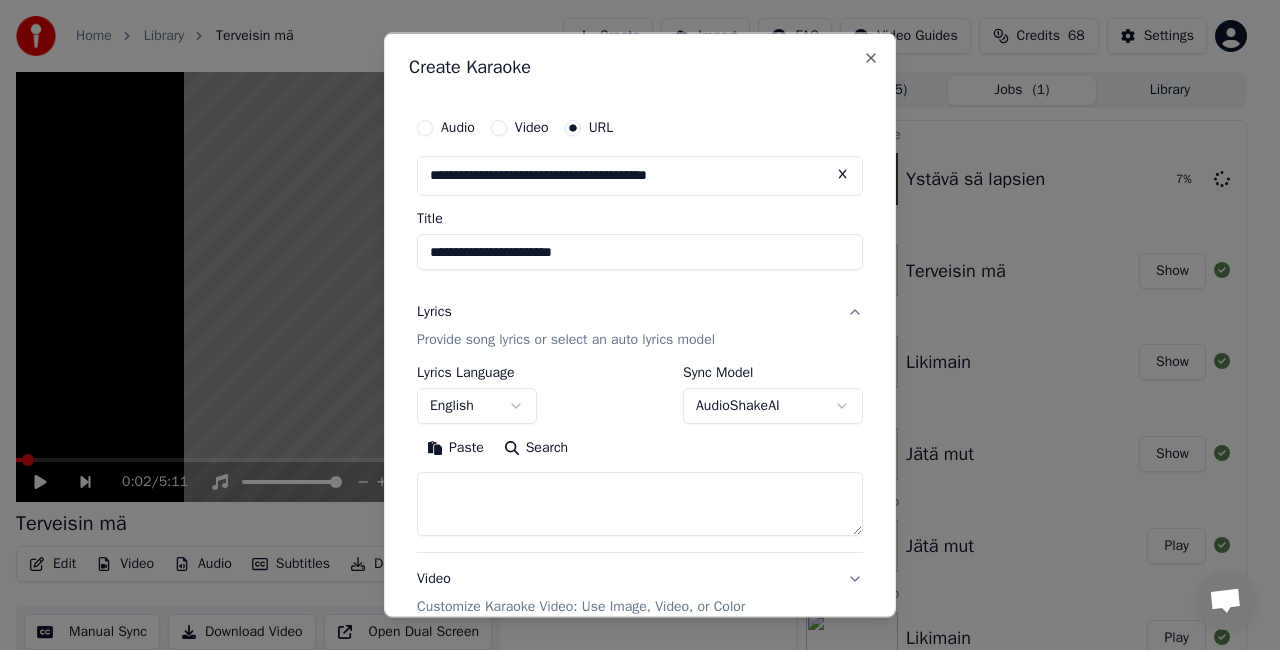 click on "**********" at bounding box center (640, 176) 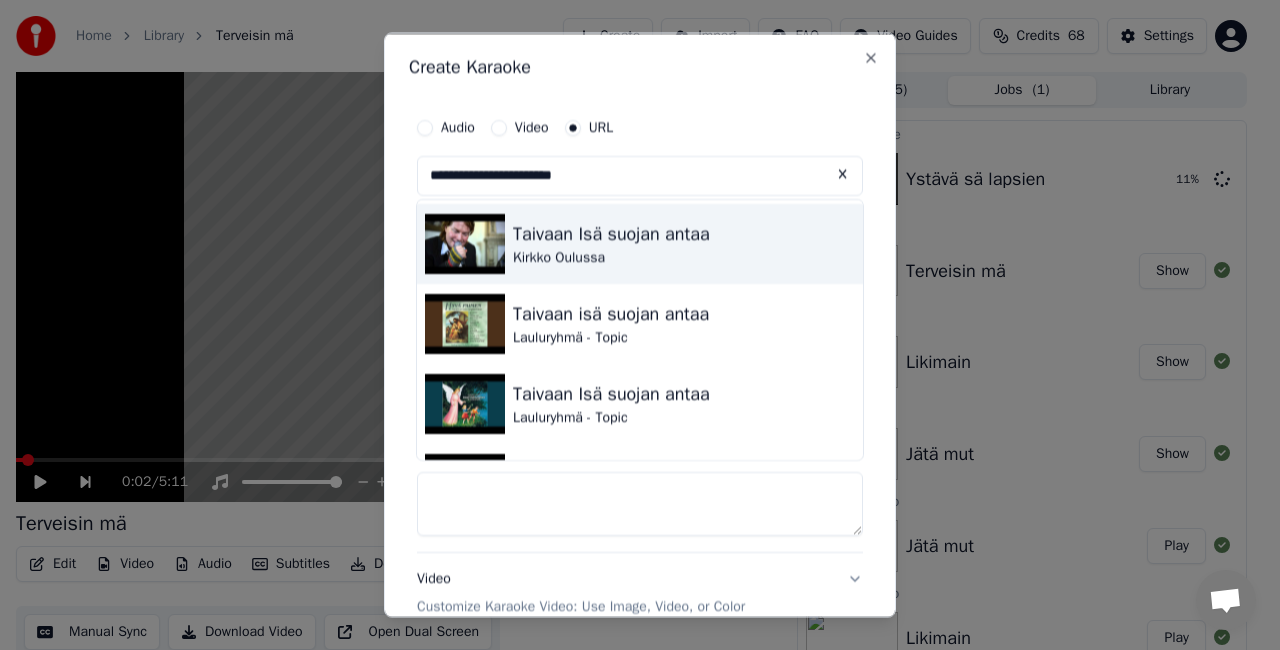 click on "Taivaan Isä suojan antaa Kirkko Oulussa" at bounding box center [640, 244] 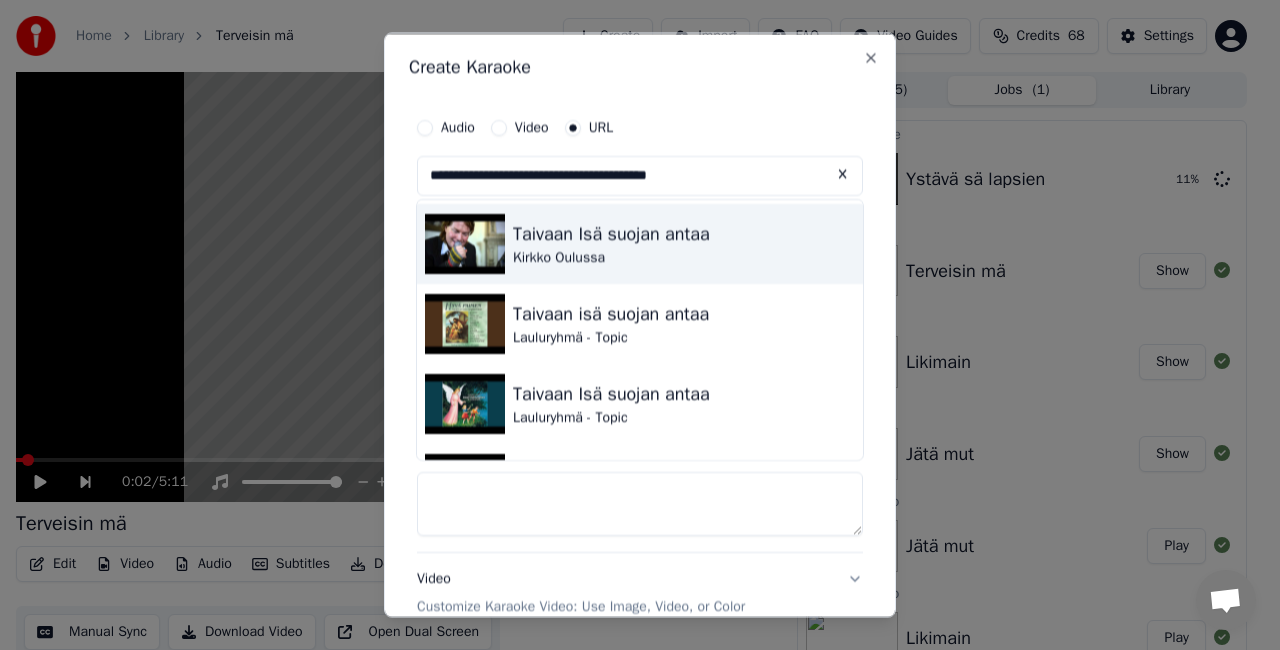 type on "**********" 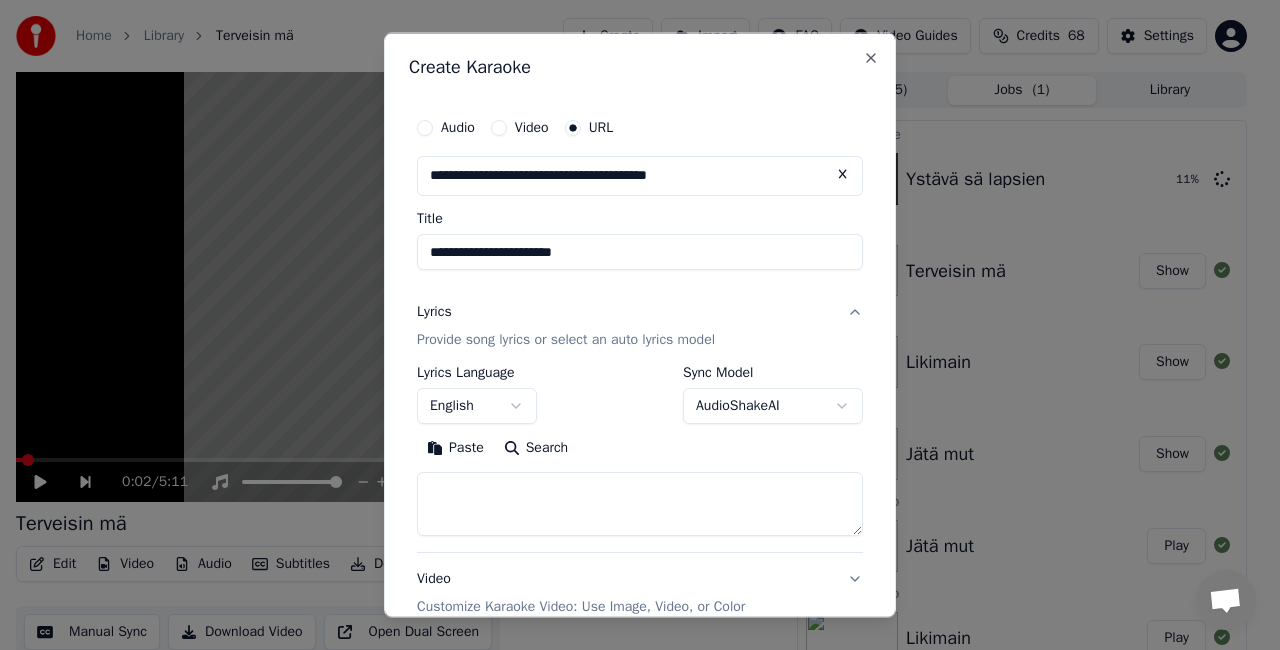 click on "Search" at bounding box center (536, 447) 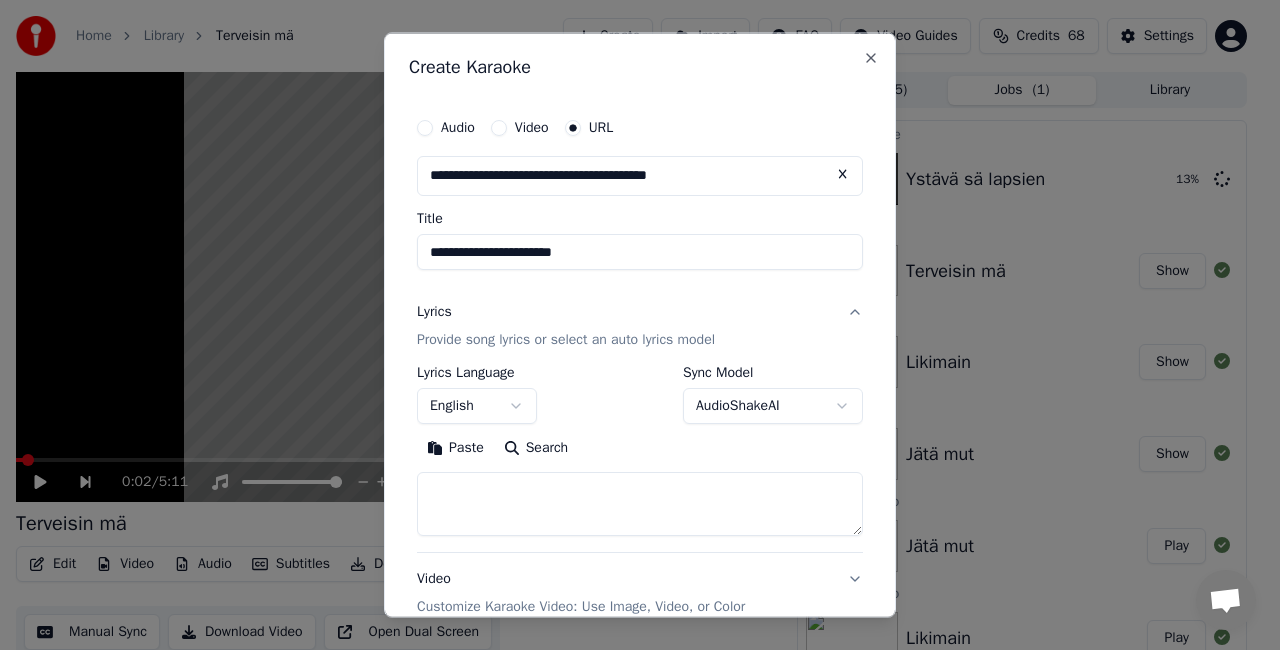 click on "**********" at bounding box center [640, 252] 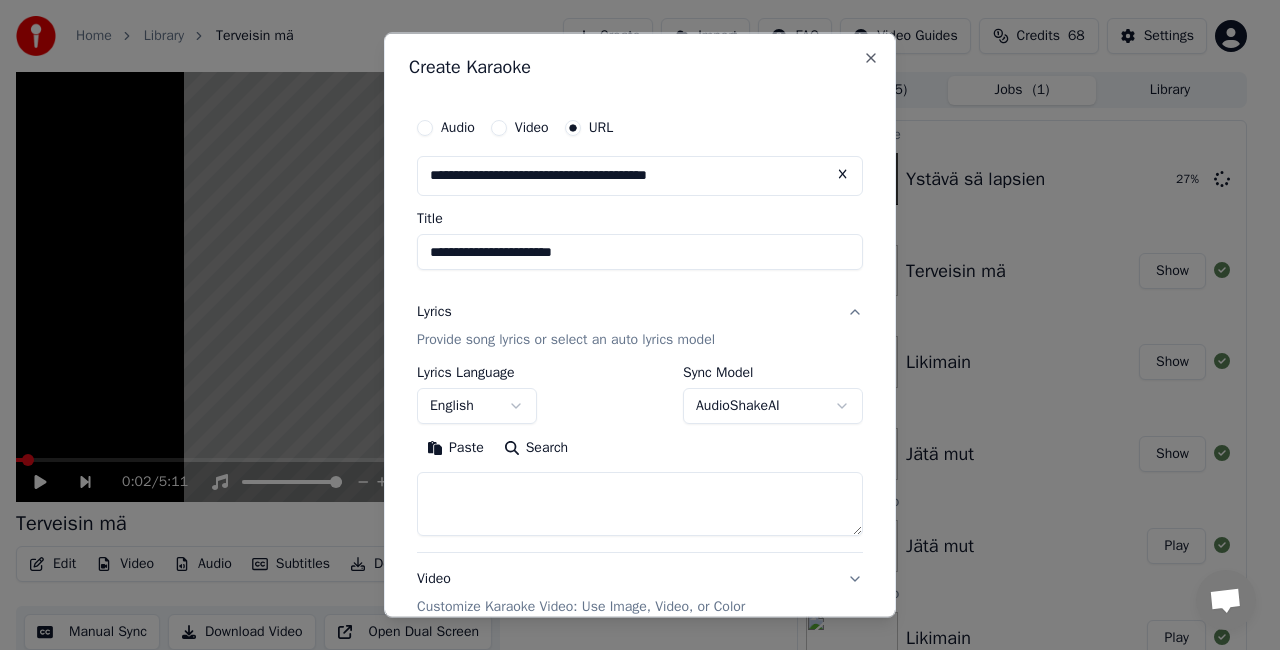 click on "Search" at bounding box center [536, 447] 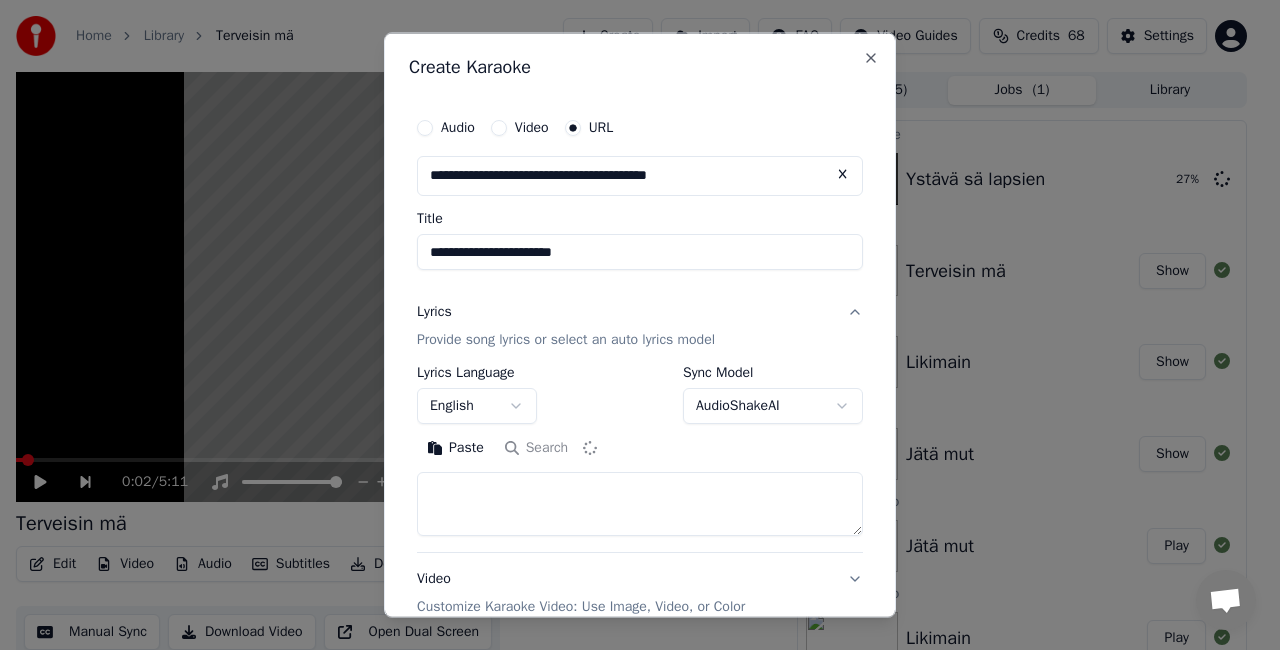 click on "Paste" at bounding box center [455, 447] 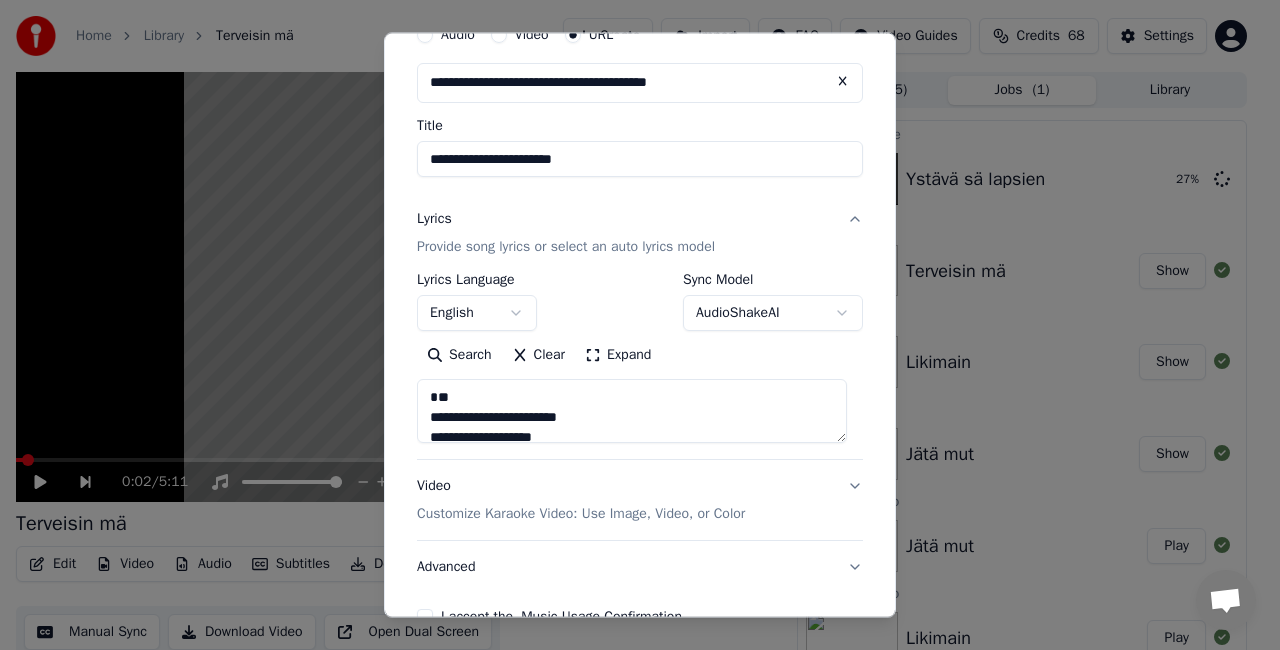 scroll, scrollTop: 94, scrollLeft: 0, axis: vertical 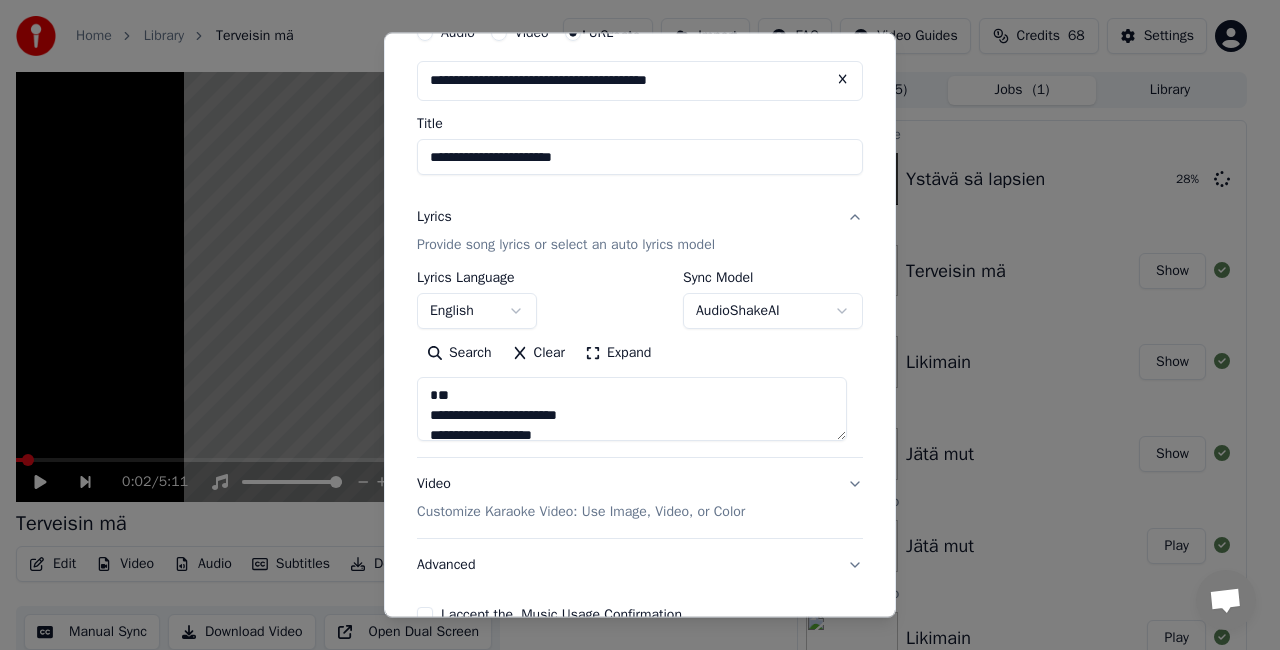 click on "**********" at bounding box center [632, 409] 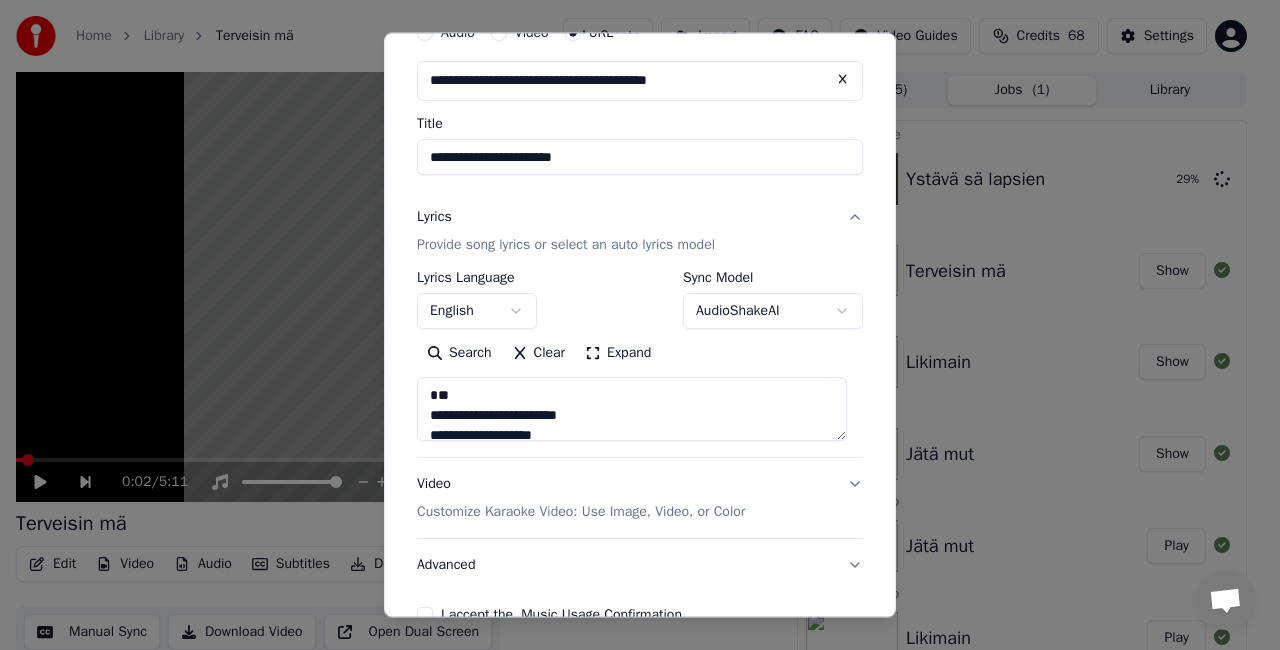 click on "Expand" at bounding box center (618, 353) 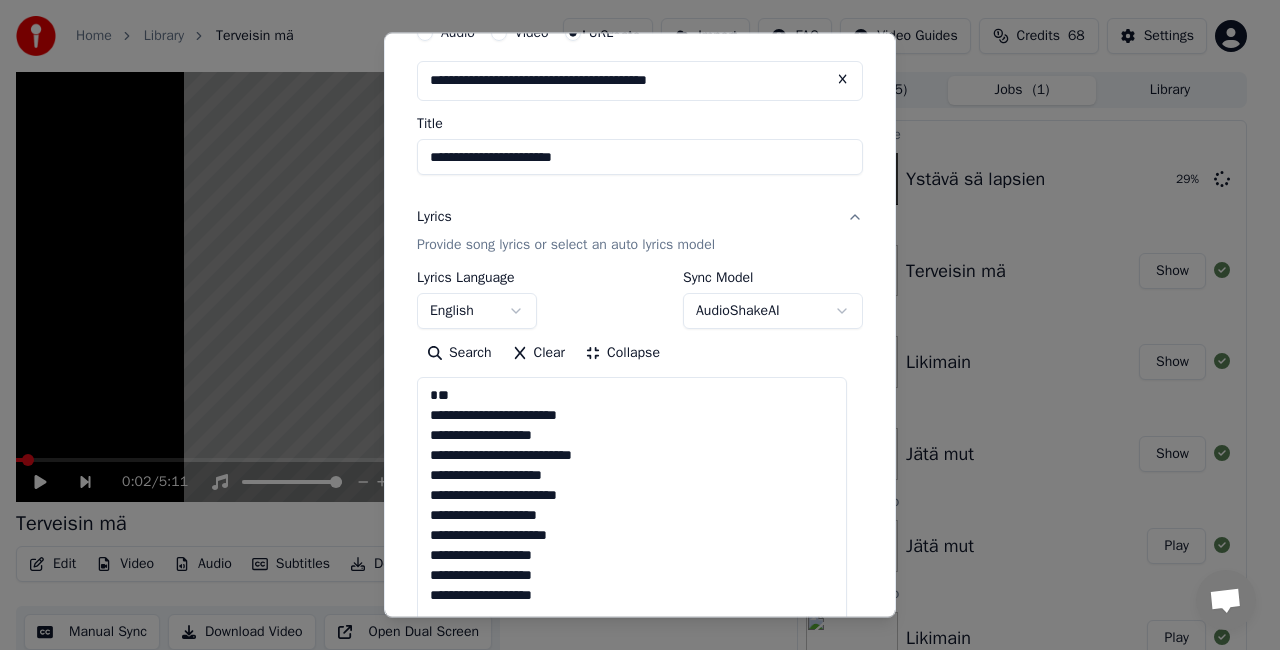 click on "**********" at bounding box center [632, 745] 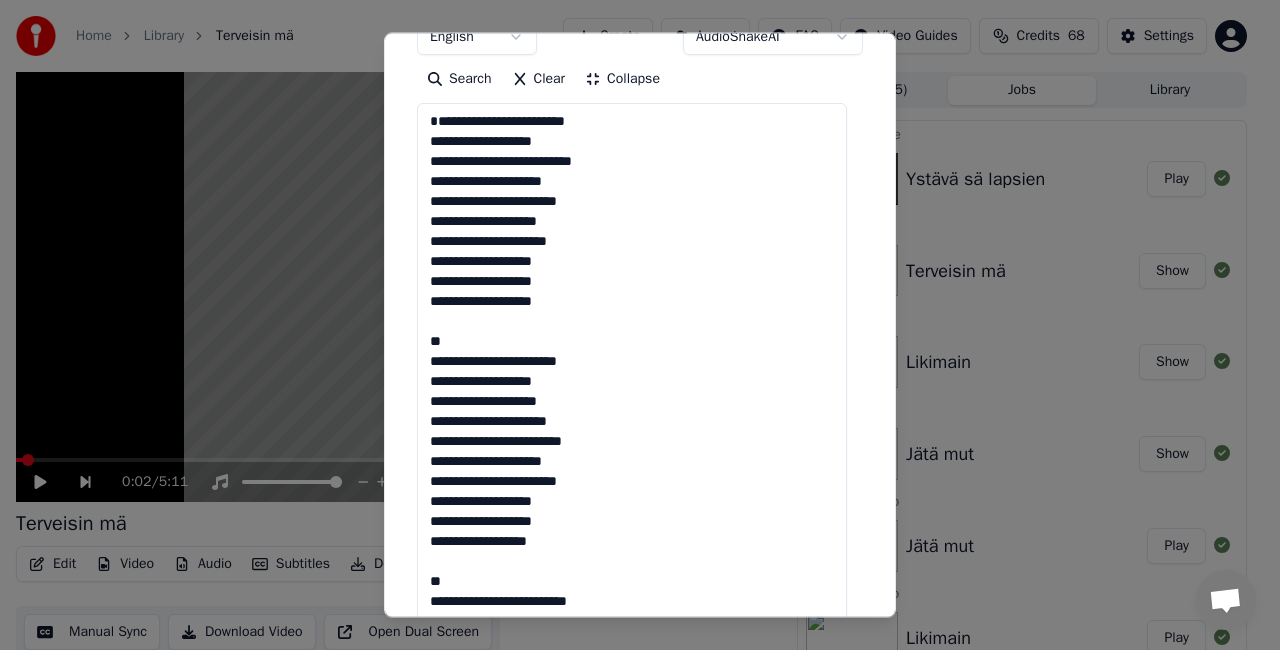 scroll, scrollTop: 369, scrollLeft: 0, axis: vertical 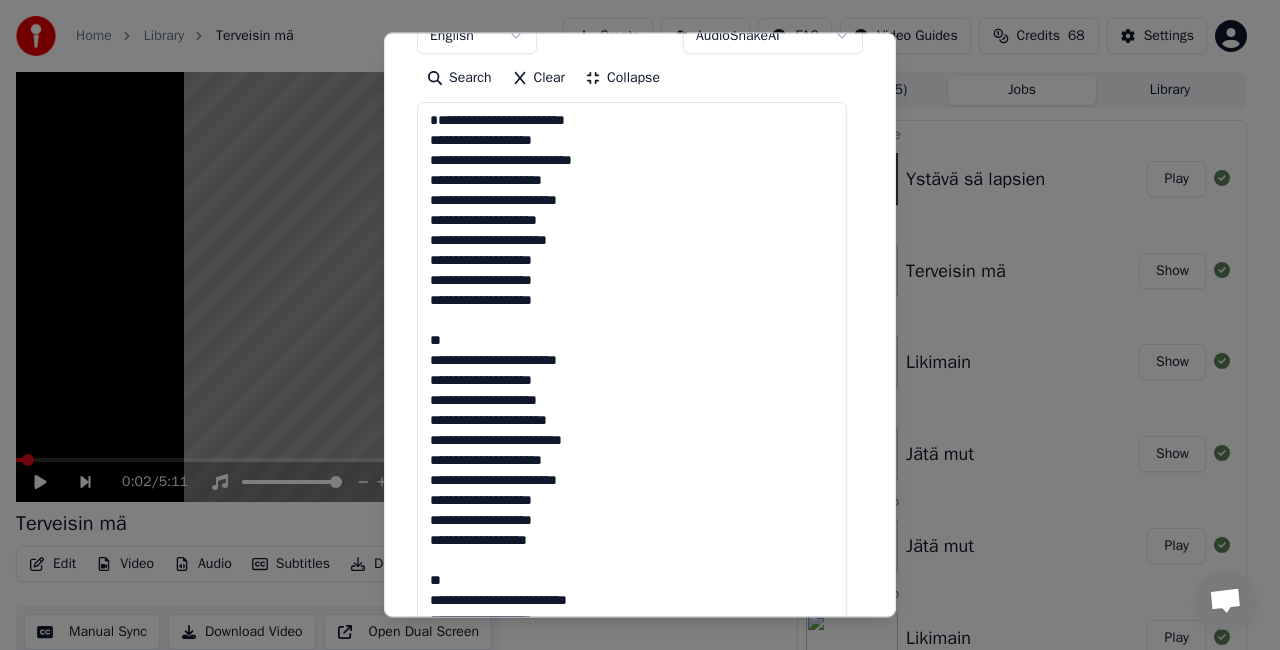 click on "**********" at bounding box center [632, 470] 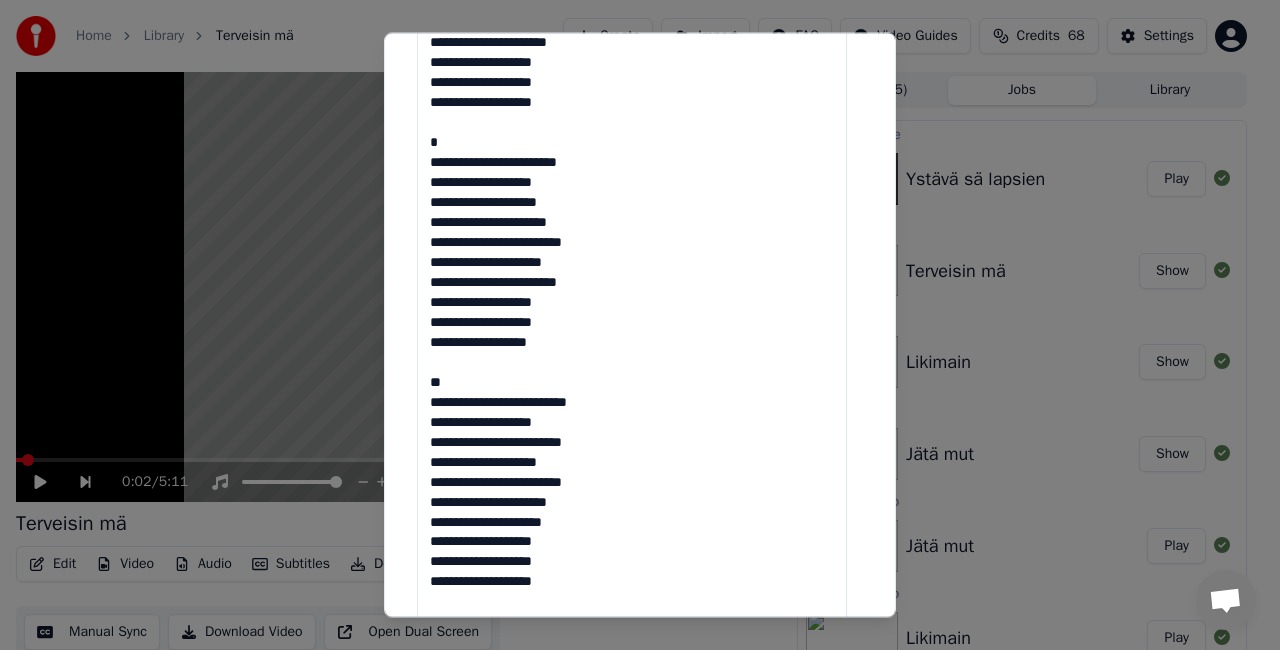 scroll, scrollTop: 581, scrollLeft: 0, axis: vertical 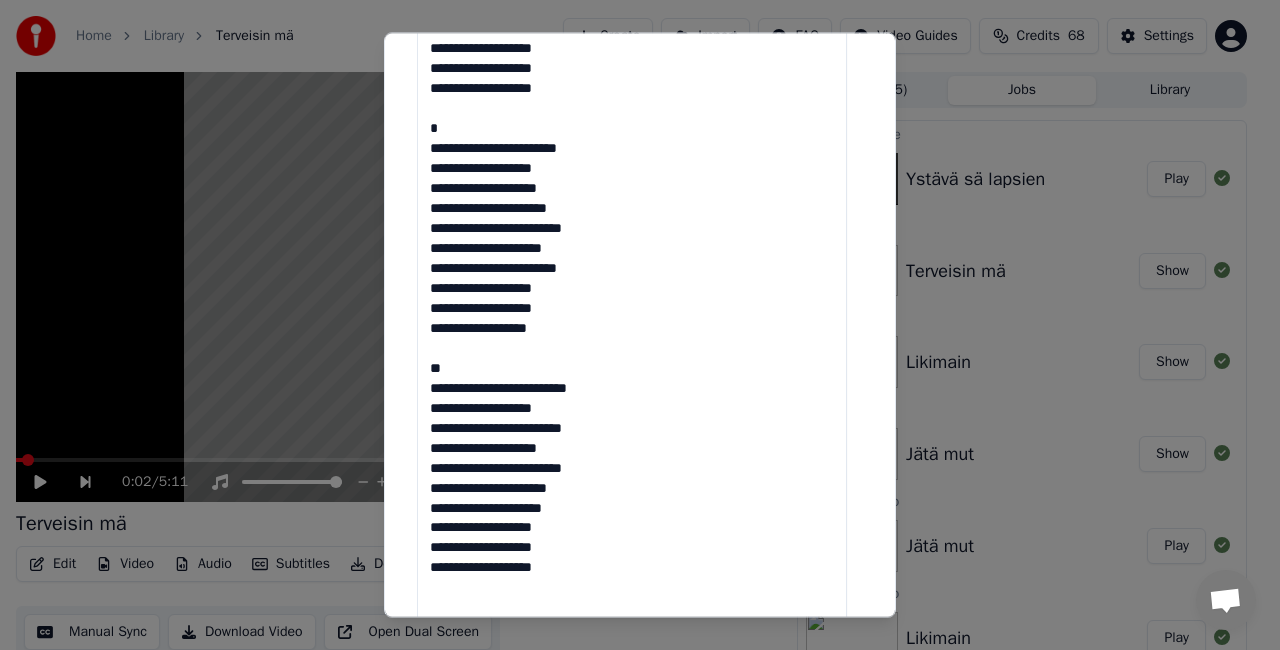 click on "**********" at bounding box center (632, 258) 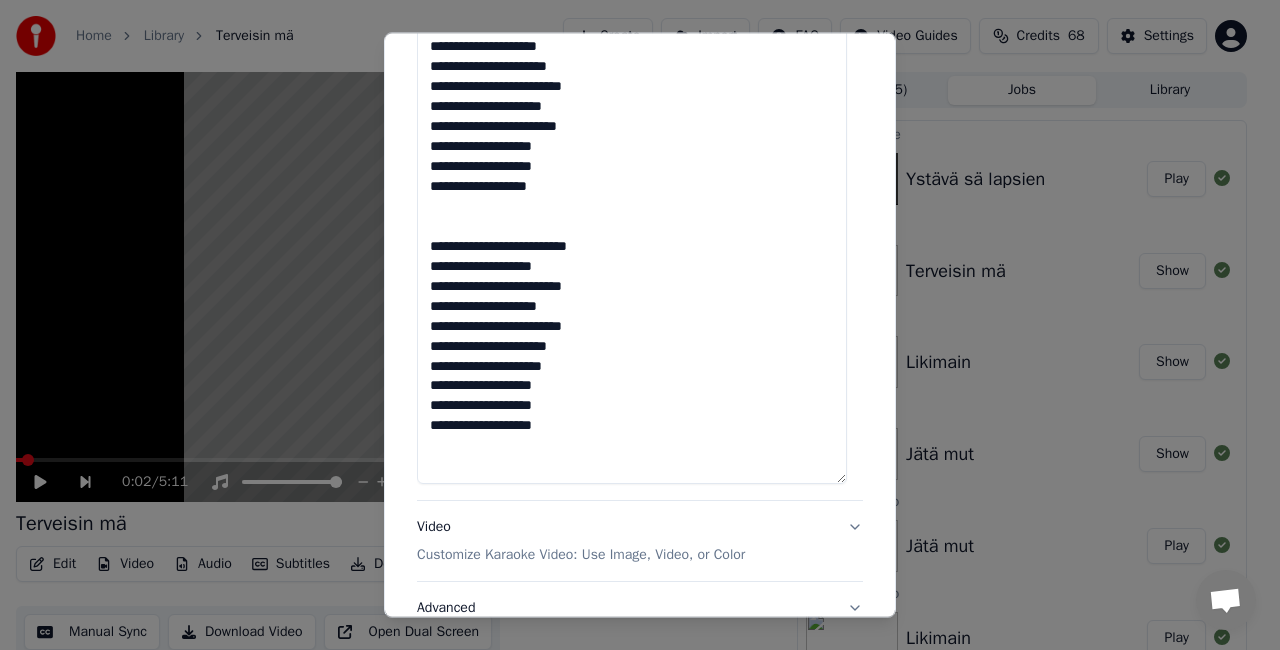 scroll, scrollTop: 879, scrollLeft: 0, axis: vertical 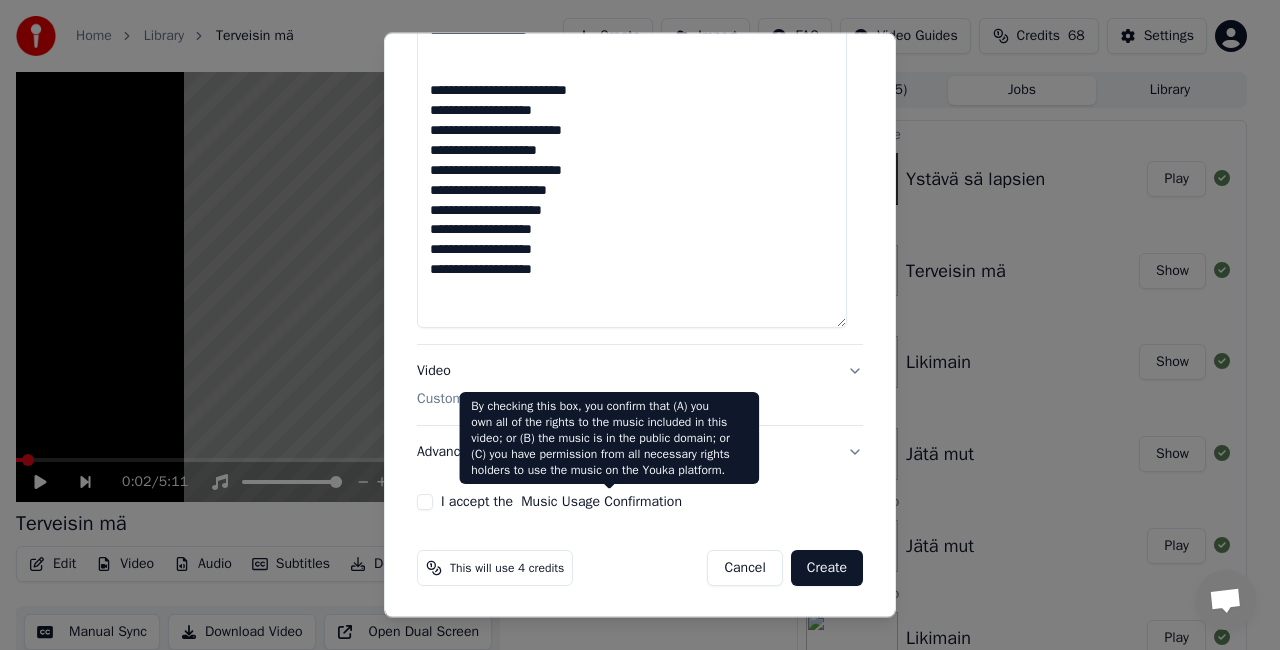 type on "**********" 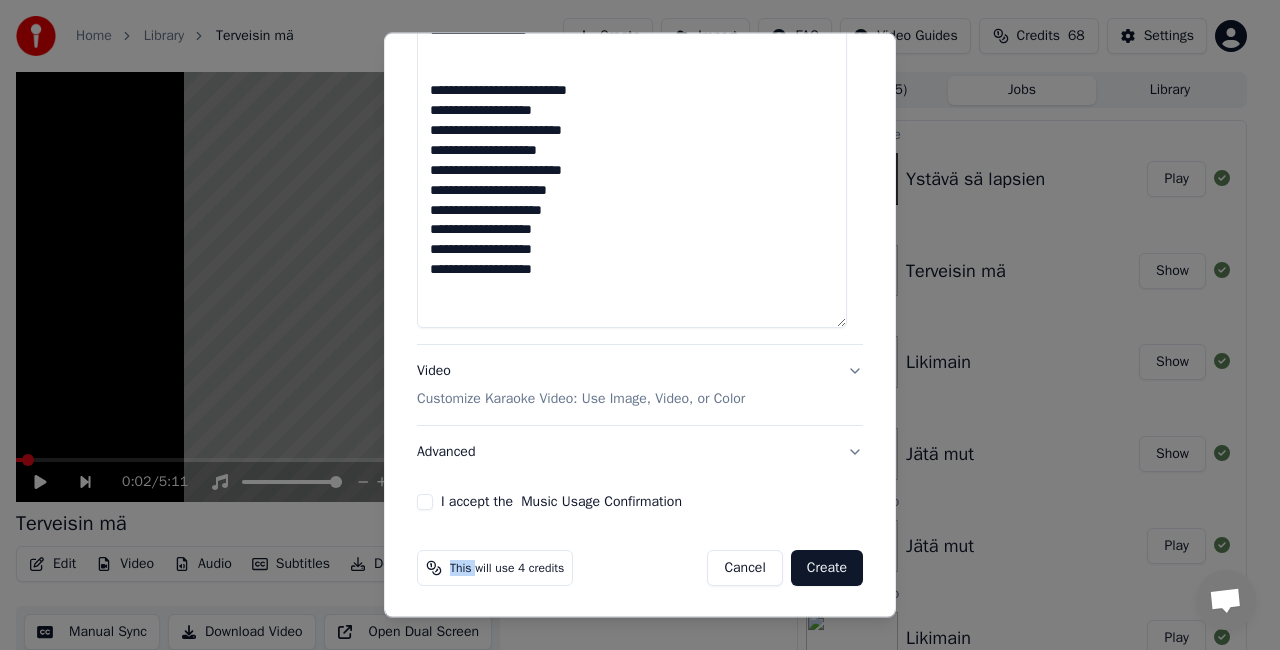 click on "**********" at bounding box center [640, -130] 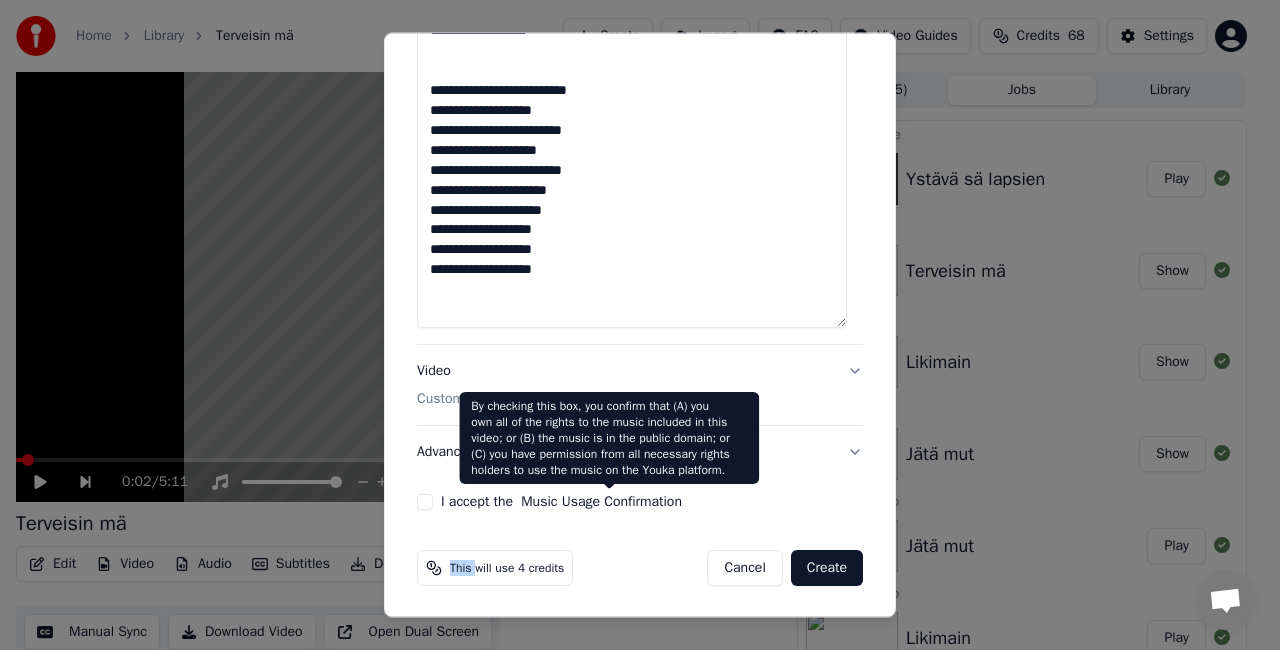 click on "Music Usage Confirmation" at bounding box center (601, 502) 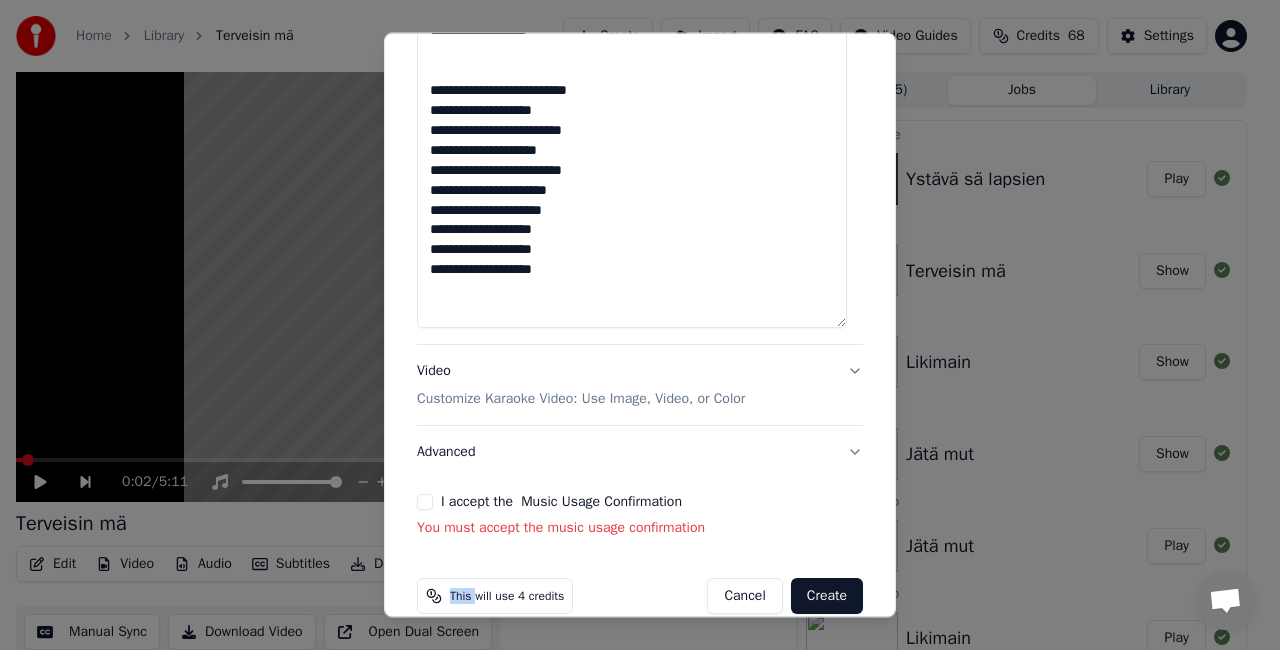 click on "Music Usage Confirmation" at bounding box center [601, 502] 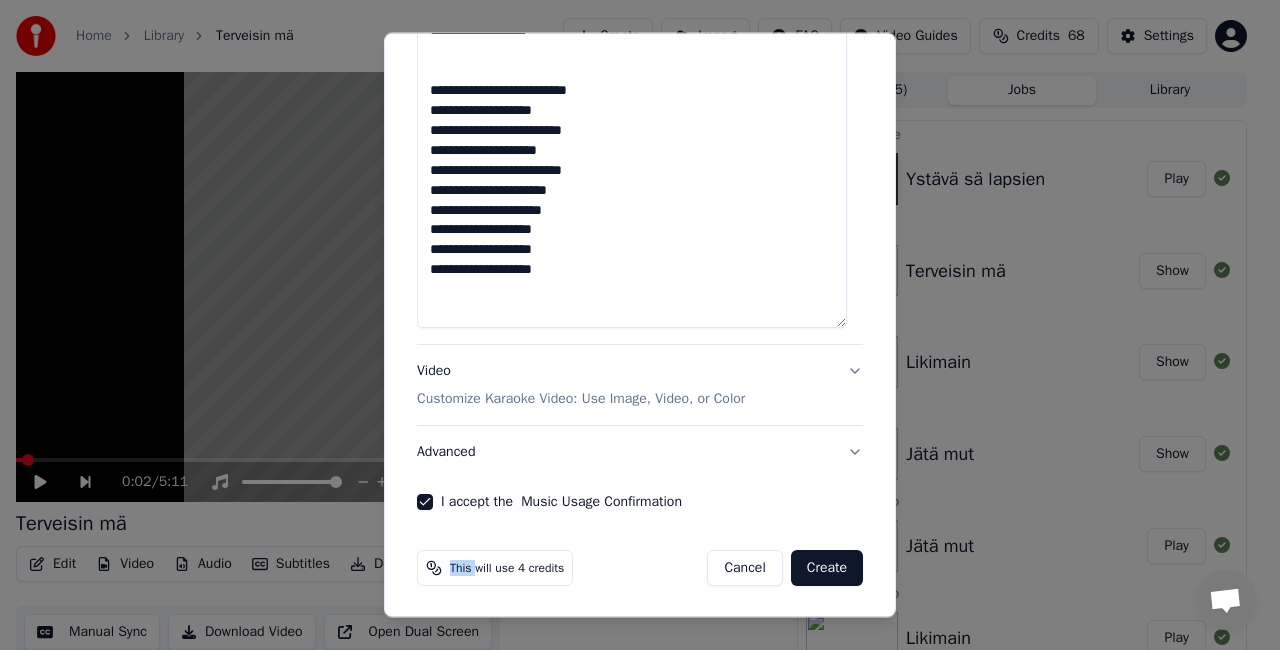 click on "Create" at bounding box center (827, 568) 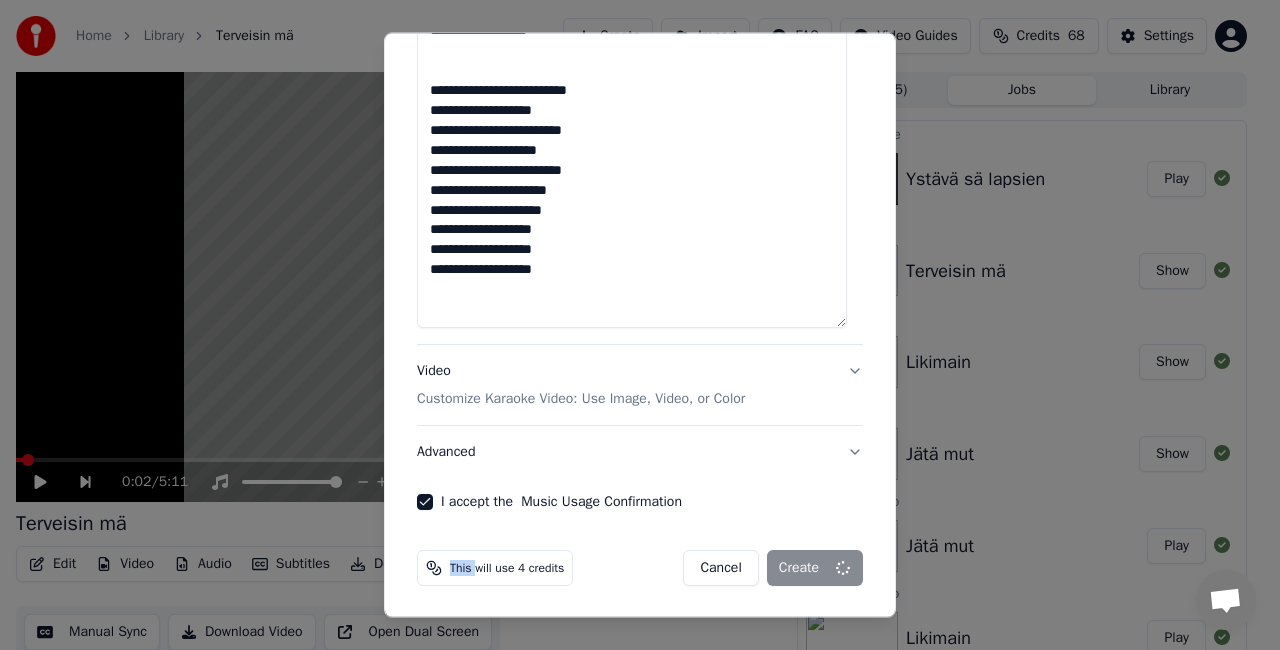 type 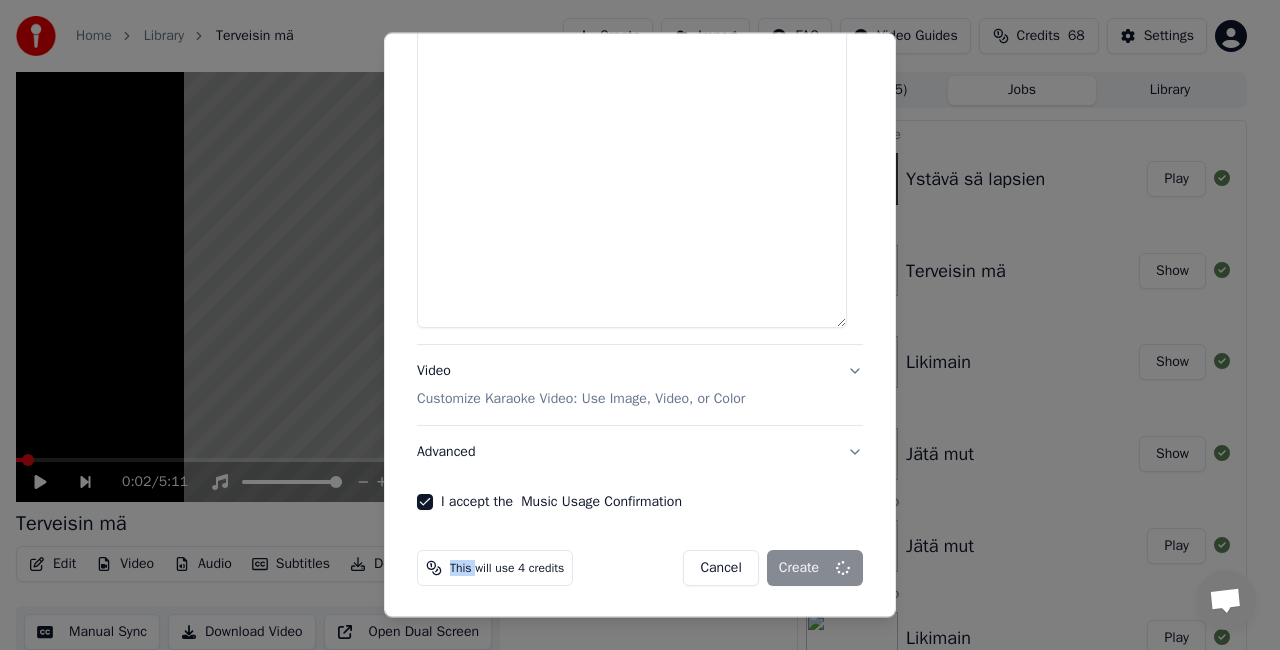select 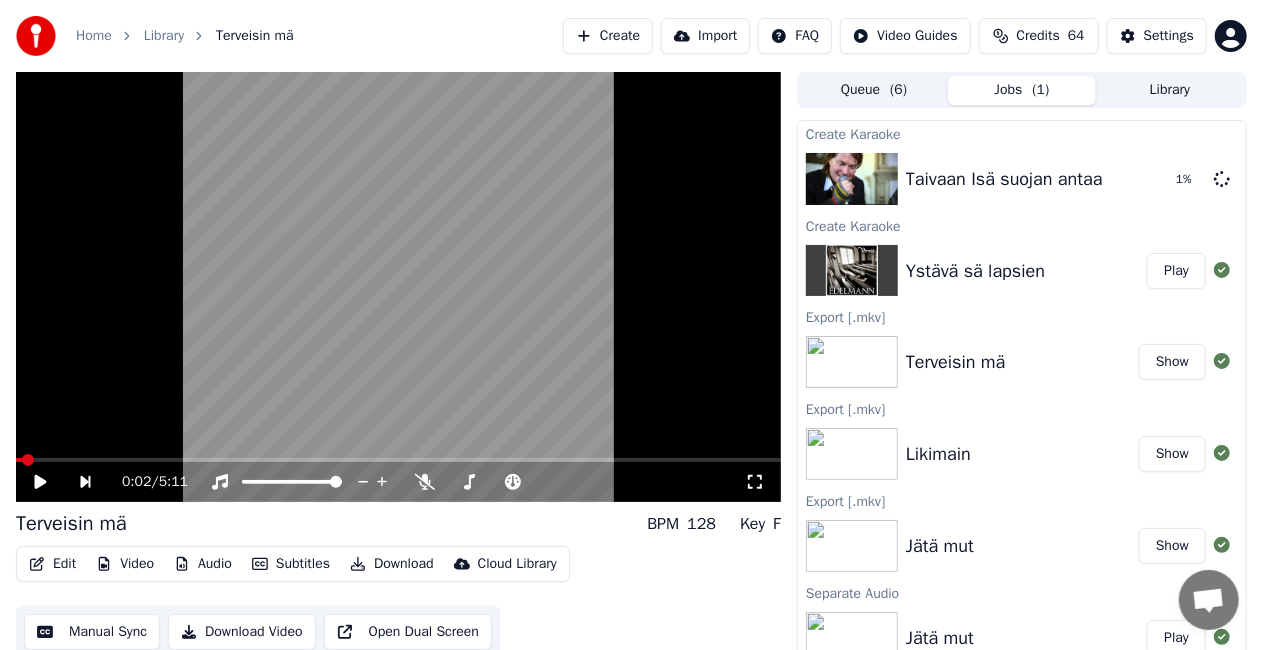 click on "Create" at bounding box center (608, 36) 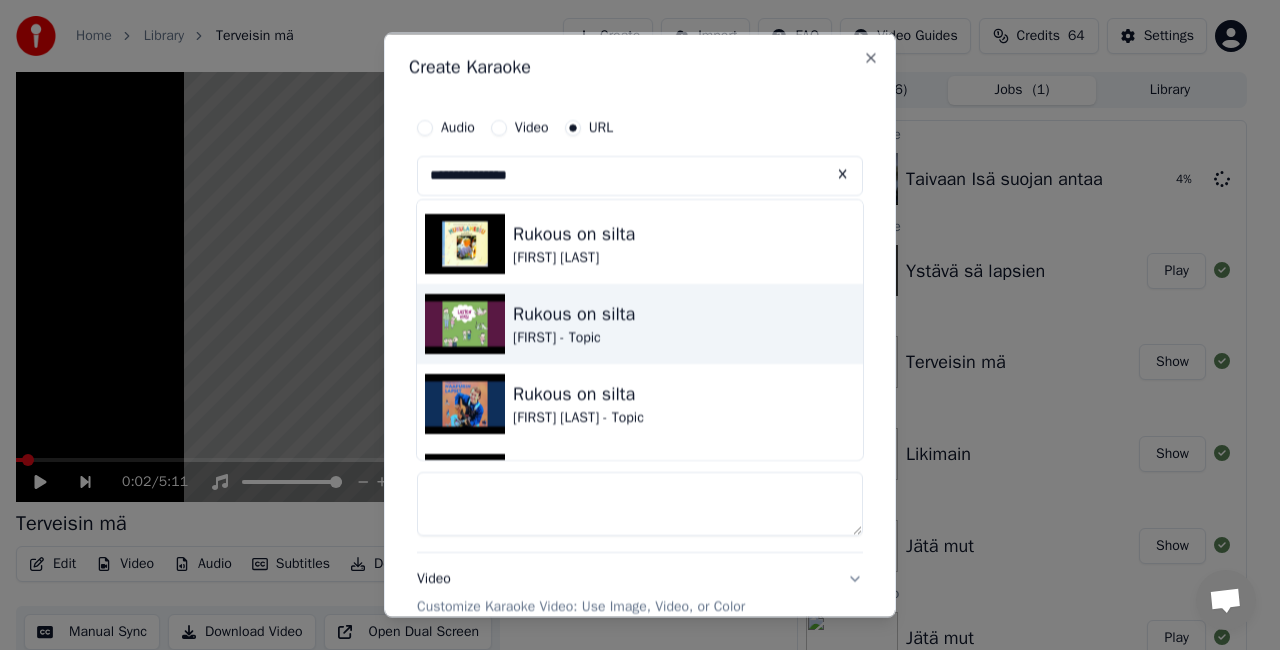 click on "[FIRST] - Topic" at bounding box center (574, 338) 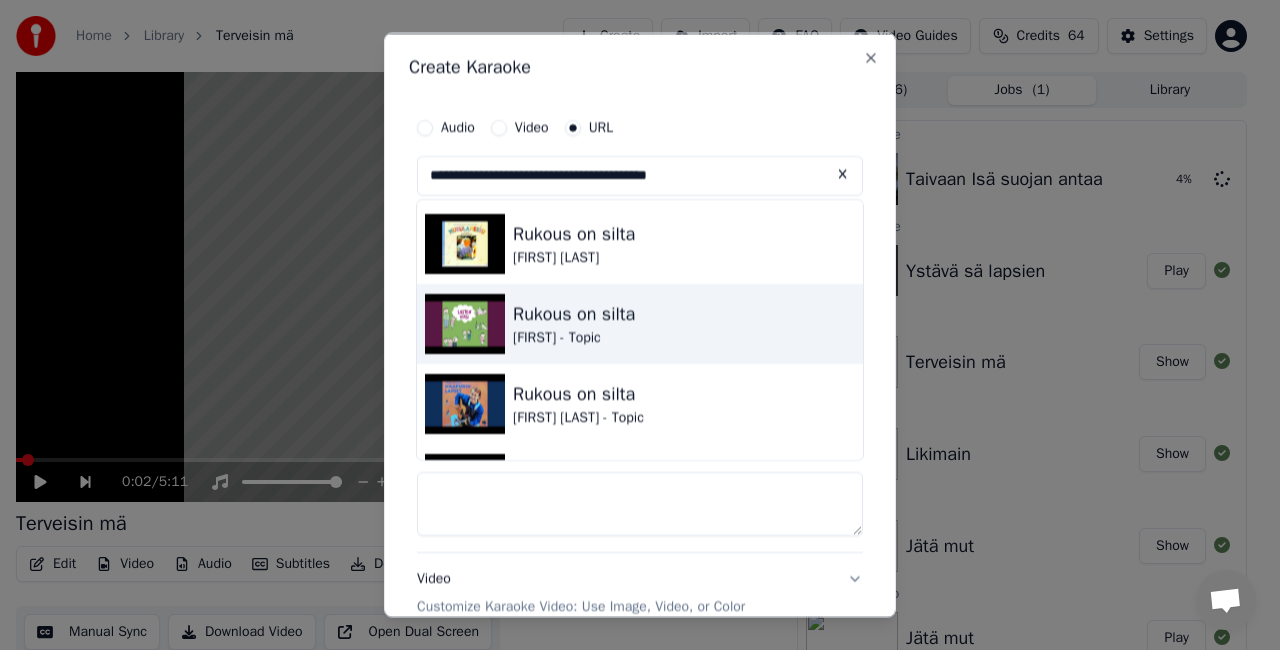 type on "**********" 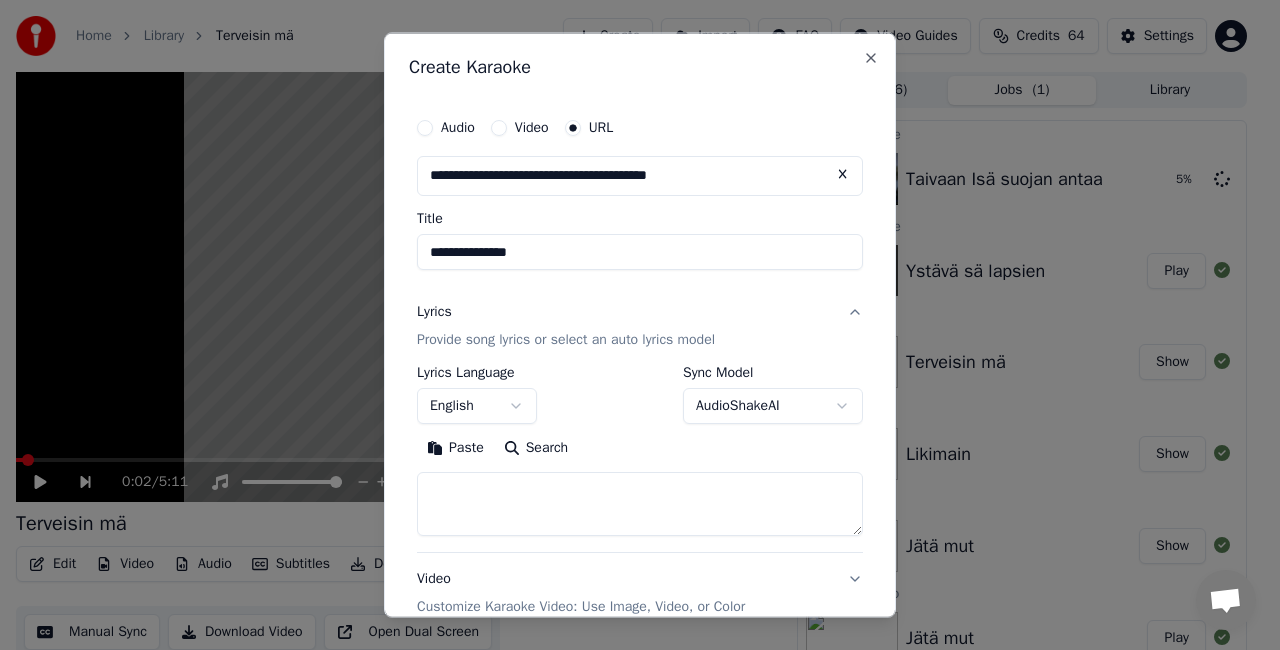 click at bounding box center (843, 174) 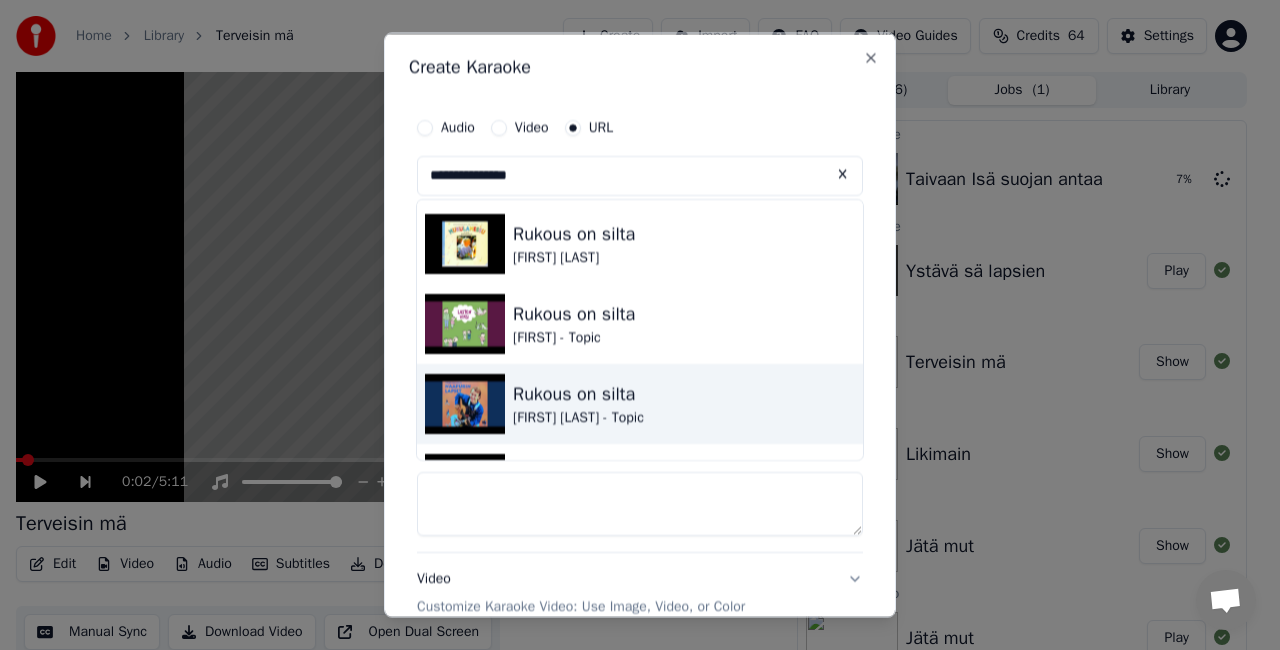 click on "[FIRST] [LAST] - Topic" at bounding box center (578, 418) 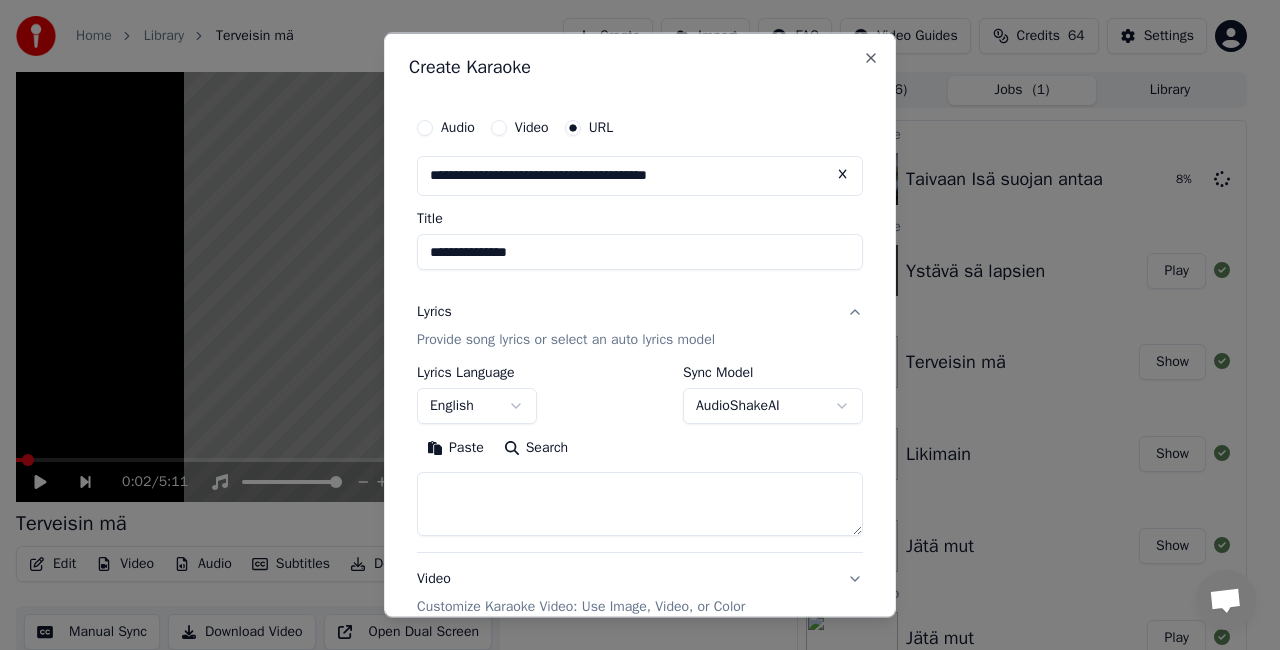 click on "Lyrics Provide song lyrics or select an auto lyrics model" at bounding box center (640, 326) 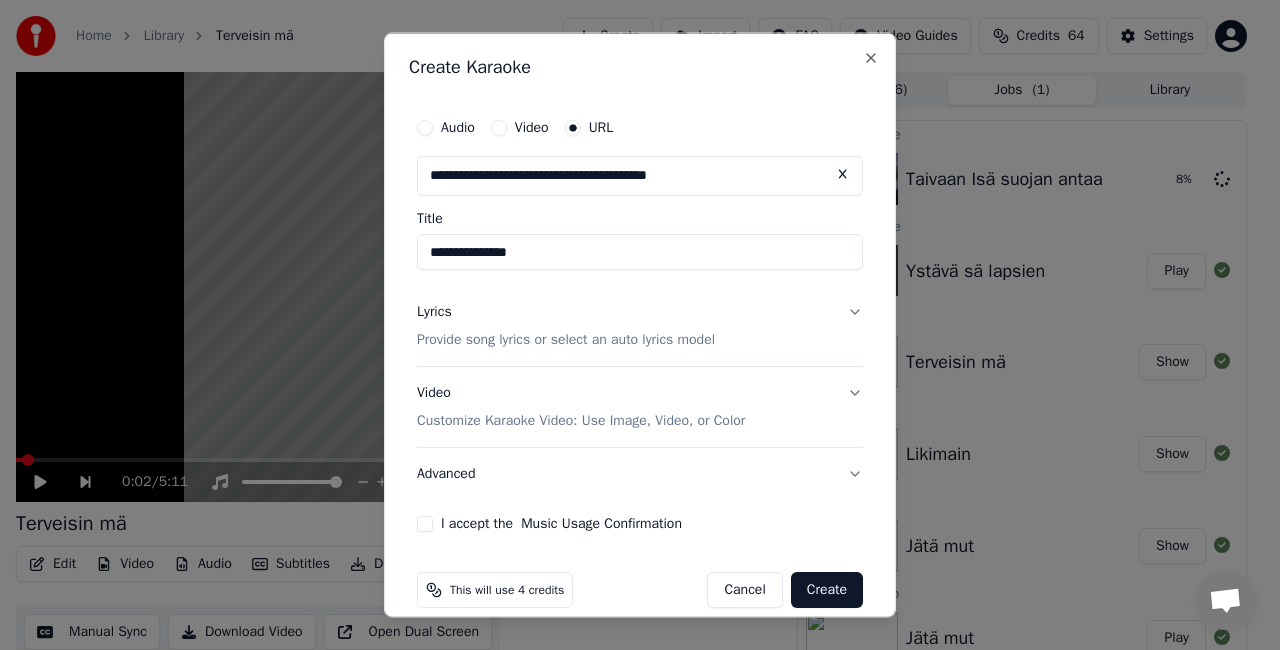 click on "Provide song lyrics or select an auto lyrics model" at bounding box center [566, 339] 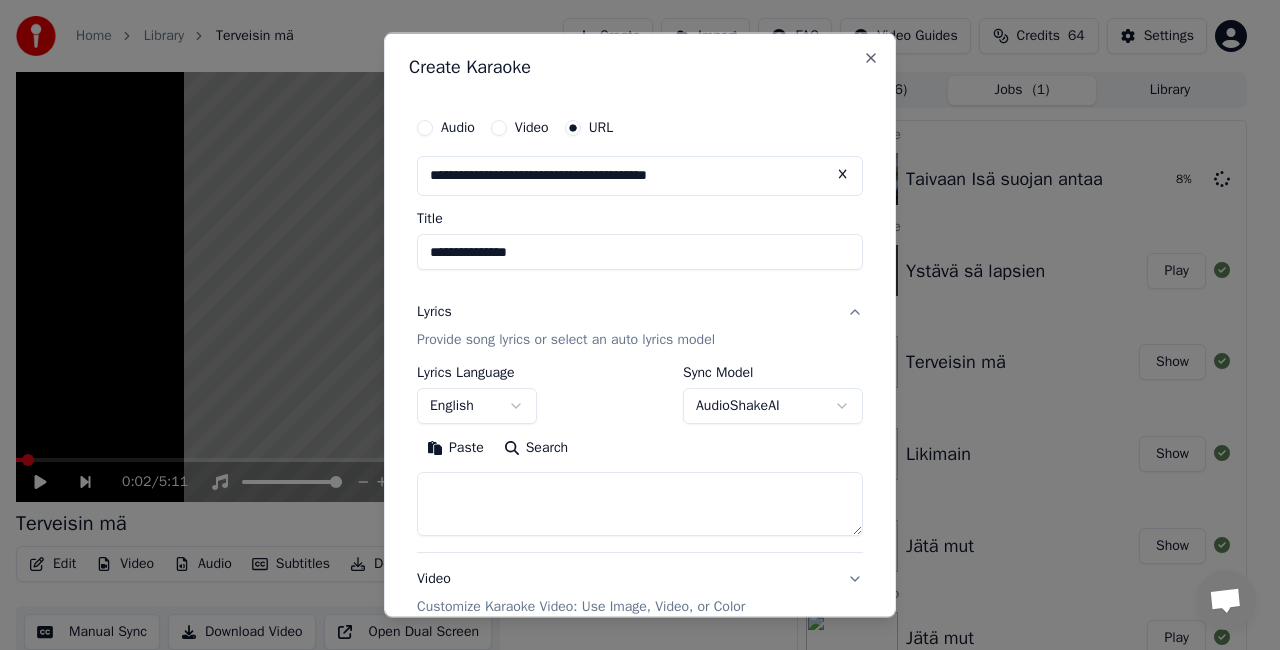 click on "Search" at bounding box center (536, 447) 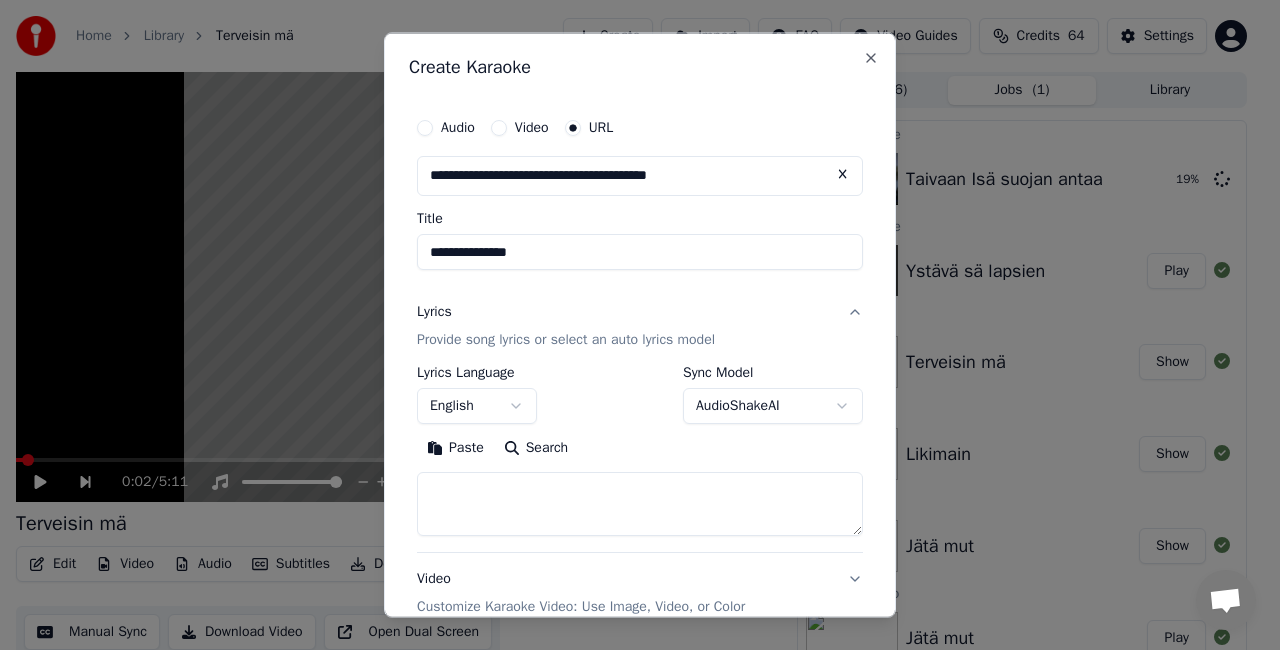 click on "Paste" at bounding box center (455, 447) 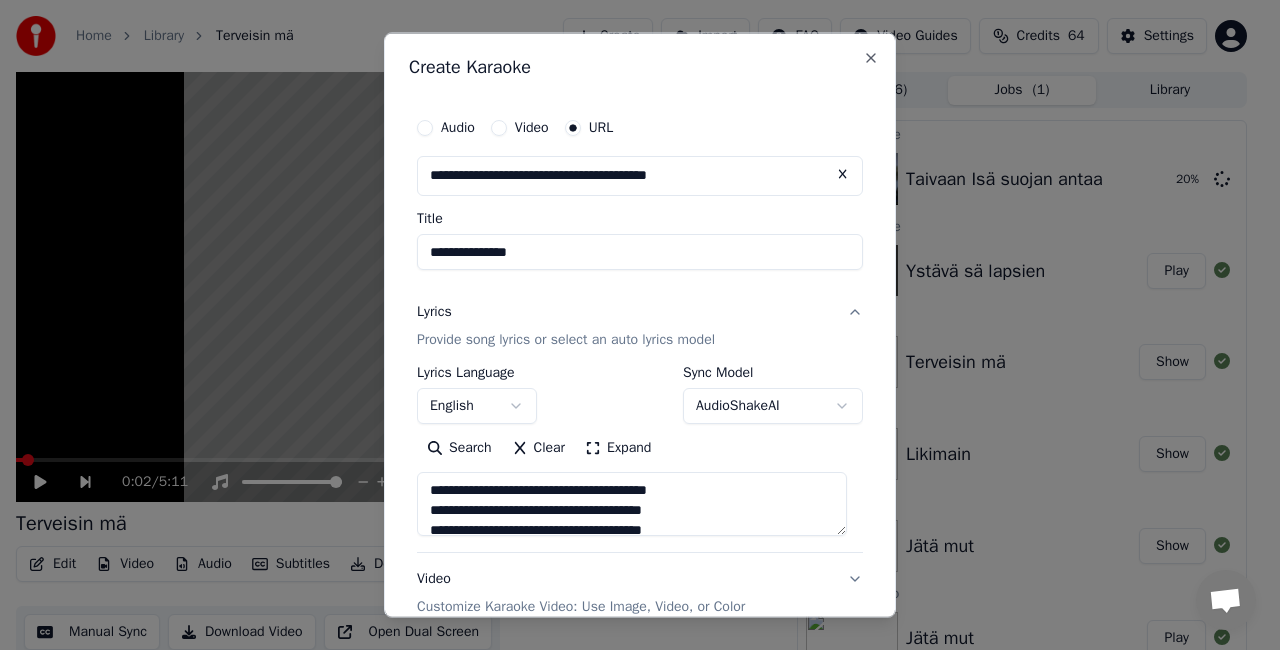 click on "**********" at bounding box center [632, 503] 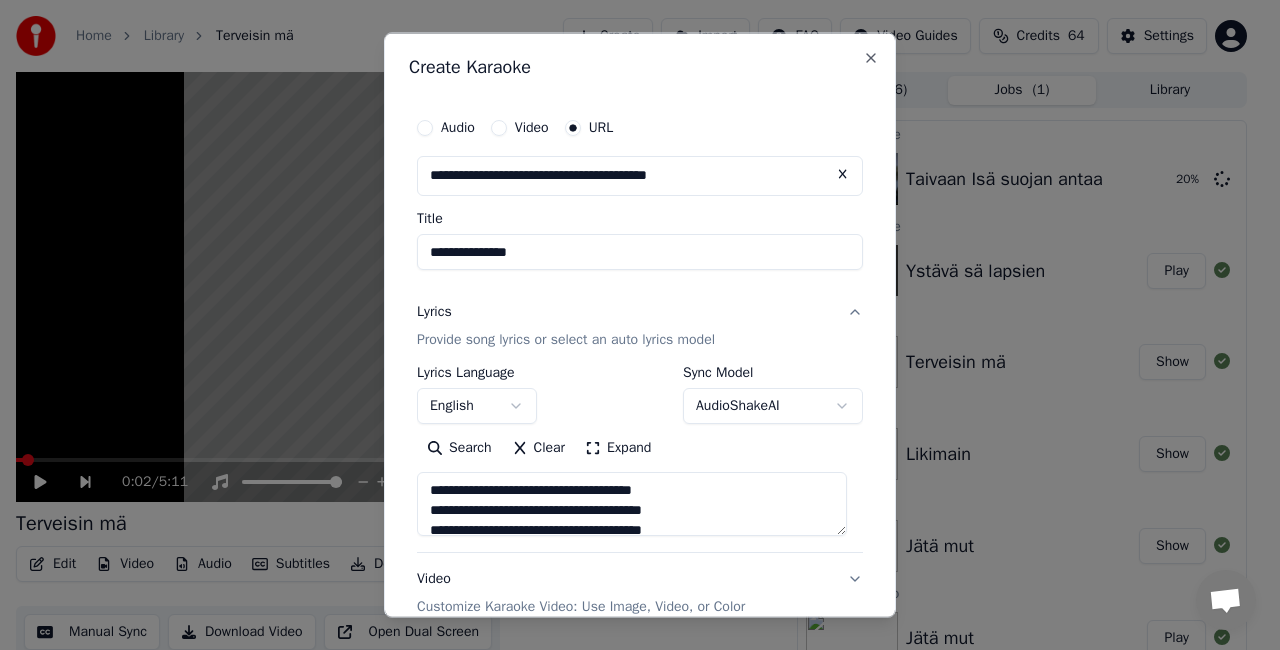 scroll, scrollTop: 68, scrollLeft: 0, axis: vertical 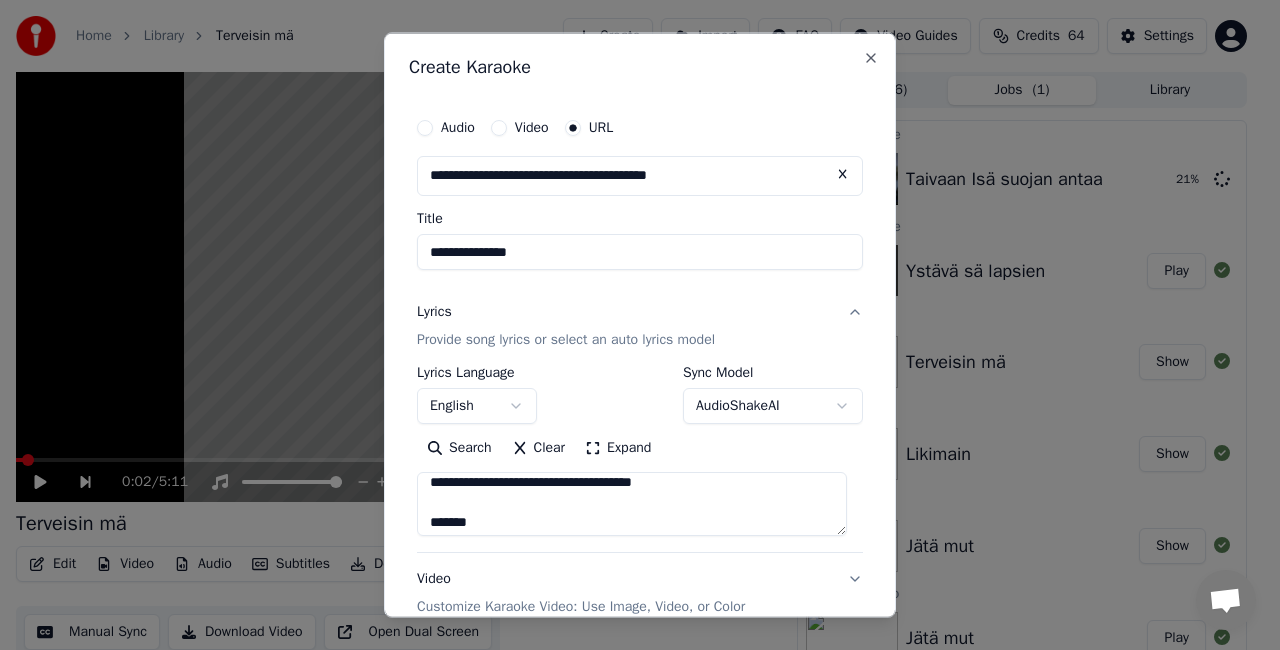 click on "Expand" at bounding box center (618, 447) 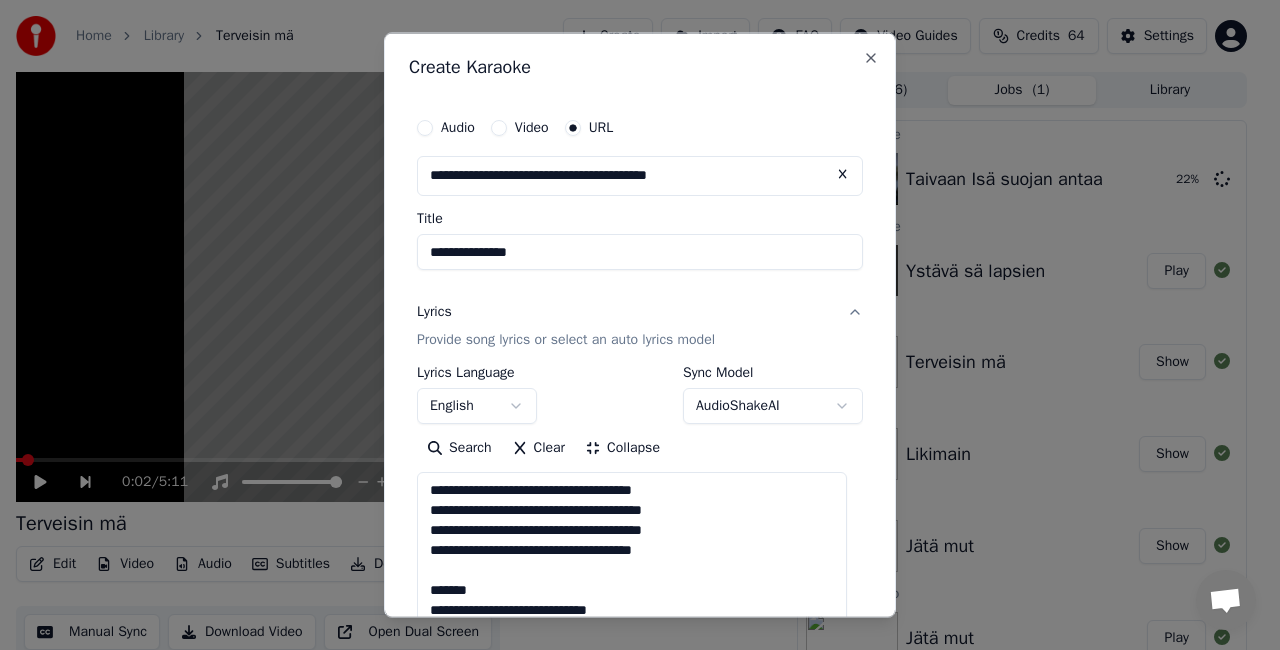 click on "**********" at bounding box center (632, 809) 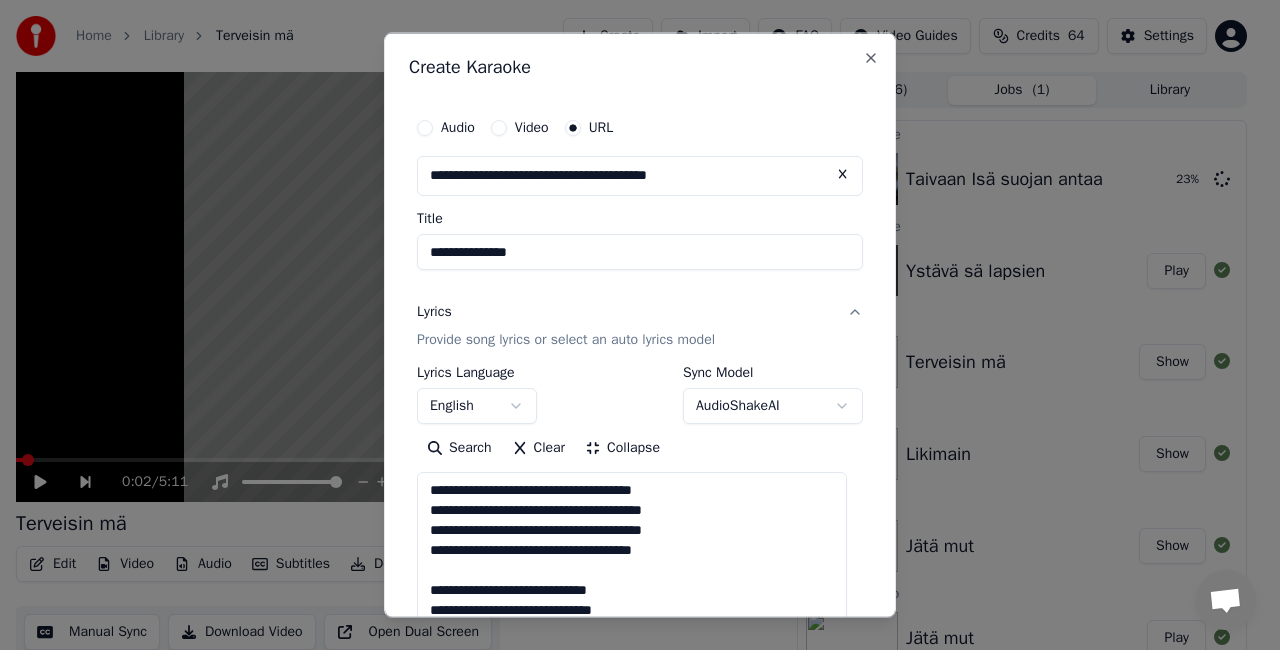 scroll, scrollTop: 0, scrollLeft: 0, axis: both 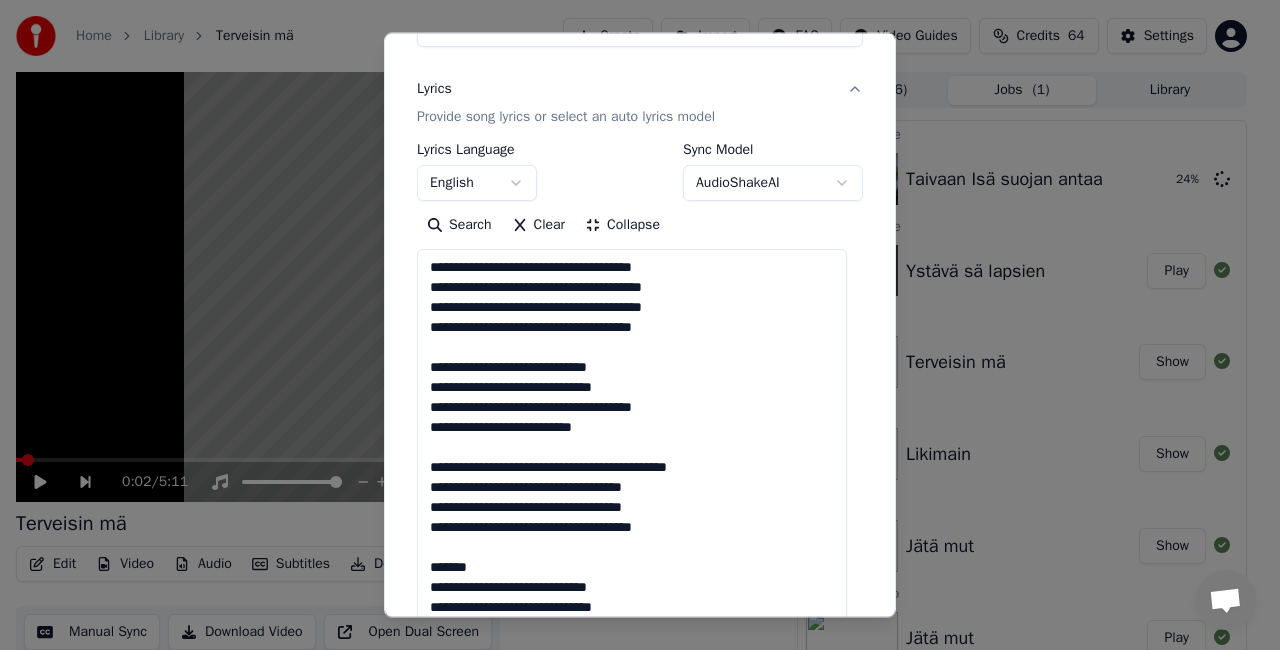 click on "**********" at bounding box center (632, 587) 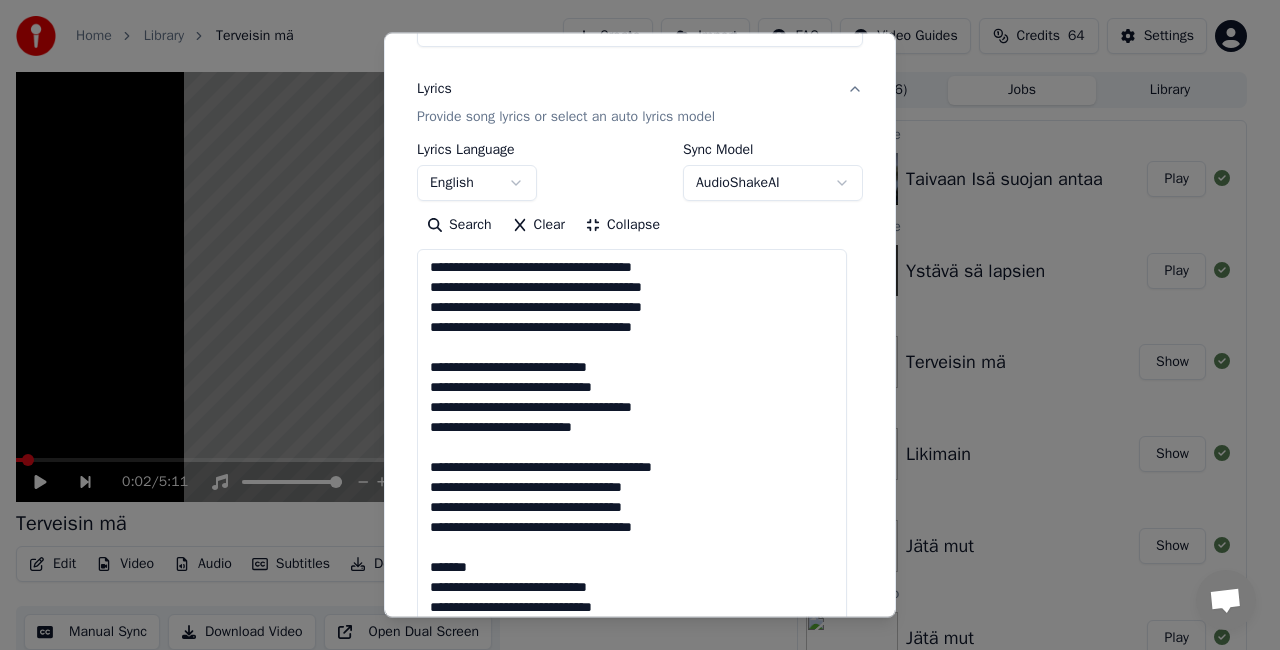 scroll, scrollTop: 286, scrollLeft: 0, axis: vertical 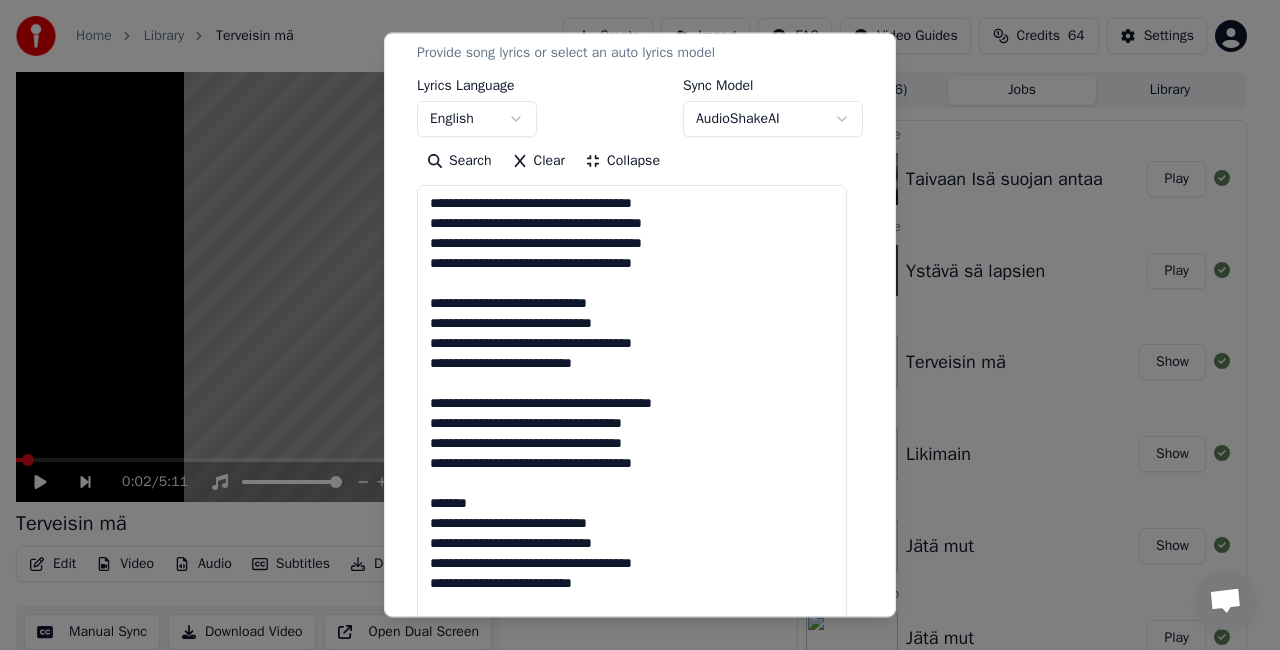 click on "**********" at bounding box center (632, 523) 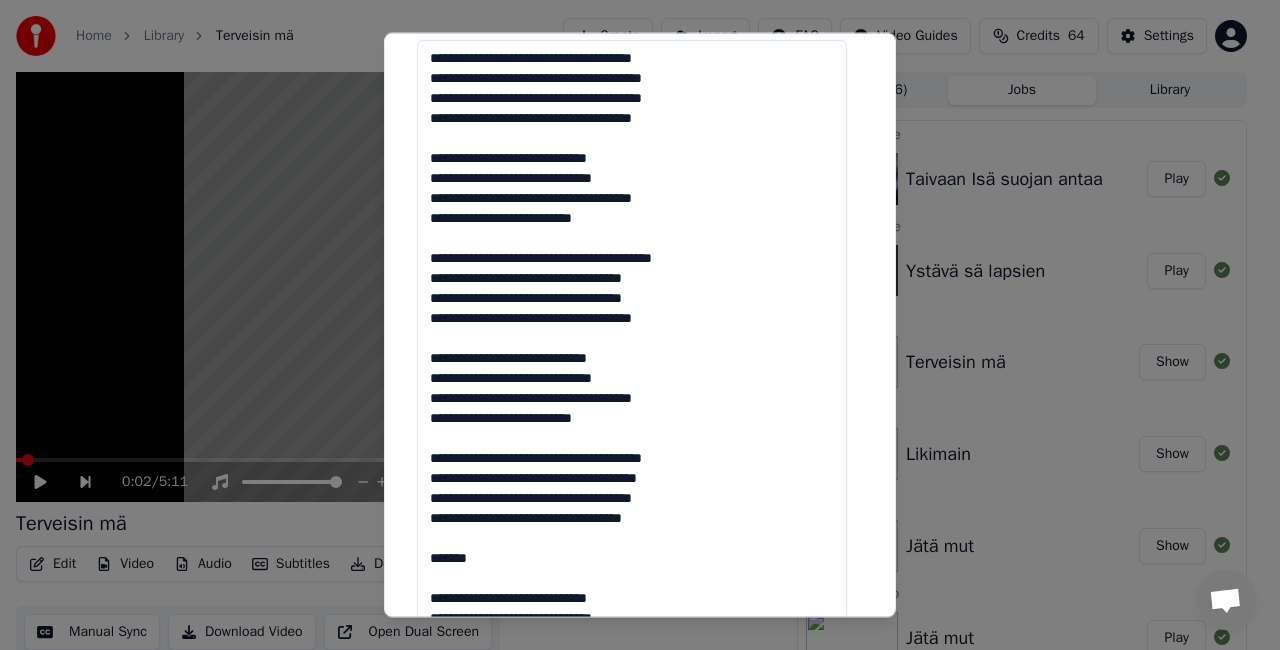scroll, scrollTop: 432, scrollLeft: 0, axis: vertical 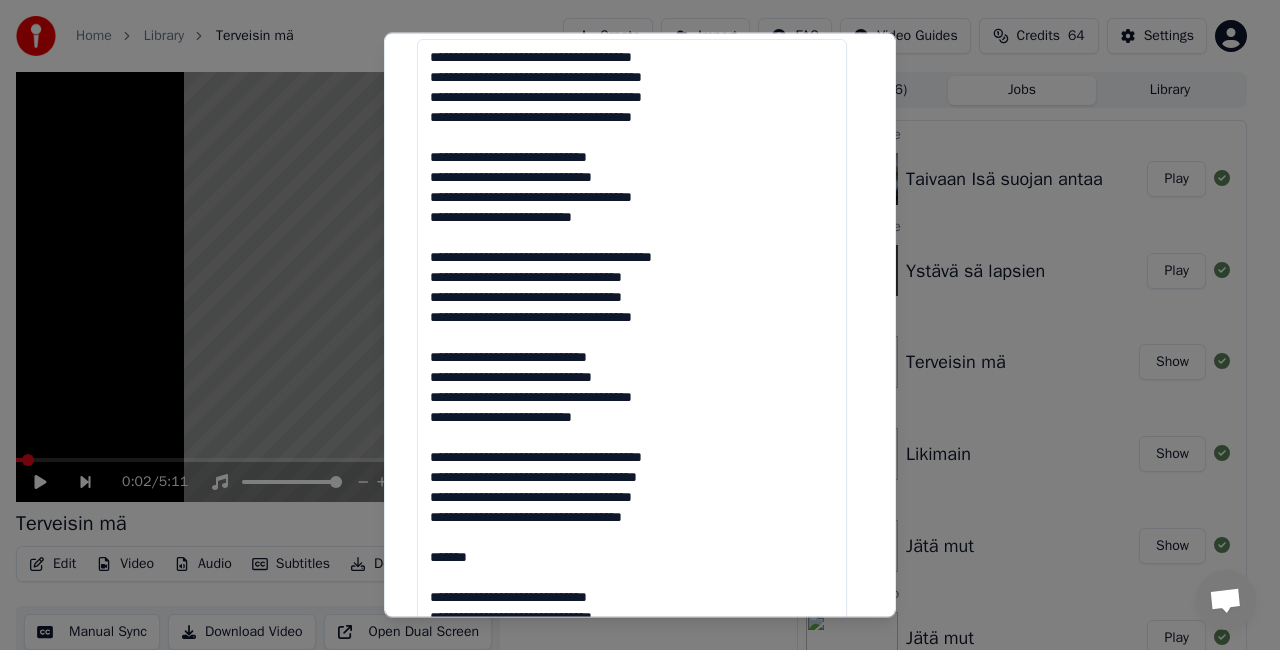 click on "**********" at bounding box center [632, 377] 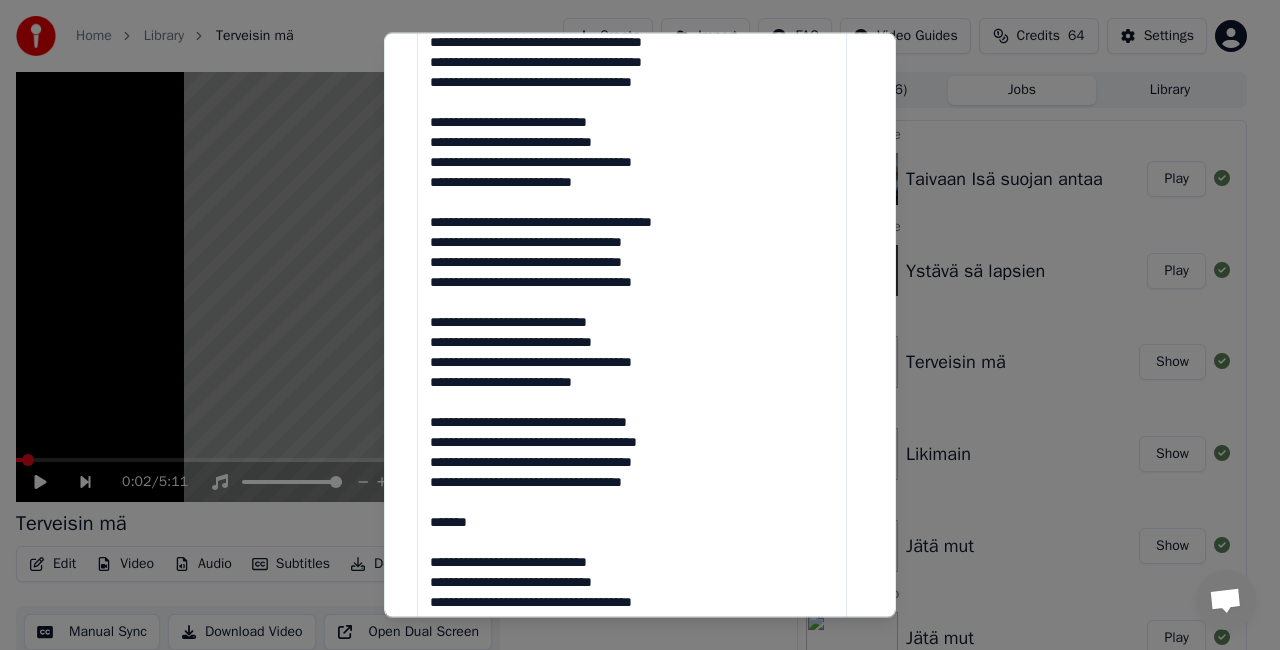 scroll, scrollTop: 468, scrollLeft: 0, axis: vertical 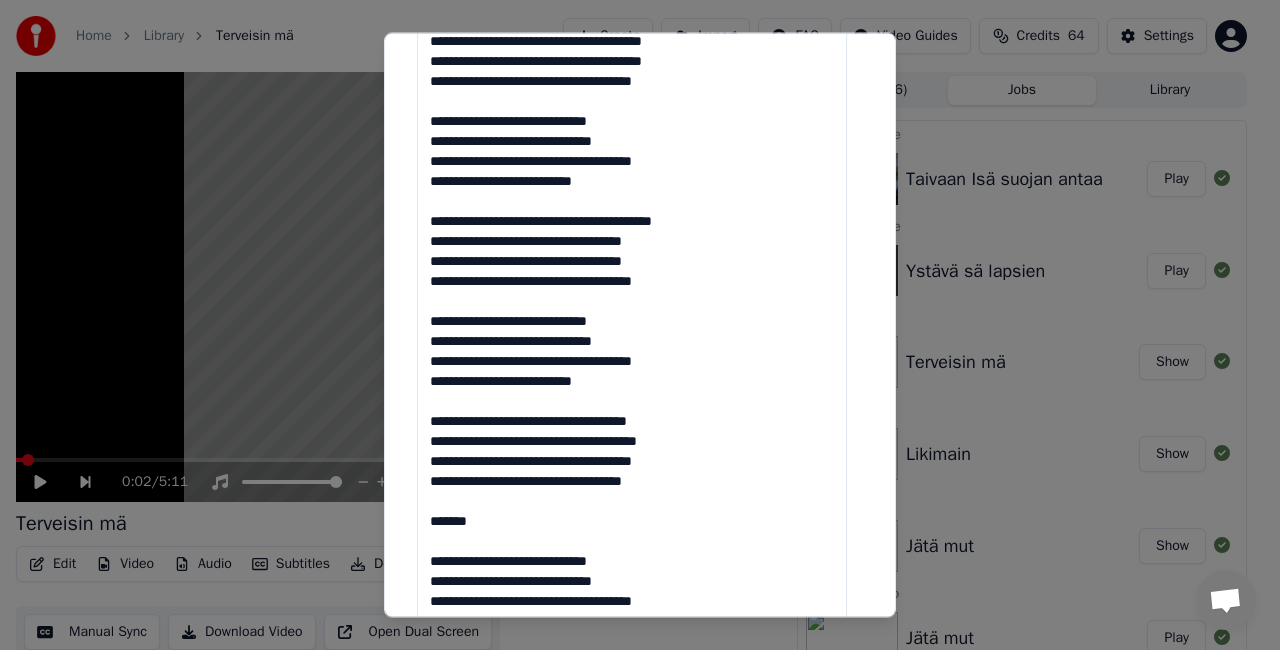 drag, startPoint x: 692, startPoint y: 381, endPoint x: 654, endPoint y: 294, distance: 94.93682 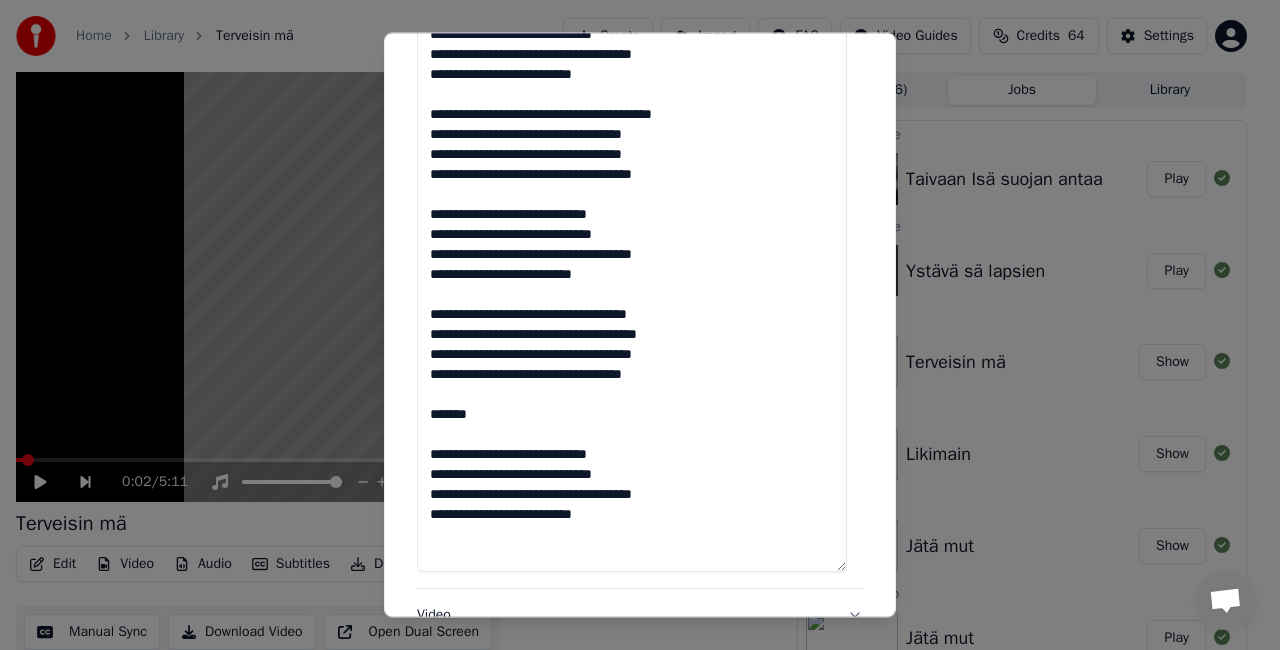 scroll, scrollTop: 601, scrollLeft: 0, axis: vertical 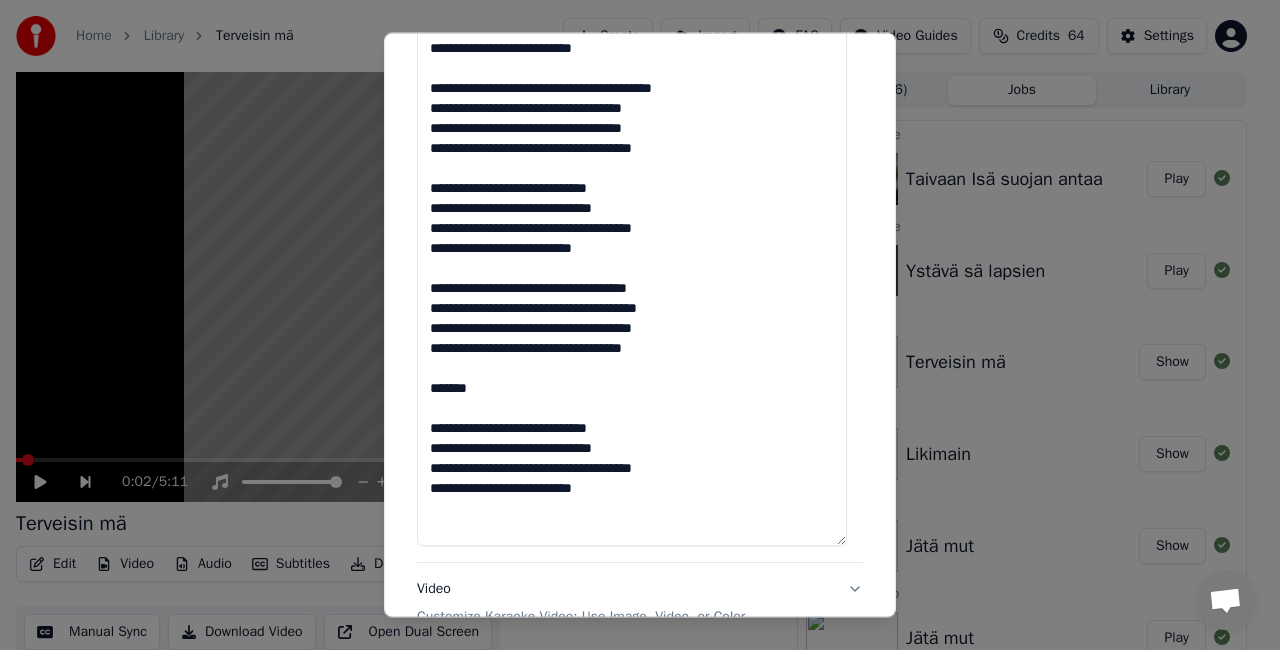 click on "**********" at bounding box center (632, 208) 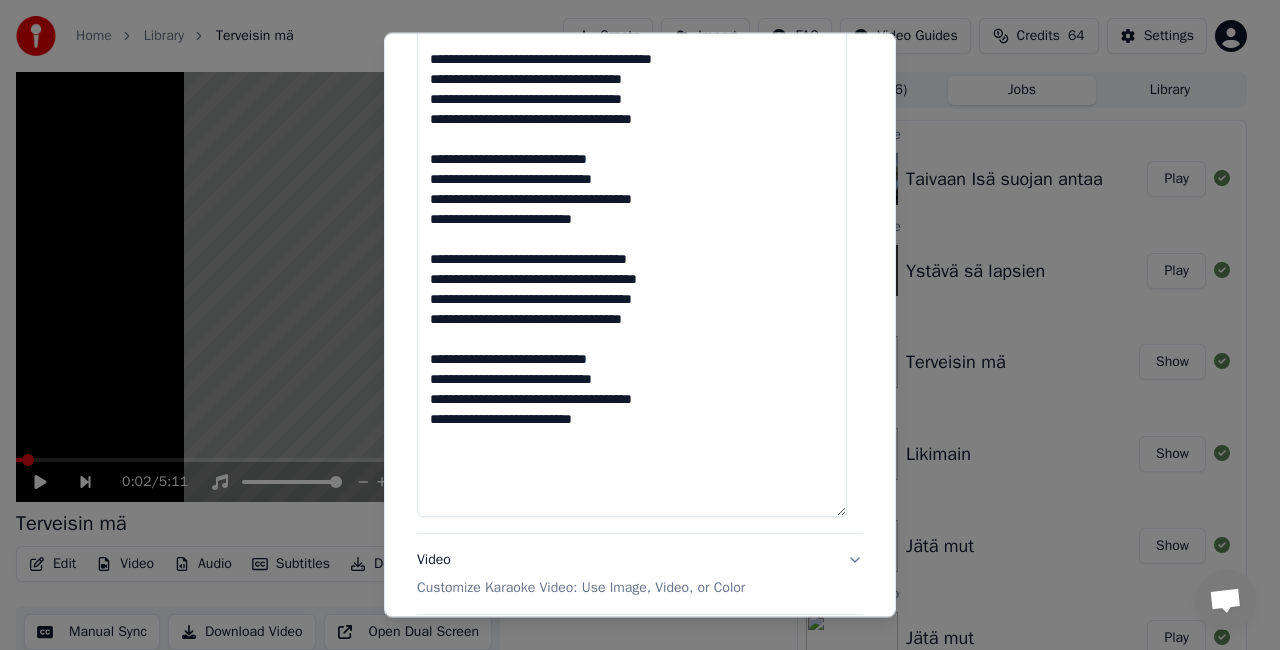 scroll, scrollTop: 629, scrollLeft: 0, axis: vertical 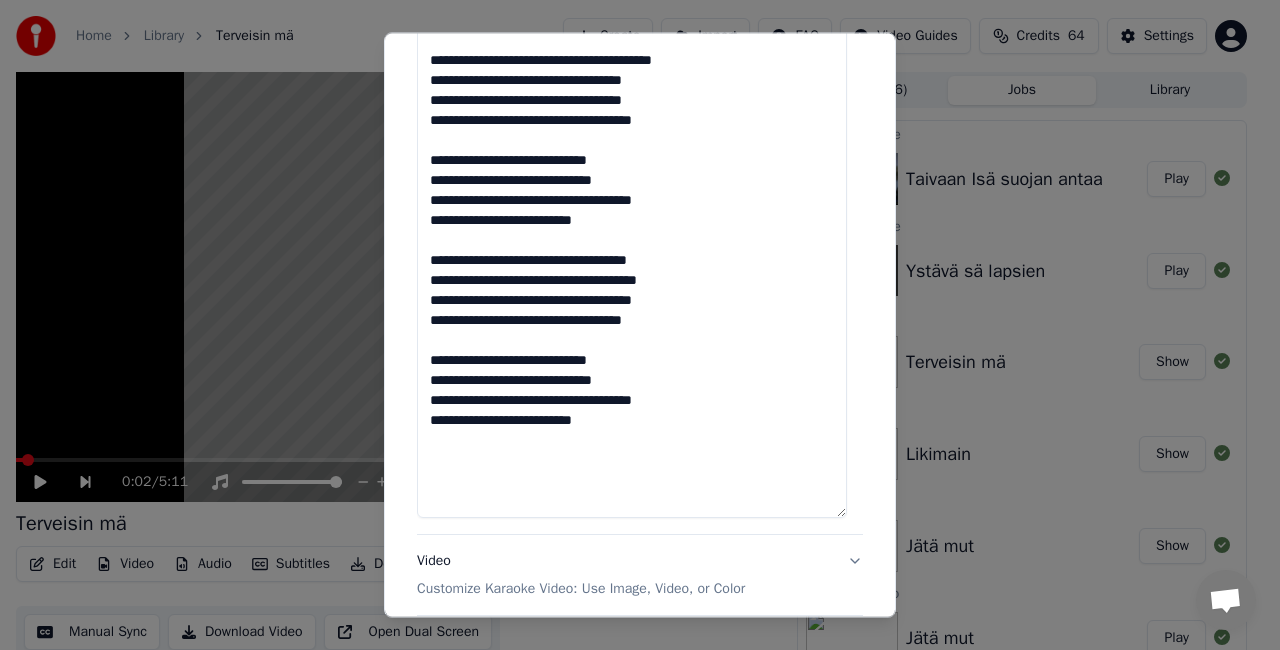 click on "**********" at bounding box center (632, 180) 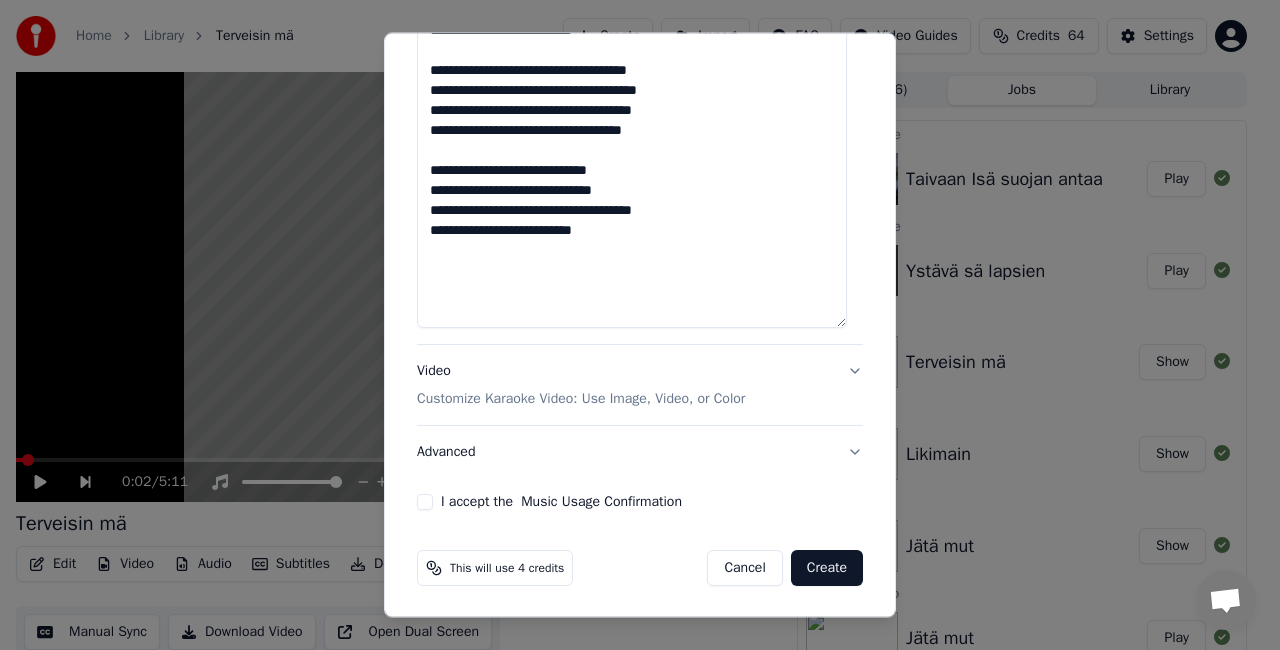 type on "**********" 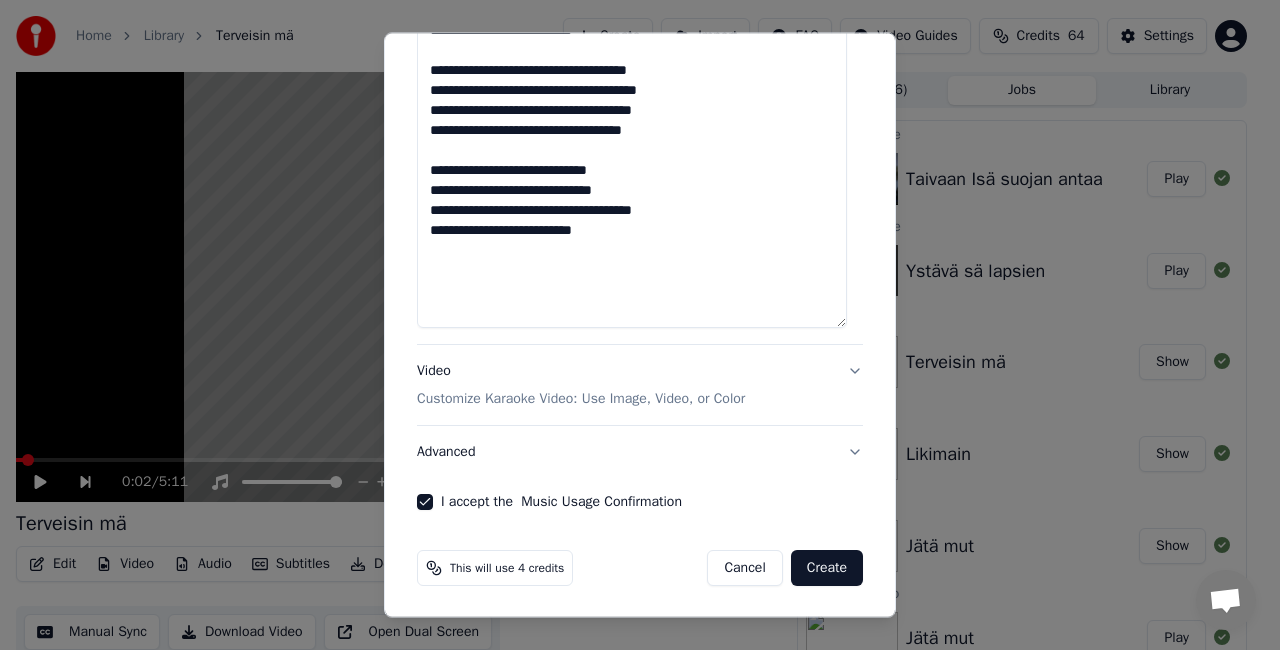 click on "Create" at bounding box center [827, 568] 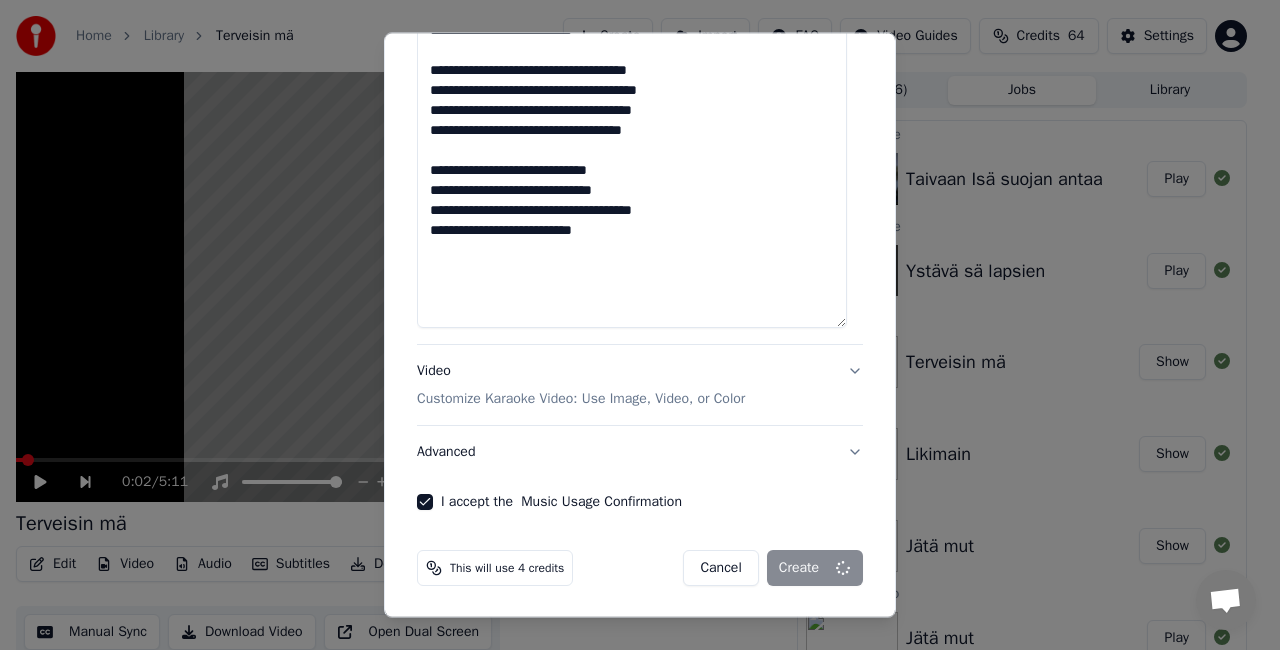 select 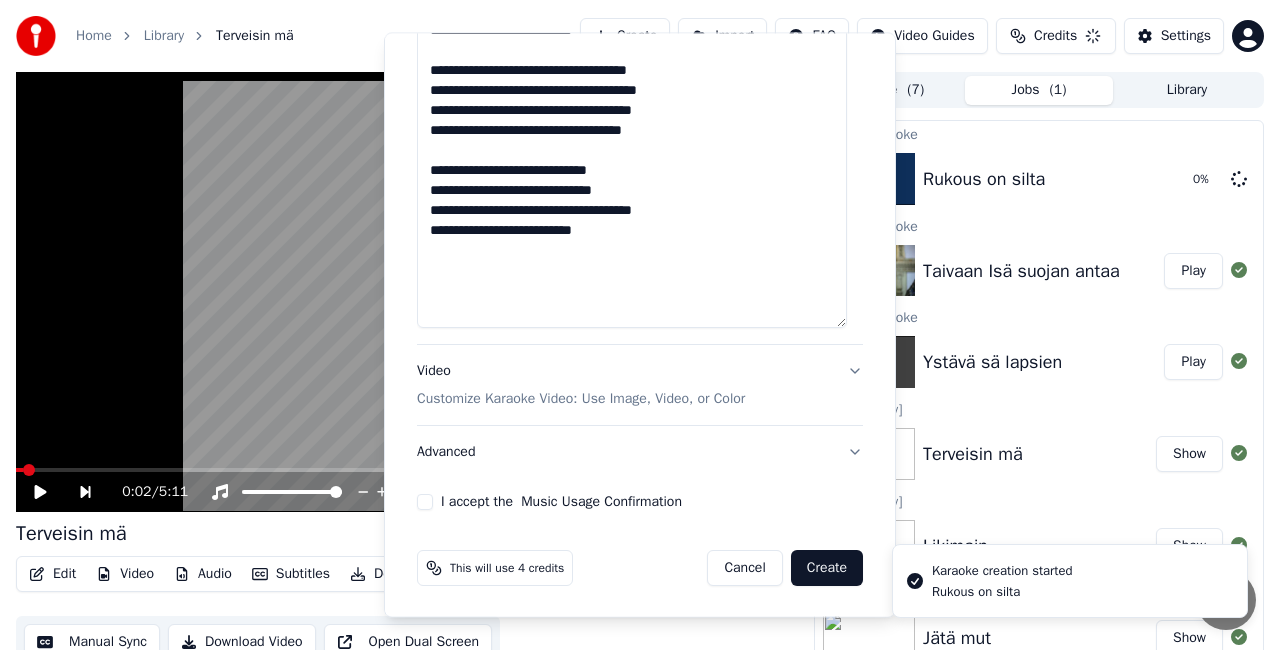 type 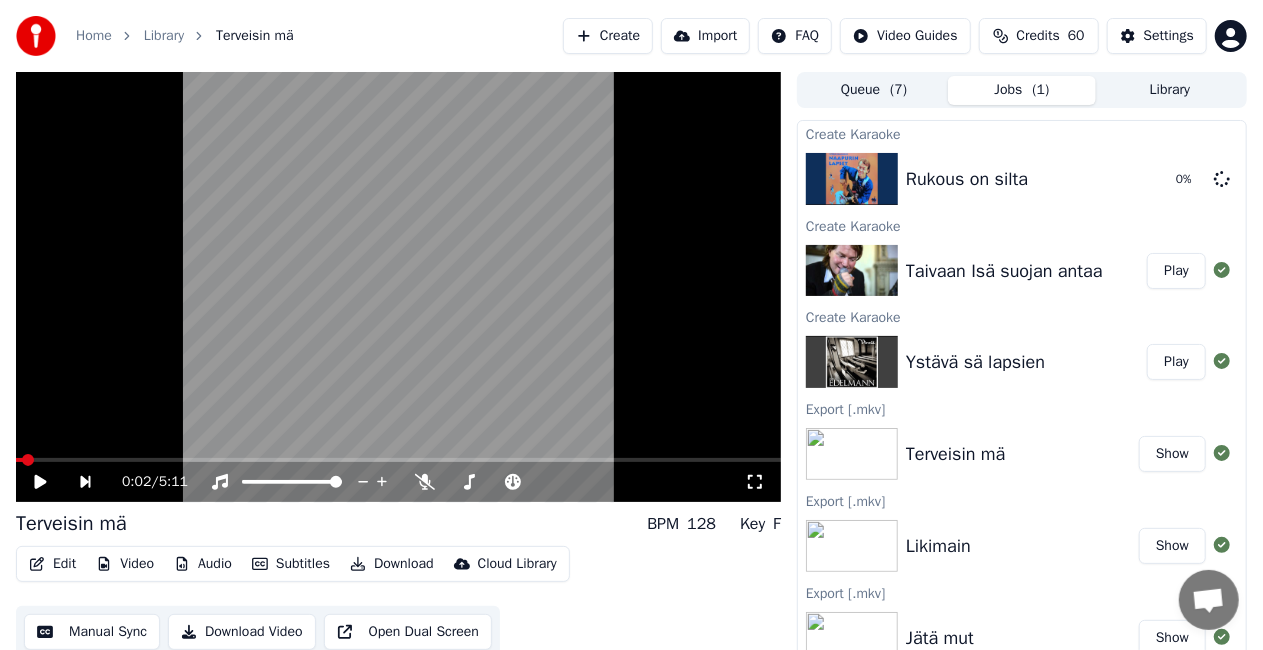 click on "Play" at bounding box center [1176, 362] 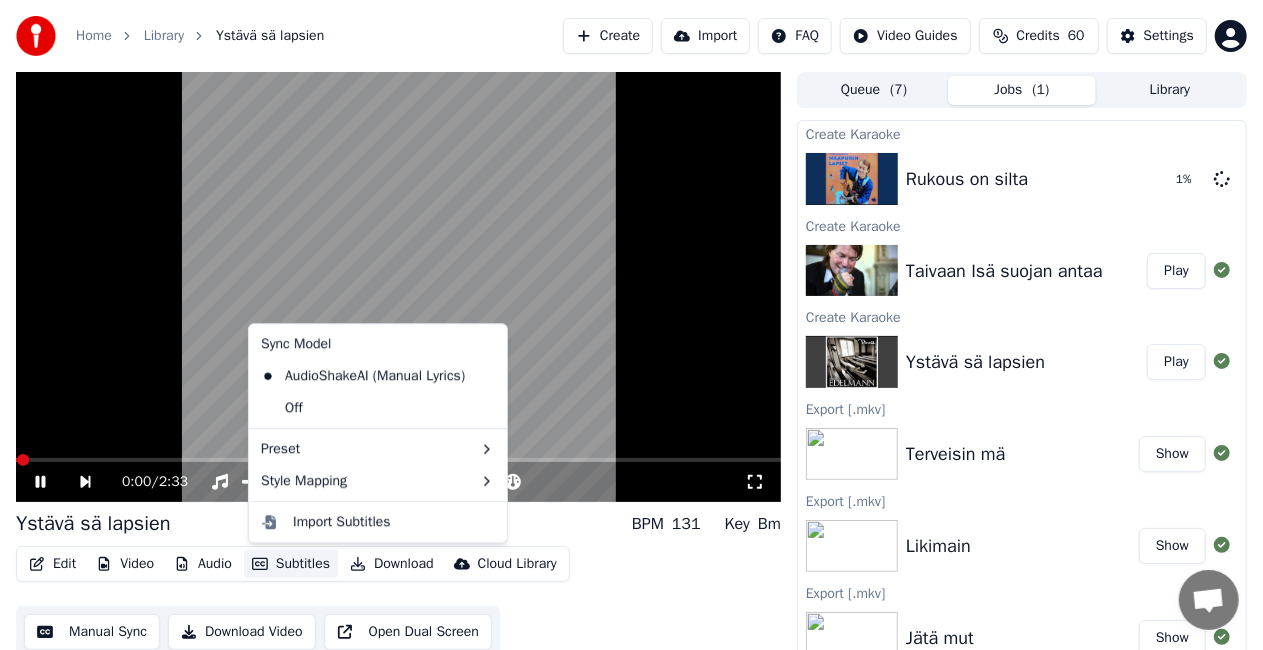 click on "Subtitles" at bounding box center [291, 564] 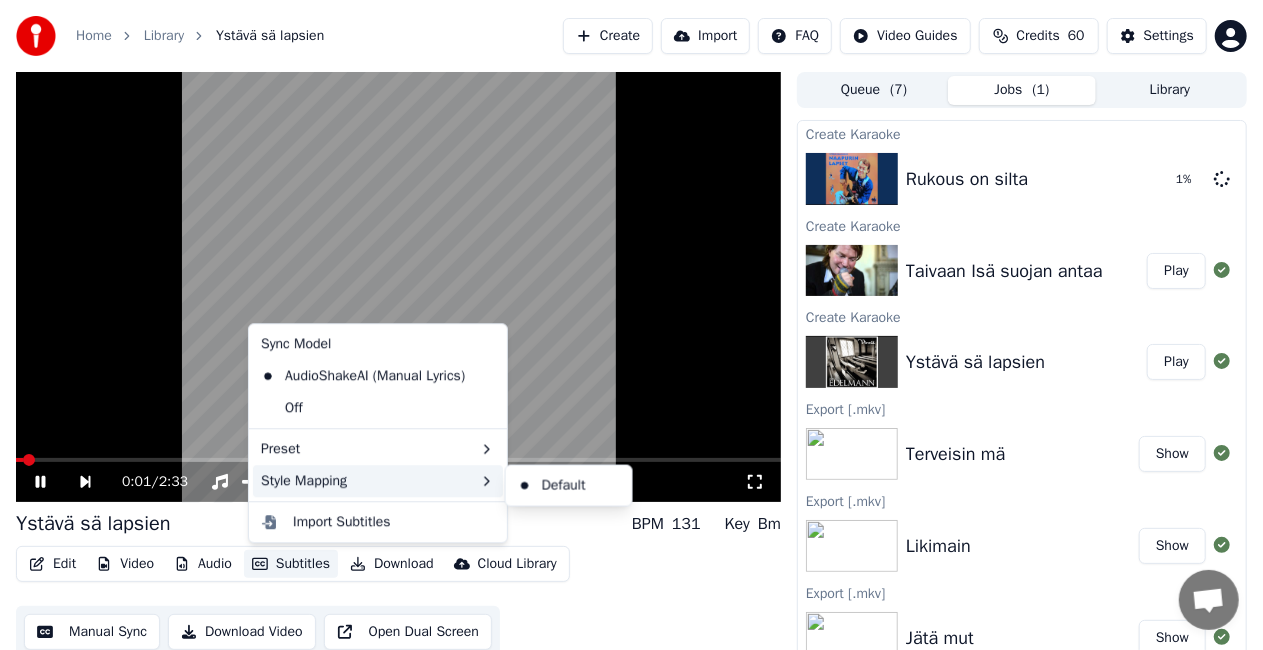 click on "Style Mapping" at bounding box center (378, 481) 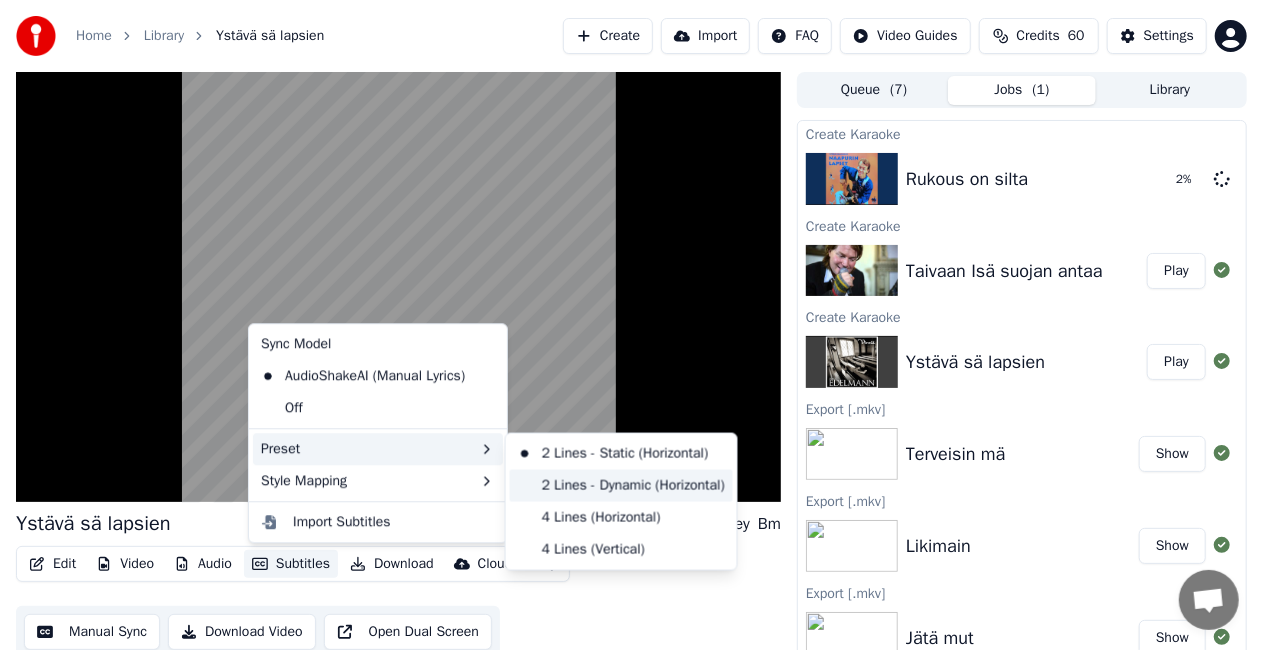 click on "2 Lines - Dynamic (Horizontal)" at bounding box center [621, 486] 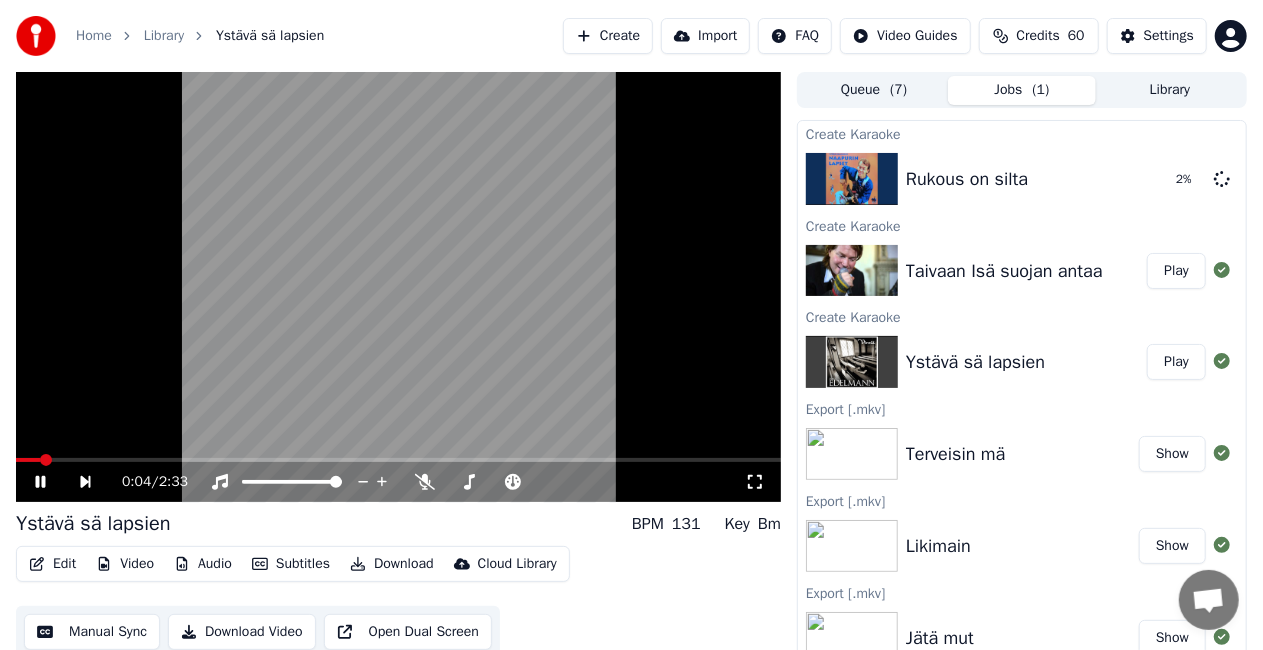 click on "0:04  /  2:33" at bounding box center [433, 482] 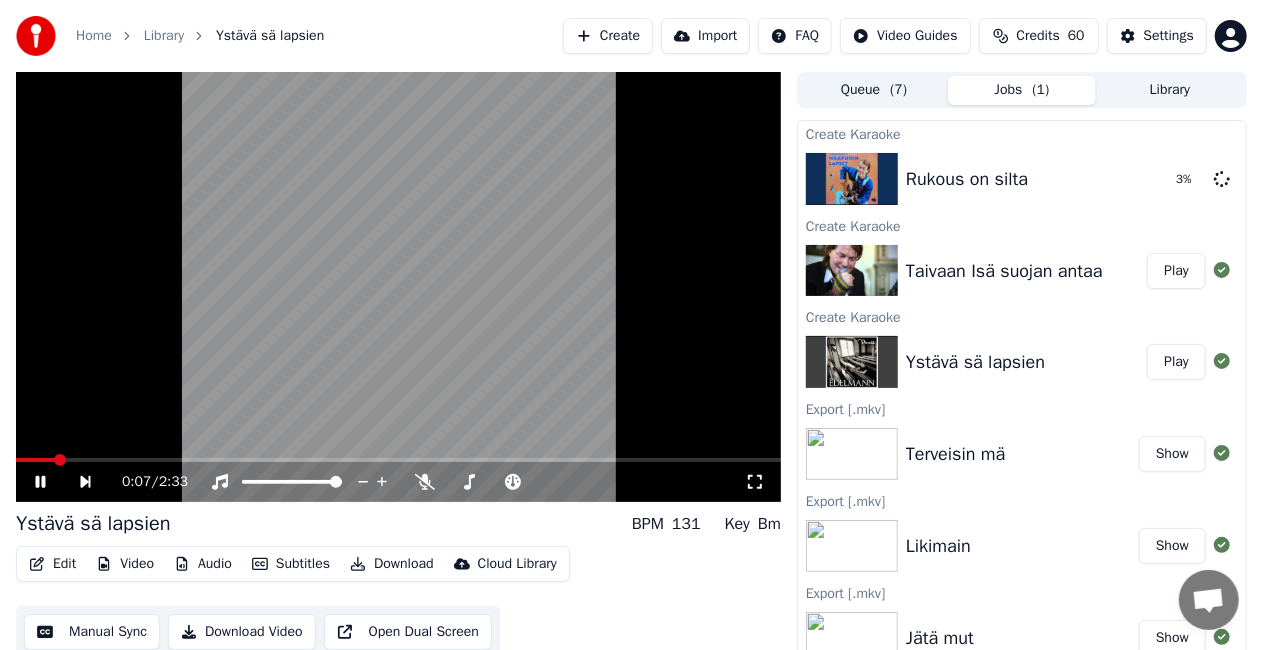 click on "Download" at bounding box center [392, 564] 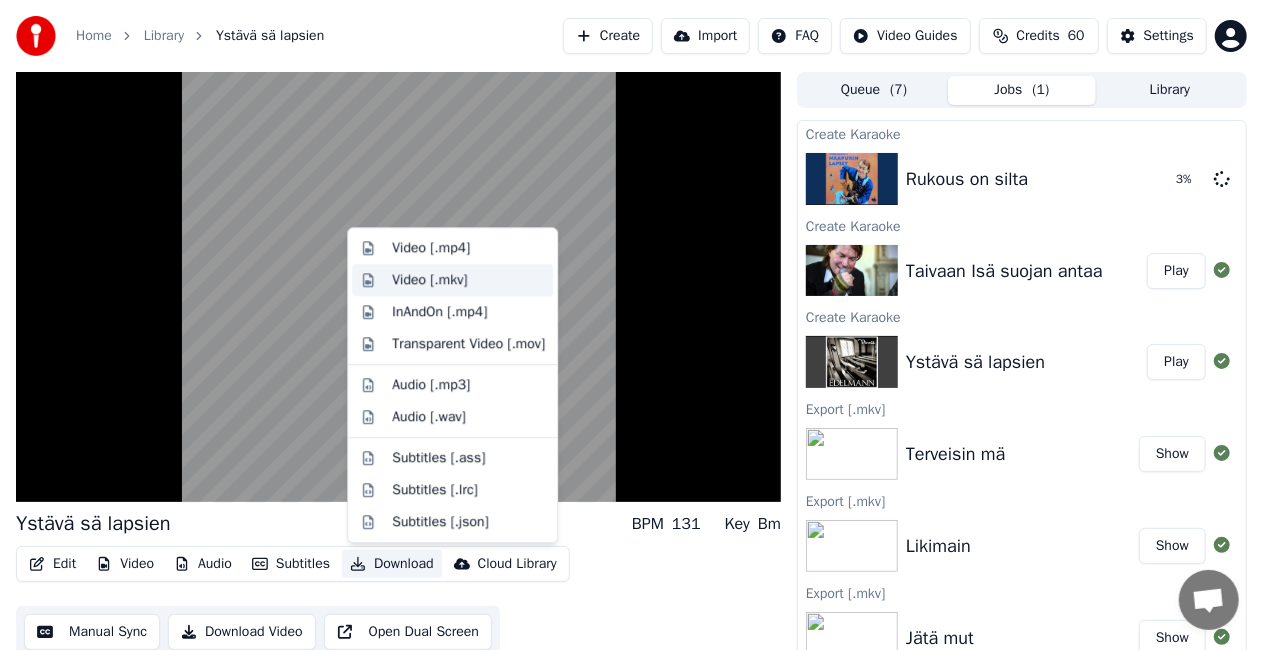 click on "Video [.mkv]" at bounding box center [429, 280] 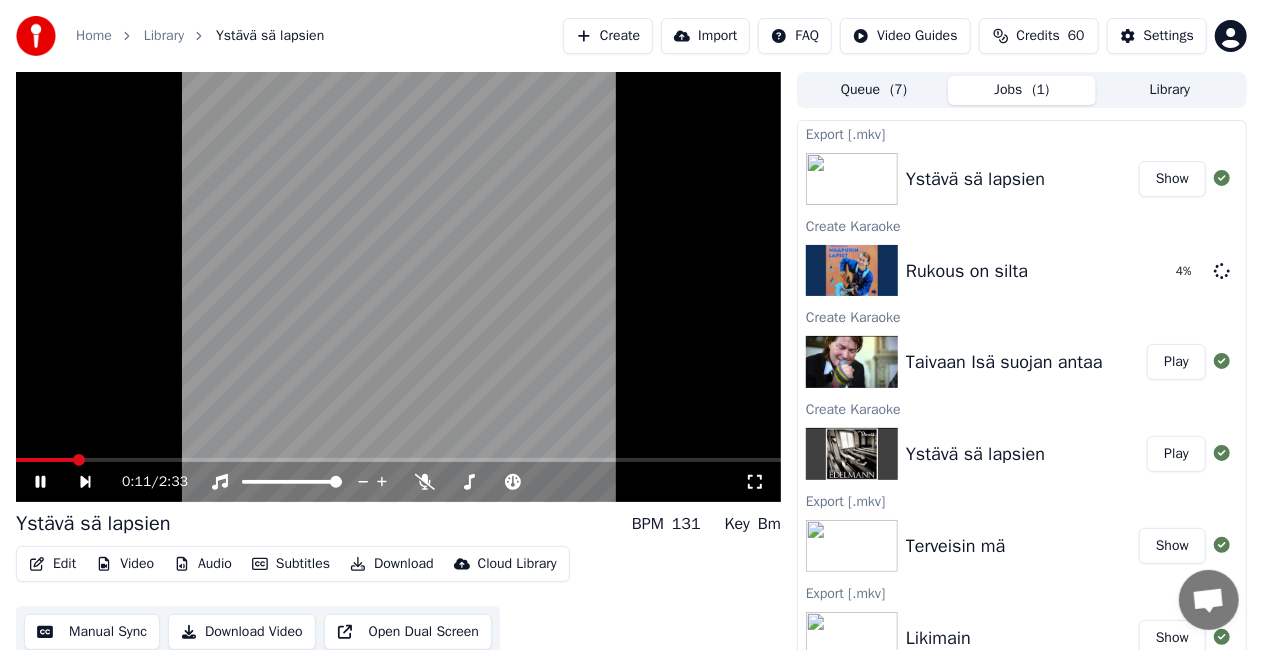 click at bounding box center [398, 287] 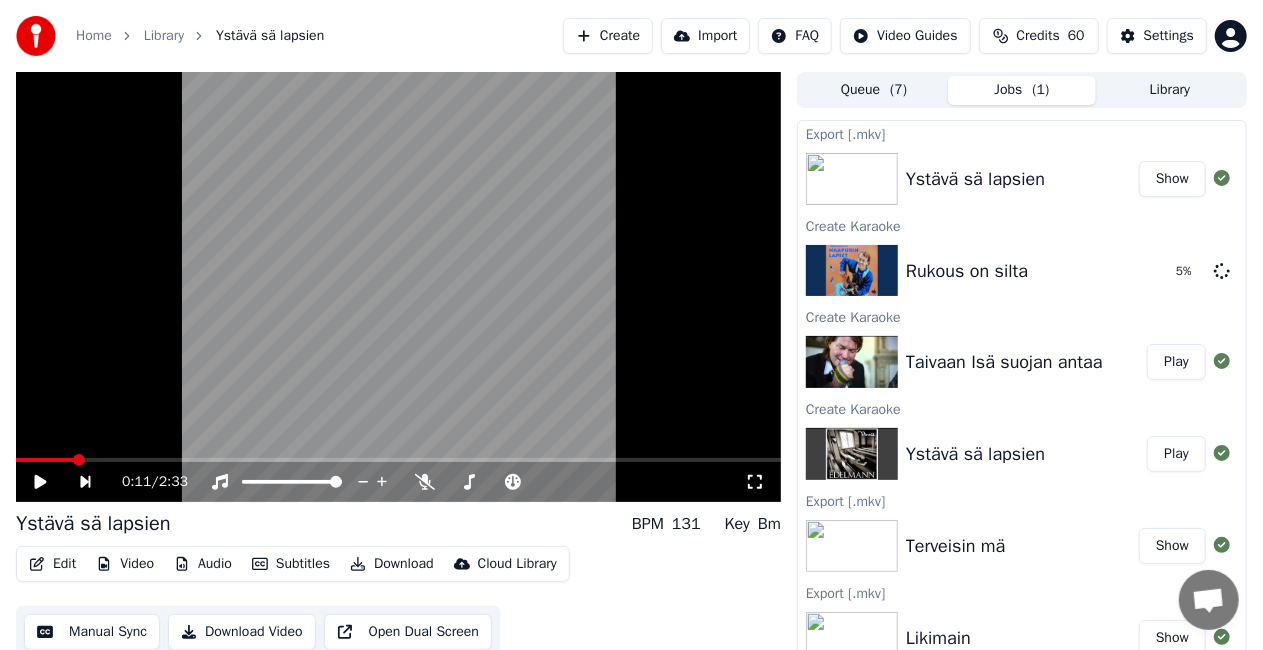 click on "Create" at bounding box center (608, 36) 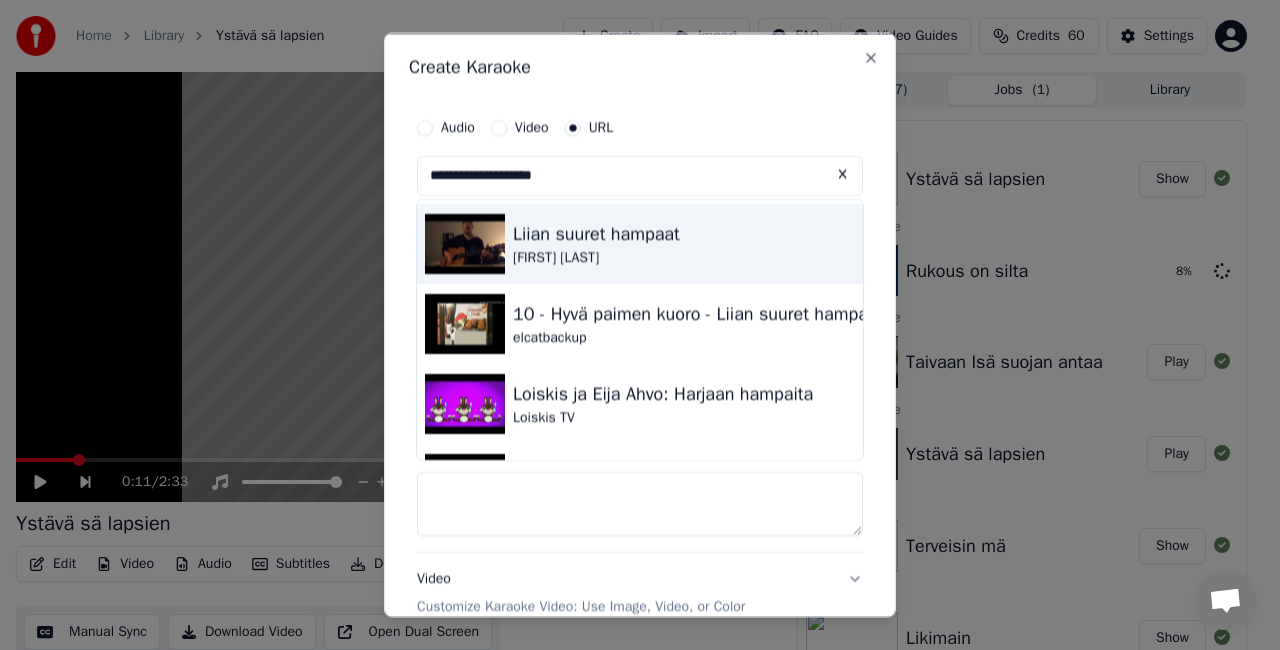 click on "Liian suuret hampaat [FIRST] [LAST]" at bounding box center (640, 244) 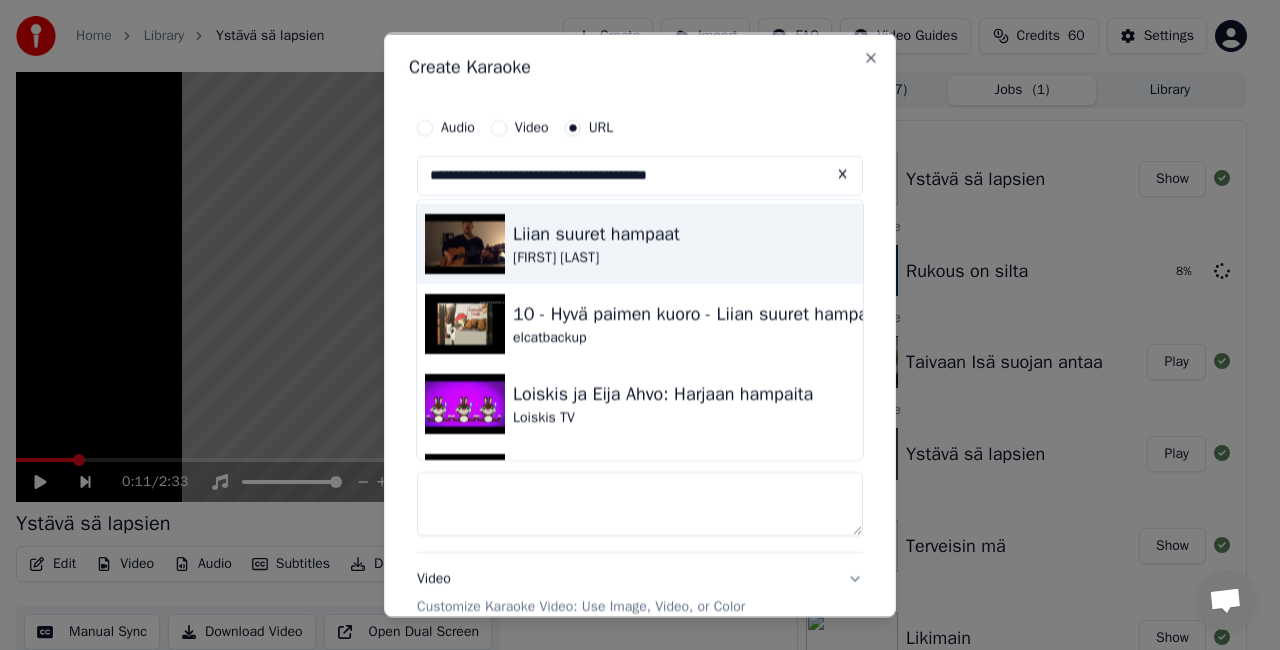 type on "**********" 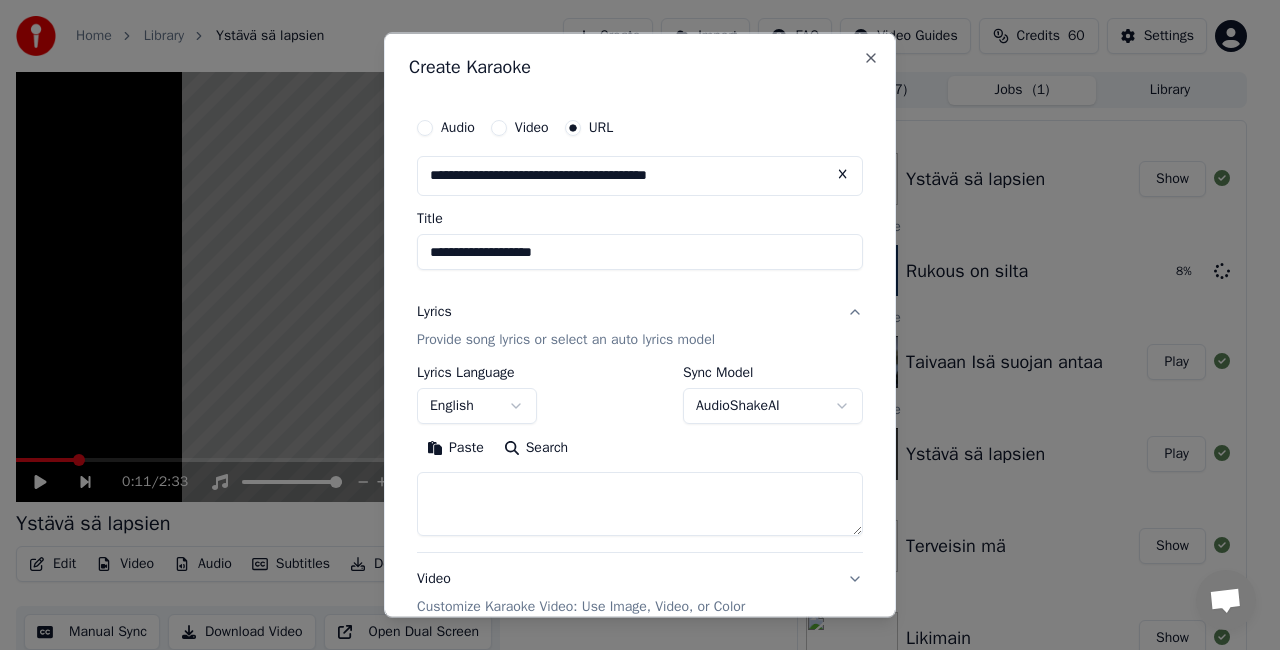 click on "Search" at bounding box center (536, 447) 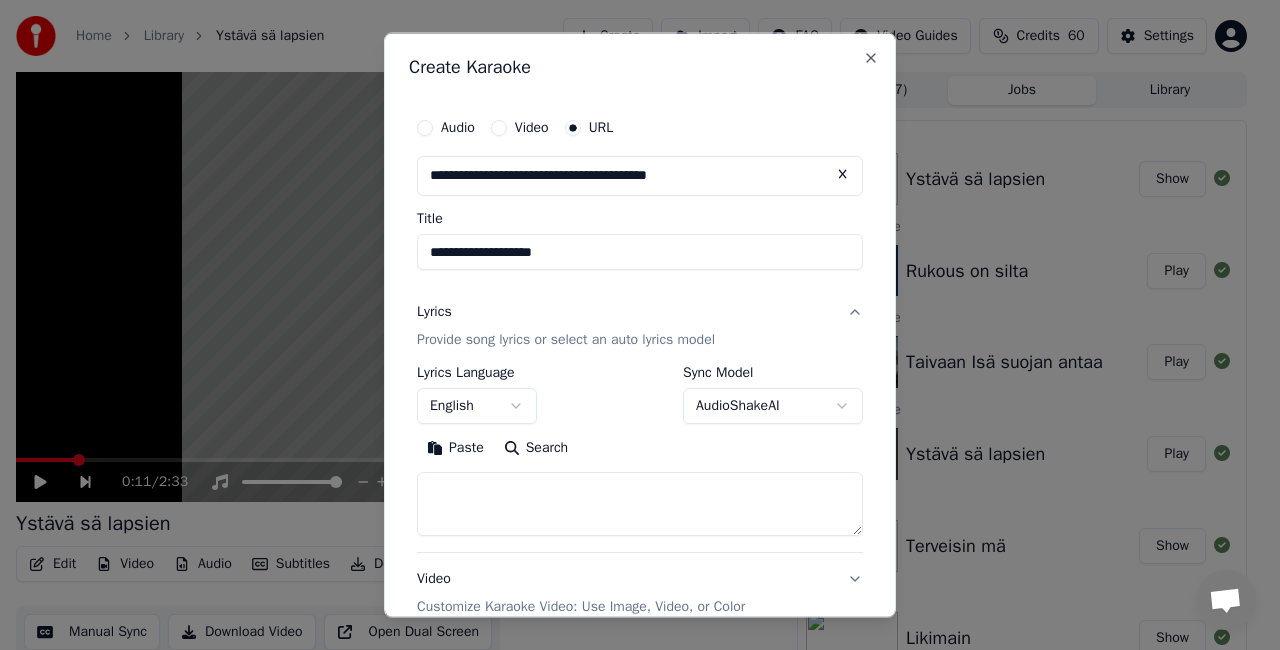 click on "Paste" at bounding box center (455, 447) 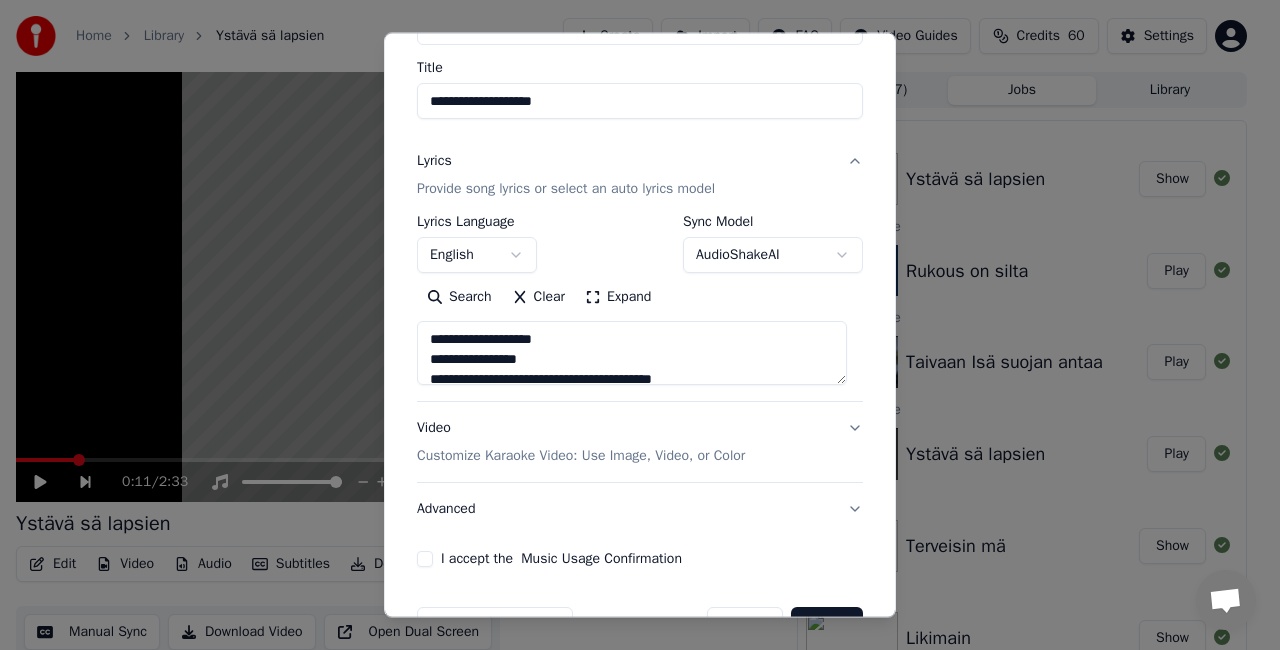 scroll, scrollTop: 207, scrollLeft: 0, axis: vertical 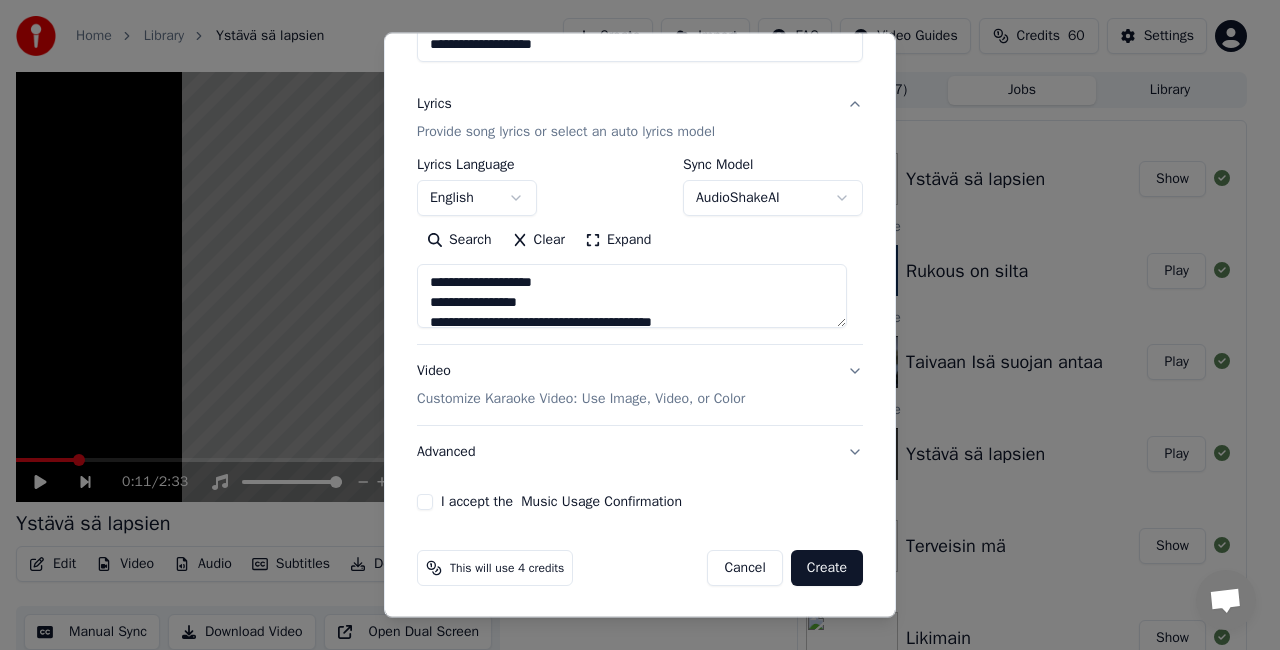 click on "Expand" at bounding box center (618, 240) 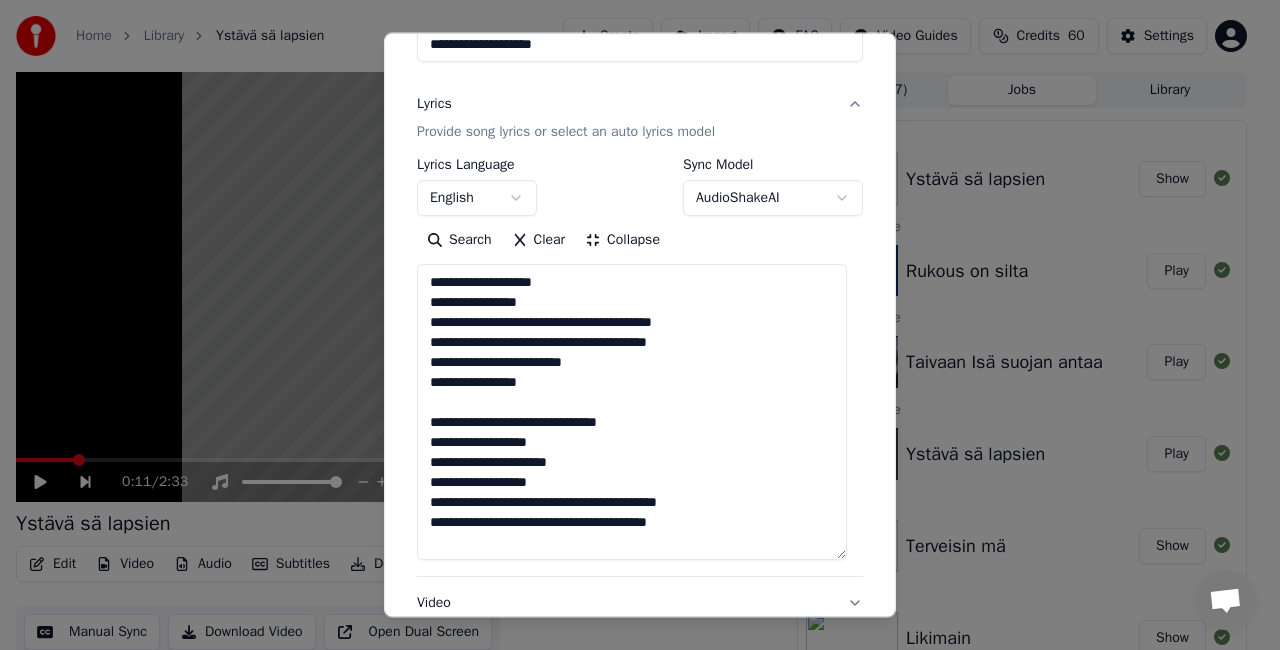 click on "**********" at bounding box center (632, 412) 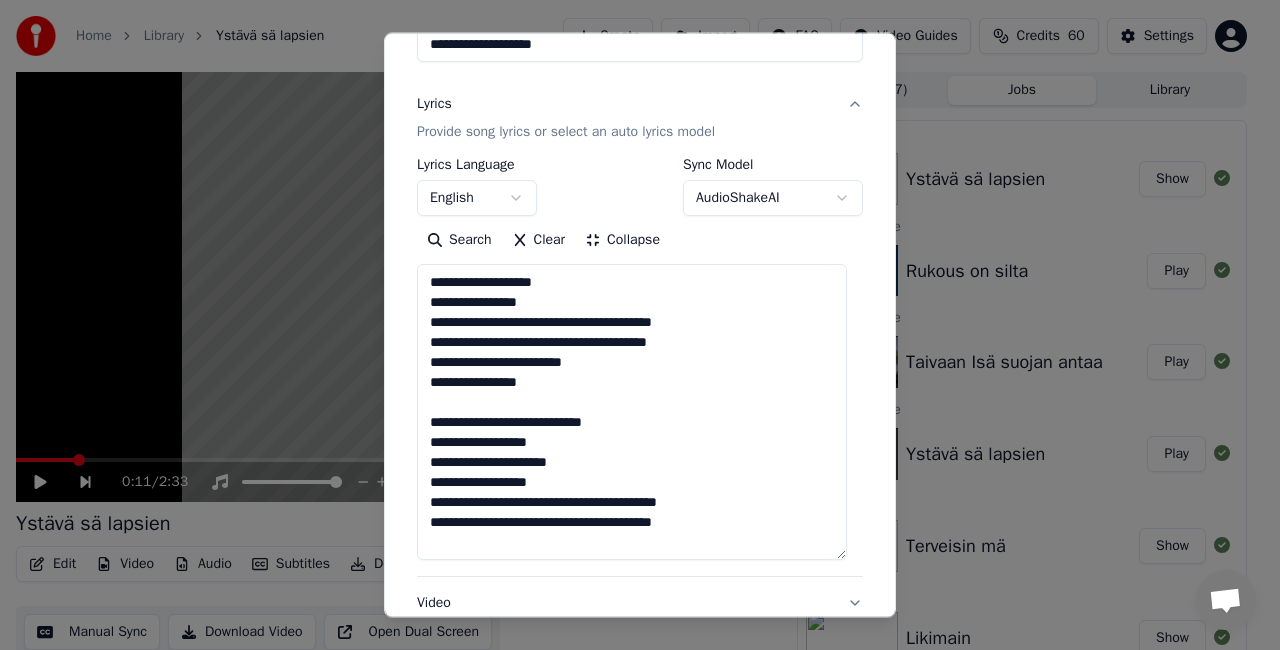 scroll, scrollTop: 12, scrollLeft: 0, axis: vertical 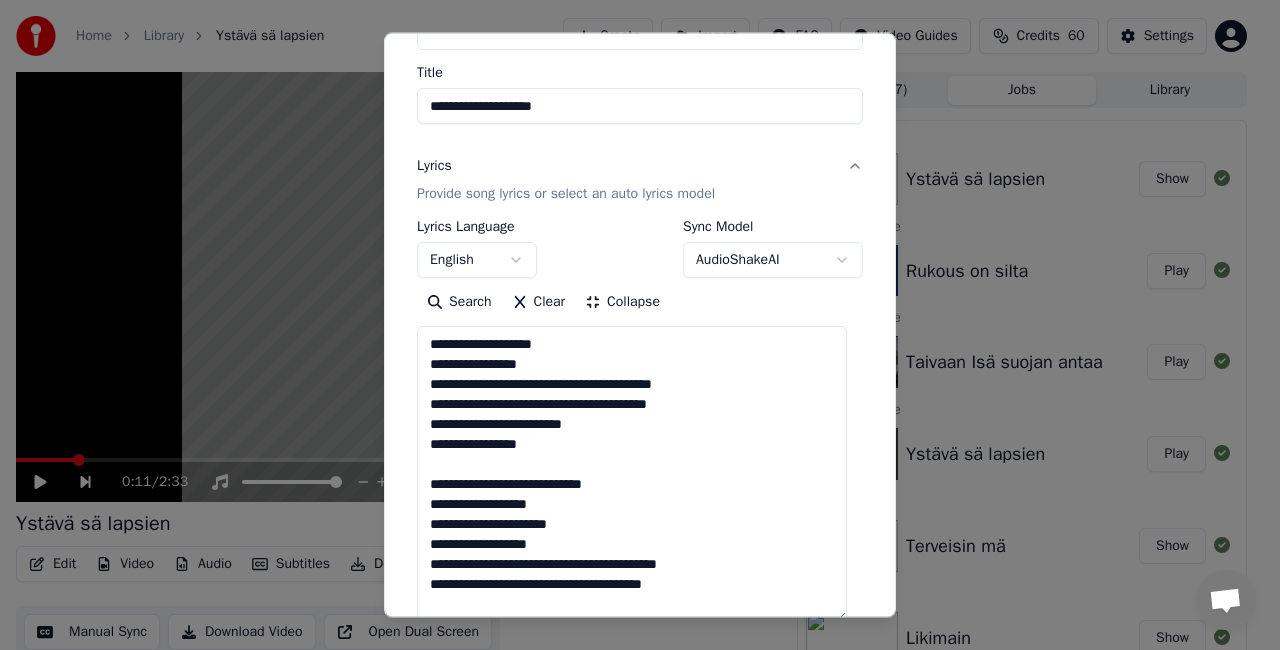 drag, startPoint x: 534, startPoint y: 456, endPoint x: 401, endPoint y: 353, distance: 168.2201 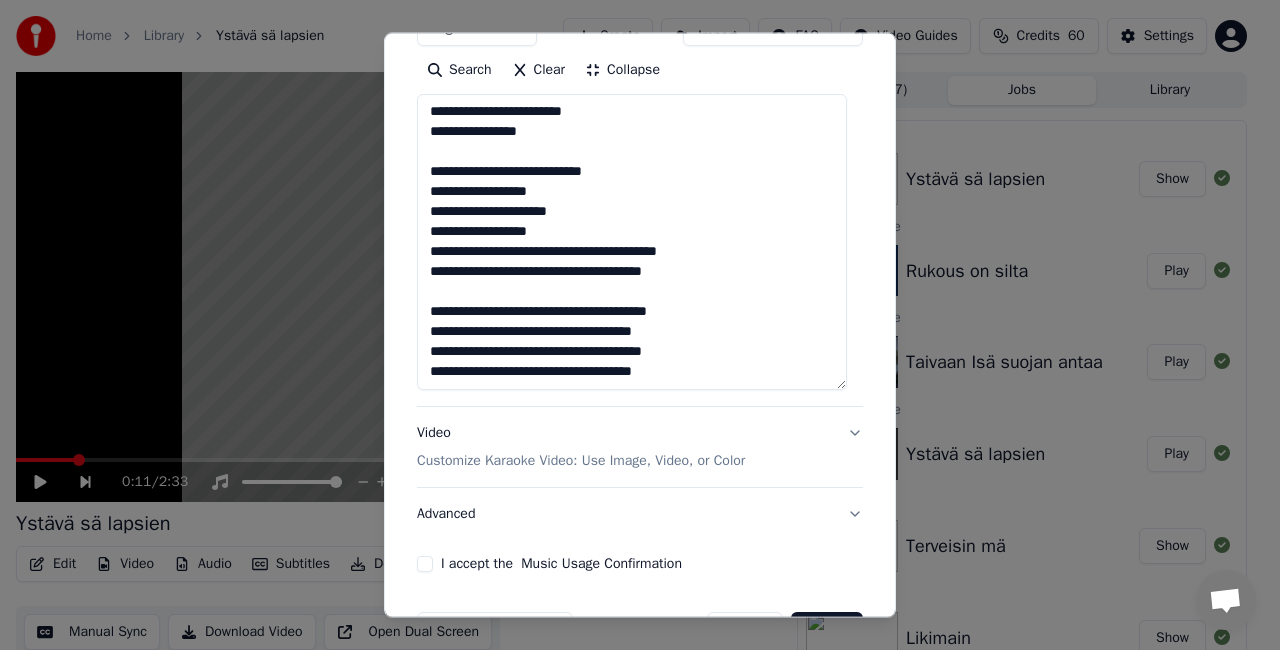 scroll, scrollTop: 379, scrollLeft: 0, axis: vertical 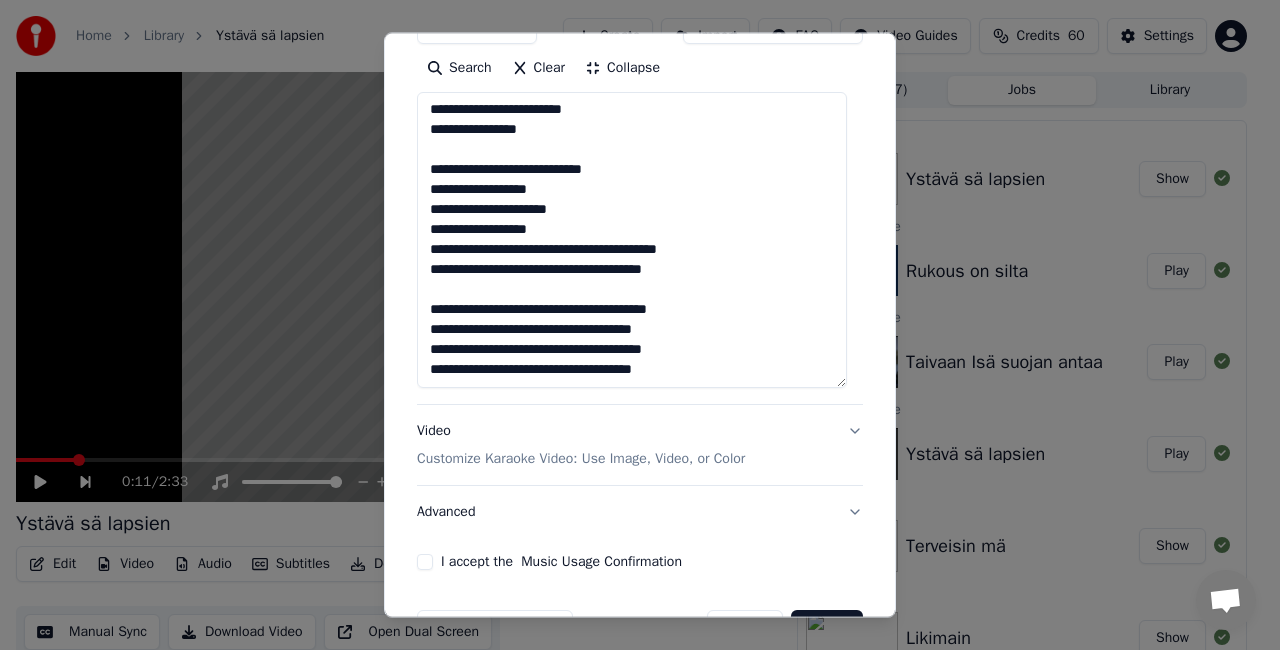 click on "**********" at bounding box center [632, 240] 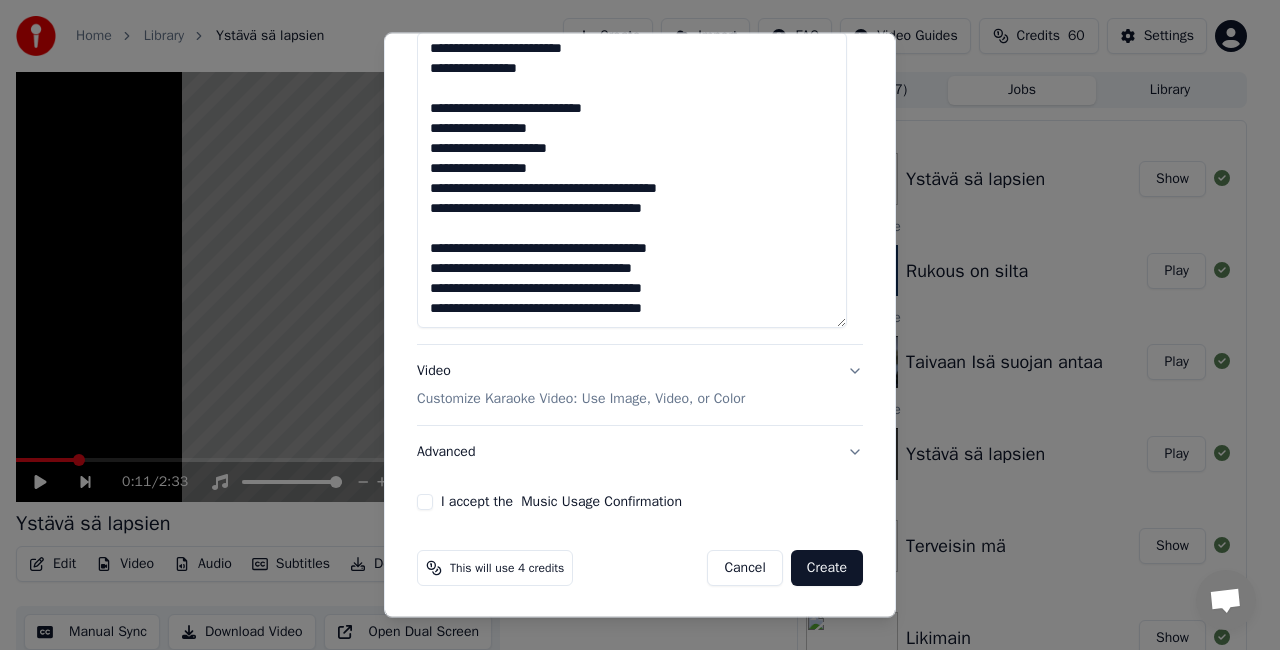 scroll, scrollTop: 112, scrollLeft: 0, axis: vertical 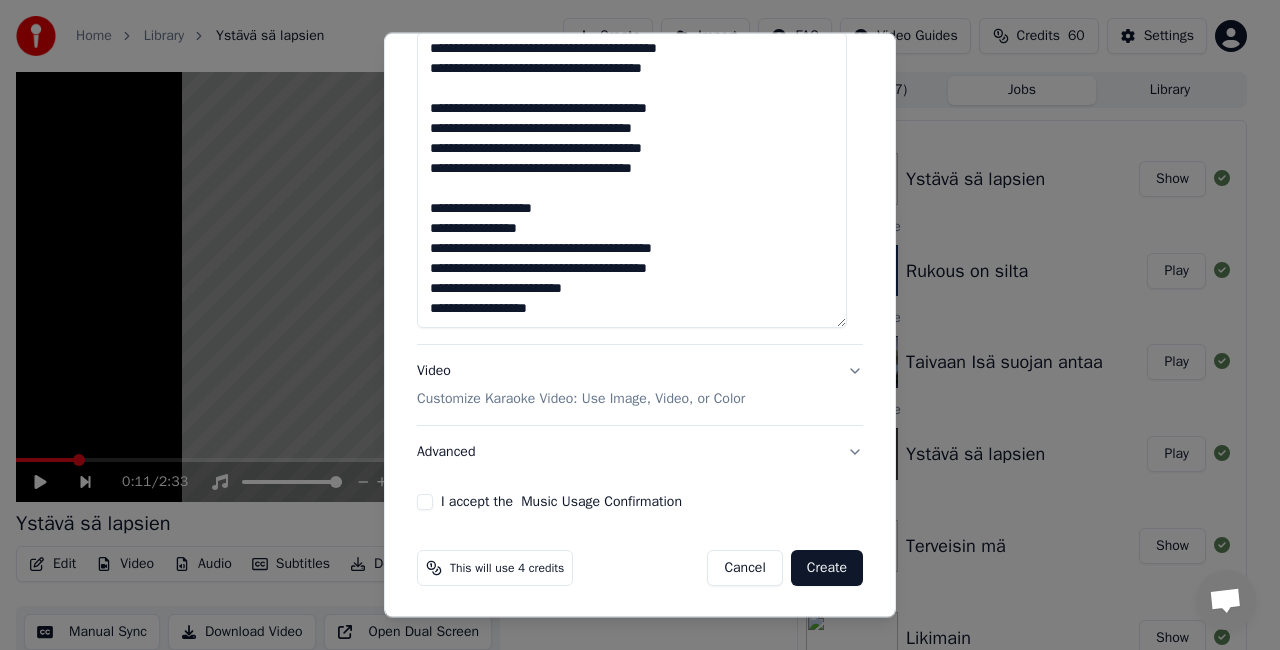 paste on "**********" 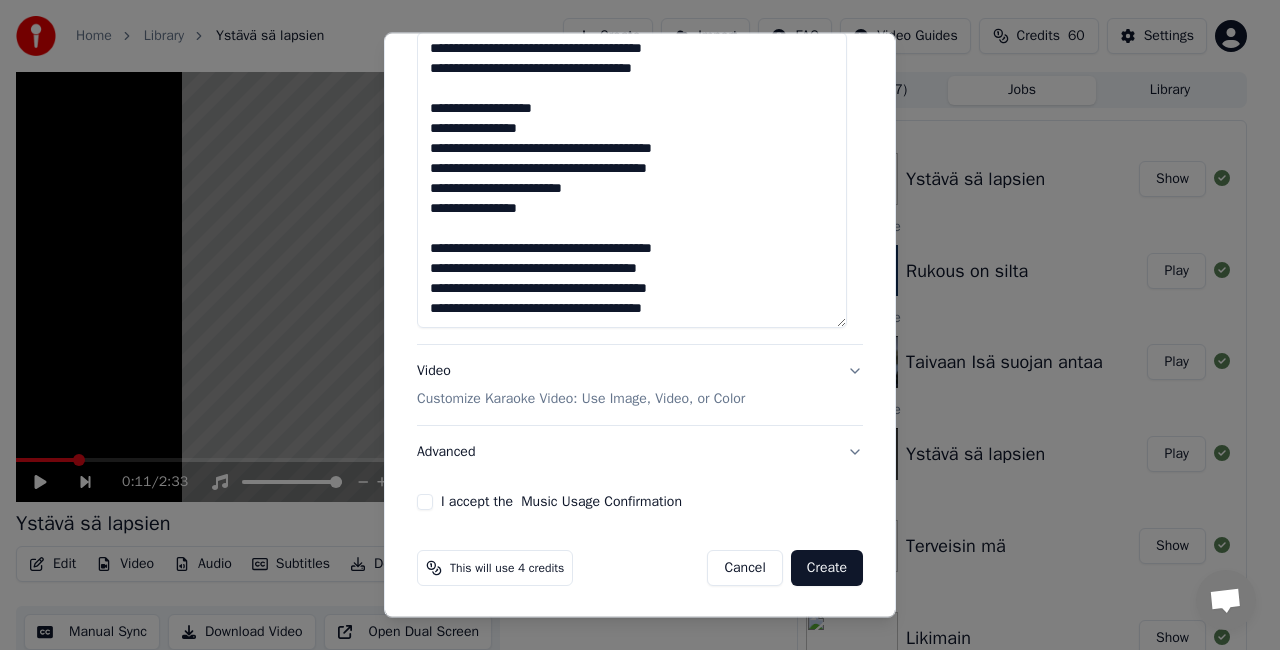 scroll, scrollTop: 352, scrollLeft: 0, axis: vertical 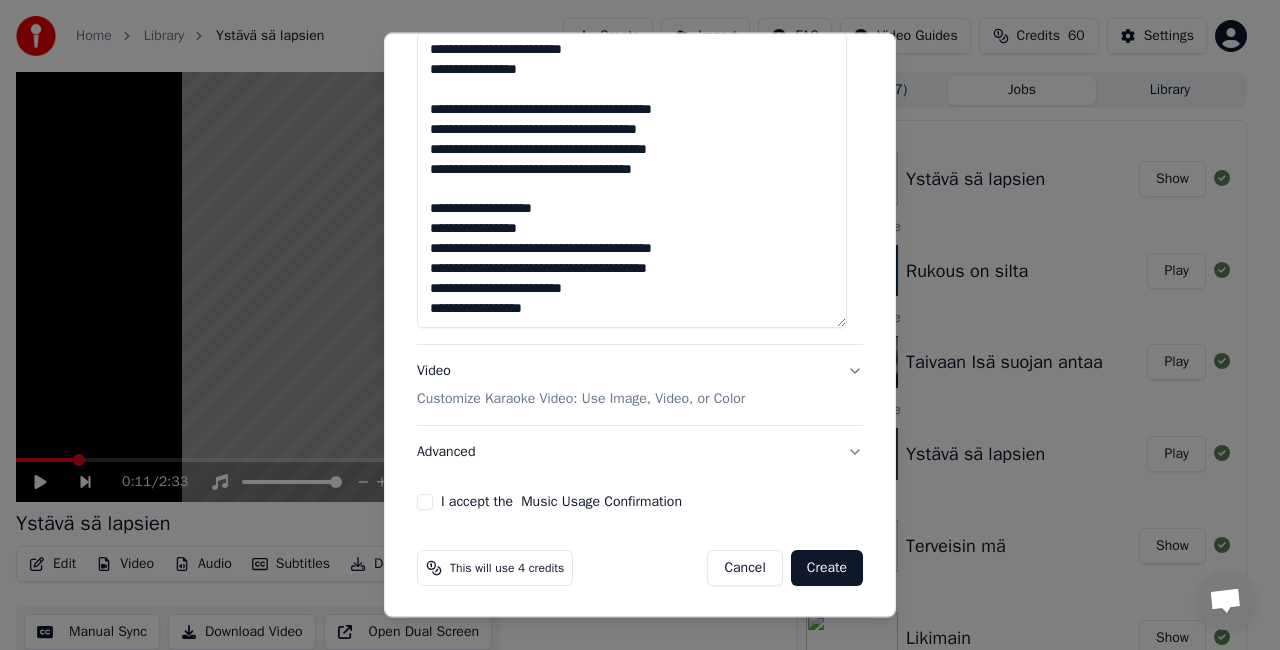 type on "**********" 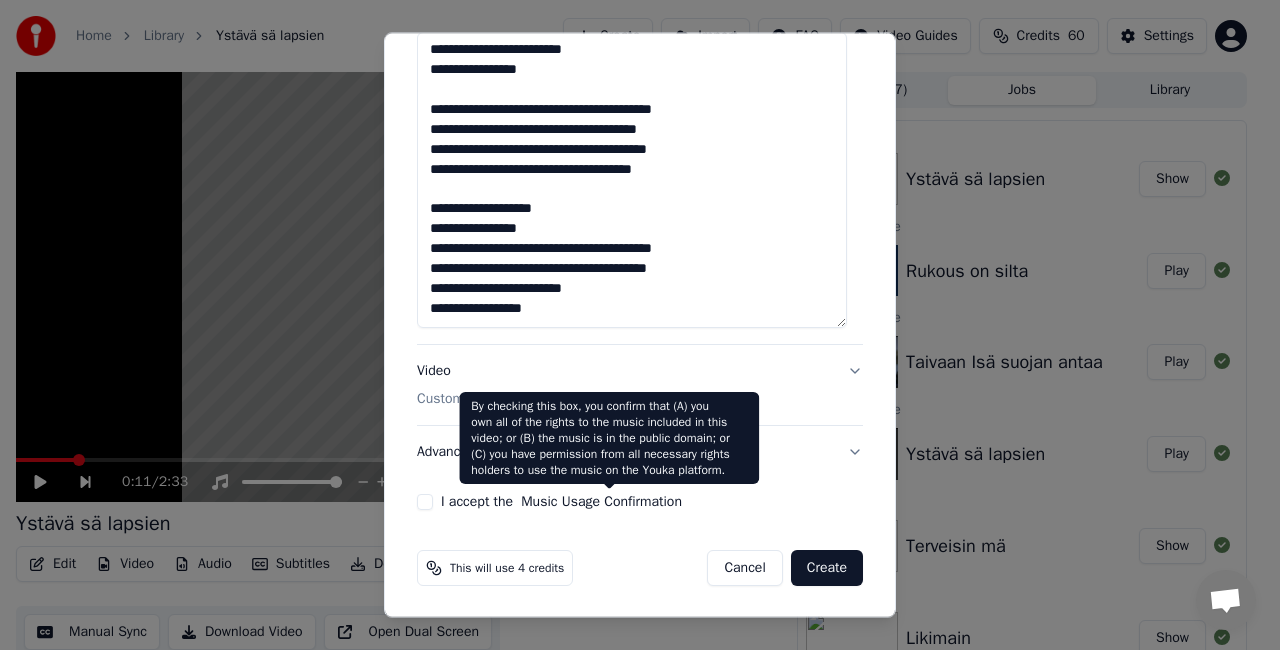 drag, startPoint x: 820, startPoint y: 576, endPoint x: 591, endPoint y: 496, distance: 242.57164 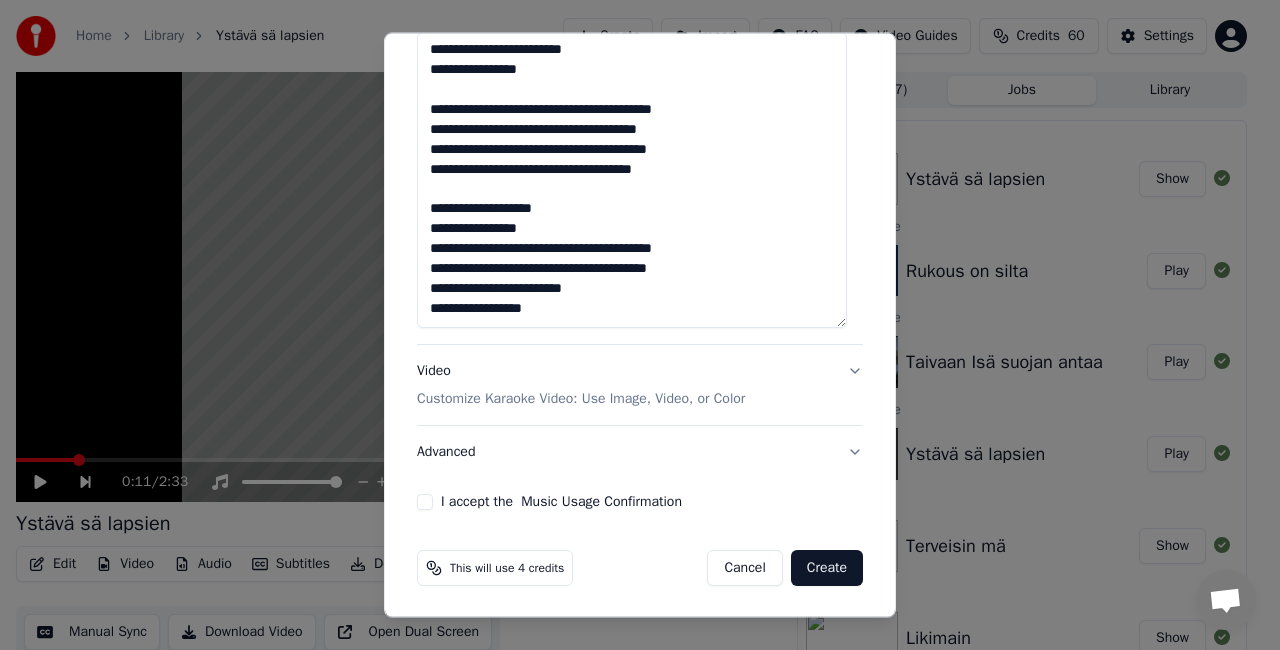 click on "Music Usage Confirmation" at bounding box center (601, 502) 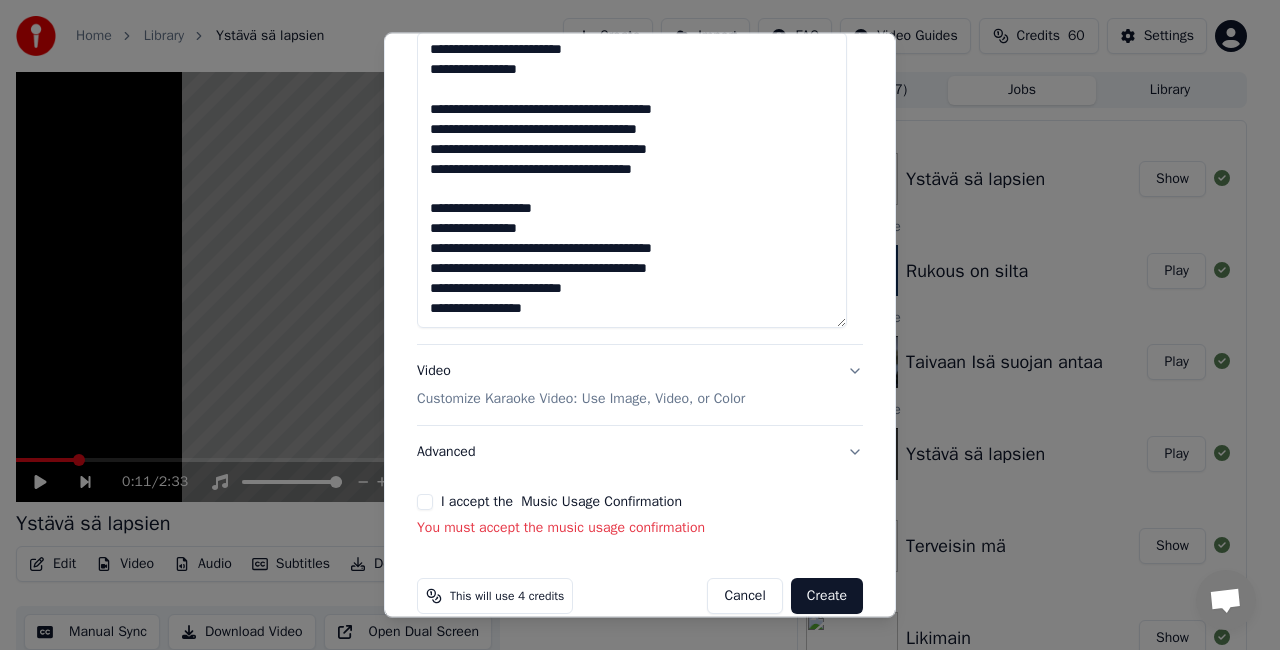 click on "Music Usage Confirmation" at bounding box center (601, 502) 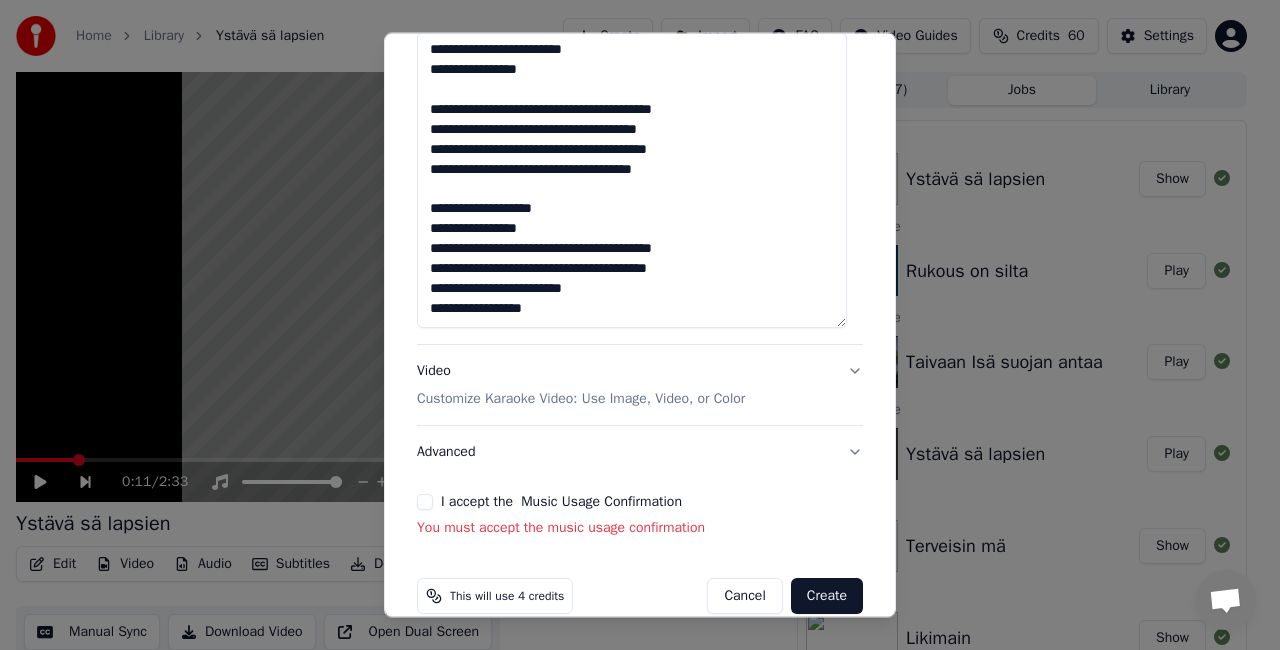 click on "I accept the   Music Usage Confirmation" at bounding box center [425, 502] 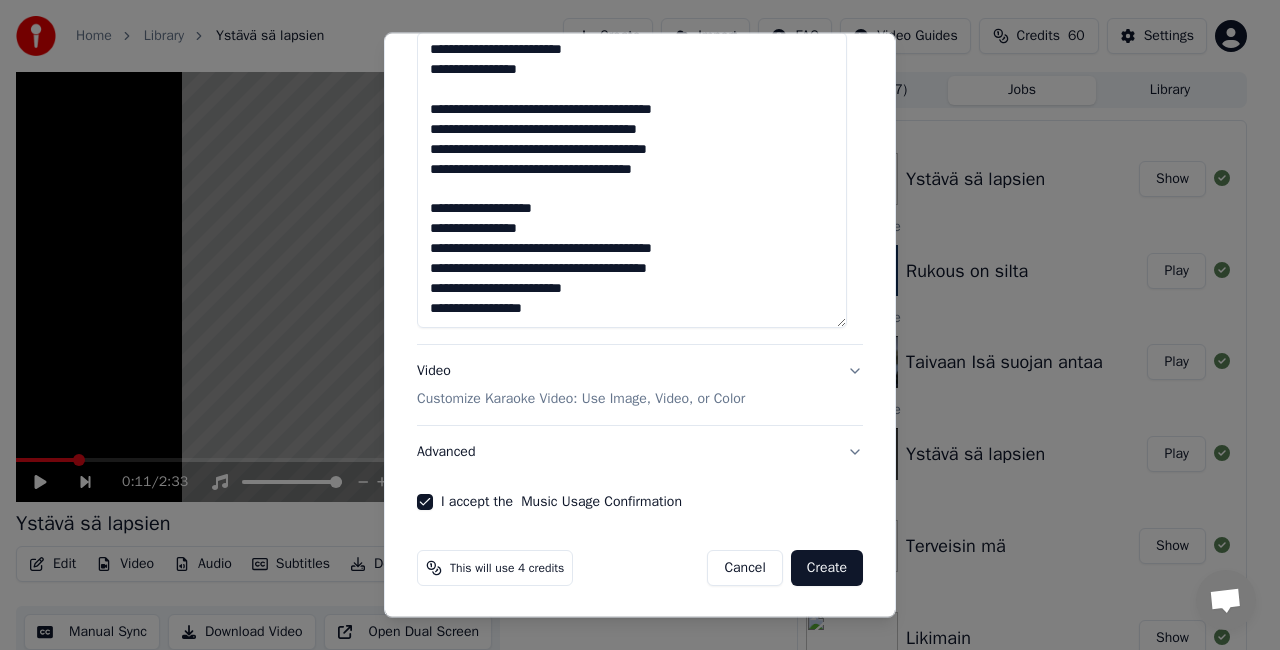 click on "Create" at bounding box center (827, 568) 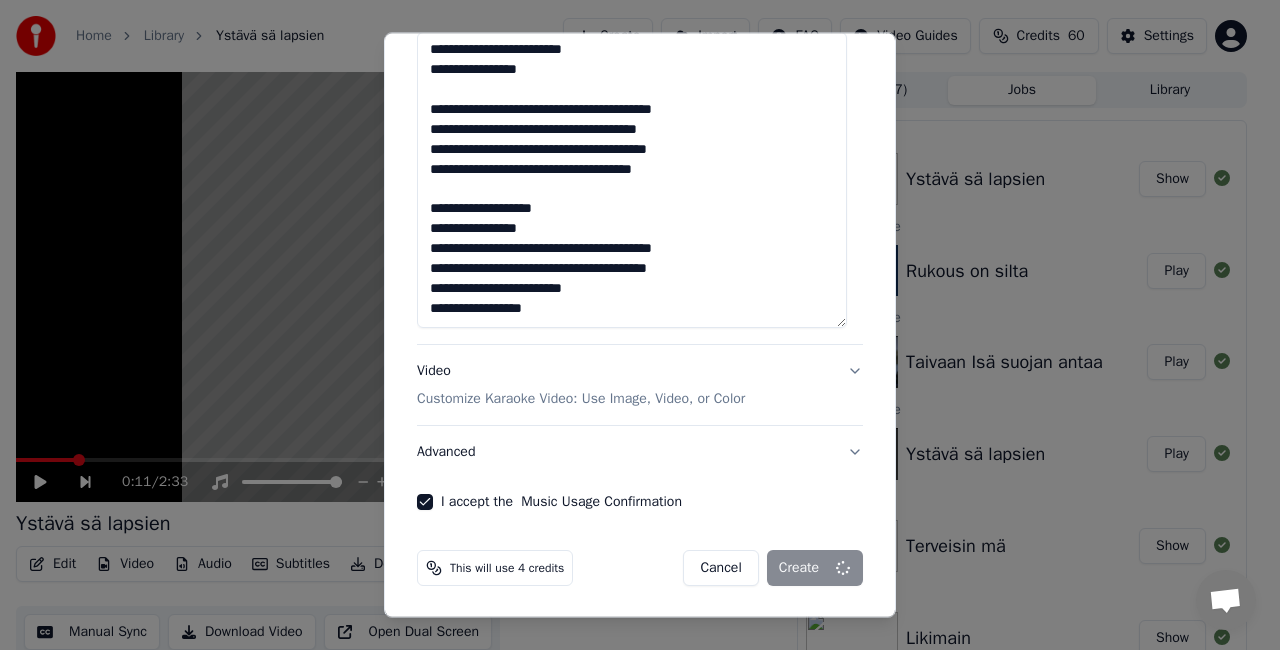 type 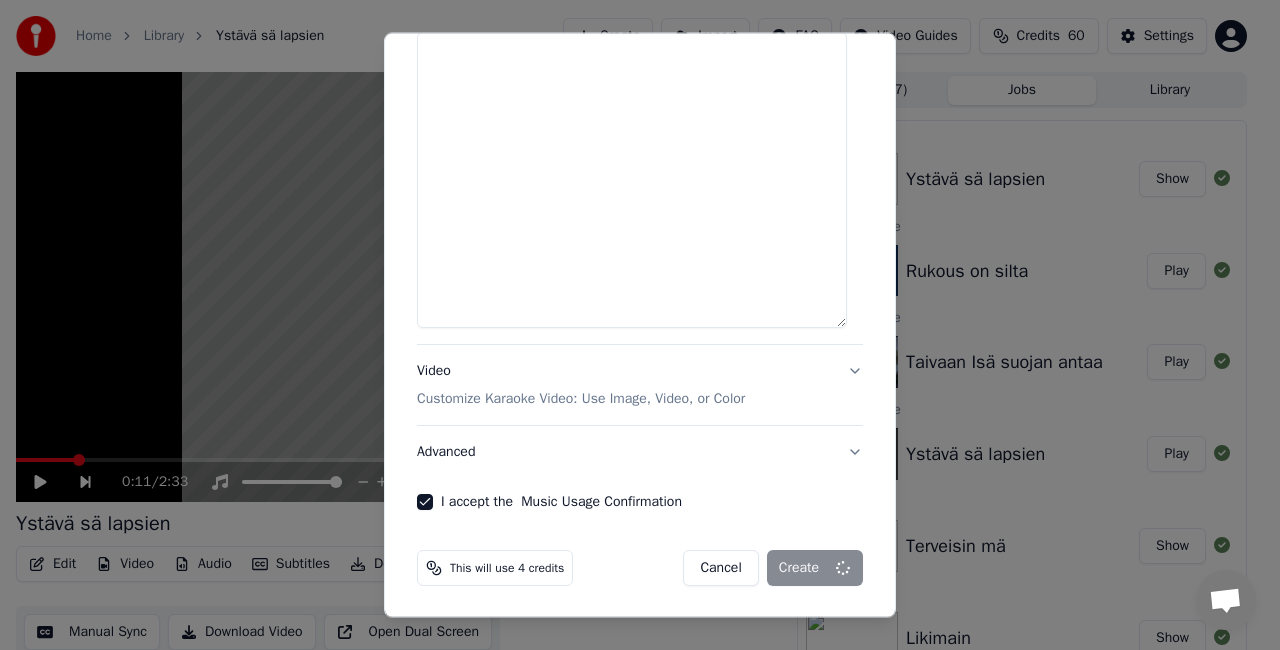 select 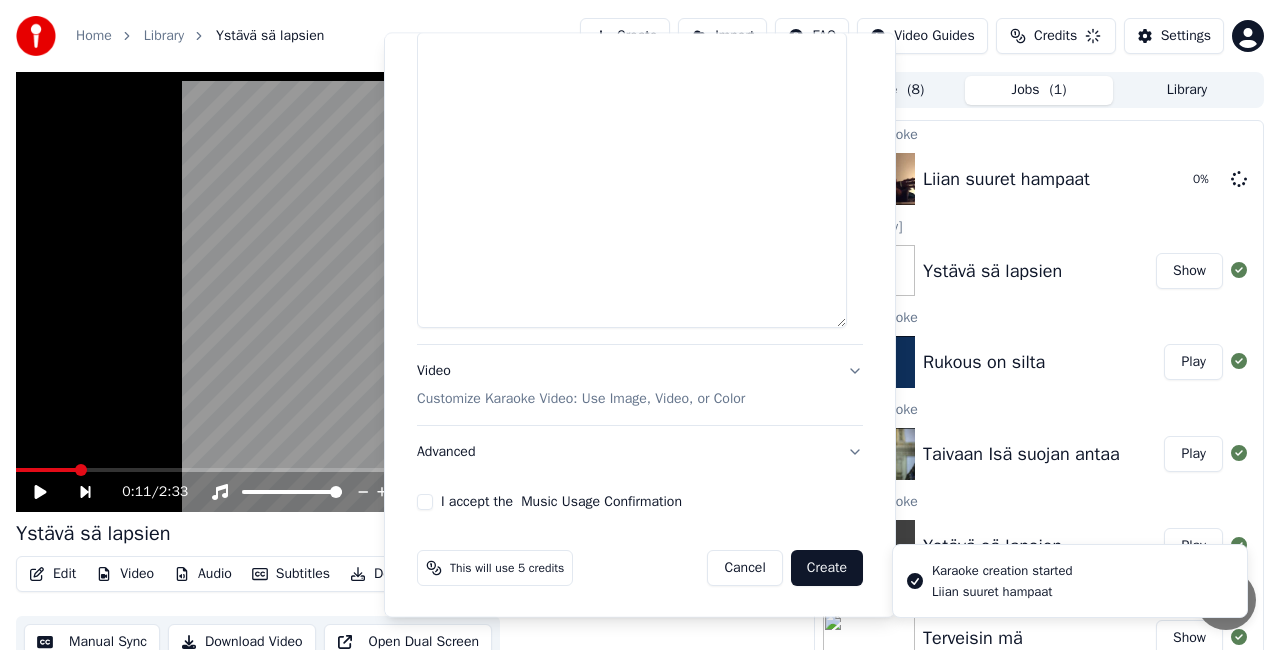 scroll, scrollTop: 0, scrollLeft: 0, axis: both 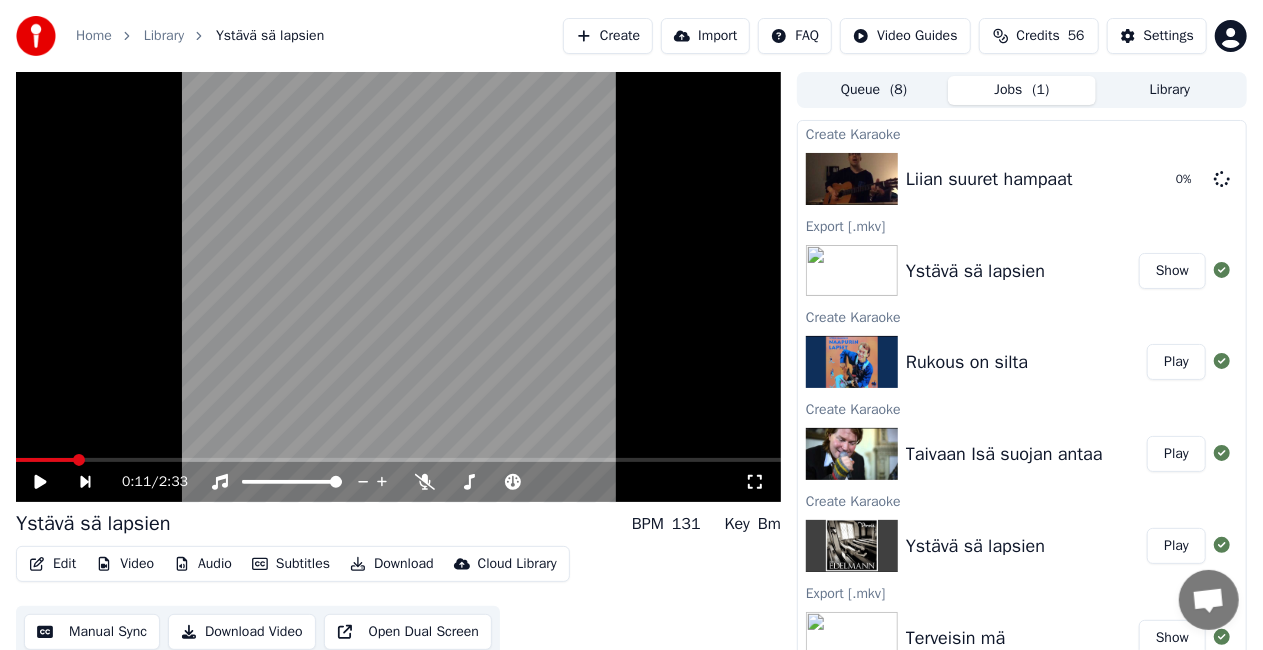 click on "Play" at bounding box center [1176, 454] 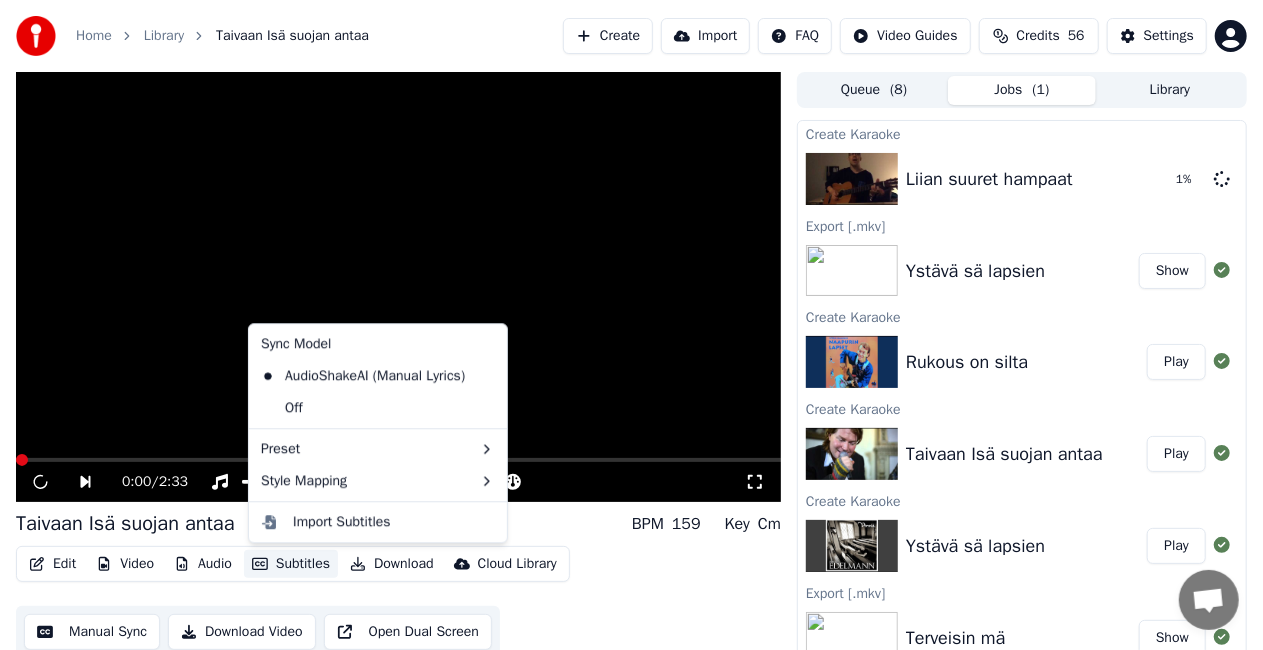 click on "Subtitles" at bounding box center [291, 564] 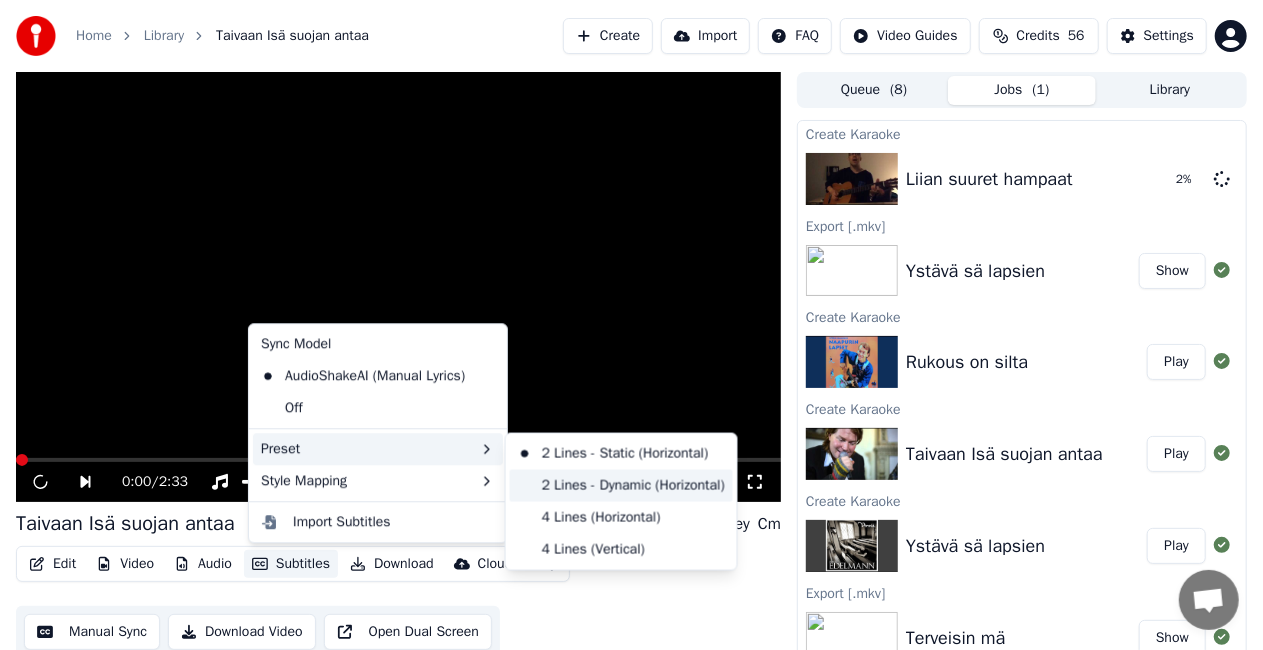 click on "2 Lines - Dynamic (Horizontal)" at bounding box center [621, 486] 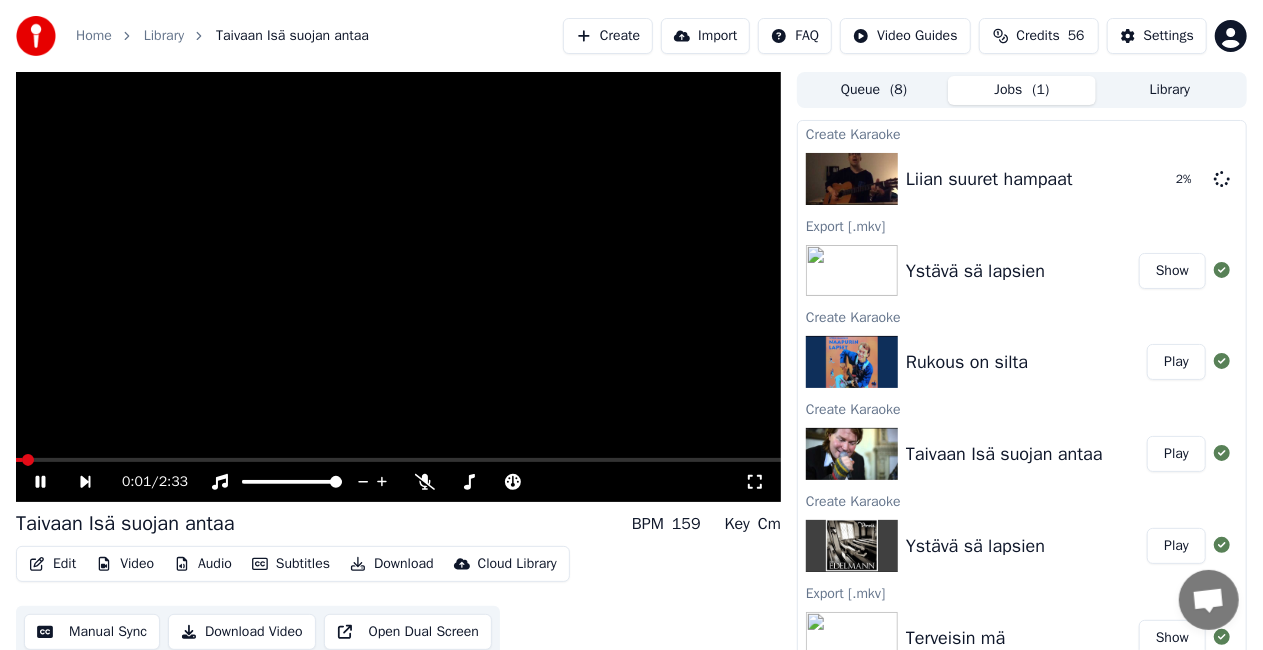 click at bounding box center (398, 287) 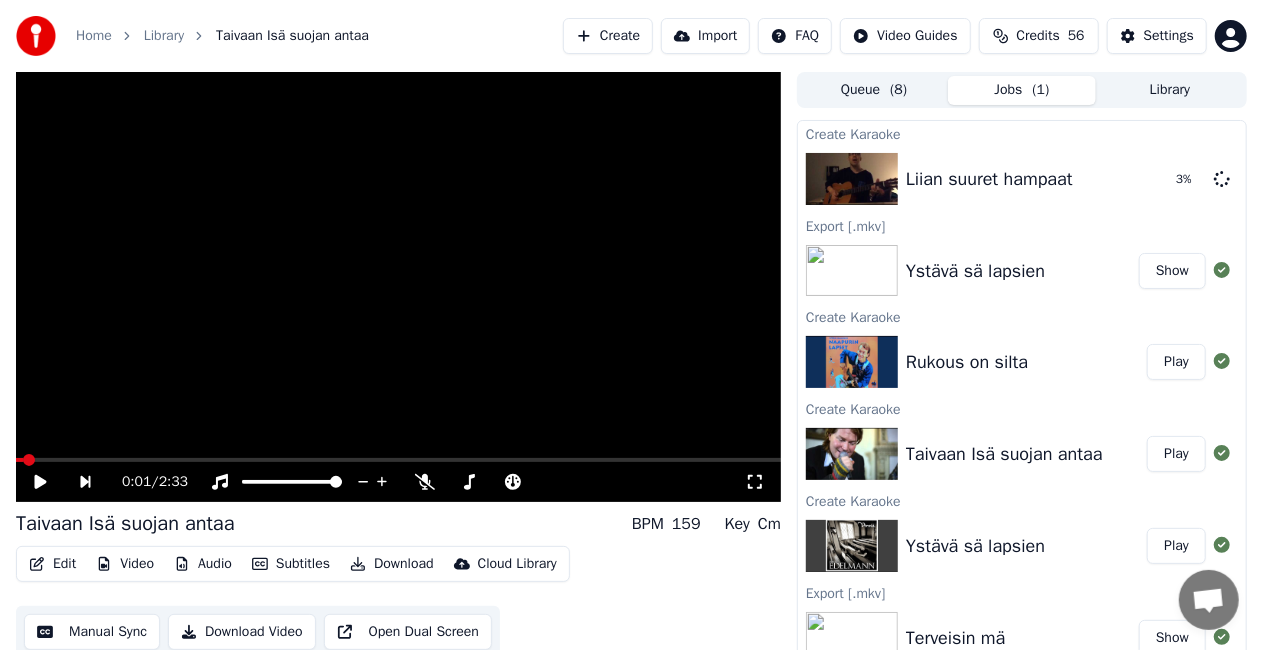 click at bounding box center (398, 287) 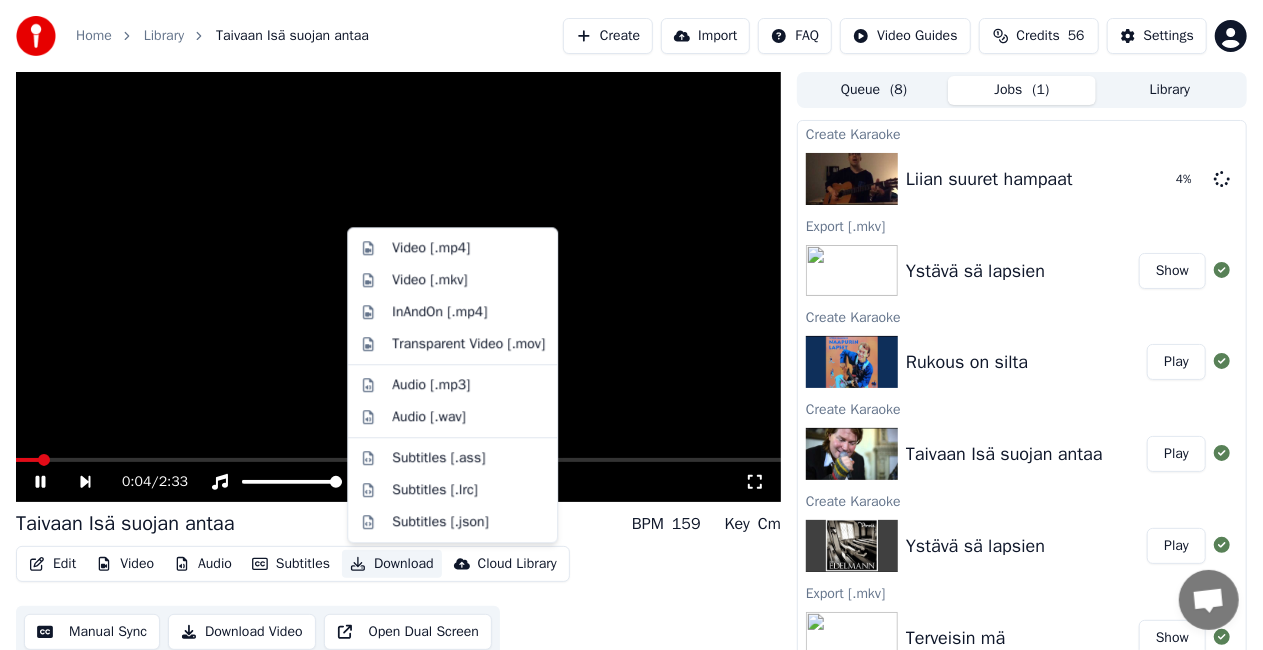 click on "Download" at bounding box center (392, 564) 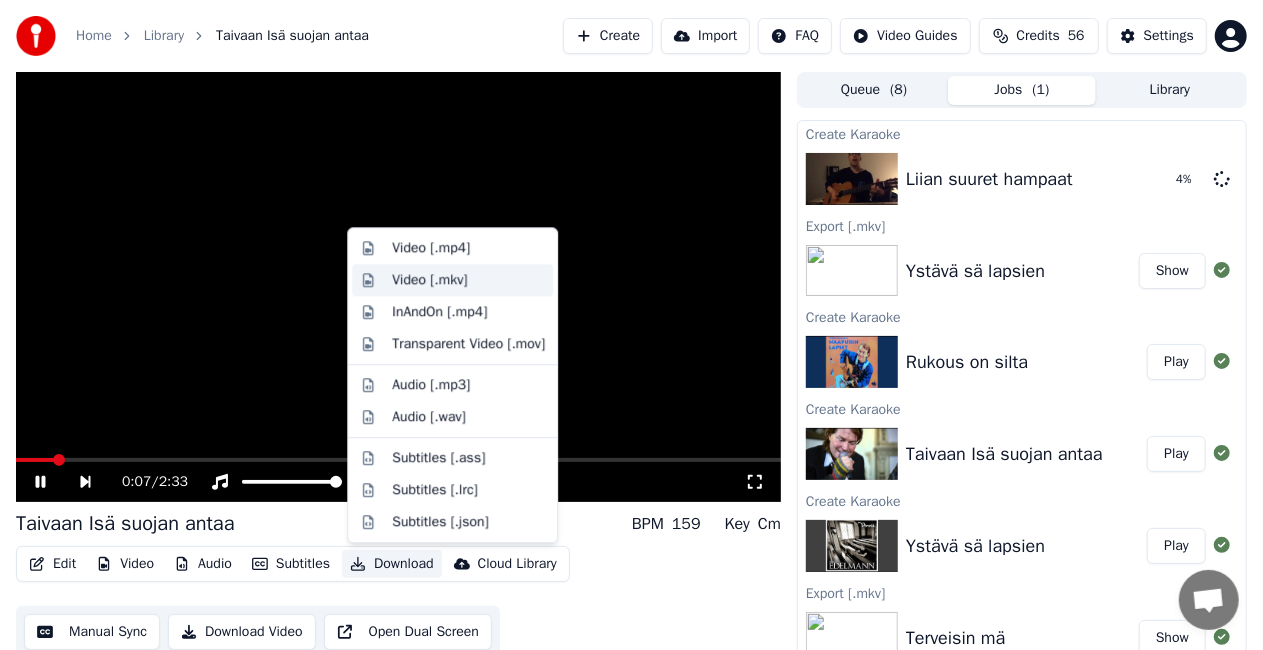 click on "Video [.mkv]" at bounding box center [429, 280] 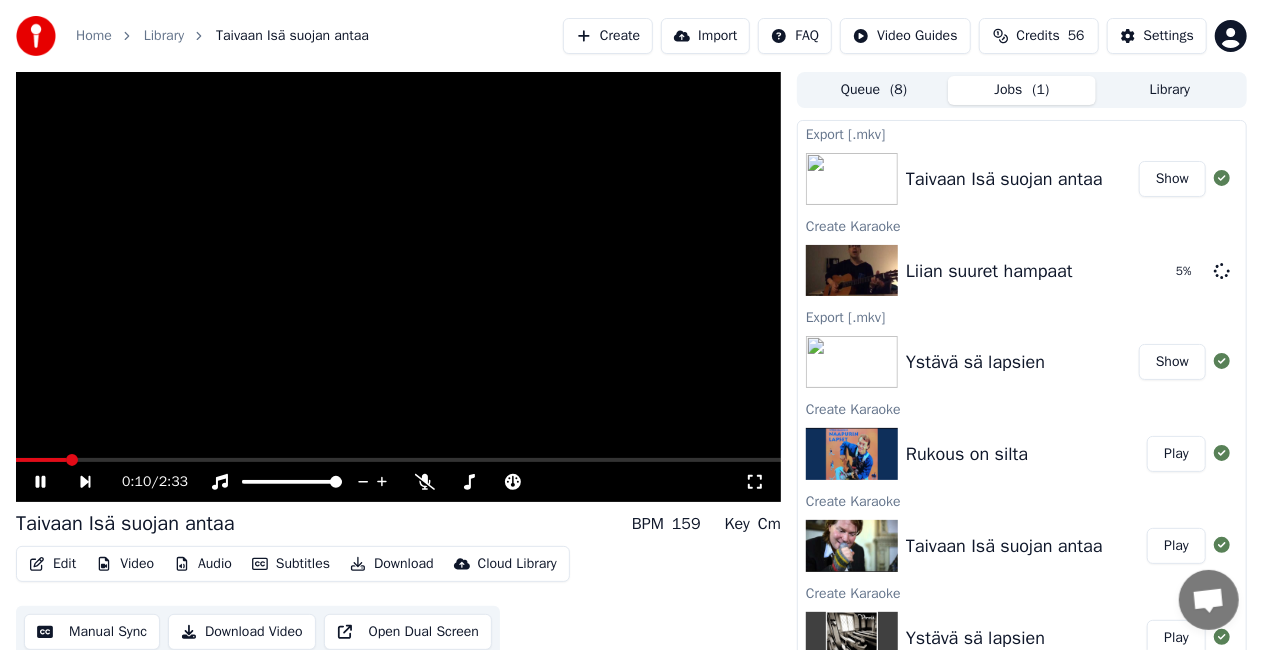 click at bounding box center (398, 287) 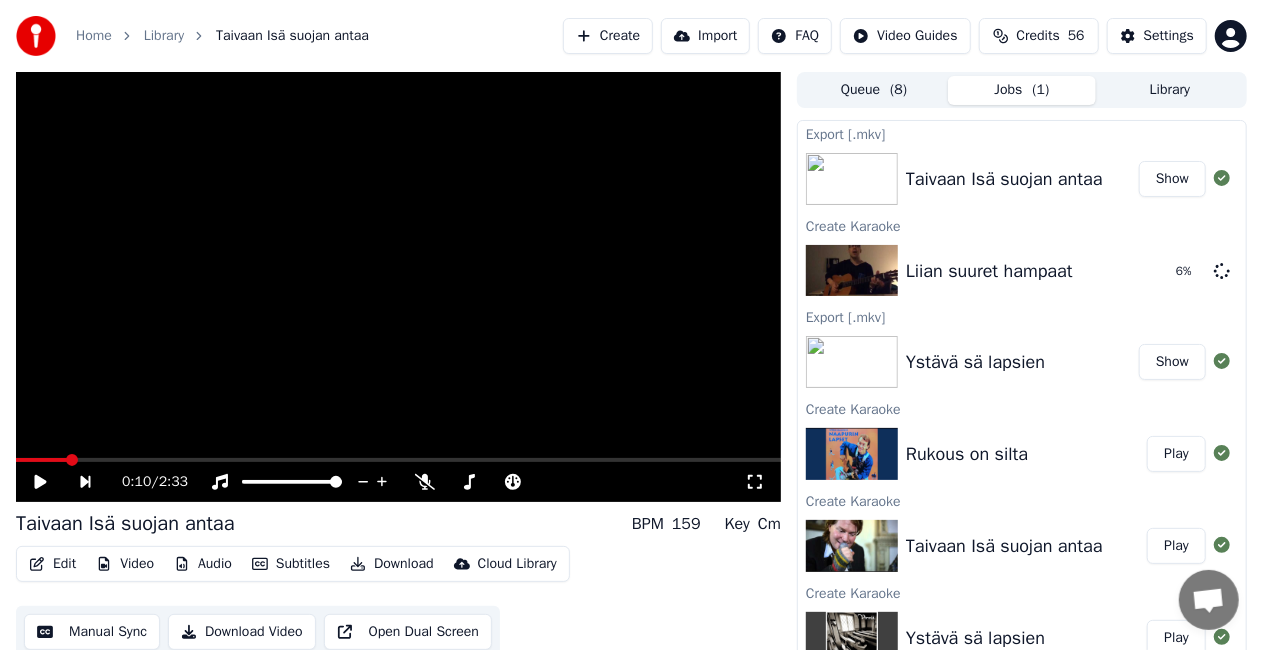 click on "Play" at bounding box center (1176, 454) 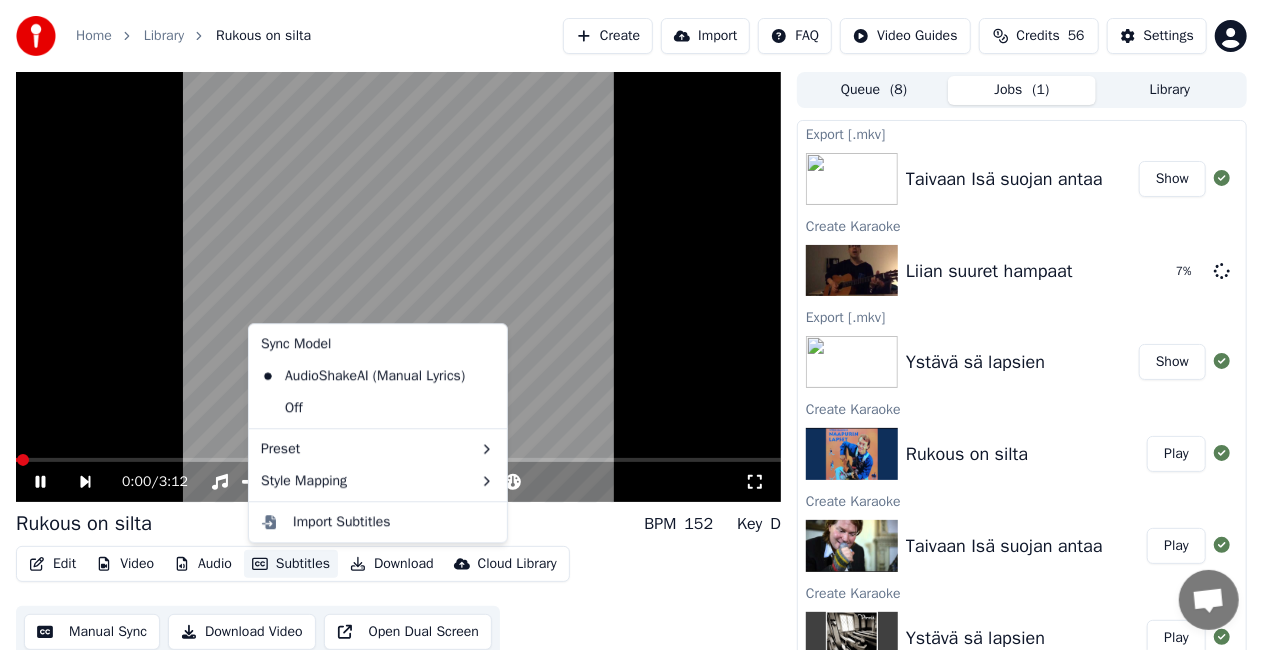 click on "Subtitles" at bounding box center [291, 564] 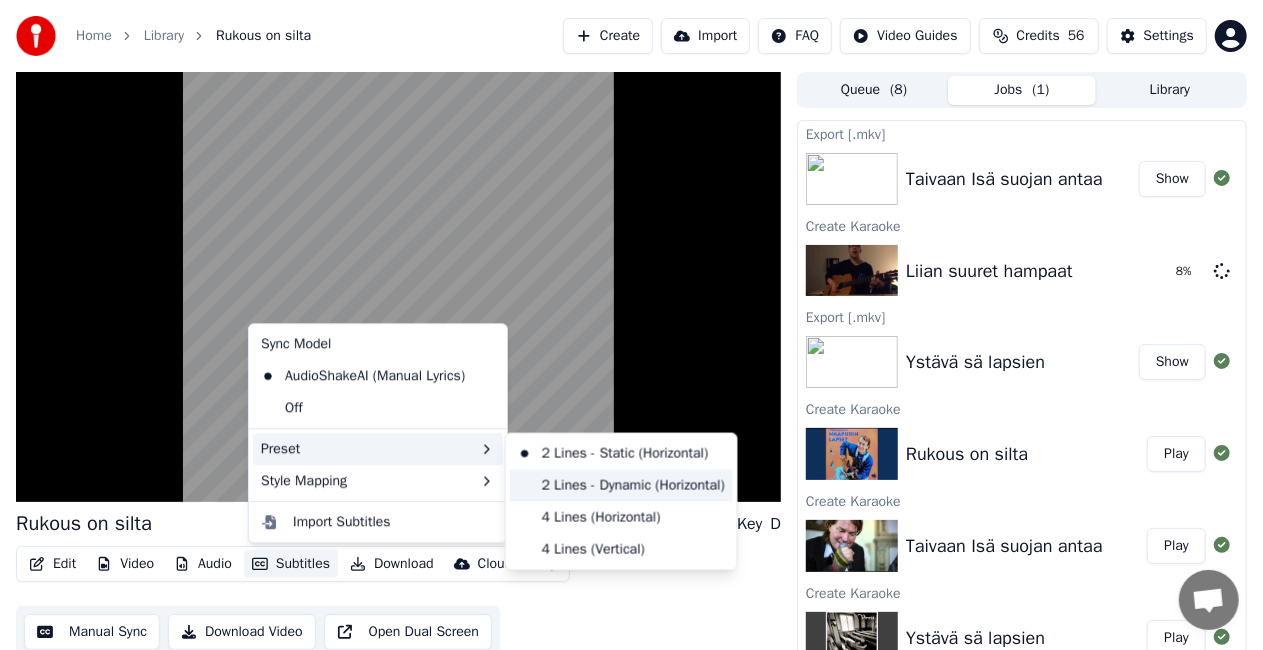 click on "2 Lines - Dynamic (Horizontal)" at bounding box center (621, 486) 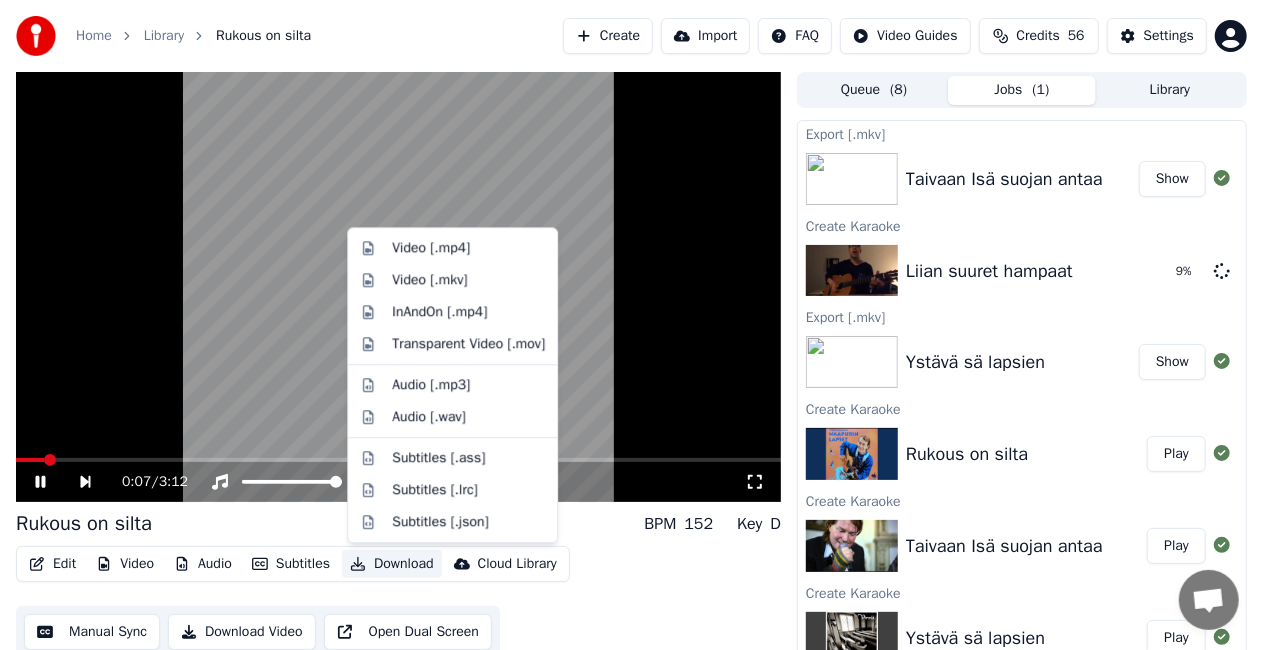 click on "Download" at bounding box center [392, 564] 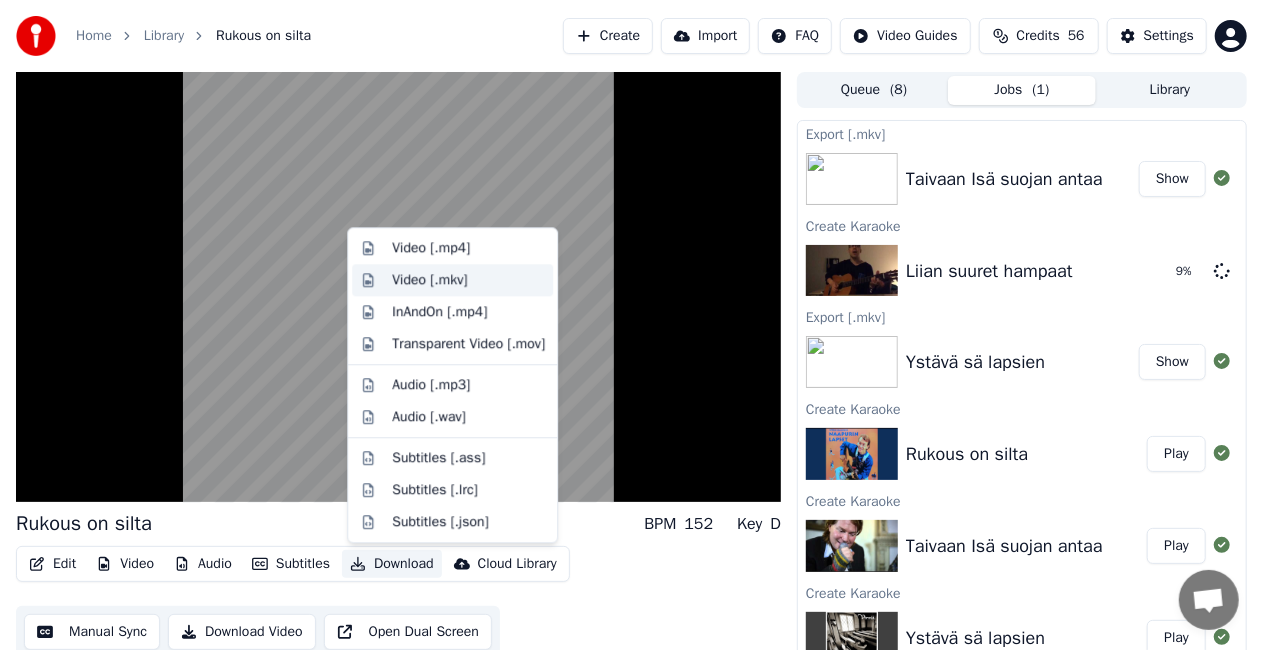 click on "Video [.mkv]" at bounding box center [468, 280] 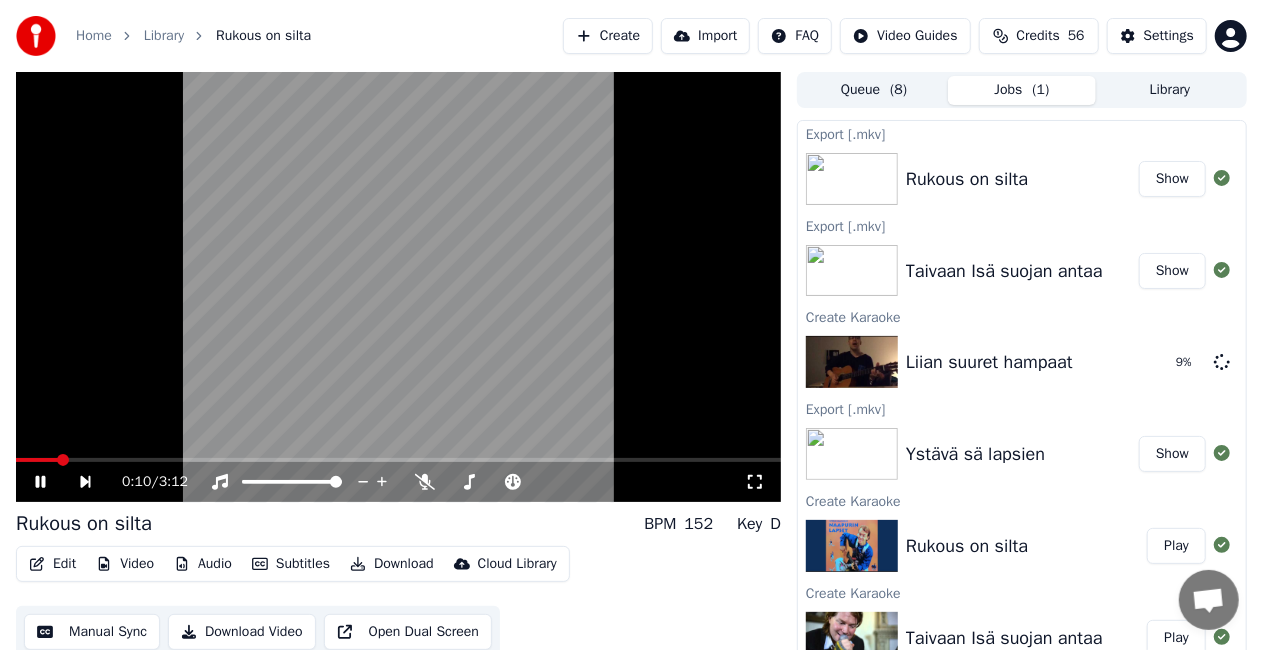 click at bounding box center [398, 287] 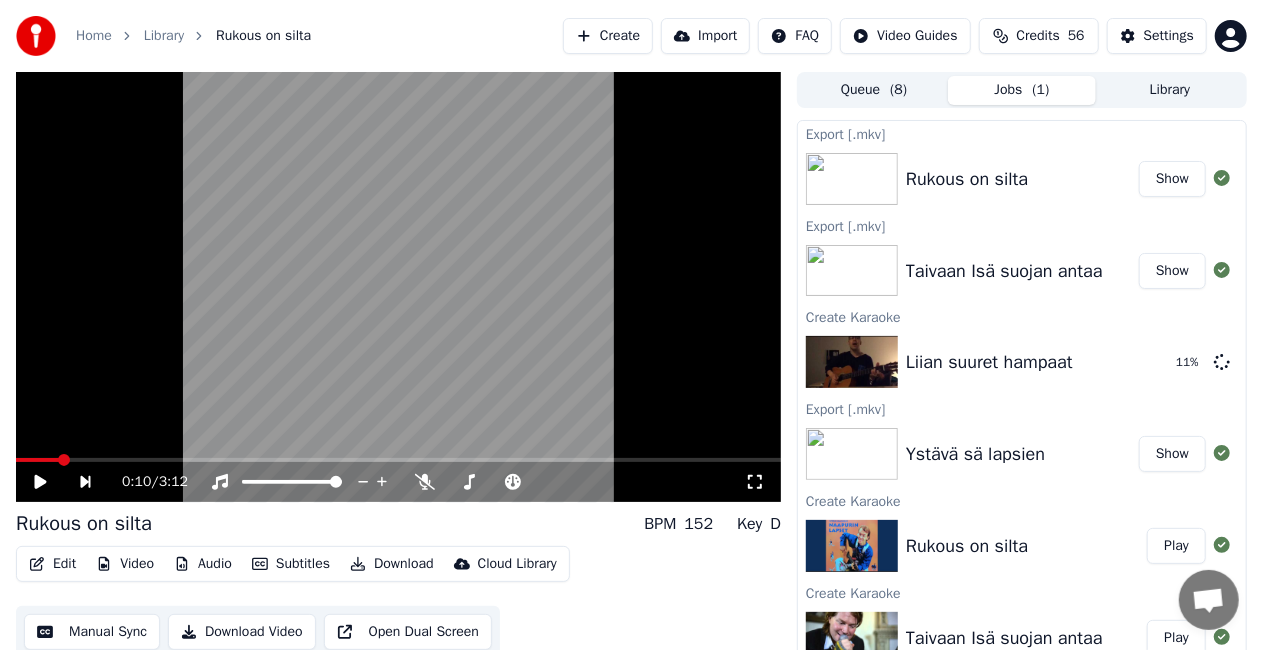 click on "Show" at bounding box center (1172, 454) 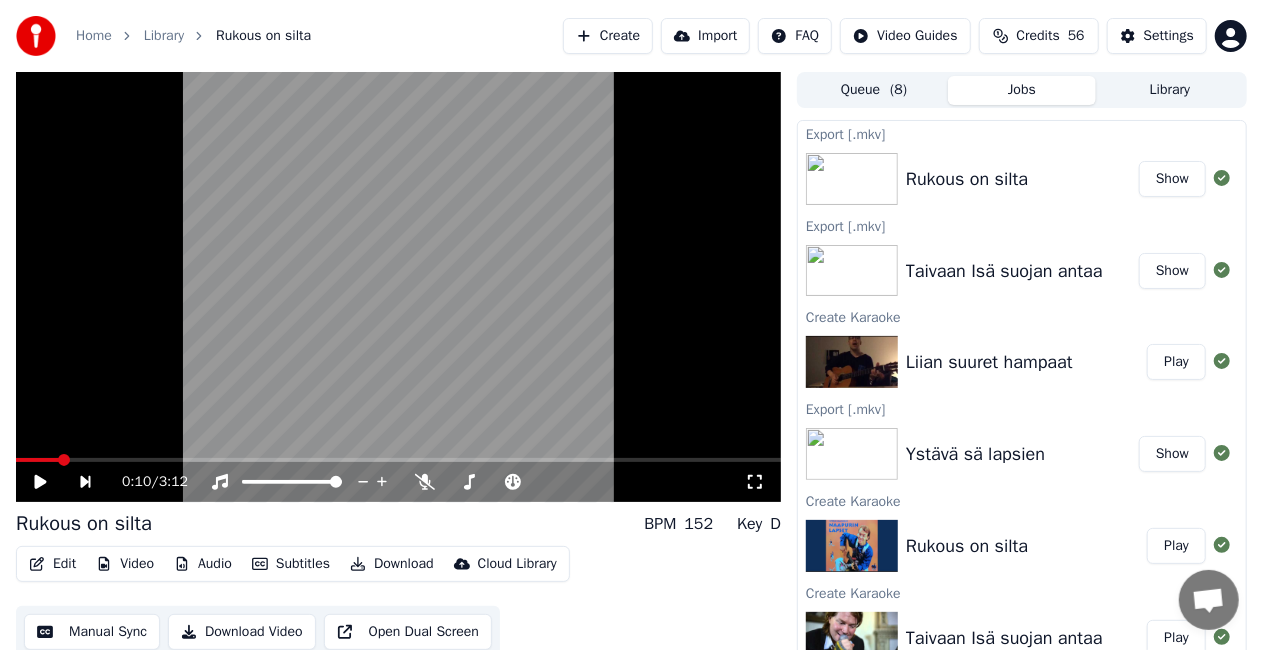 click on "Play" at bounding box center [1176, 362] 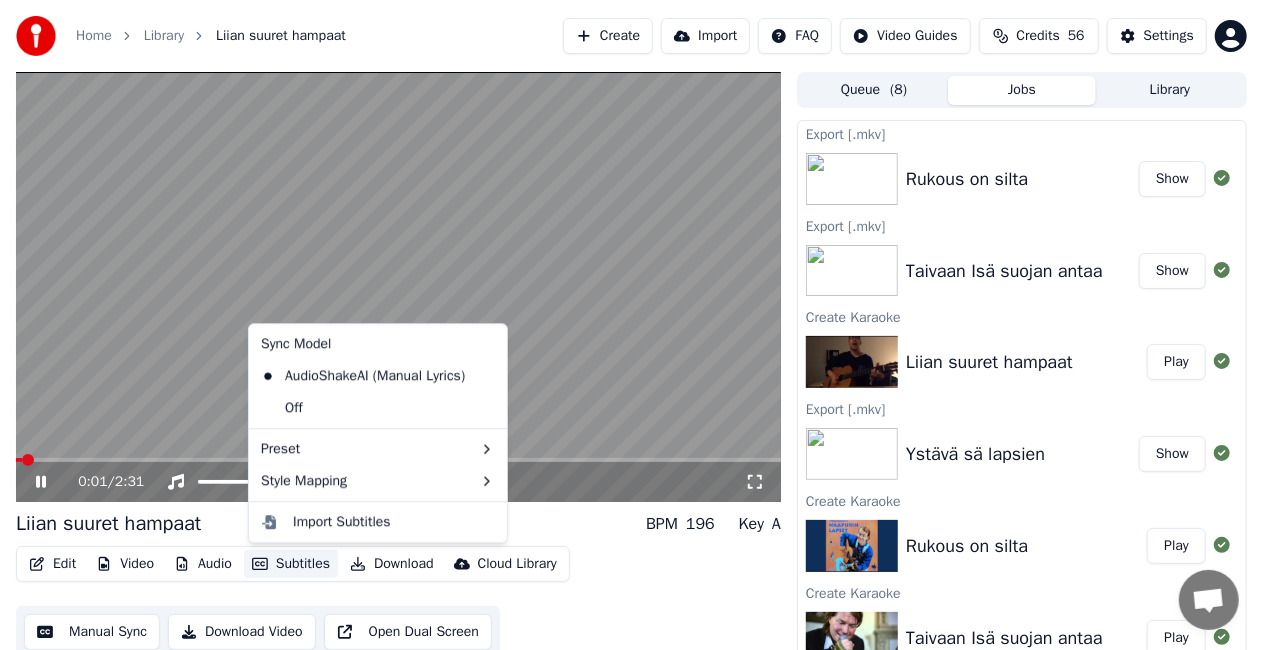 click on "Subtitles" at bounding box center [291, 564] 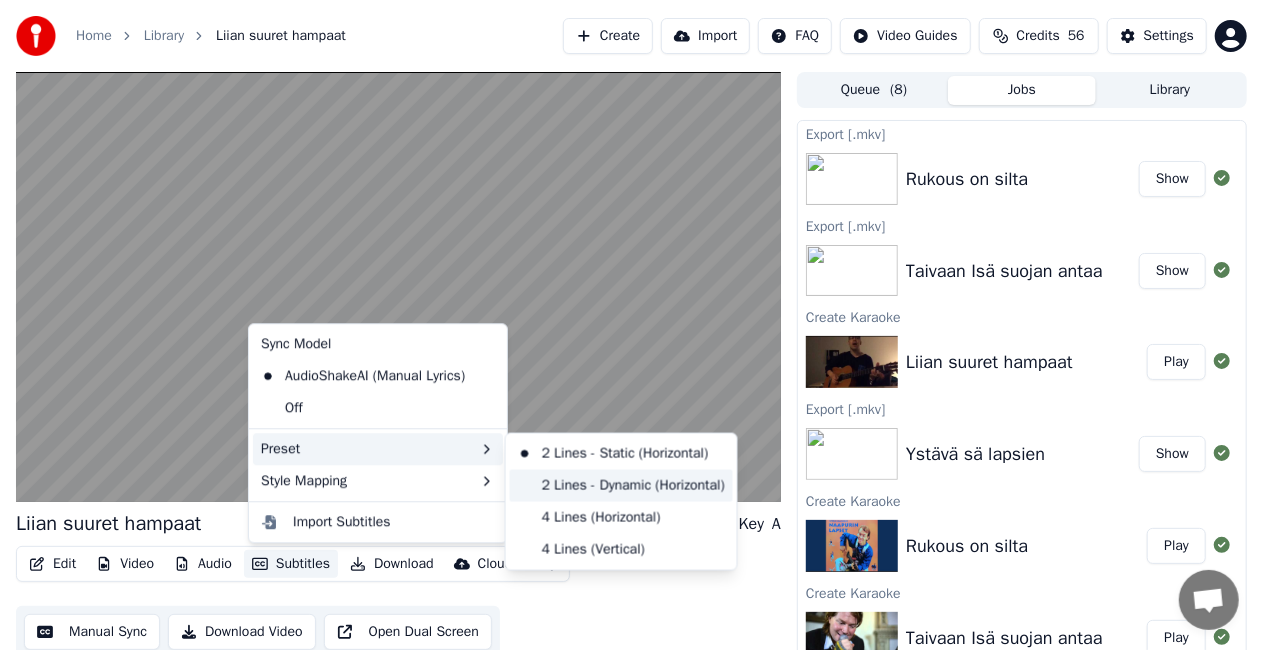 click on "2 Lines - Dynamic (Horizontal)" at bounding box center [621, 486] 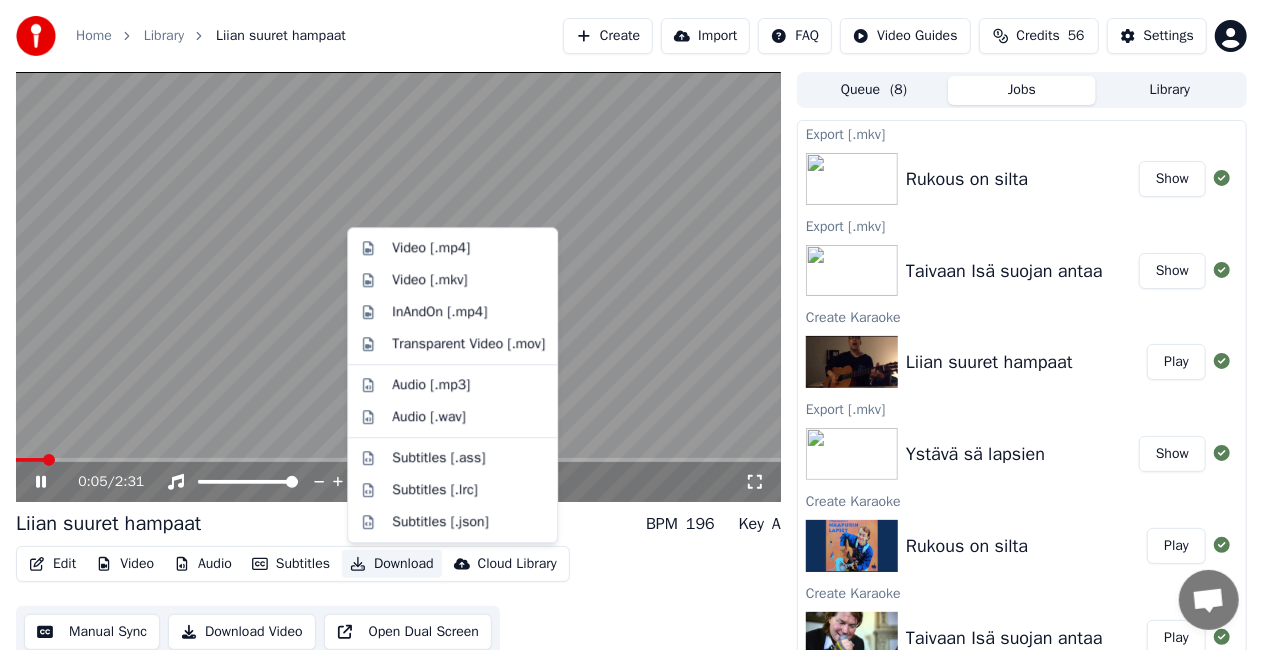 click on "Download" at bounding box center (392, 564) 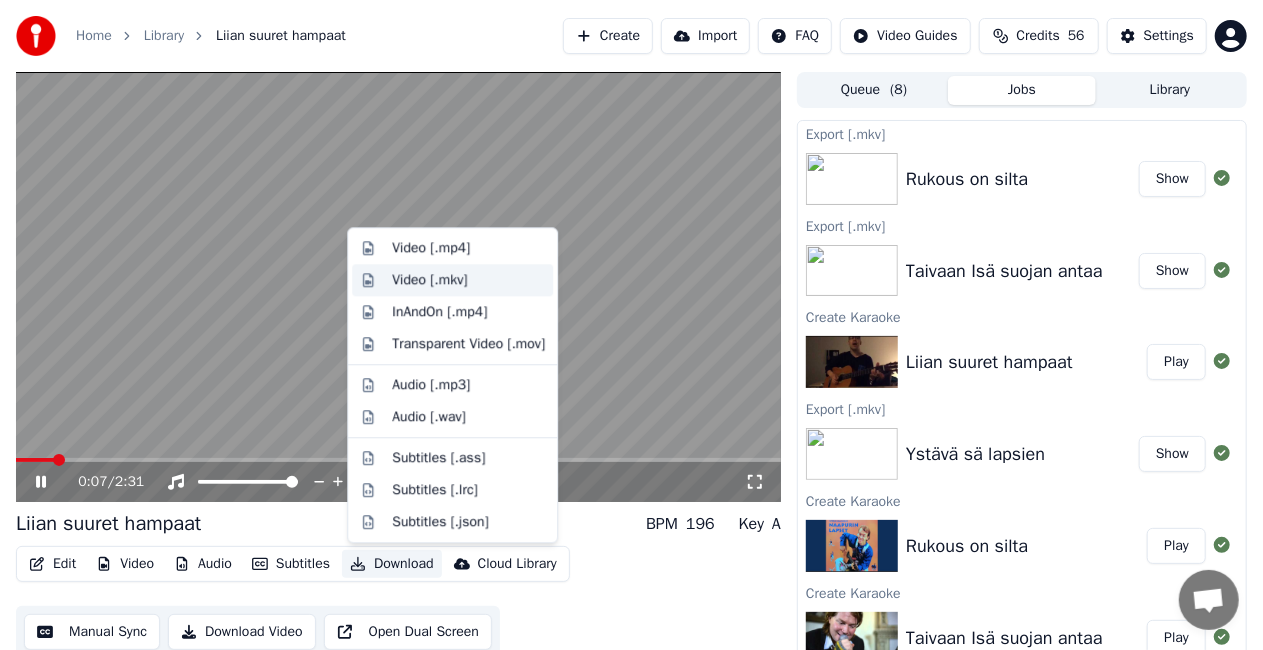 click on "Video [.mkv]" at bounding box center (452, 280) 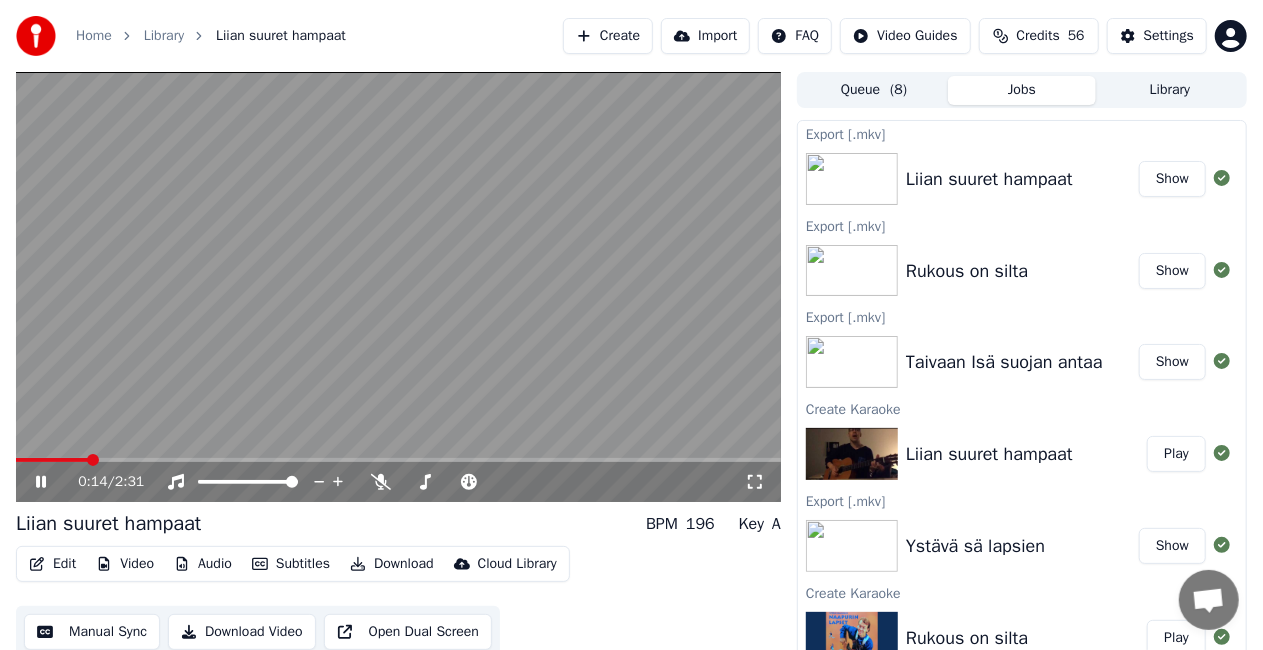 click at bounding box center (398, 287) 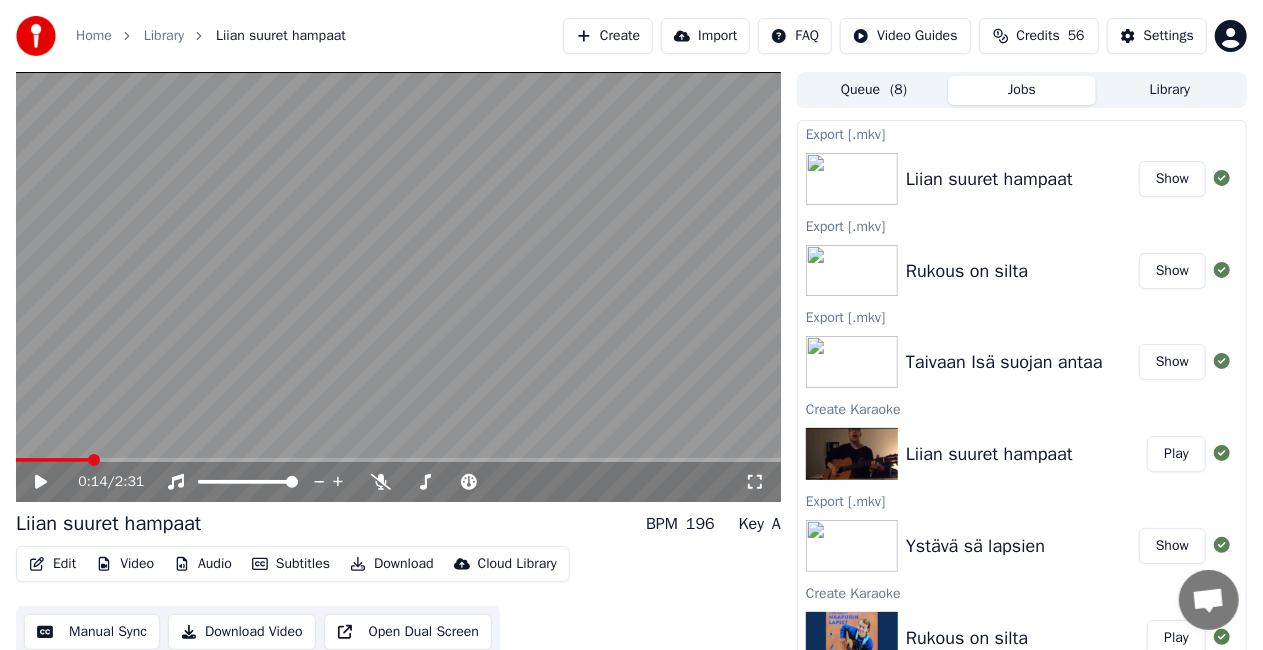 click on "Create" at bounding box center (608, 36) 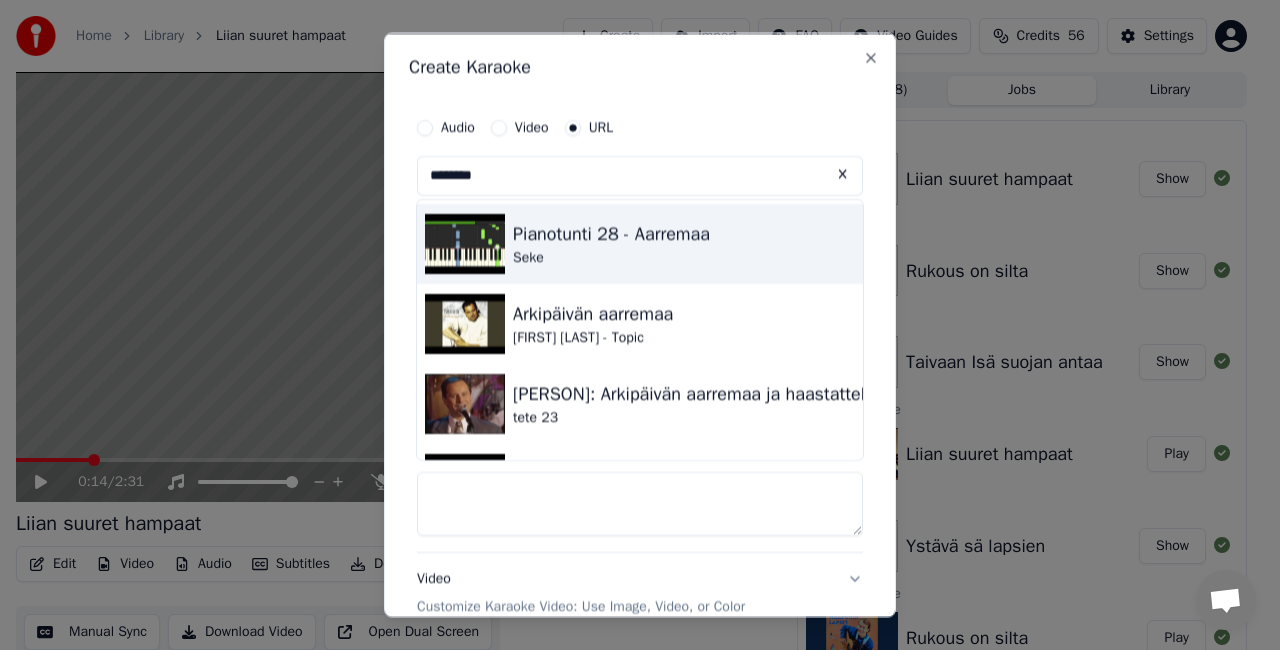 scroll, scrollTop: 1, scrollLeft: 0, axis: vertical 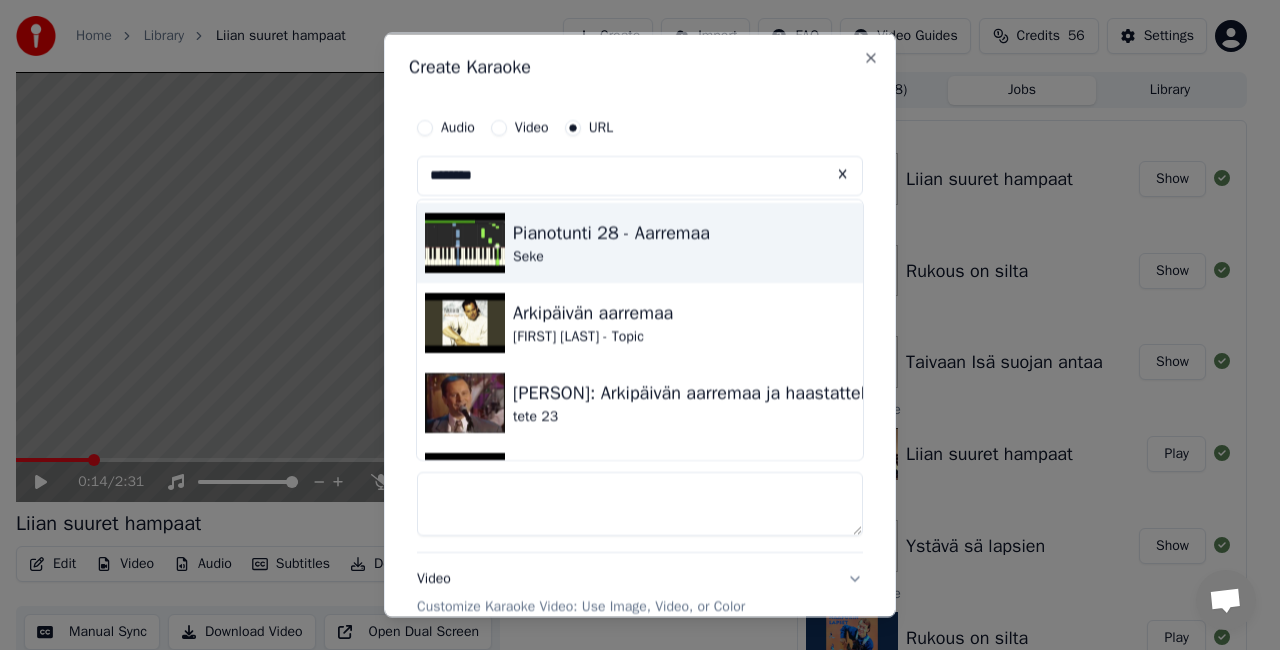 click on "Pianotunti 28 - Aarremaa" at bounding box center (611, 233) 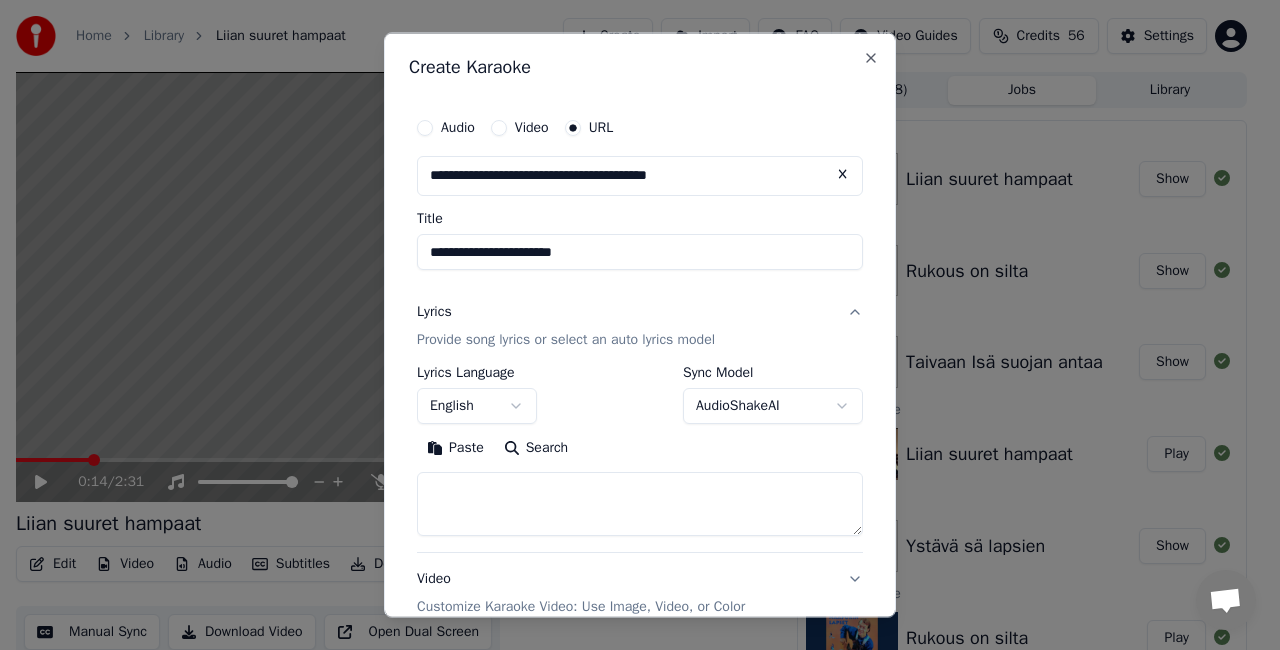 click on "**********" at bounding box center (640, 252) 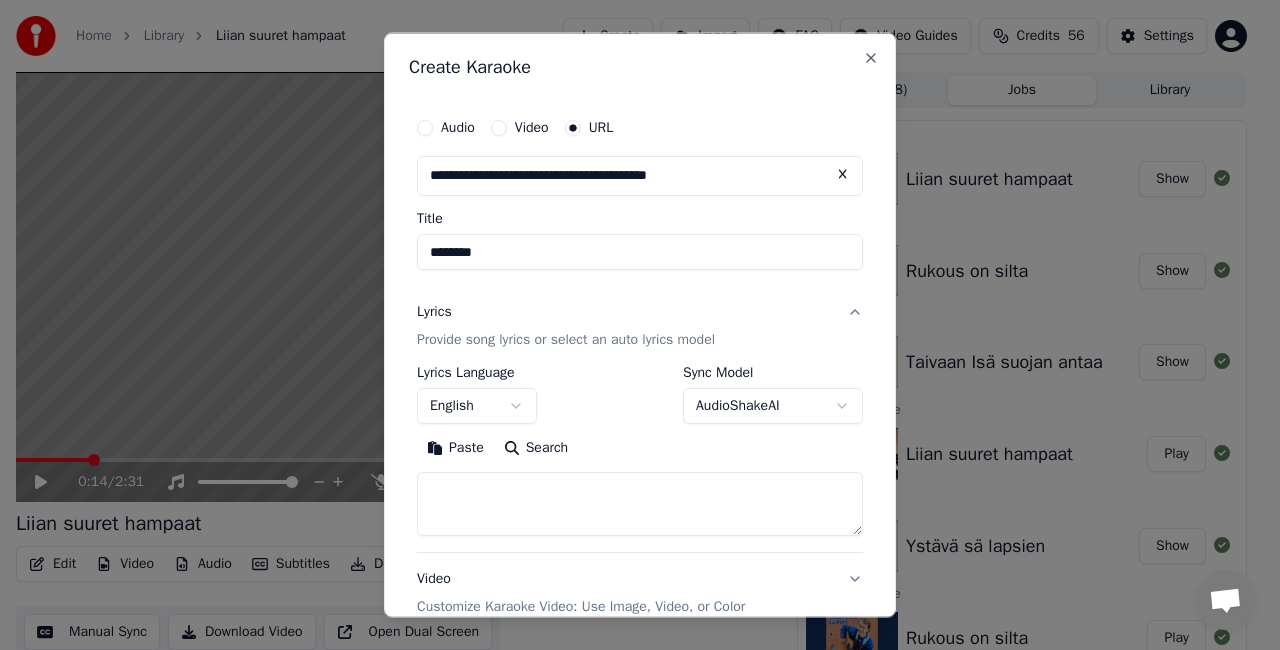 type on "********" 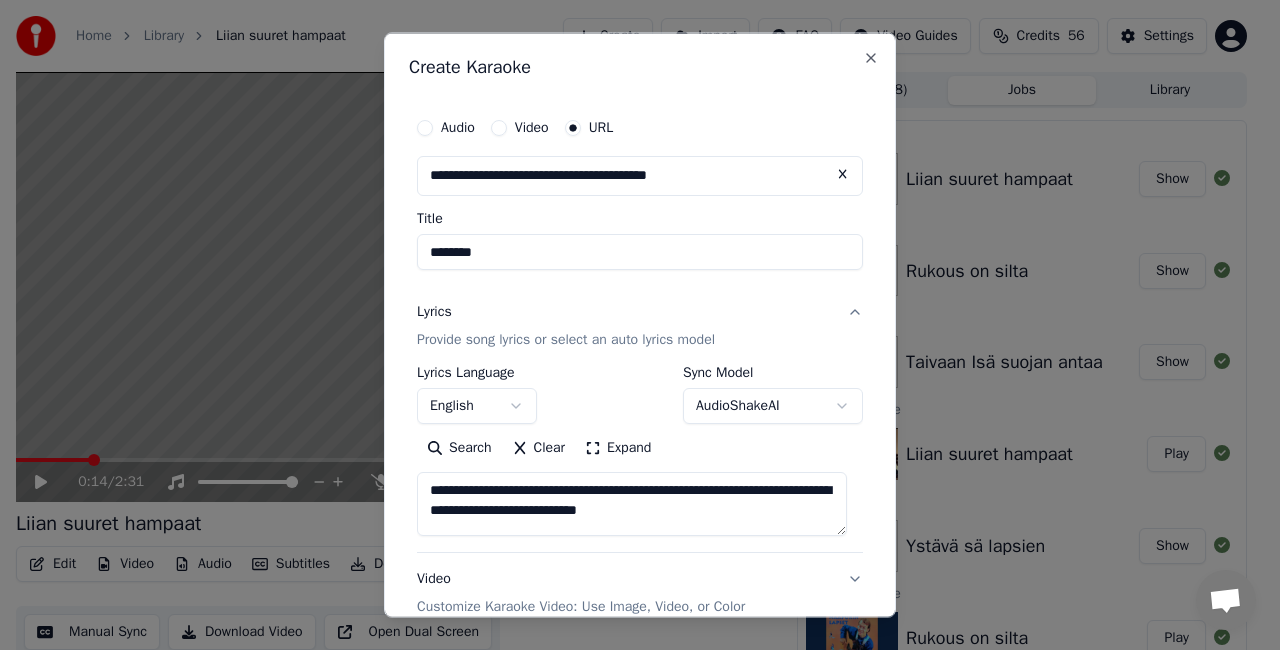 click on "**********" at bounding box center (632, 503) 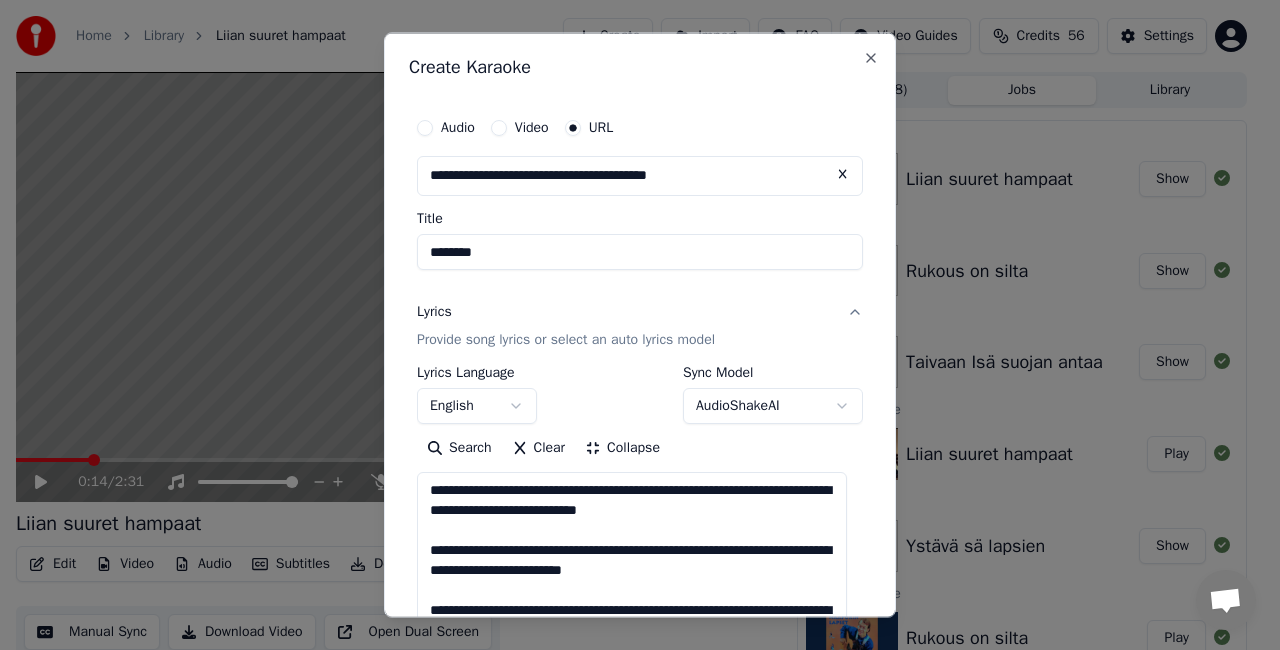 type 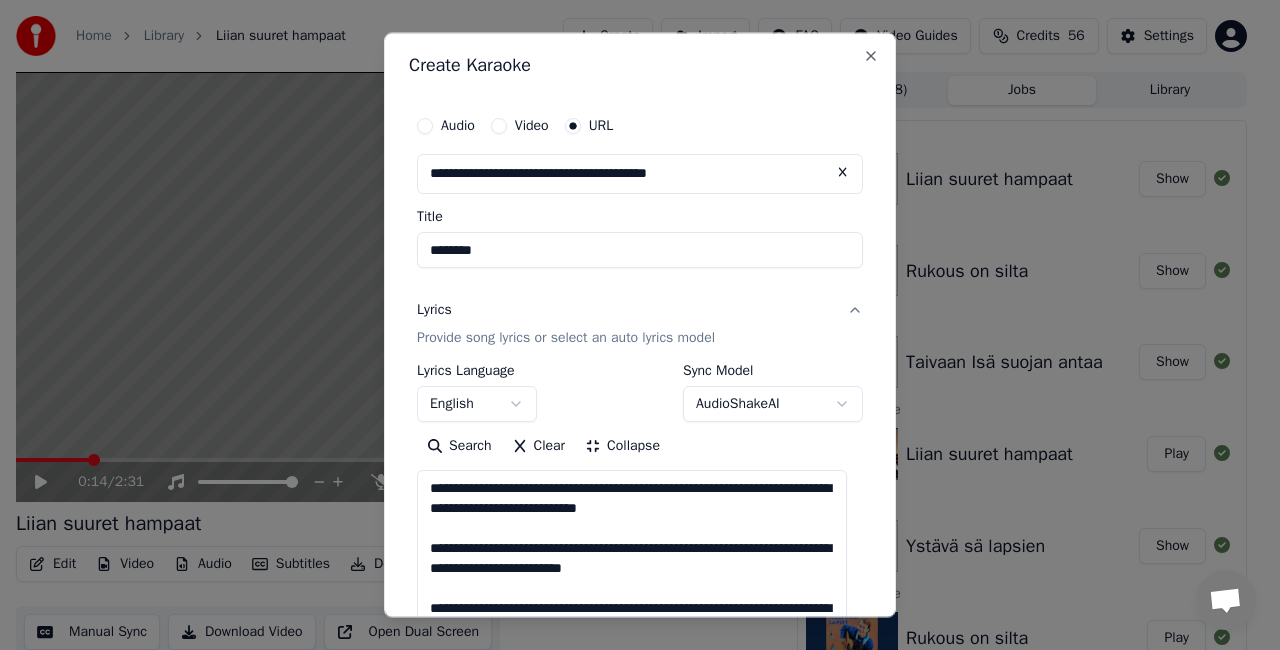 scroll, scrollTop: 0, scrollLeft: 0, axis: both 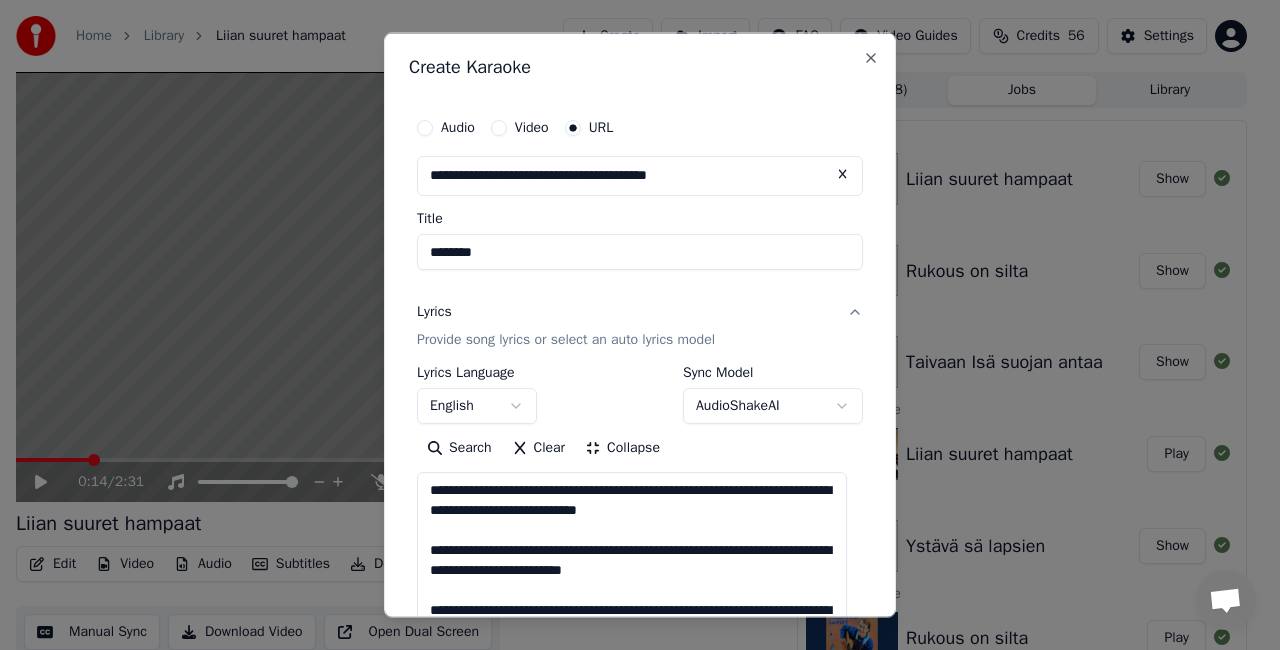 click on "**********" at bounding box center [632, 679] 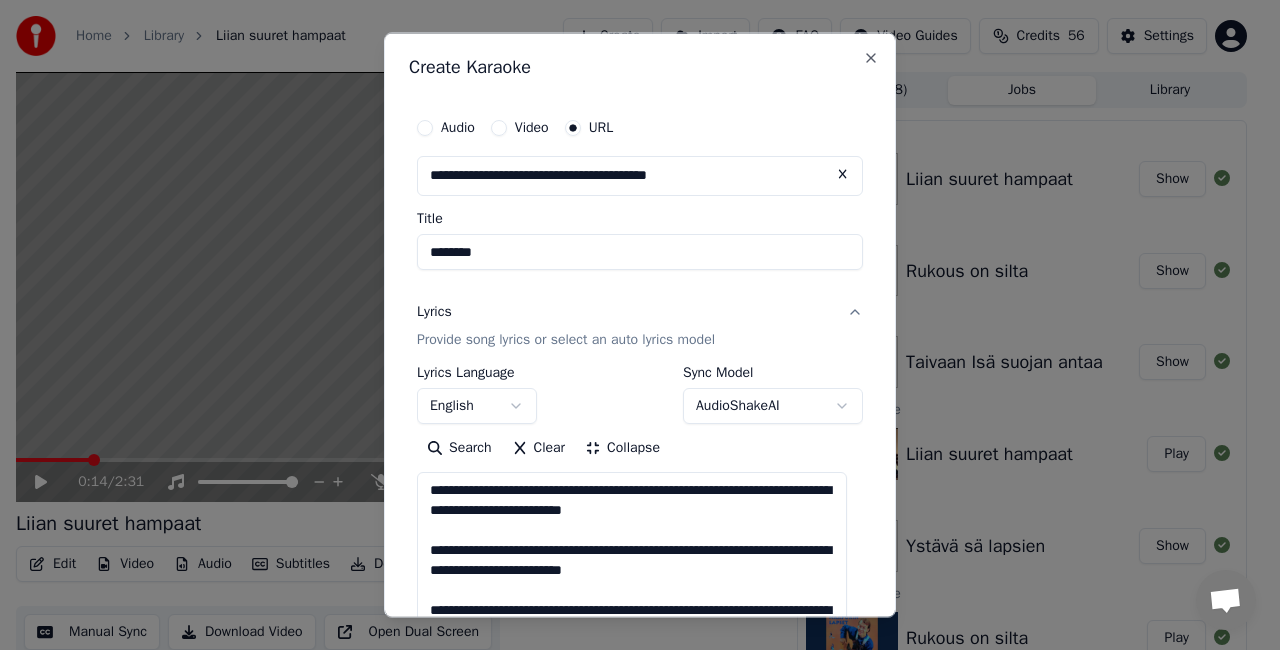 scroll, scrollTop: 1, scrollLeft: 0, axis: vertical 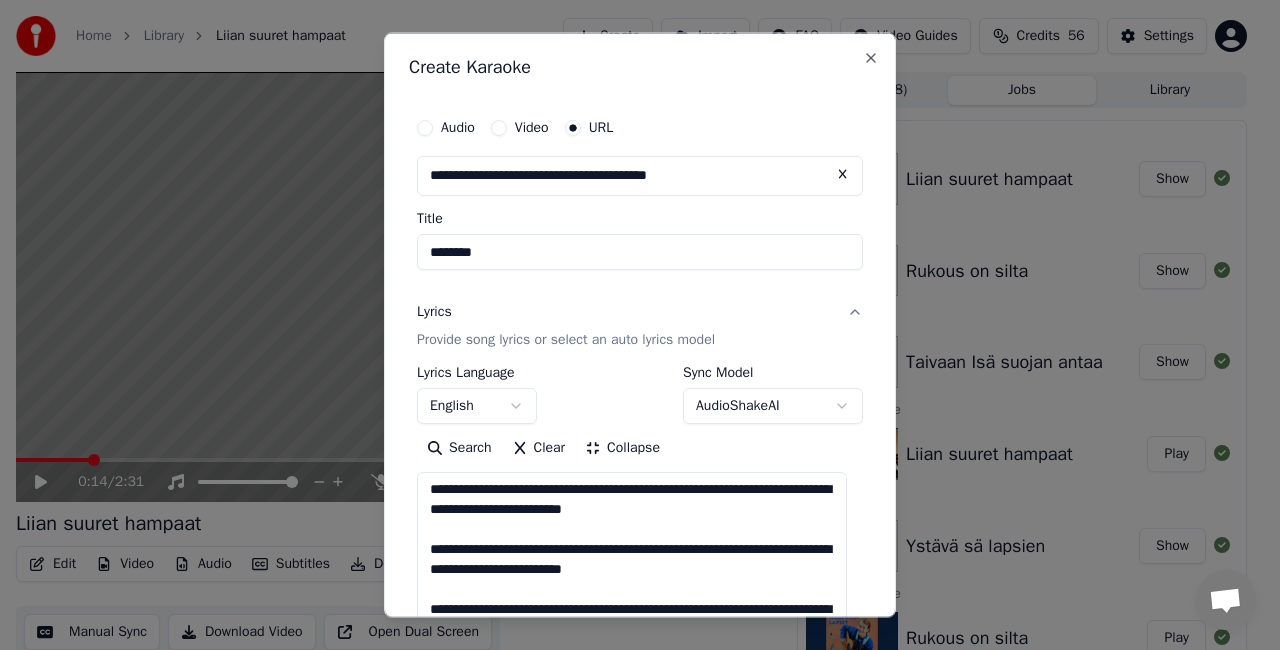click on "**********" at bounding box center [632, 679] 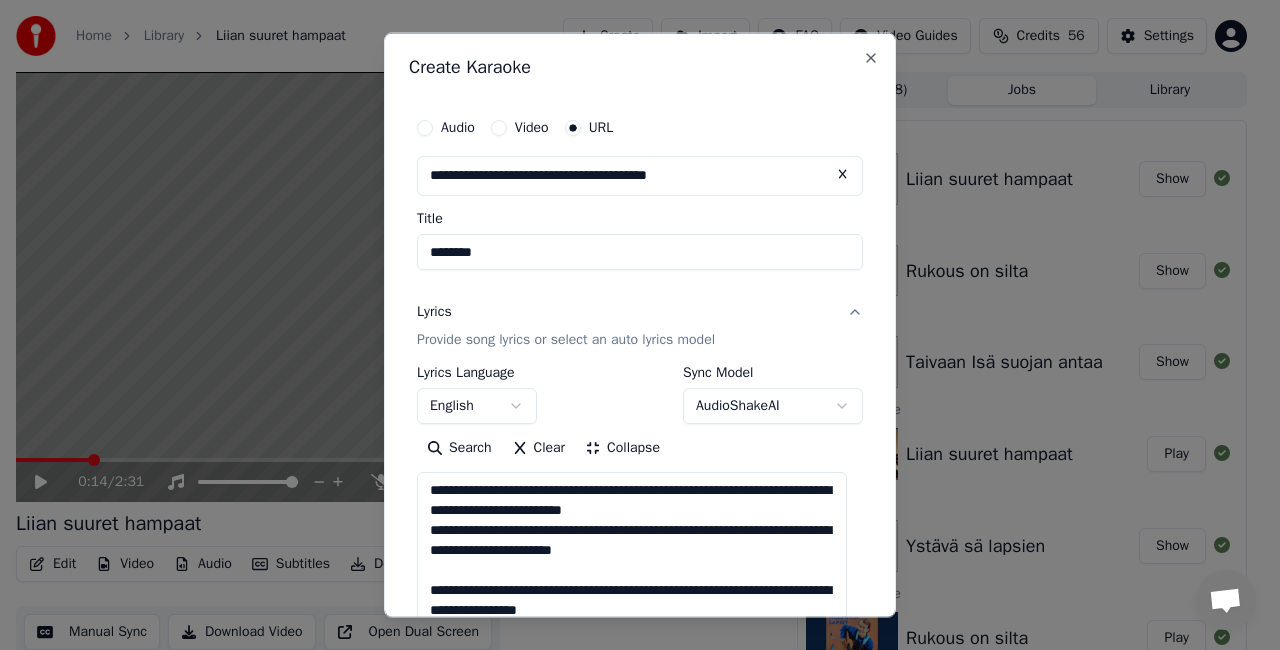 scroll, scrollTop: 0, scrollLeft: 0, axis: both 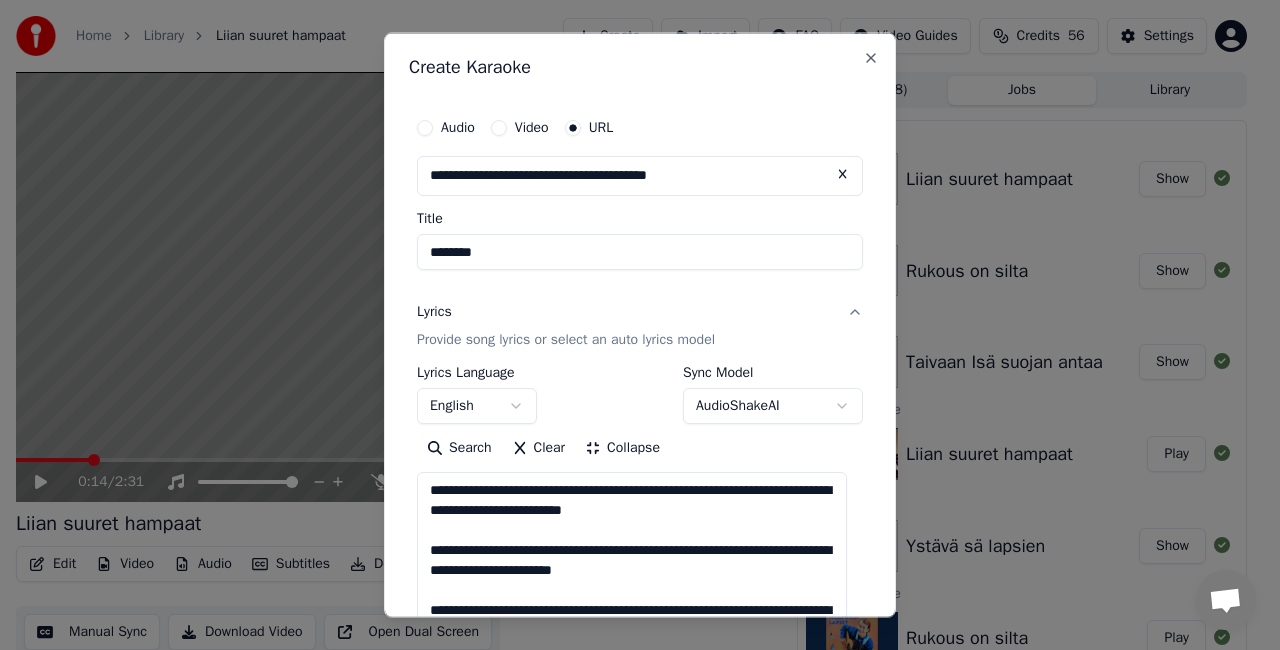 drag, startPoint x: 720, startPoint y: 586, endPoint x: 416, endPoint y: 547, distance: 306.49142 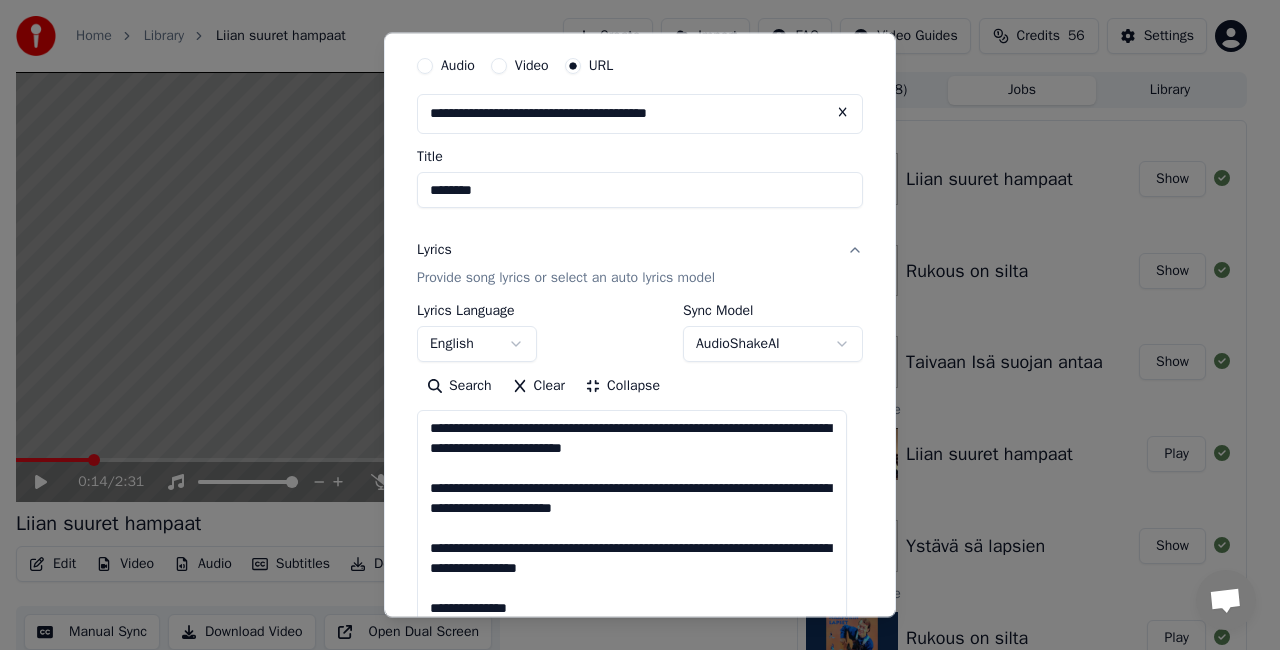 scroll, scrollTop: 62, scrollLeft: 0, axis: vertical 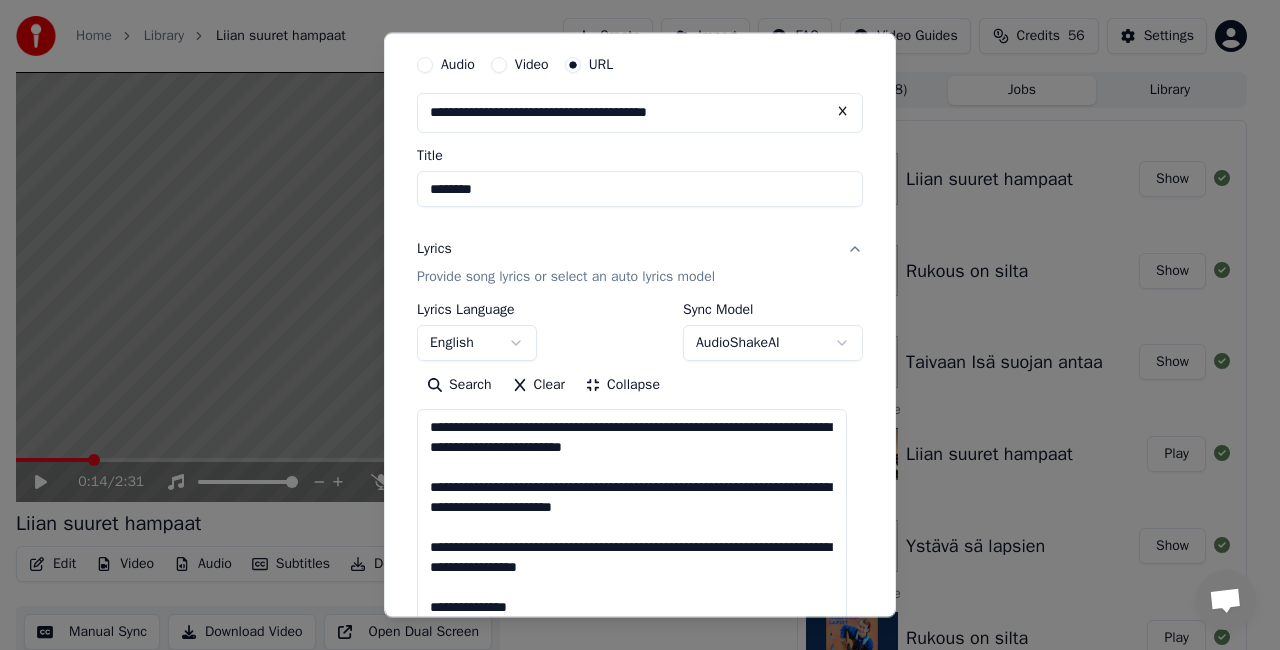 click on "**********" at bounding box center [632, 617] 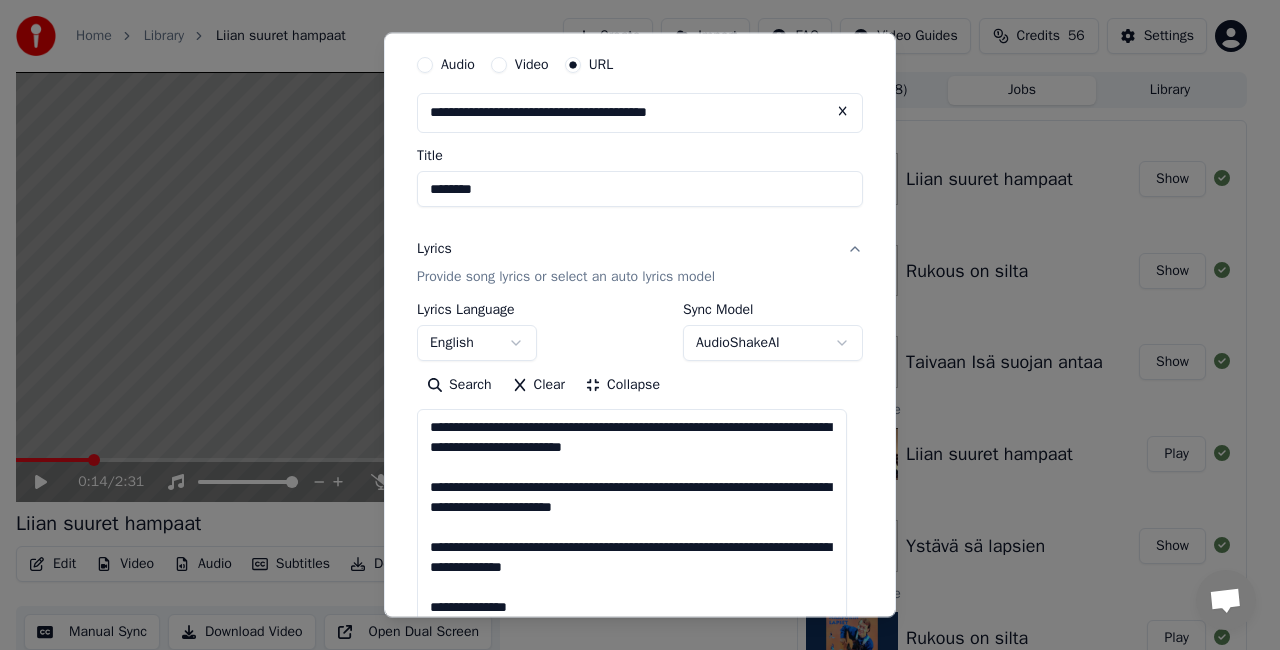 scroll, scrollTop: 1, scrollLeft: 0, axis: vertical 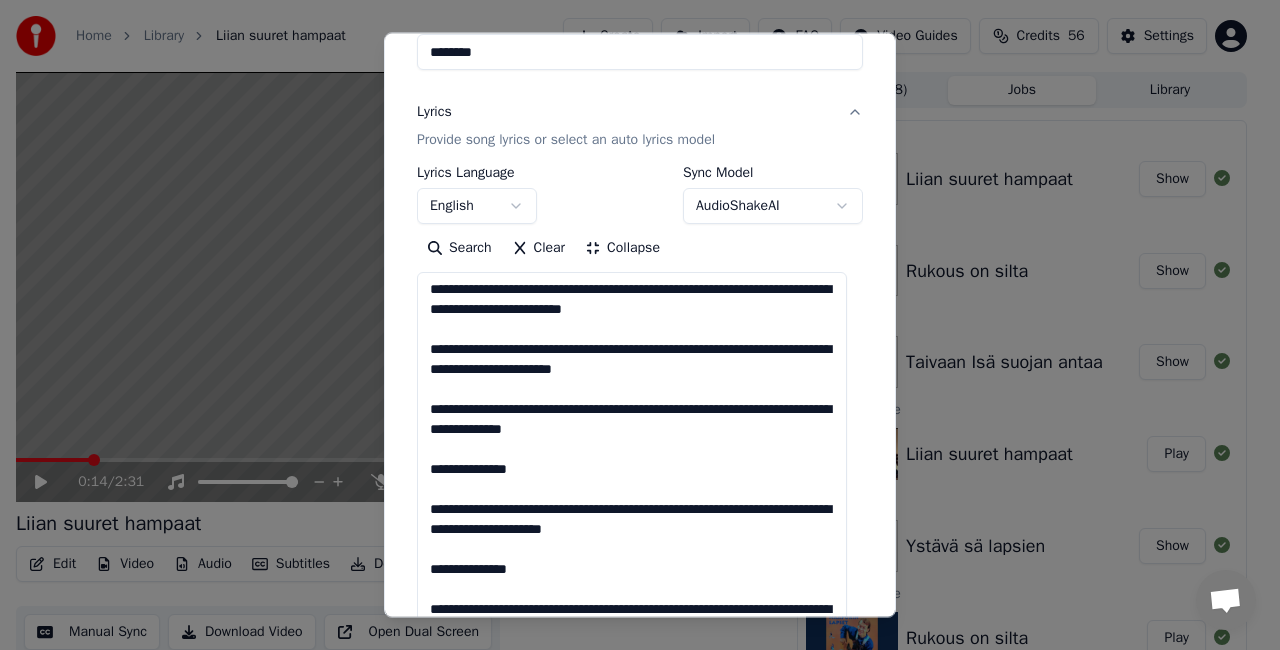 drag, startPoint x: 547, startPoint y: 481, endPoint x: 386, endPoint y: 472, distance: 161.25136 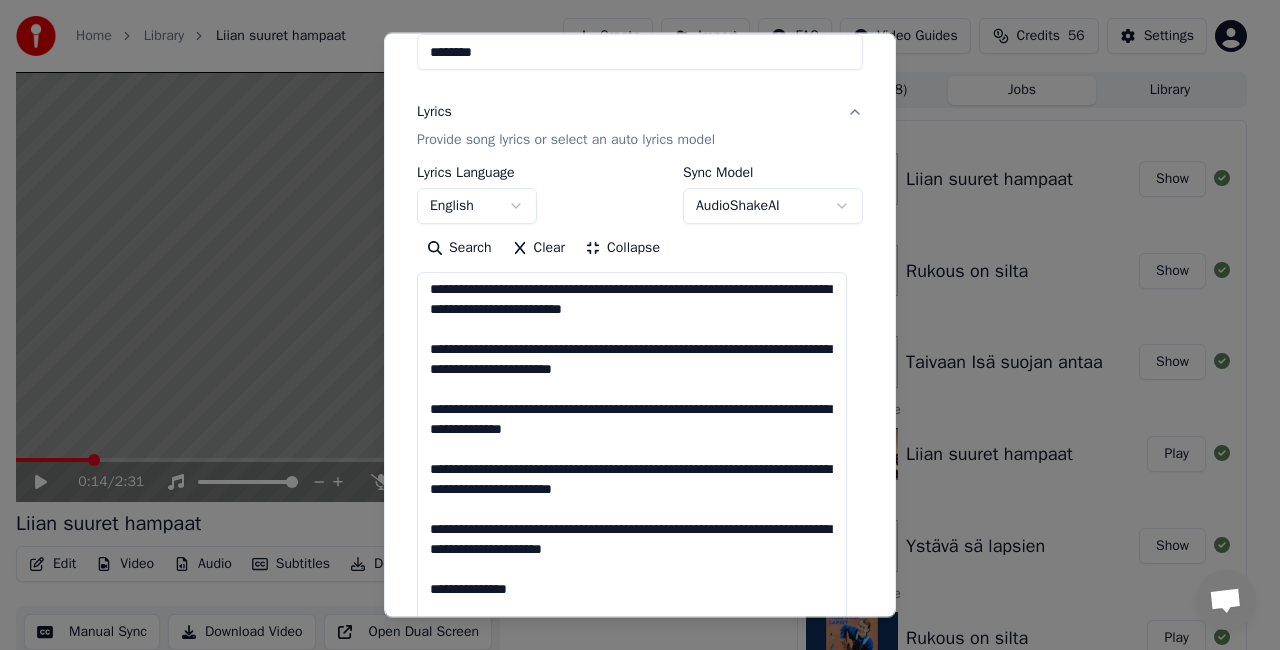 scroll, scrollTop: 0, scrollLeft: 0, axis: both 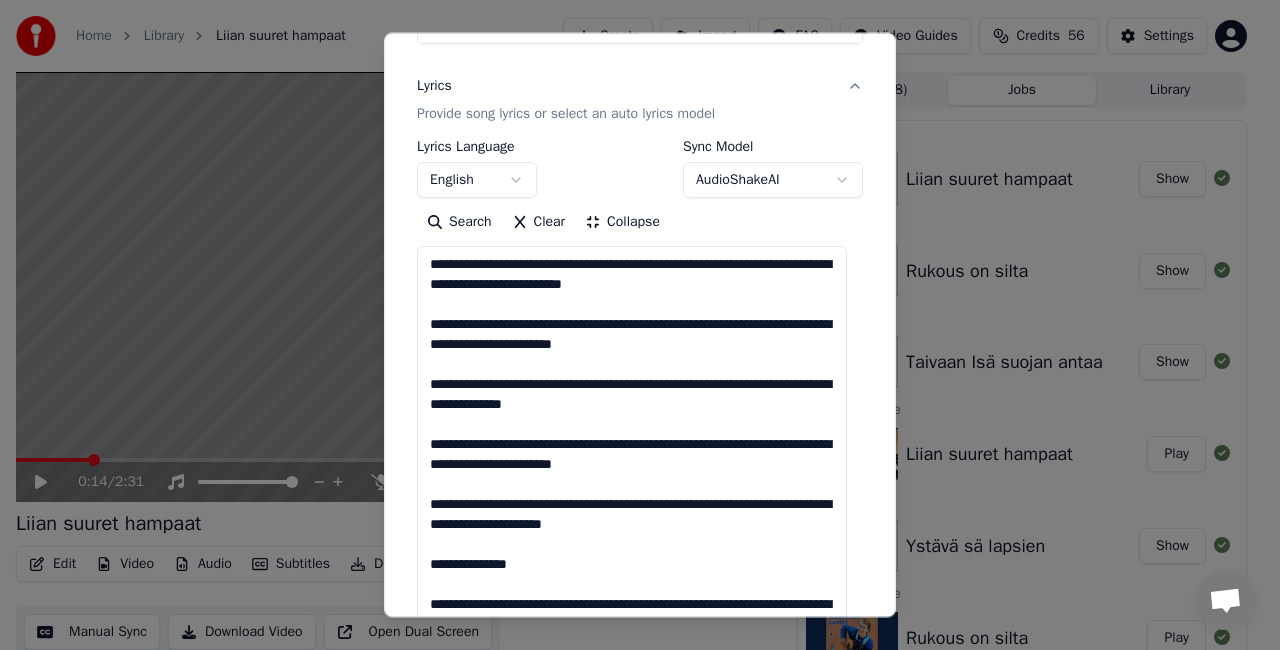 drag, startPoint x: 440, startPoint y: 502, endPoint x: 311, endPoint y: 491, distance: 129.46814 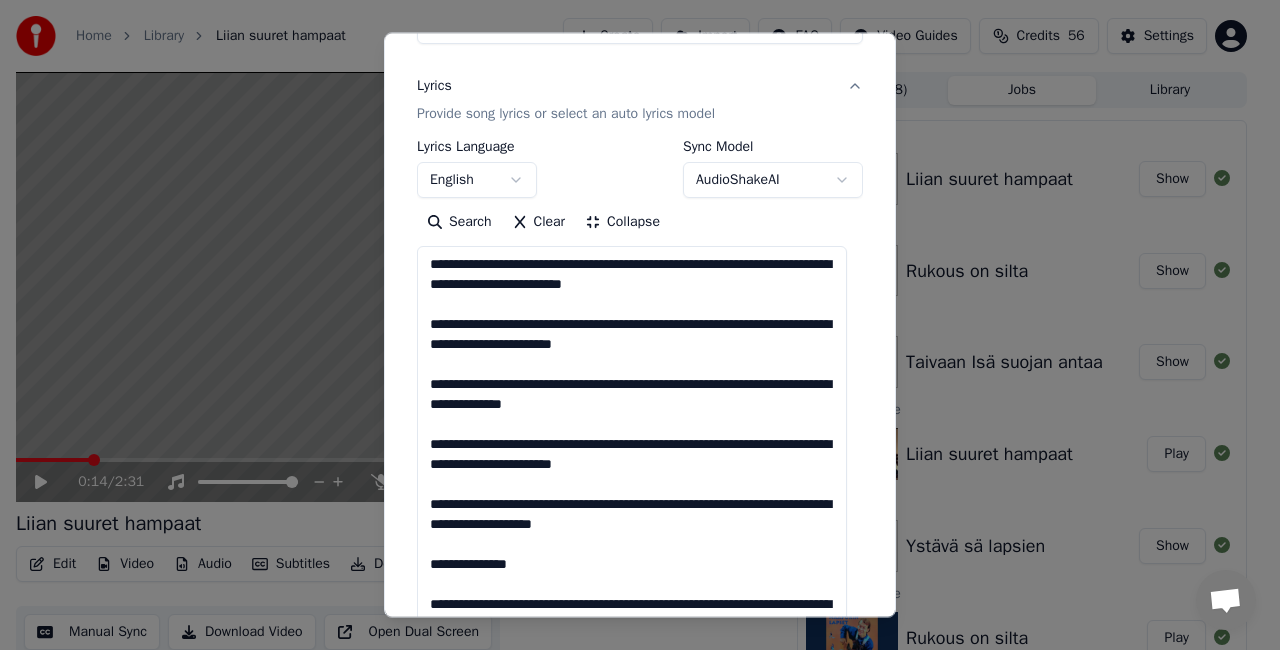 scroll, scrollTop: 21, scrollLeft: 0, axis: vertical 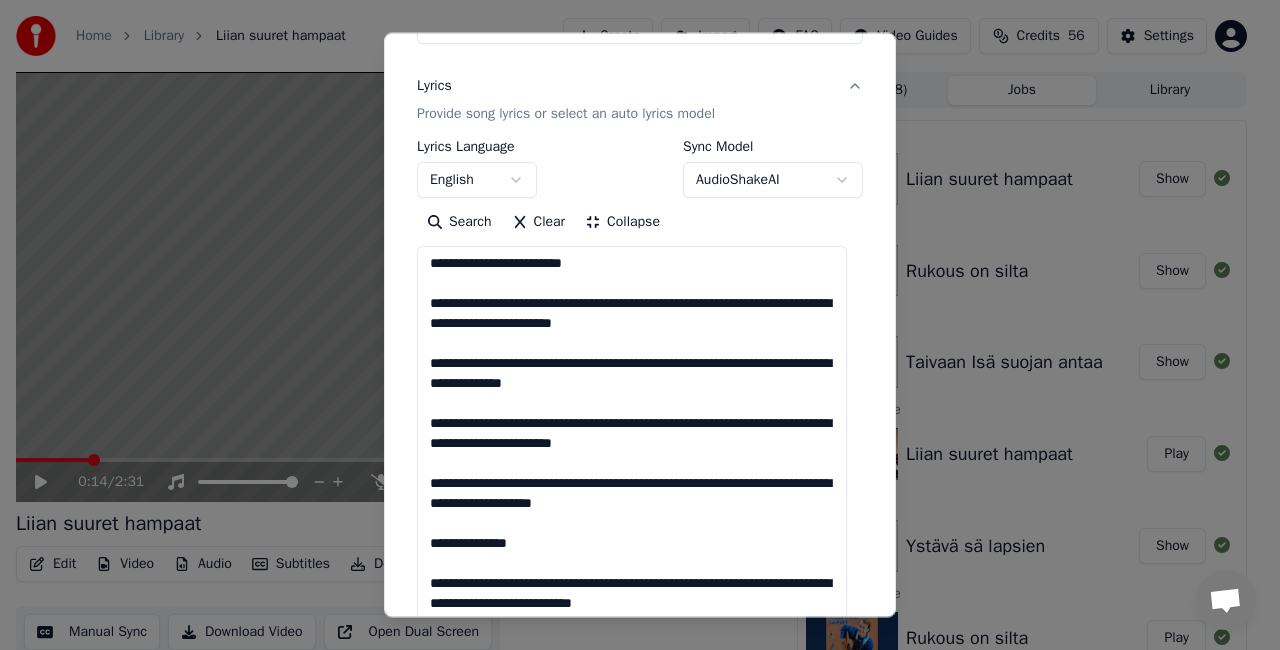 drag, startPoint x: 536, startPoint y: 538, endPoint x: 393, endPoint y: 548, distance: 143.34923 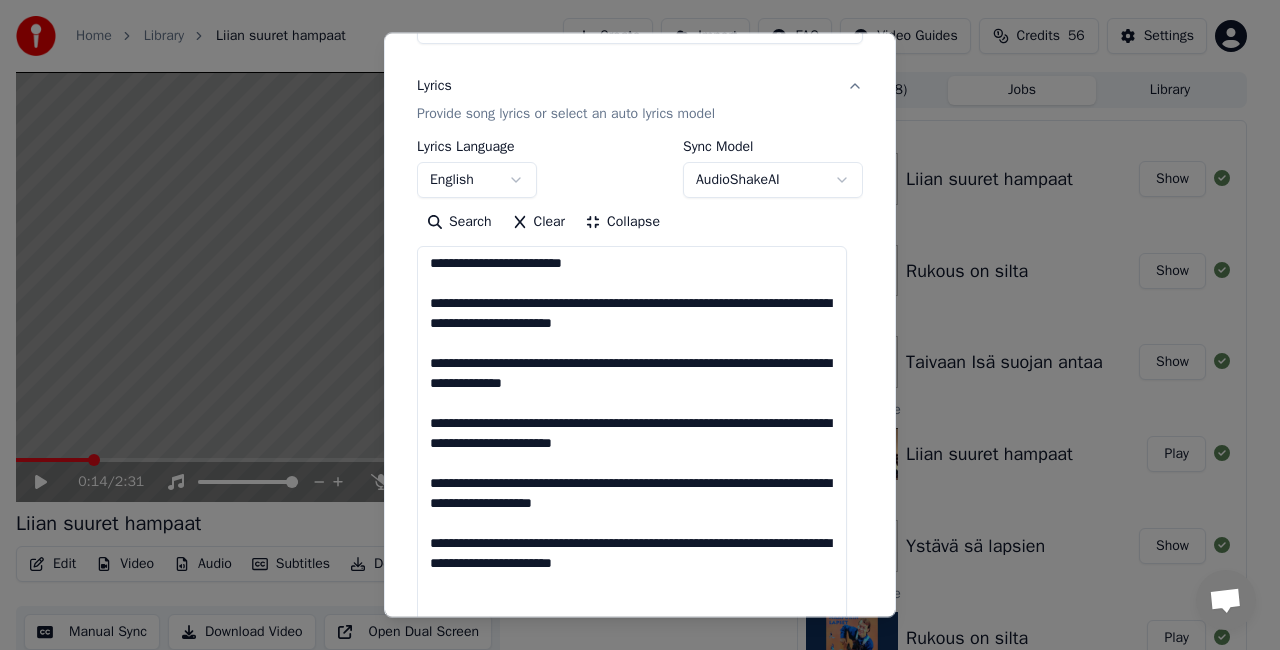 scroll, scrollTop: 0, scrollLeft: 0, axis: both 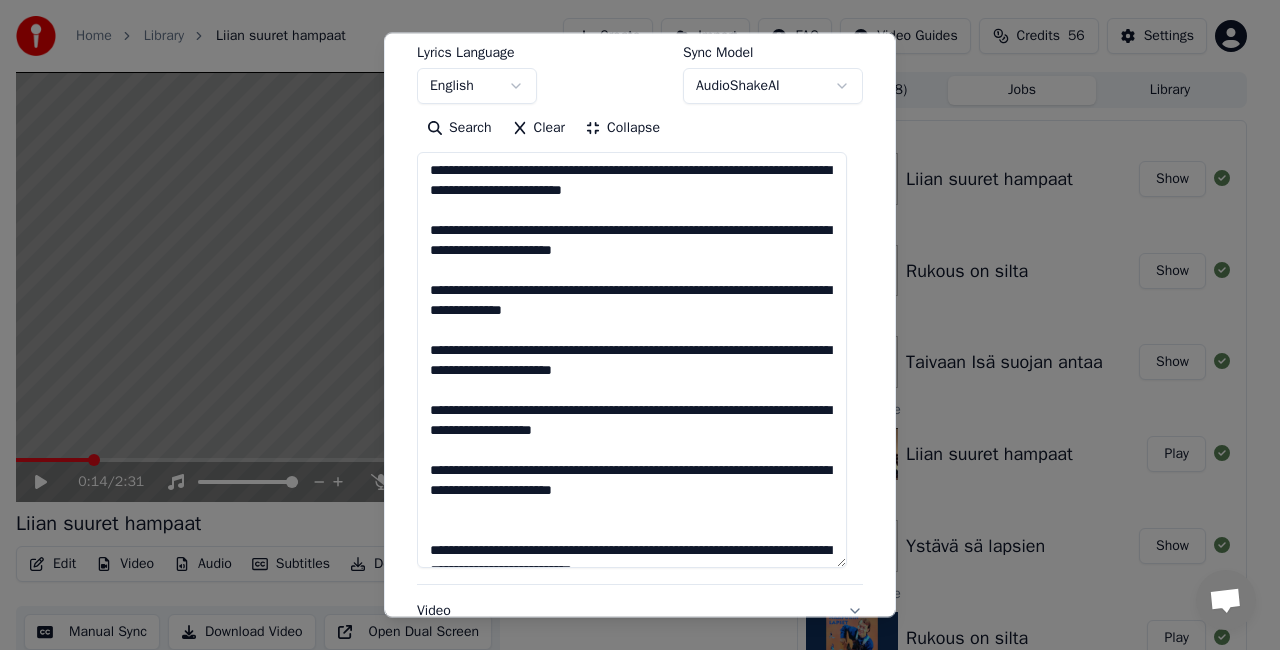 click on "**********" at bounding box center (632, 360) 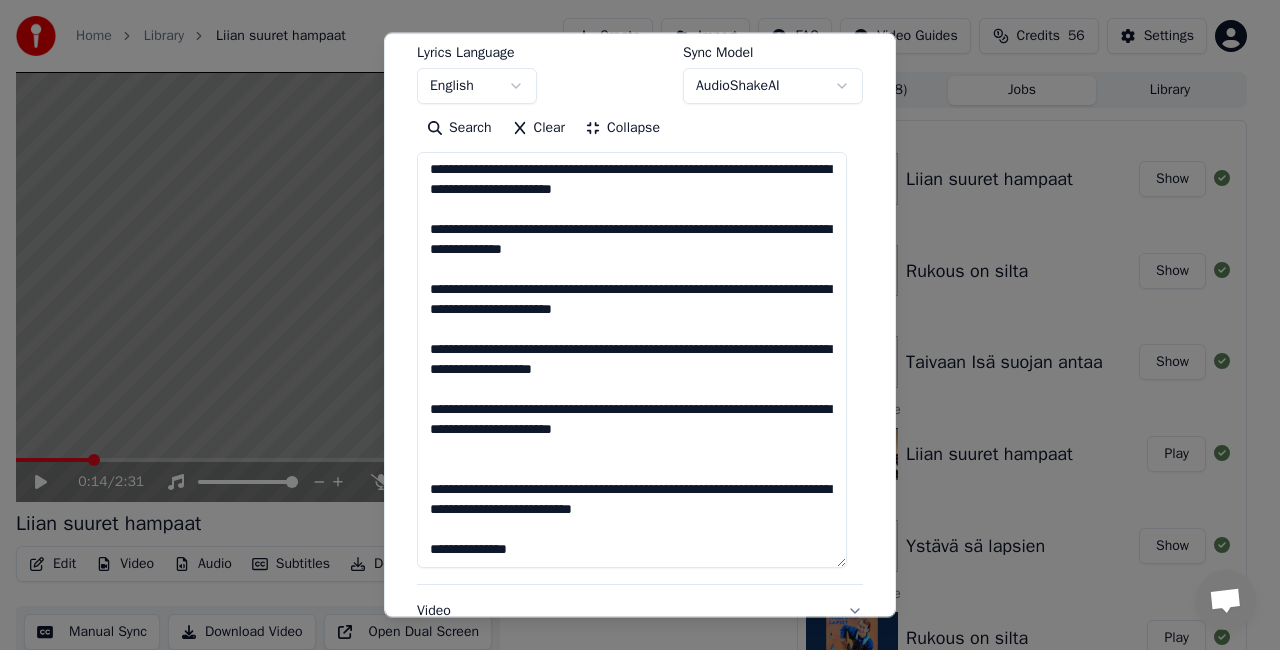 drag, startPoint x: 440, startPoint y: 558, endPoint x: 295, endPoint y: 580, distance: 146.65947 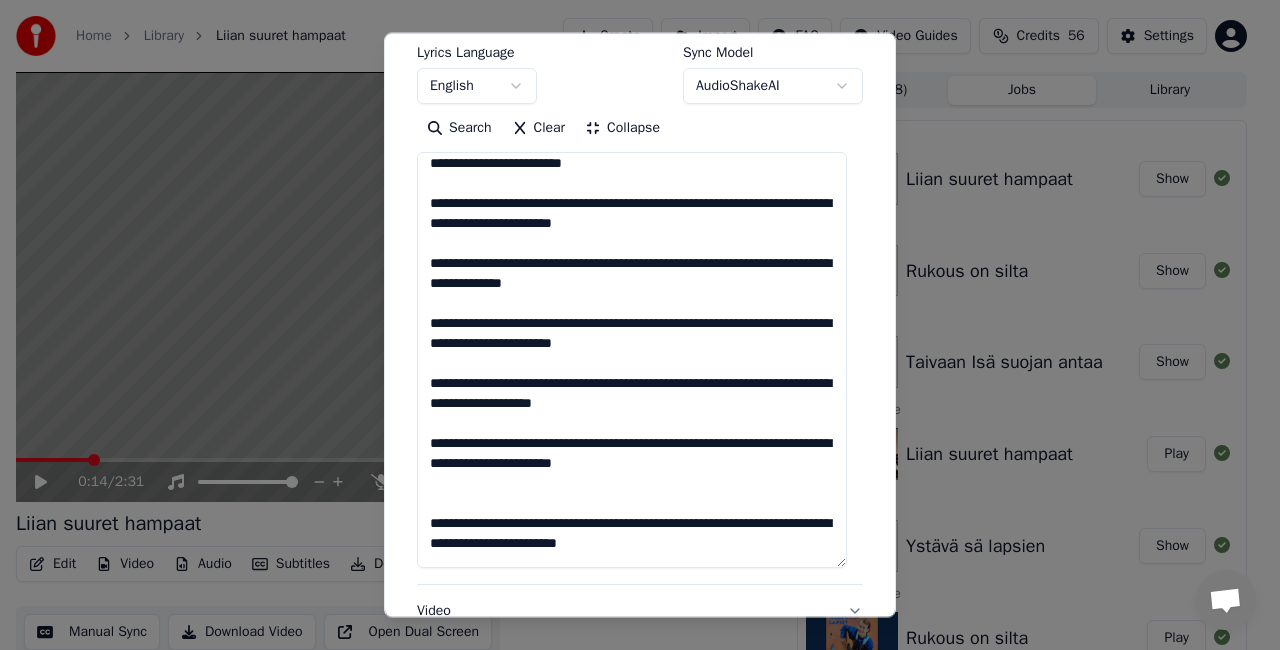 scroll, scrollTop: 61, scrollLeft: 0, axis: vertical 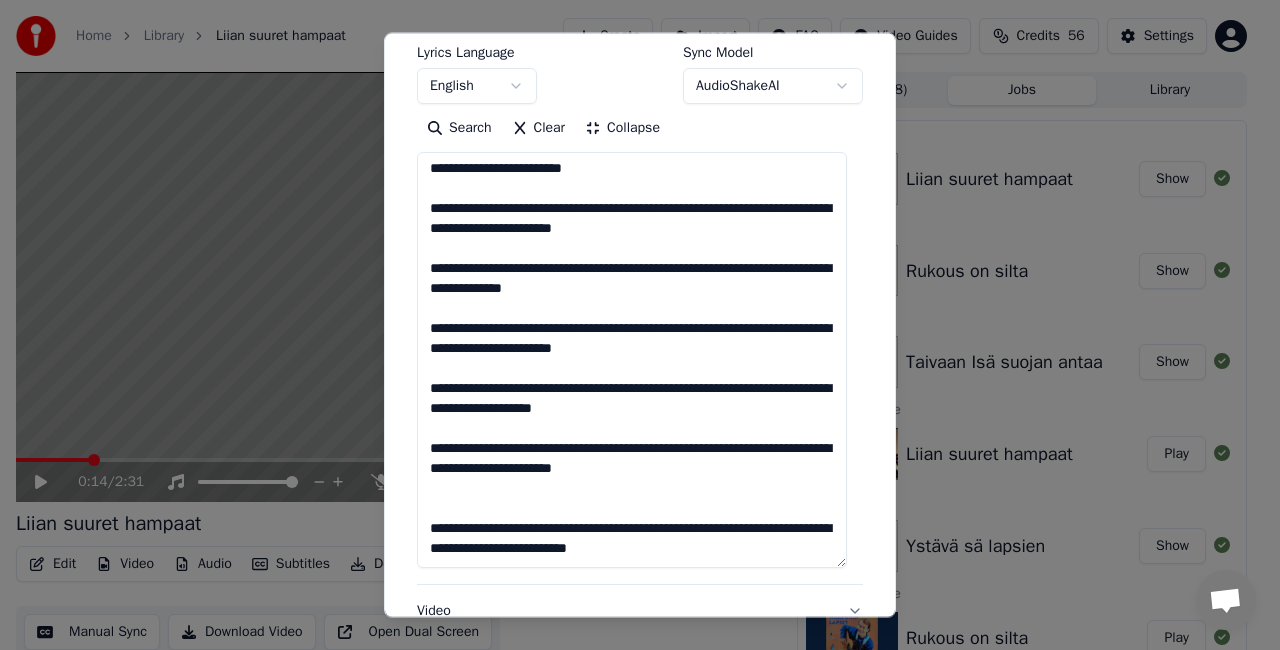 paste on "**********" 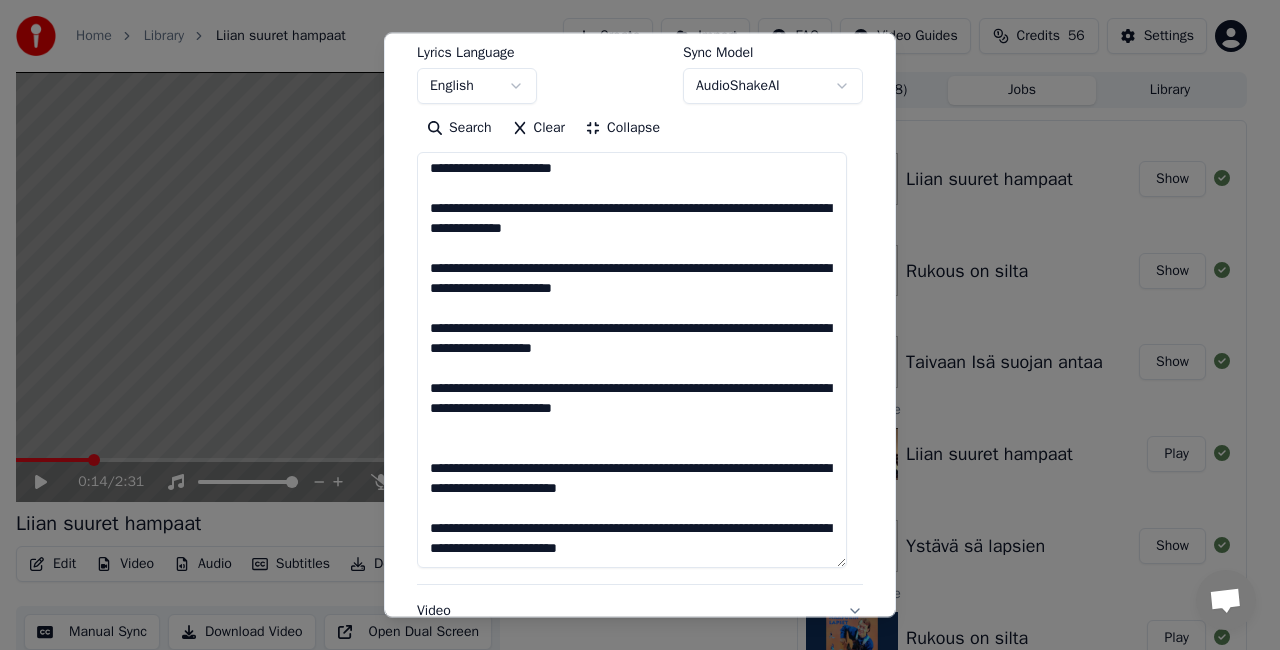 scroll, scrollTop: 101, scrollLeft: 0, axis: vertical 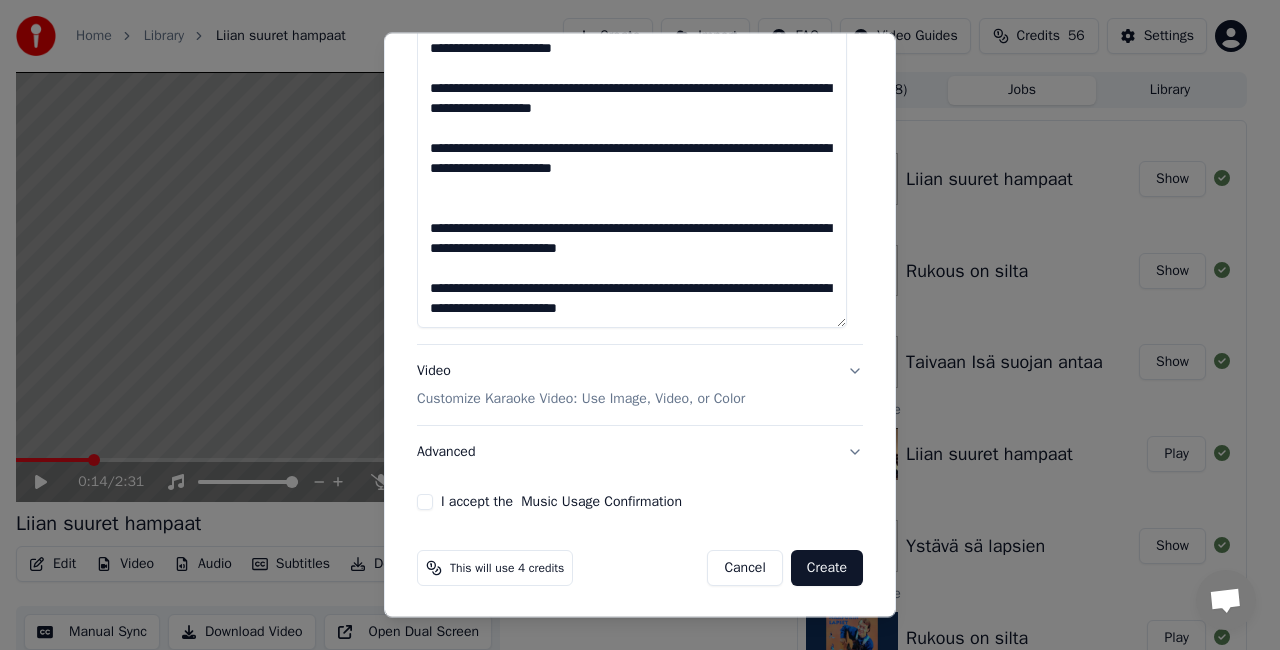 type on "**********" 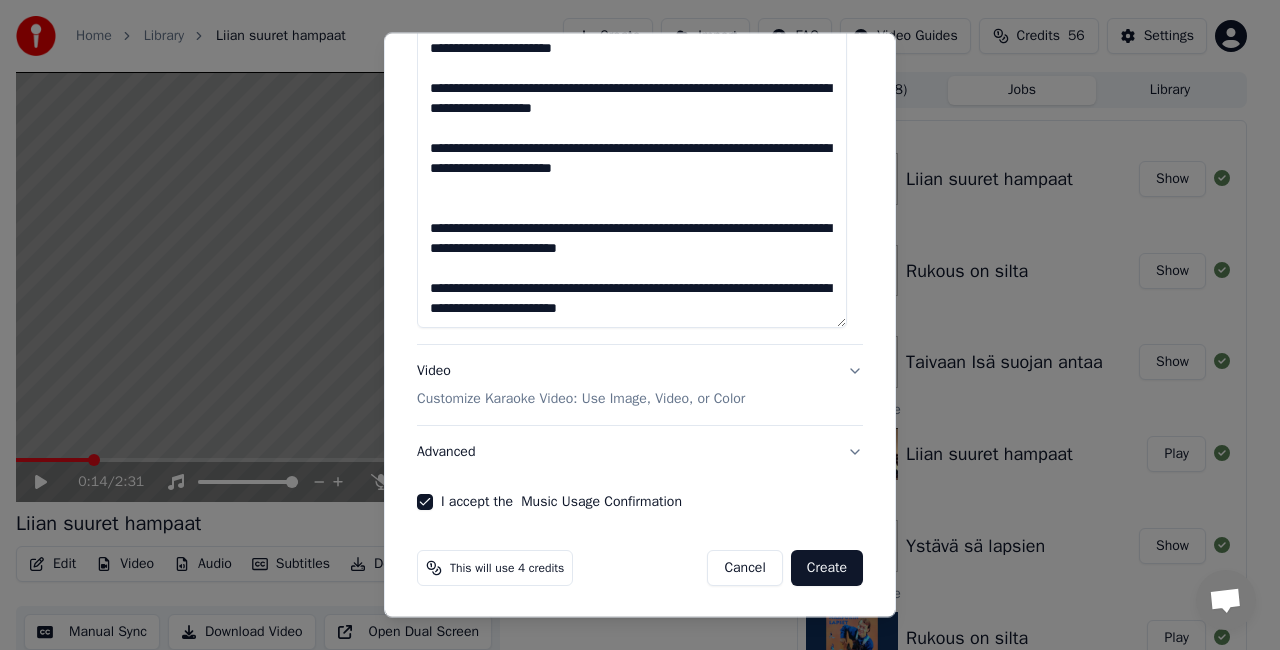 click on "Create" at bounding box center [827, 568] 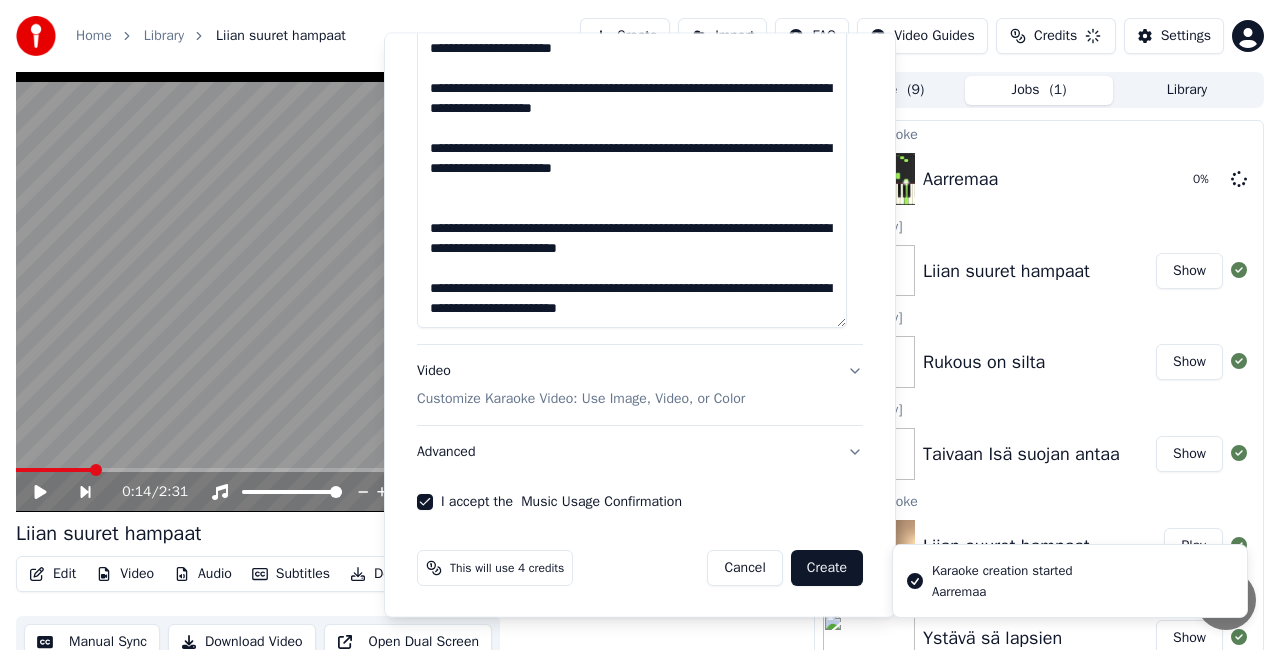 type 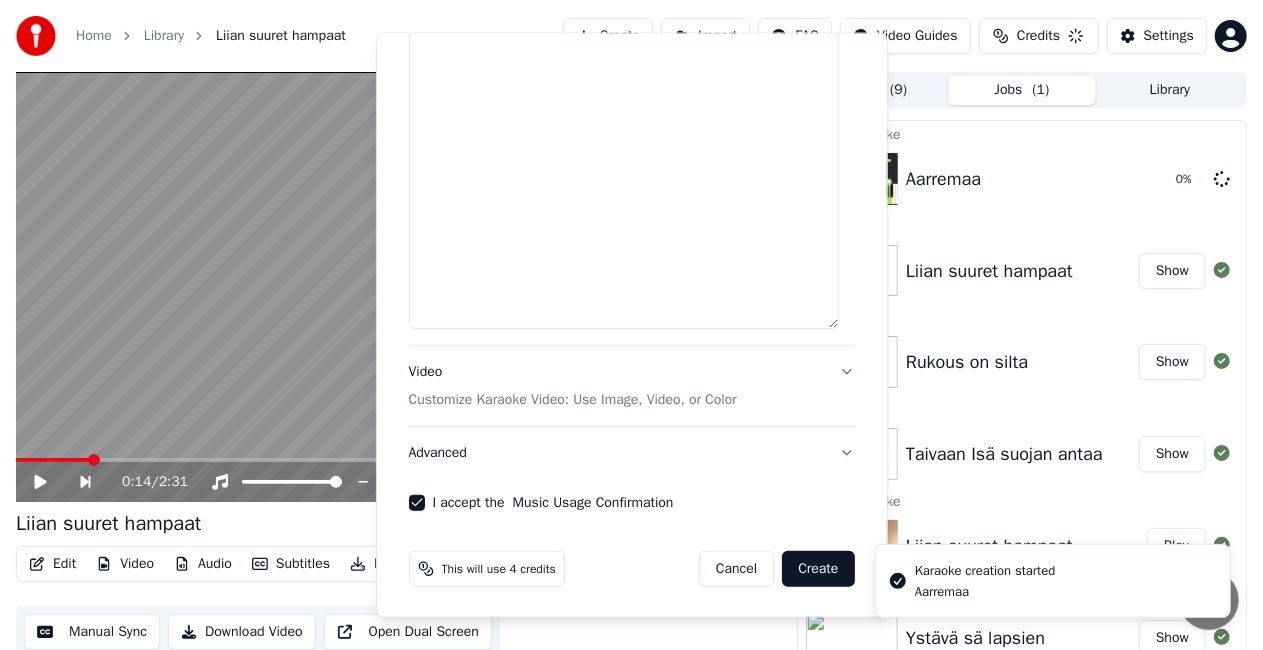select 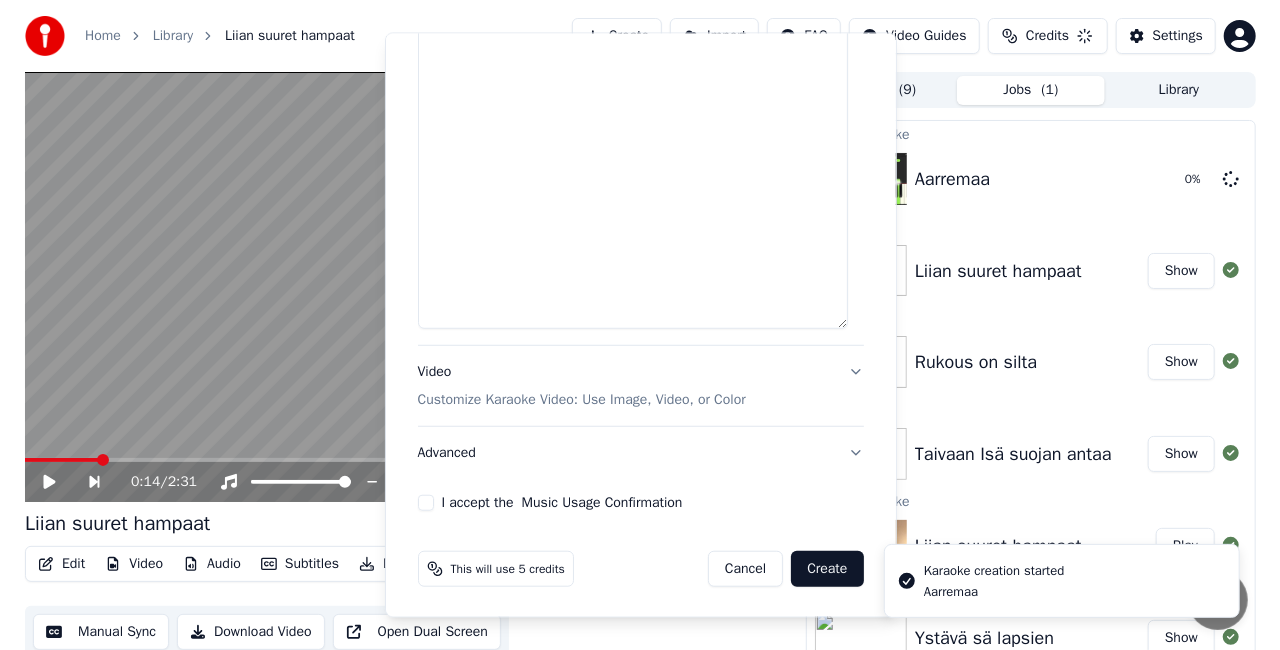 scroll, scrollTop: 0, scrollLeft: 0, axis: both 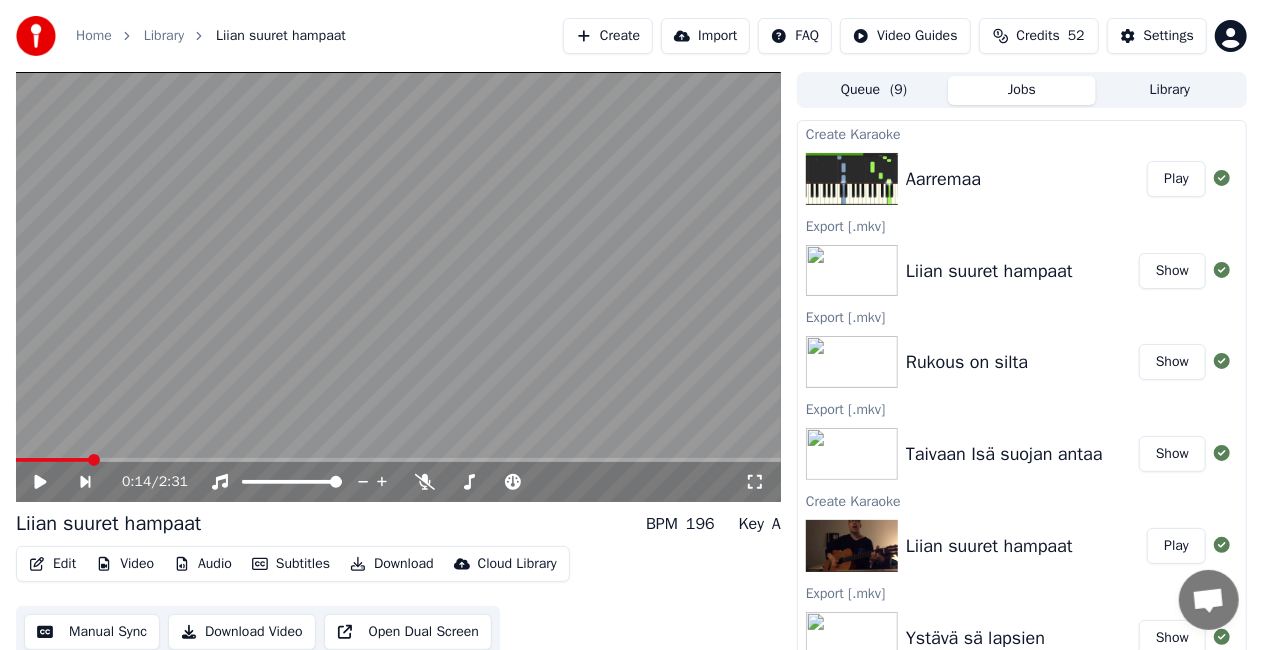 click on "Play" at bounding box center [1176, 179] 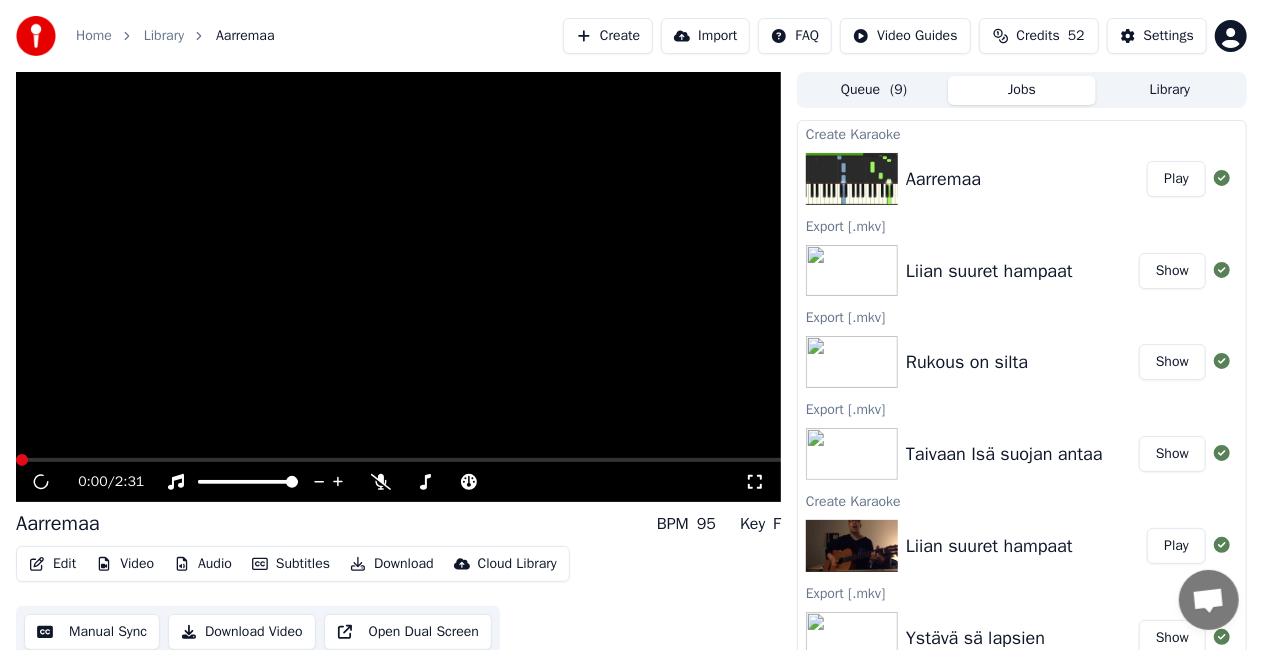 click on "Edit Video Audio Subtitles Download Cloud Library Manual Sync Download Video Open Dual Screen" at bounding box center (398, 602) 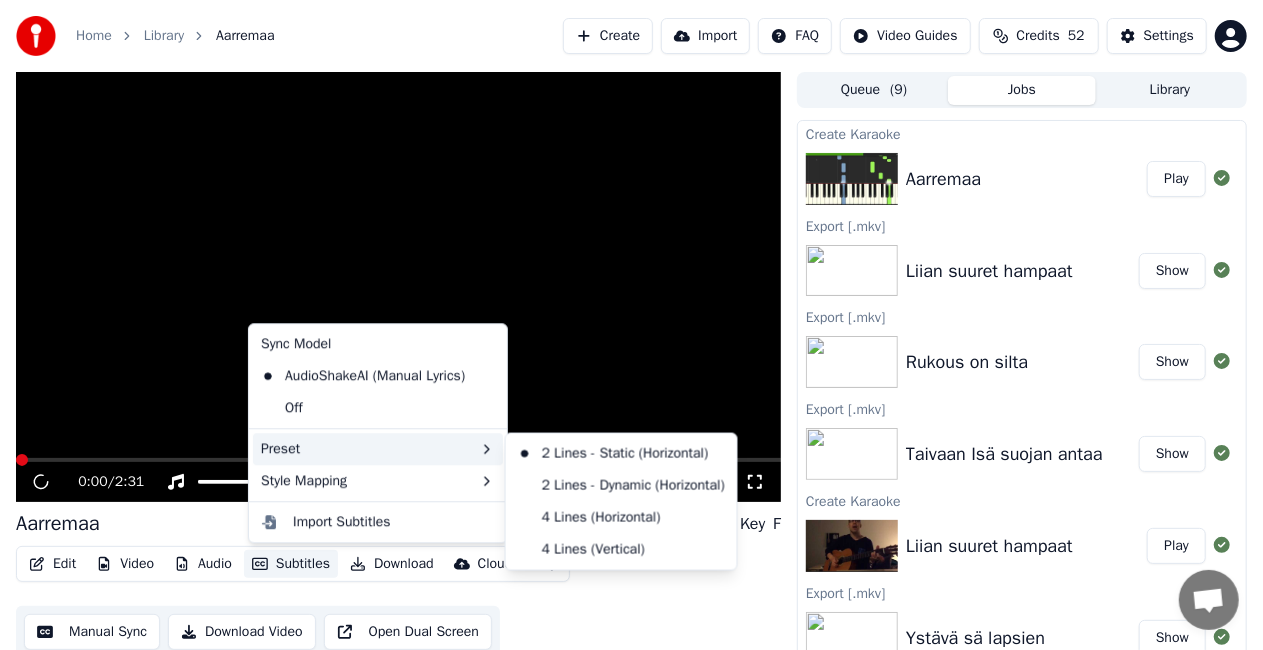 click on "Preset" at bounding box center [378, 449] 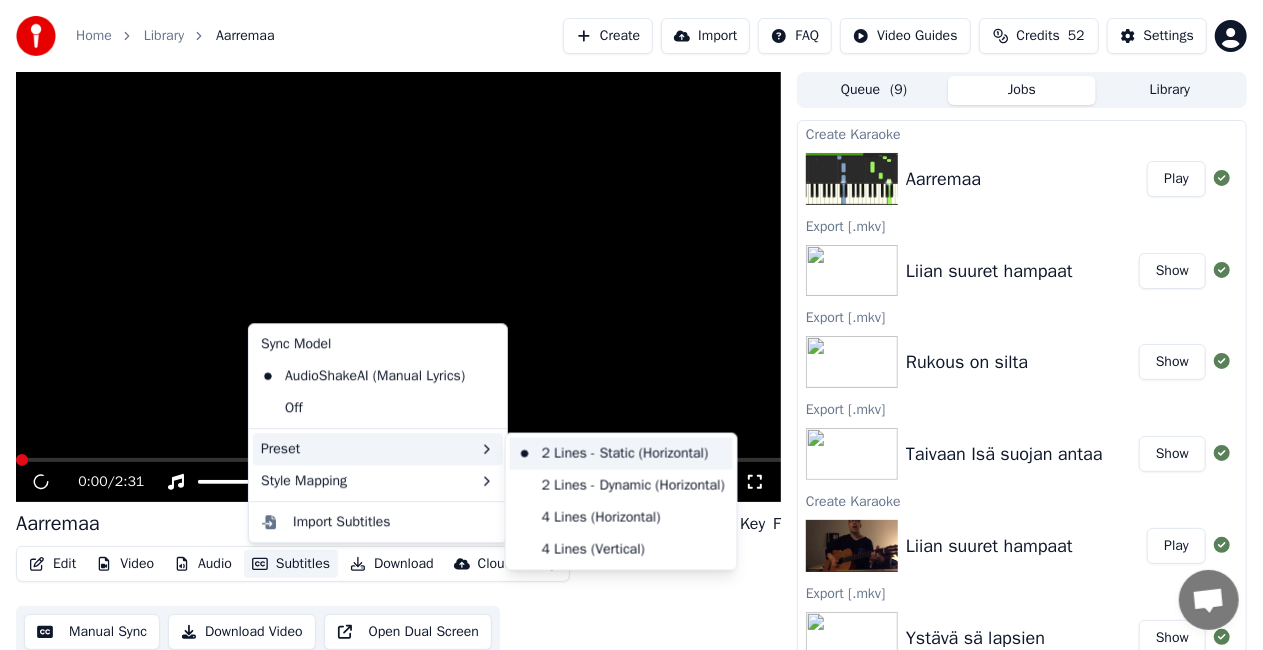 click on "2 Lines - Static (Horizontal)" at bounding box center [621, 454] 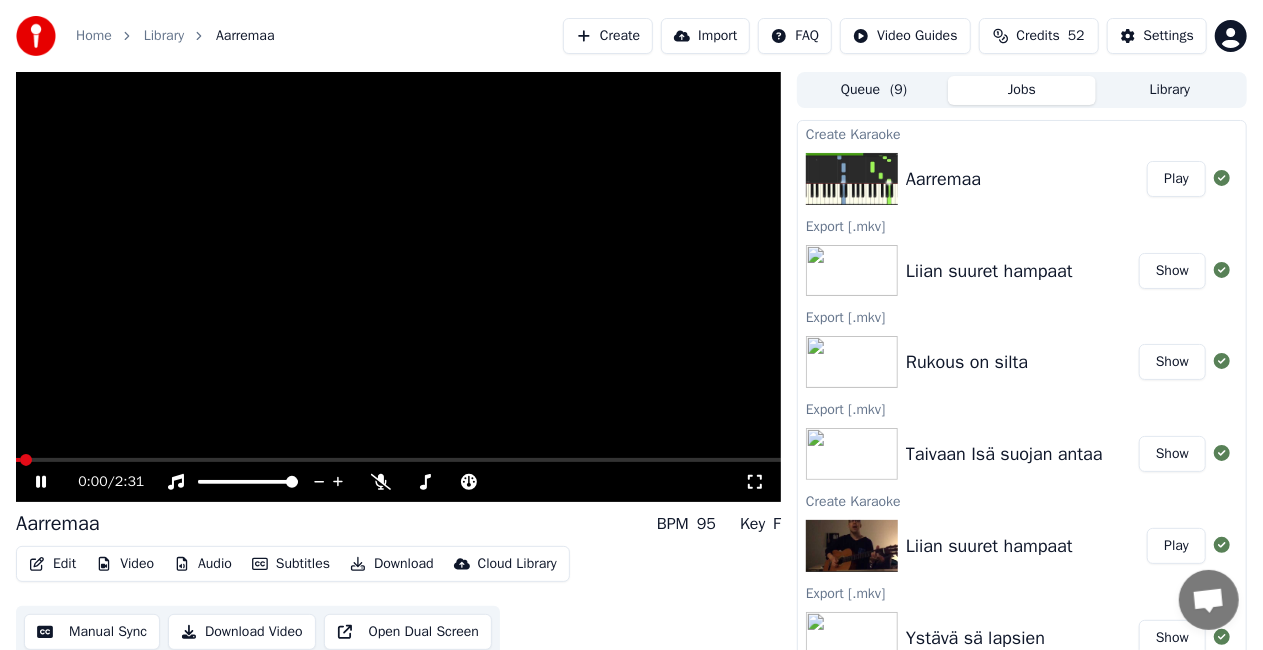 click on "Subtitles" at bounding box center (291, 564) 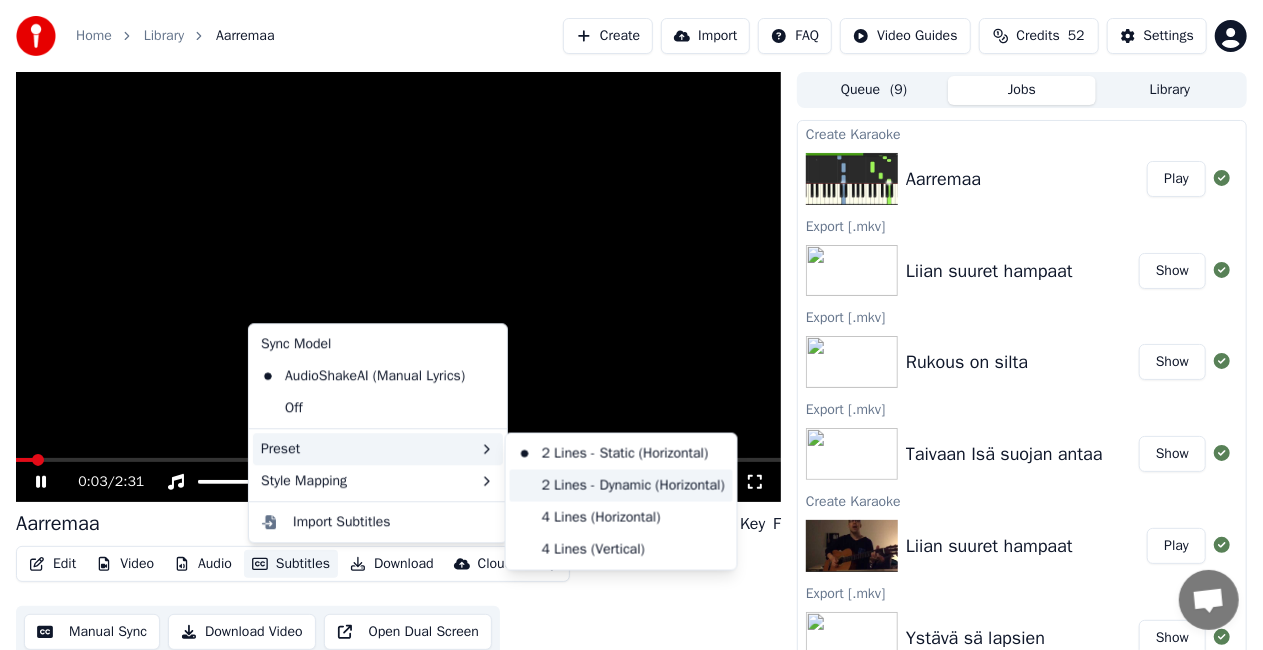 click on "2 Lines - Dynamic (Horizontal)" at bounding box center [621, 486] 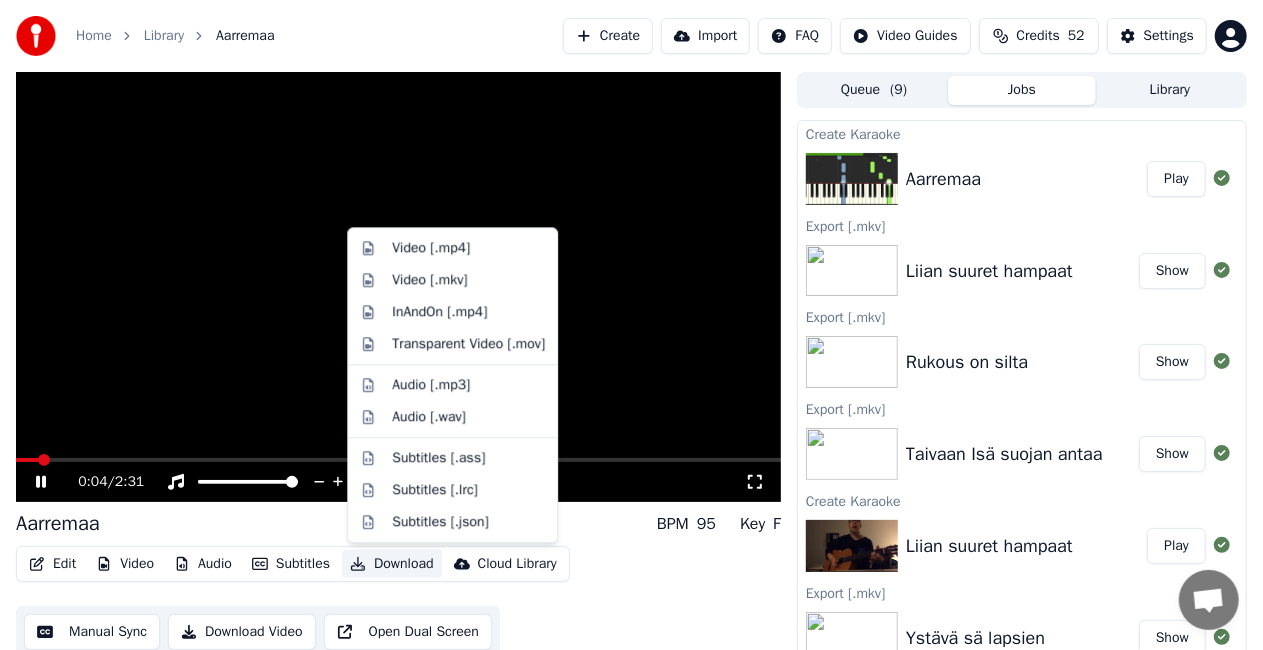 click on "Download" at bounding box center [392, 564] 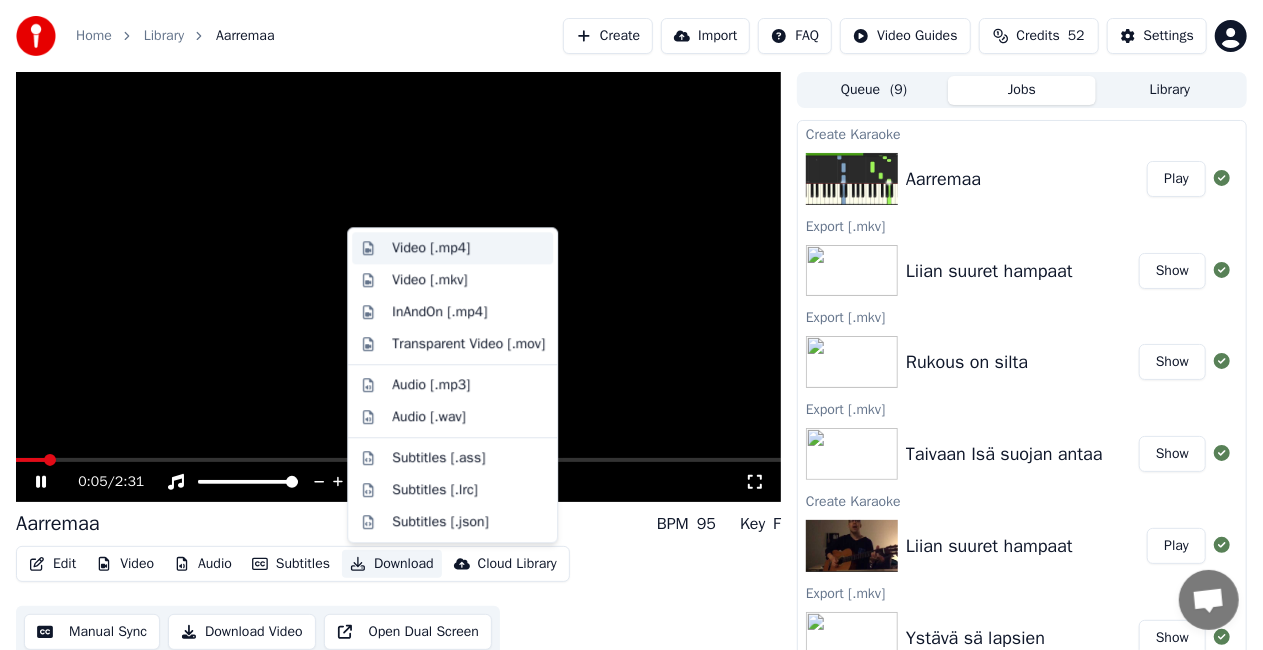 click on "Video [.mp4]" at bounding box center [468, 248] 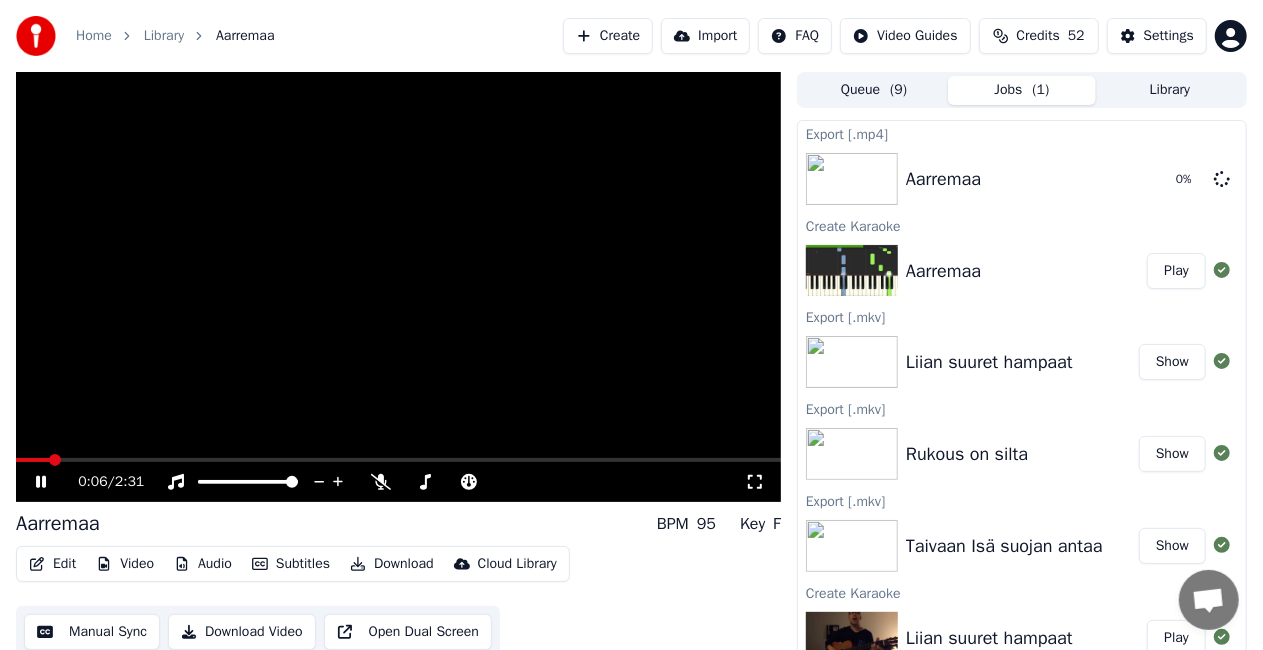 click at bounding box center [398, 287] 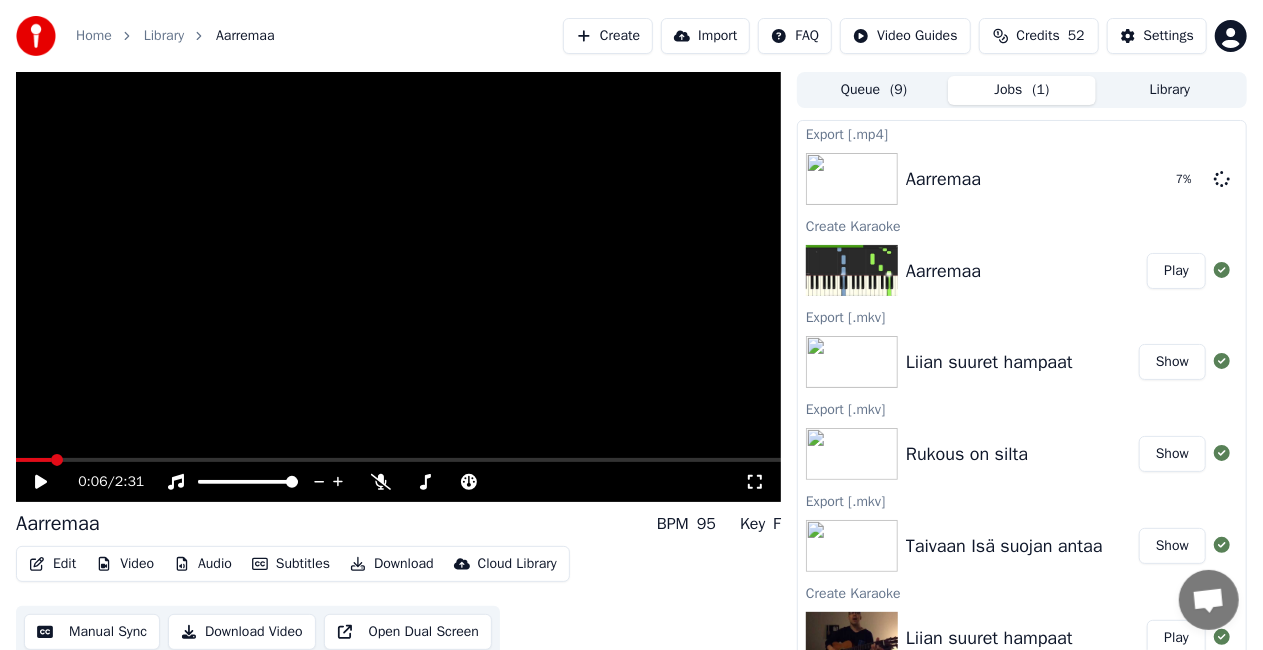 click on "Create" at bounding box center [608, 36] 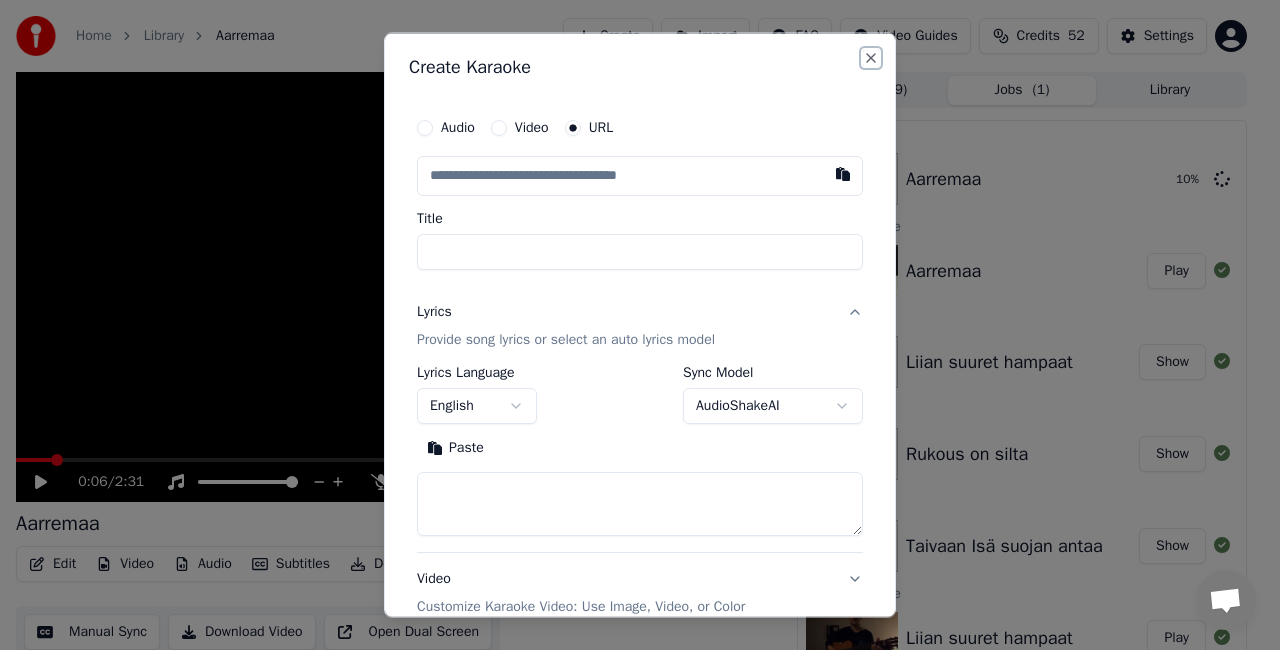 click on "Close" at bounding box center [871, 58] 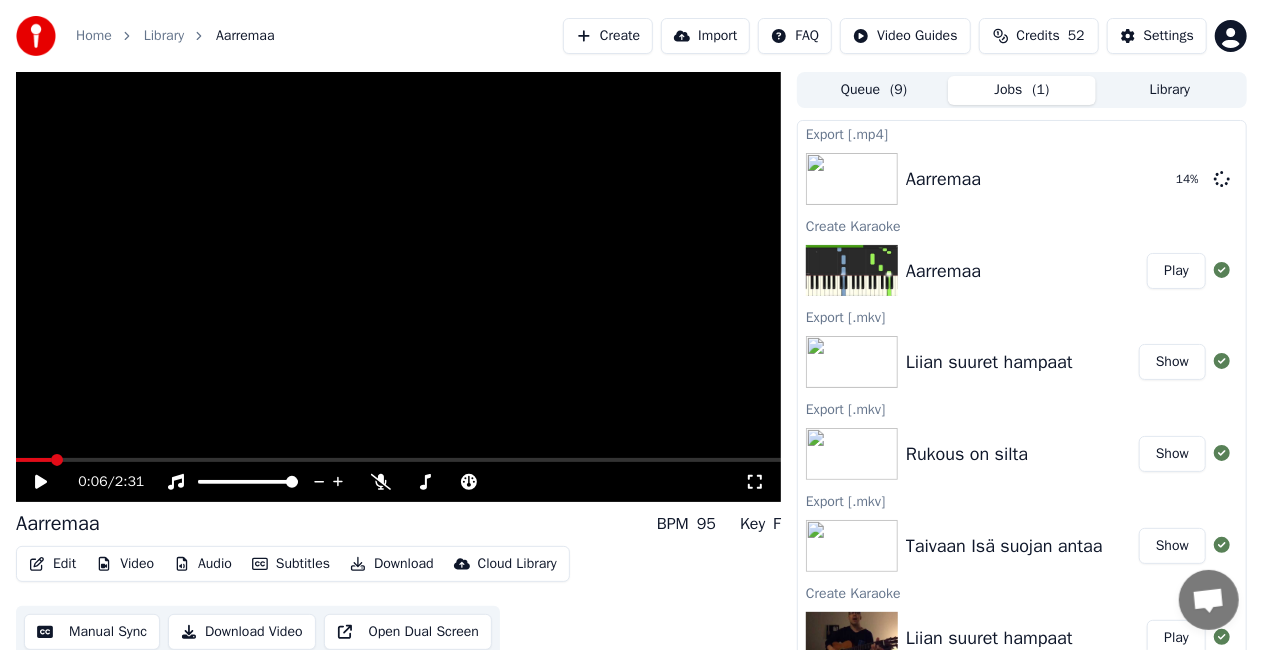 click on "Create" at bounding box center [608, 36] 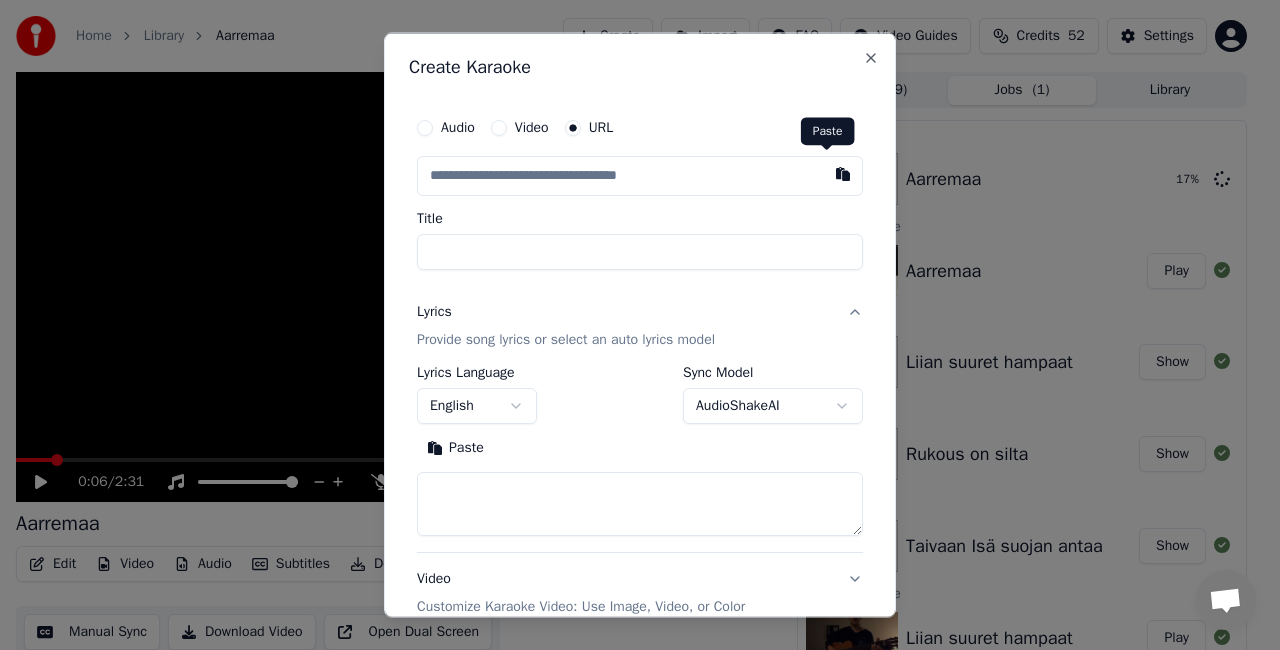 click at bounding box center [843, 174] 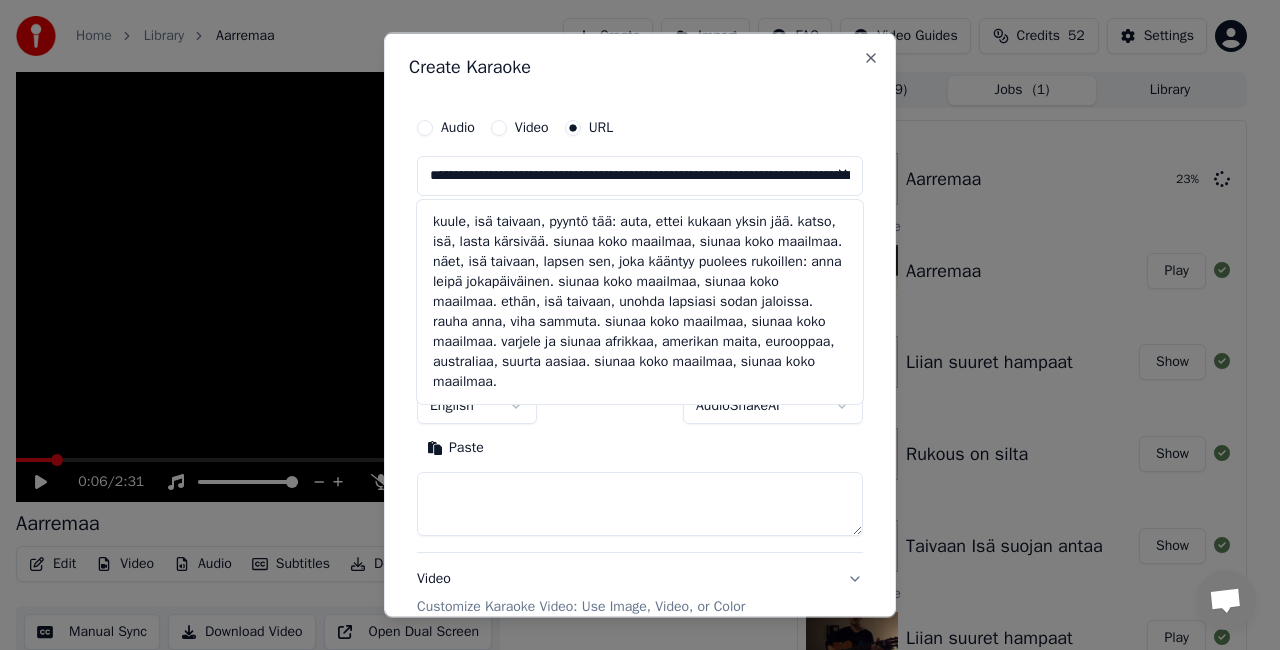 type on "**********" 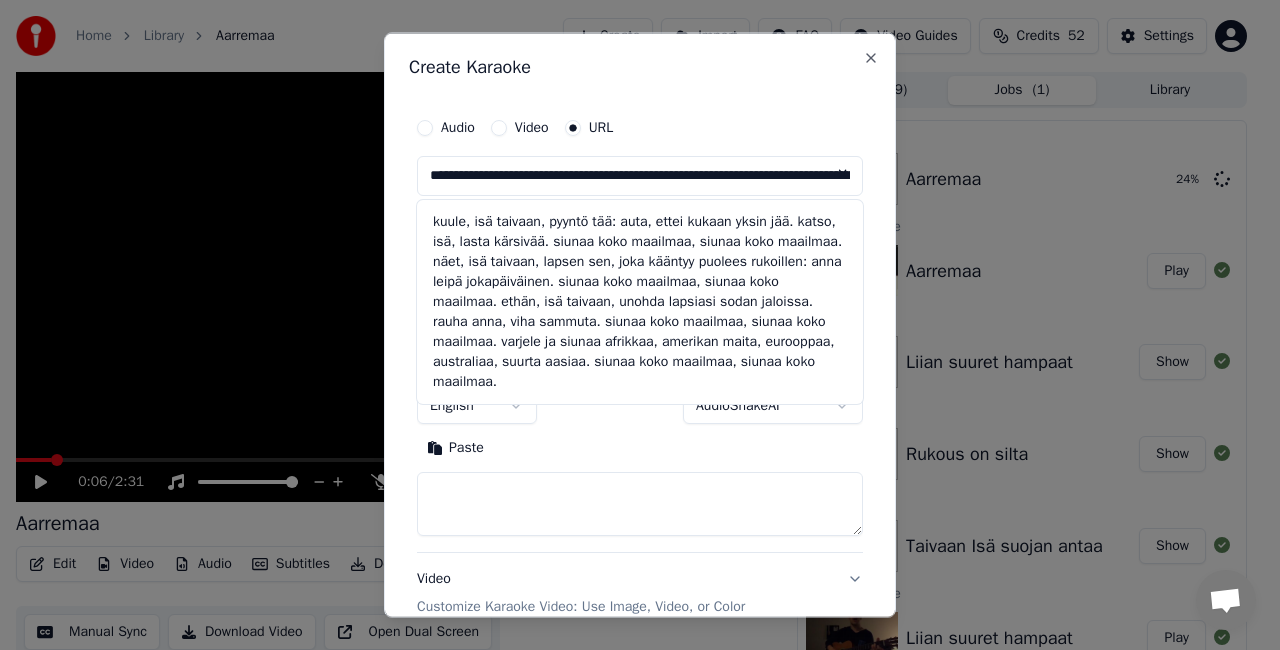type 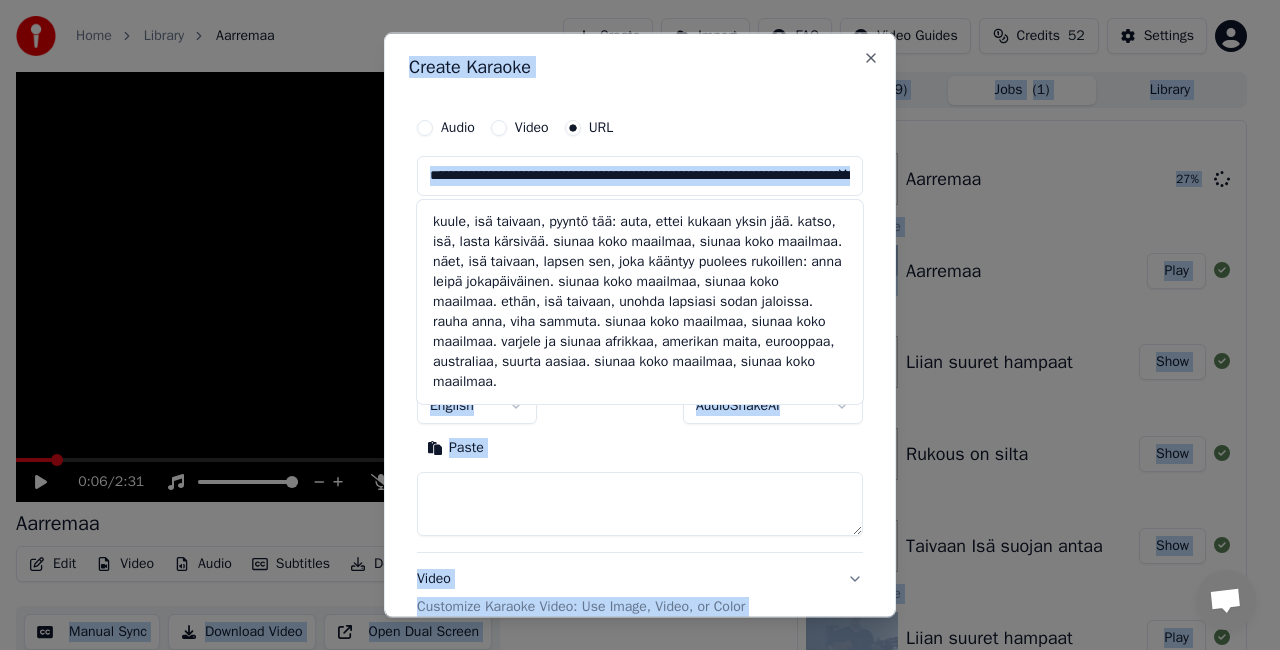 click on "**********" at bounding box center [640, 176] 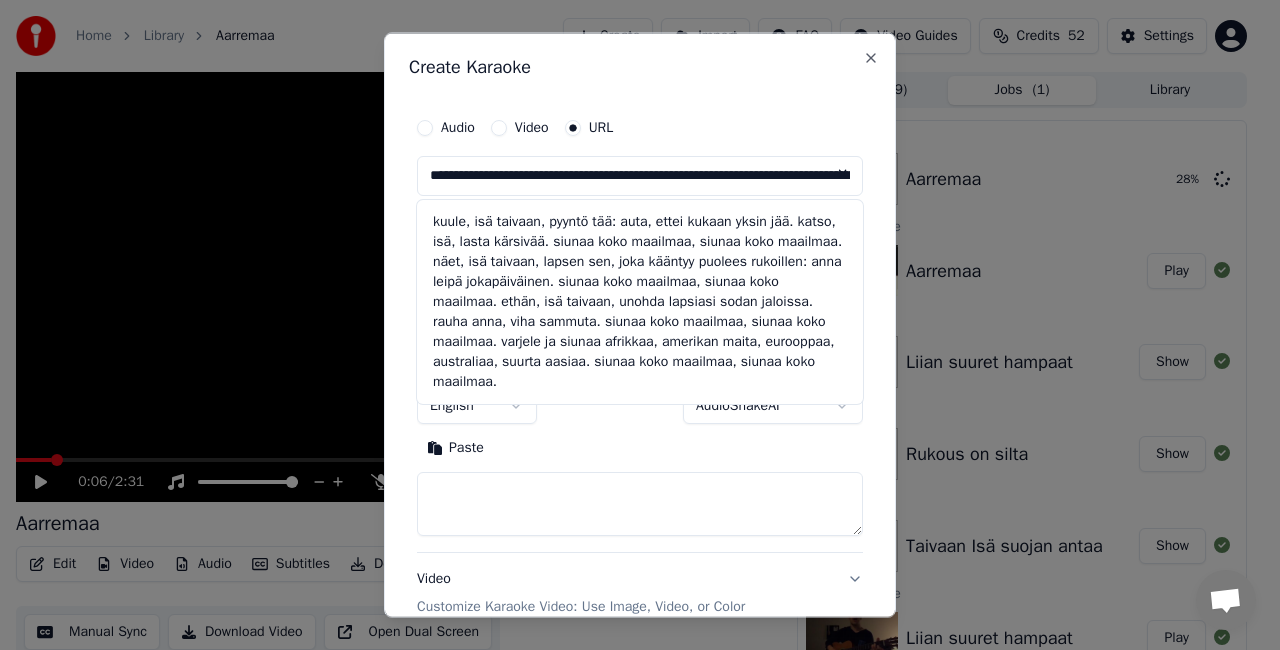click on "**********" at bounding box center [640, 176] 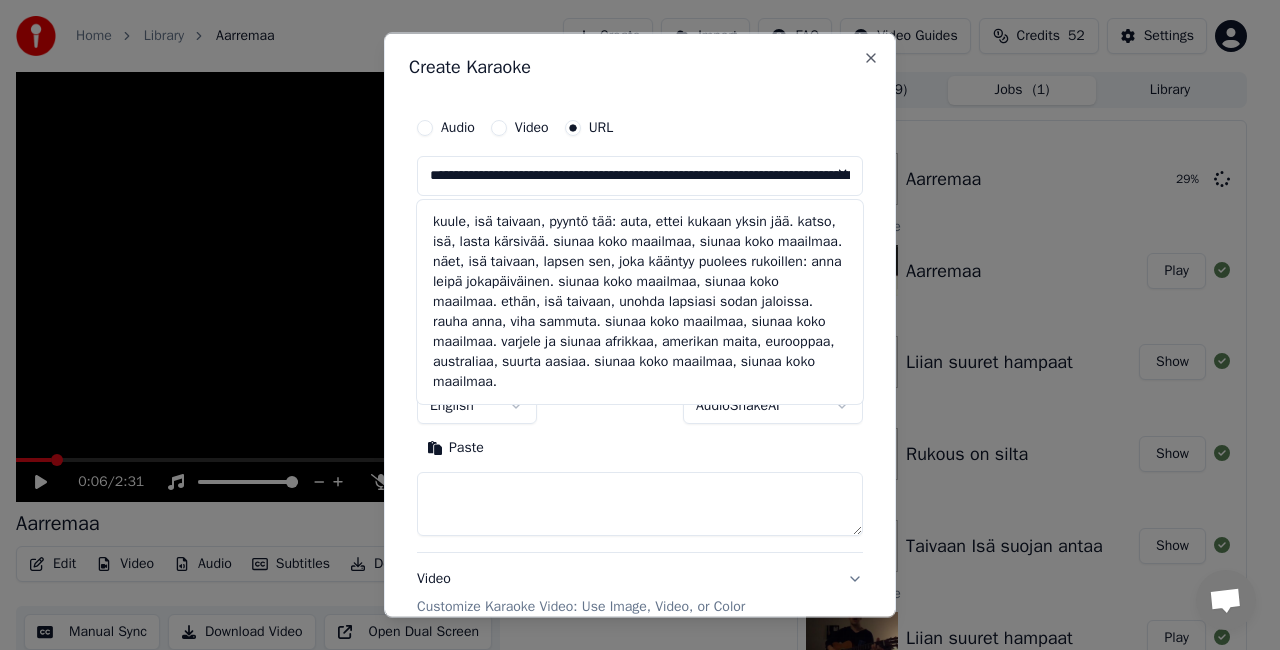 click on "**********" at bounding box center (640, 176) 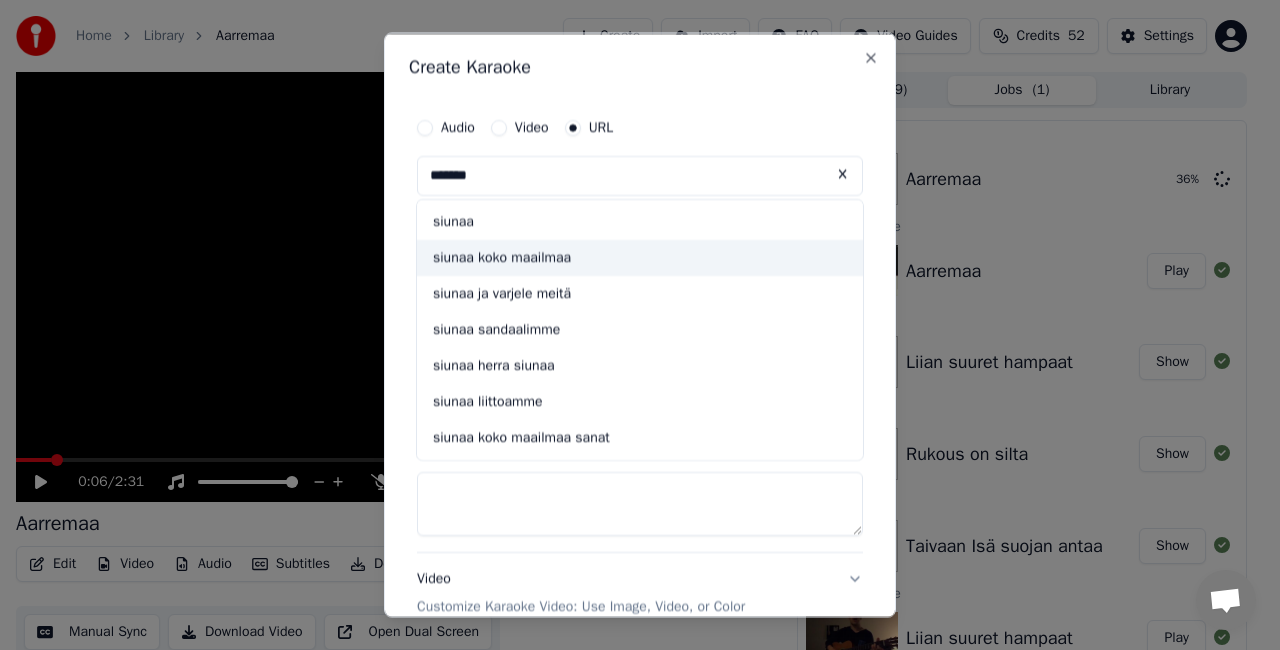 click on "siunaa koko maailmaa" at bounding box center (640, 257) 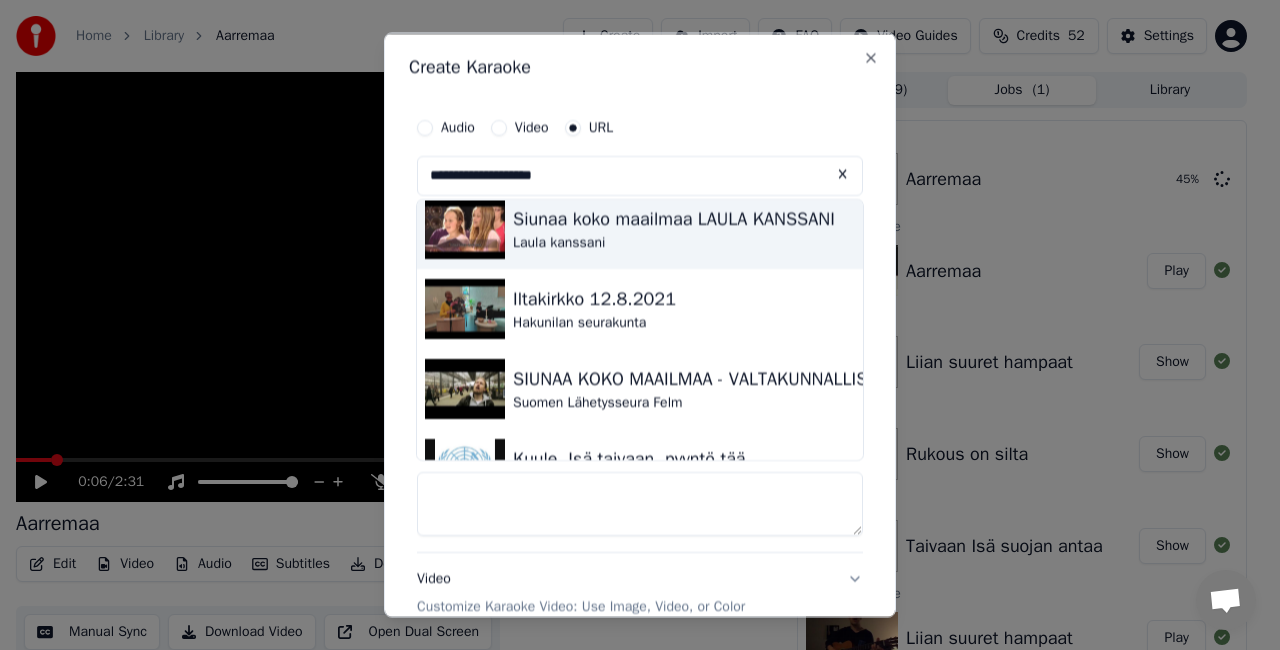 scroll, scrollTop: 0, scrollLeft: 0, axis: both 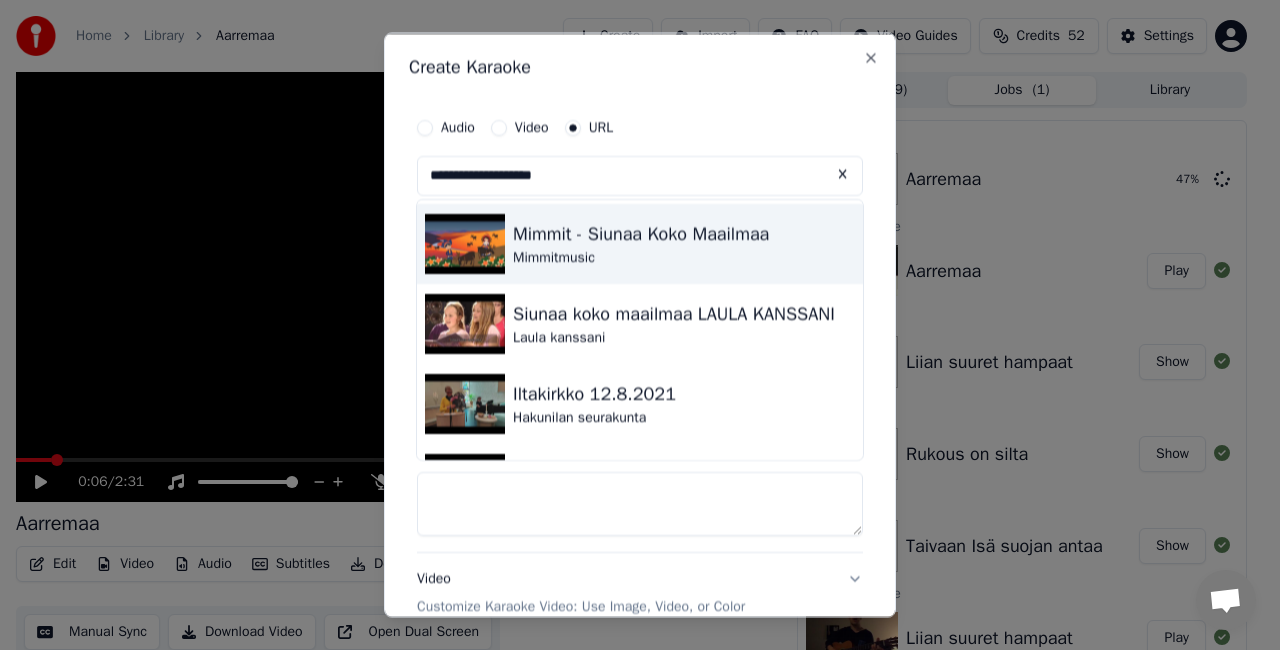 click on "Mimmitmusic" at bounding box center [641, 258] 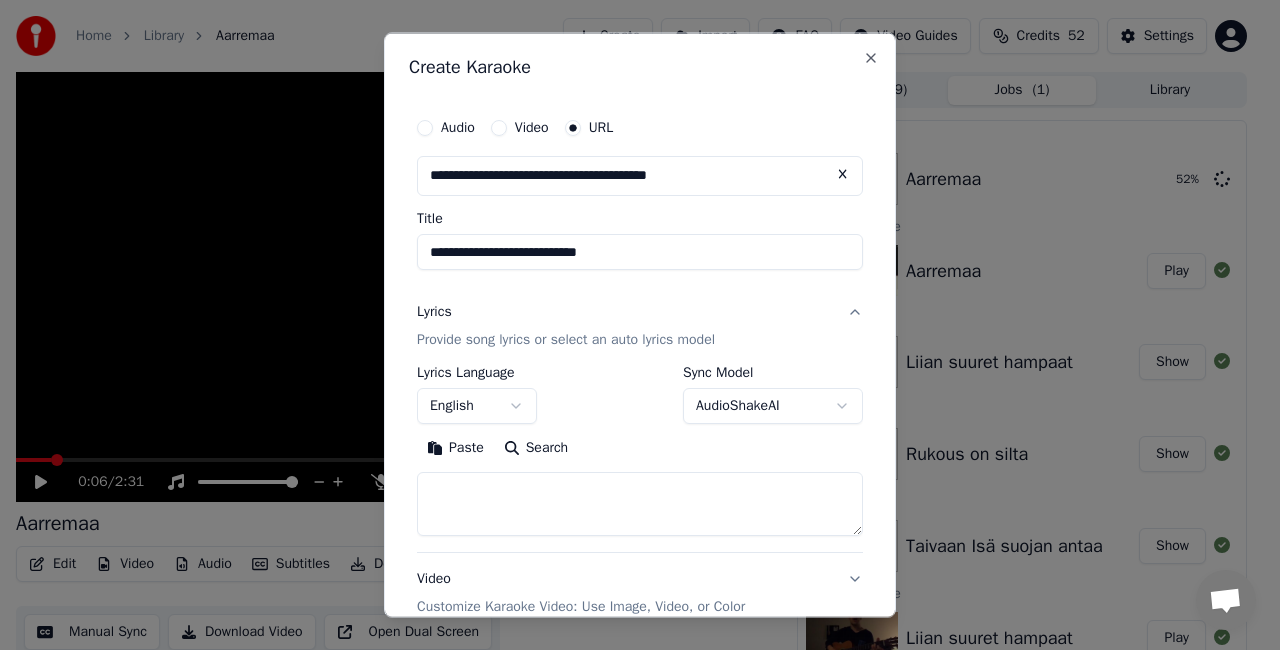 drag, startPoint x: 487, startPoint y: 260, endPoint x: 276, endPoint y: 262, distance: 211.00948 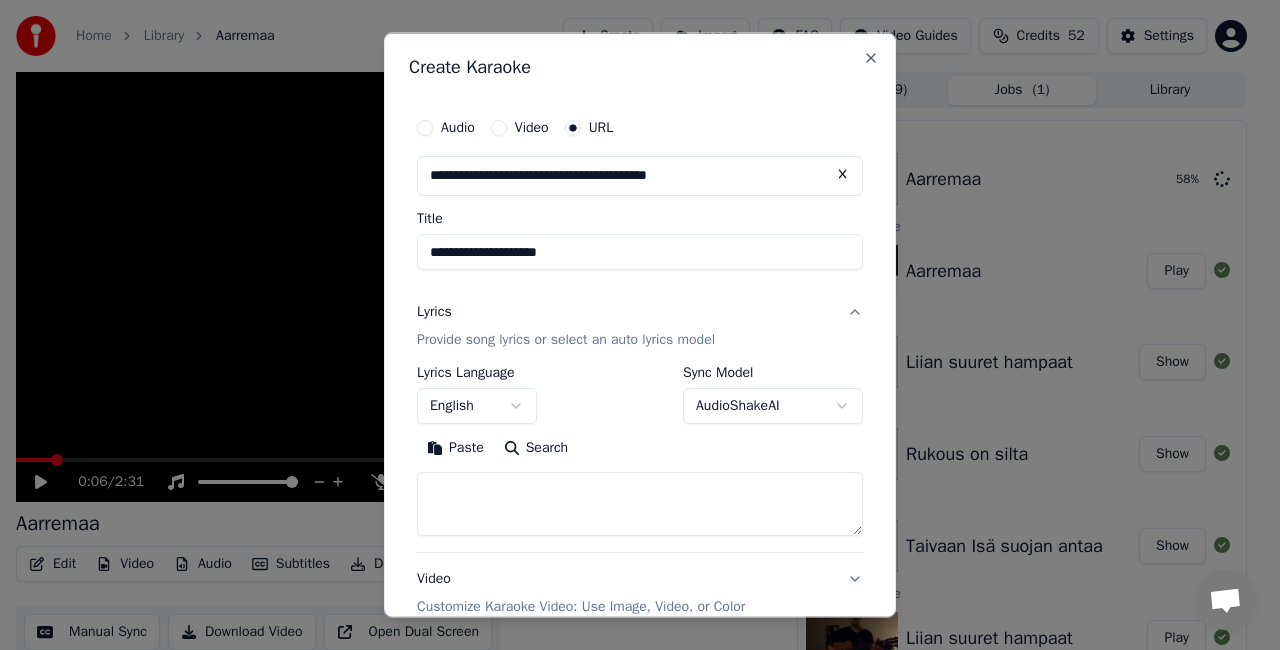 type on "**********" 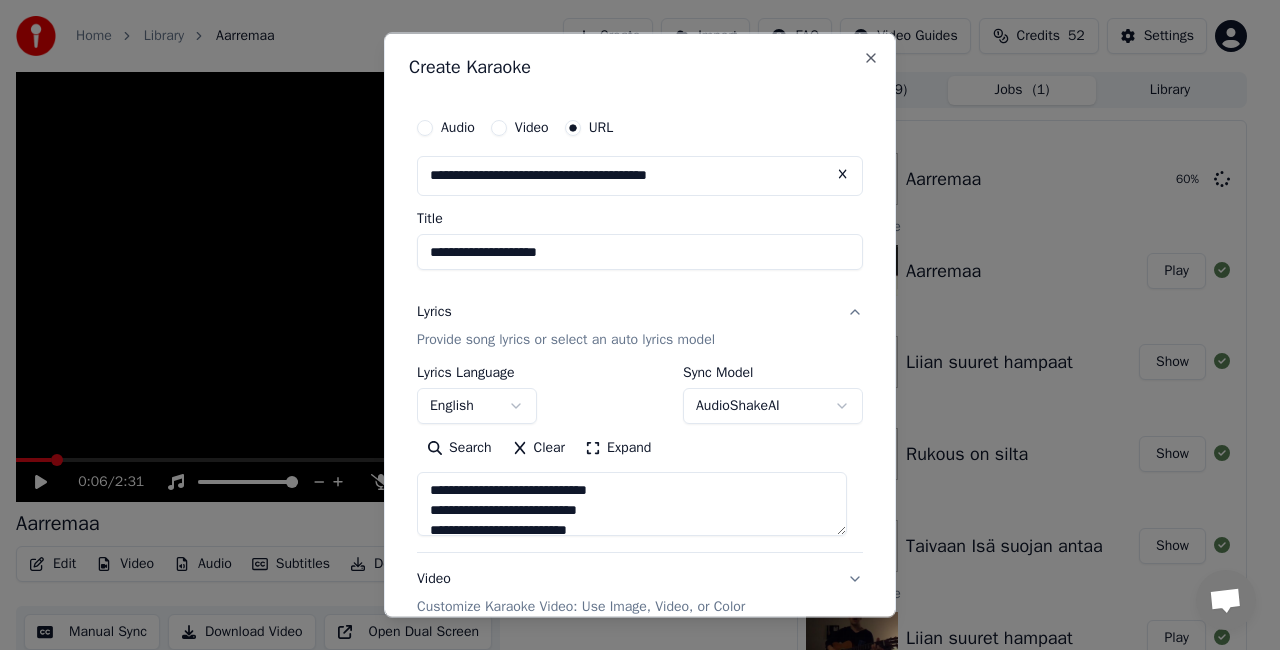 scroll, scrollTop: 148, scrollLeft: 0, axis: vertical 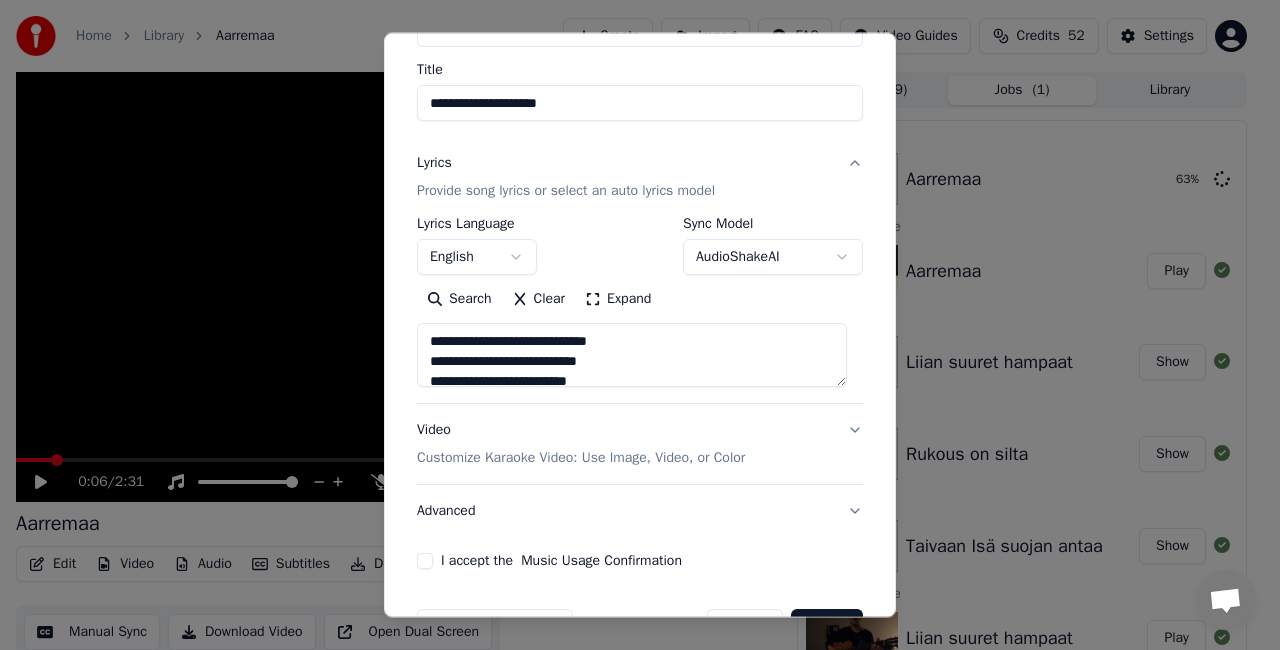click on "**********" at bounding box center [640, 265] 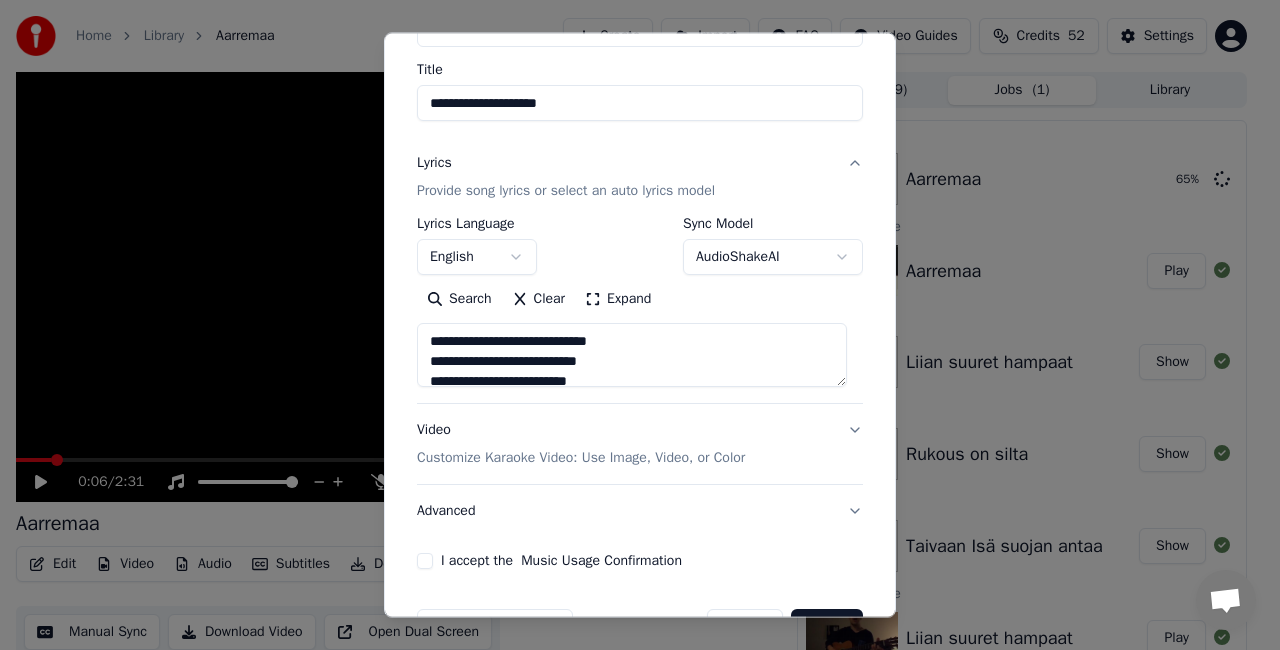 click on "**********" at bounding box center (640, 265) 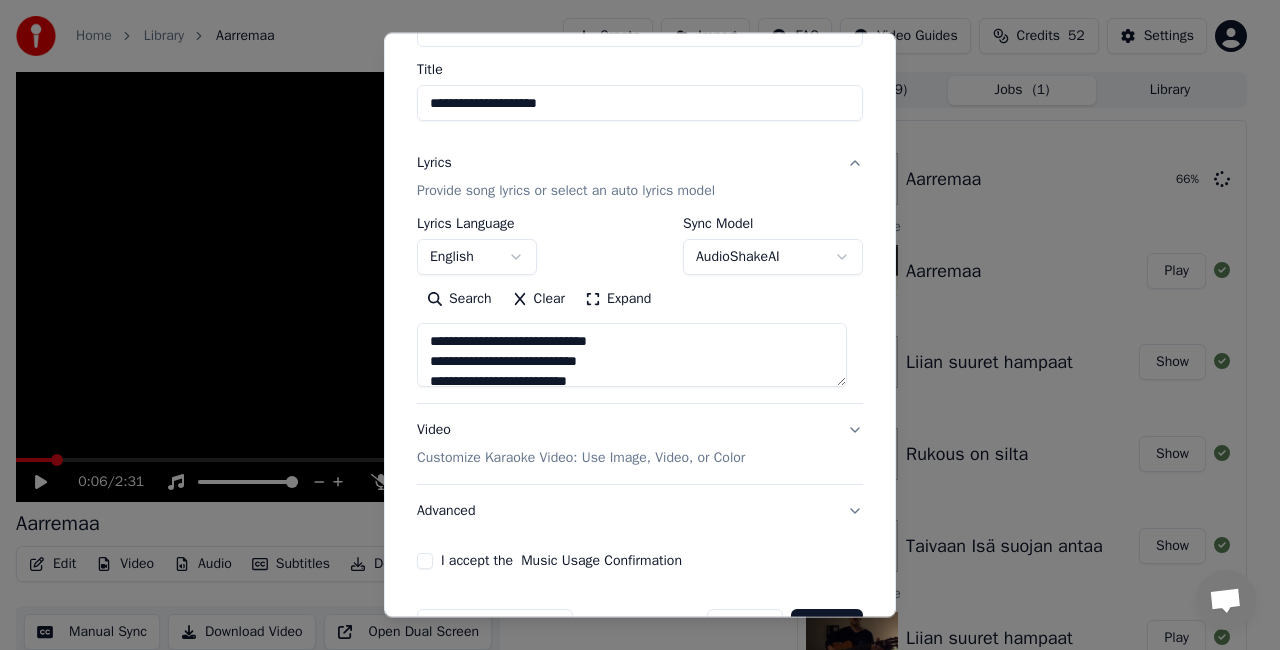 click on "I accept the   Music Usage Confirmation" at bounding box center (425, 561) 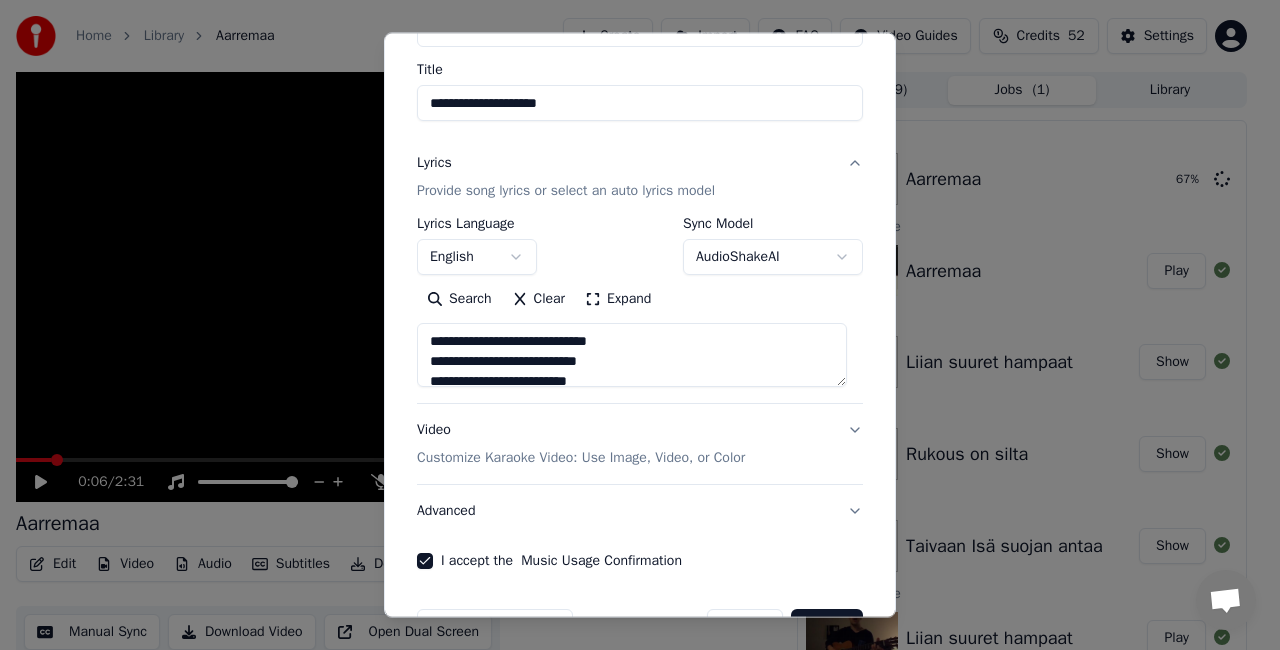 scroll, scrollTop: 207, scrollLeft: 0, axis: vertical 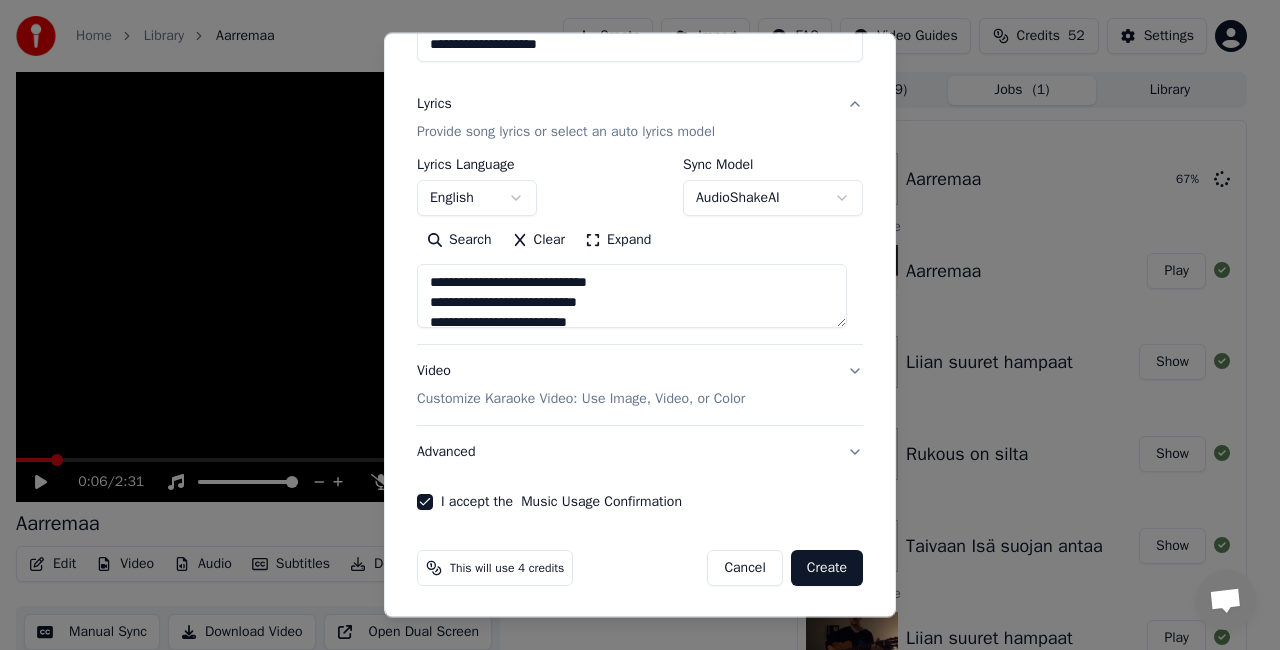 type on "**********" 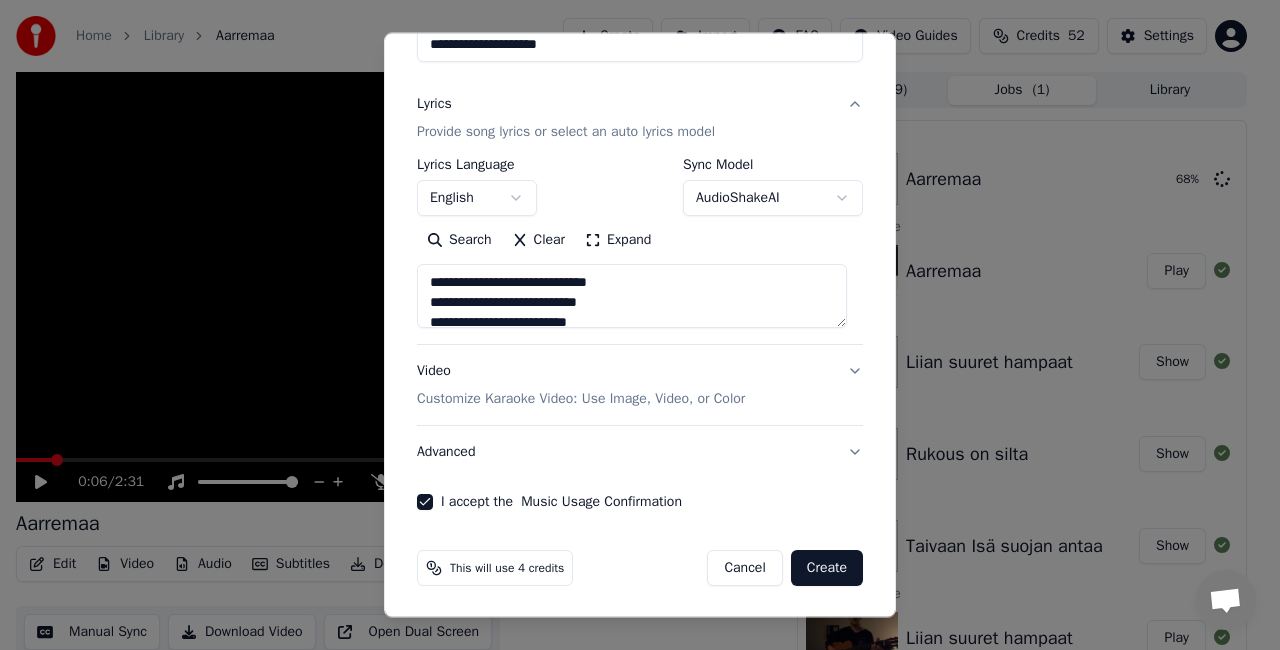 click on "**********" at bounding box center (640, 325) 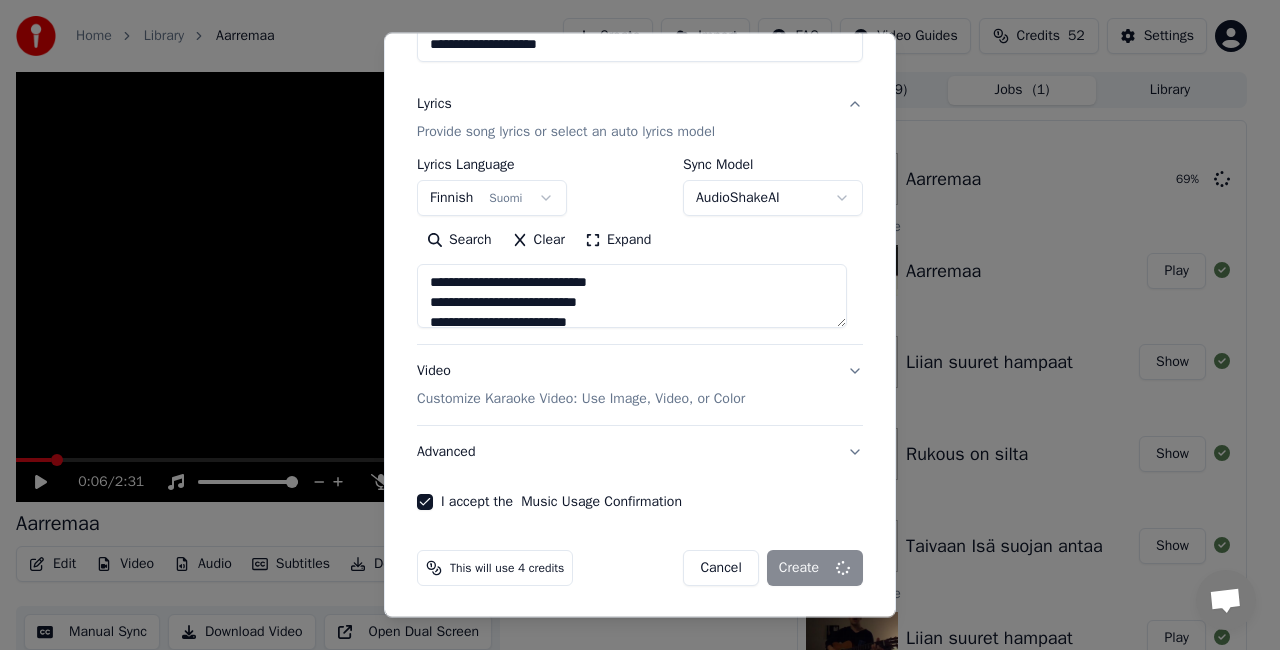 type on "**********" 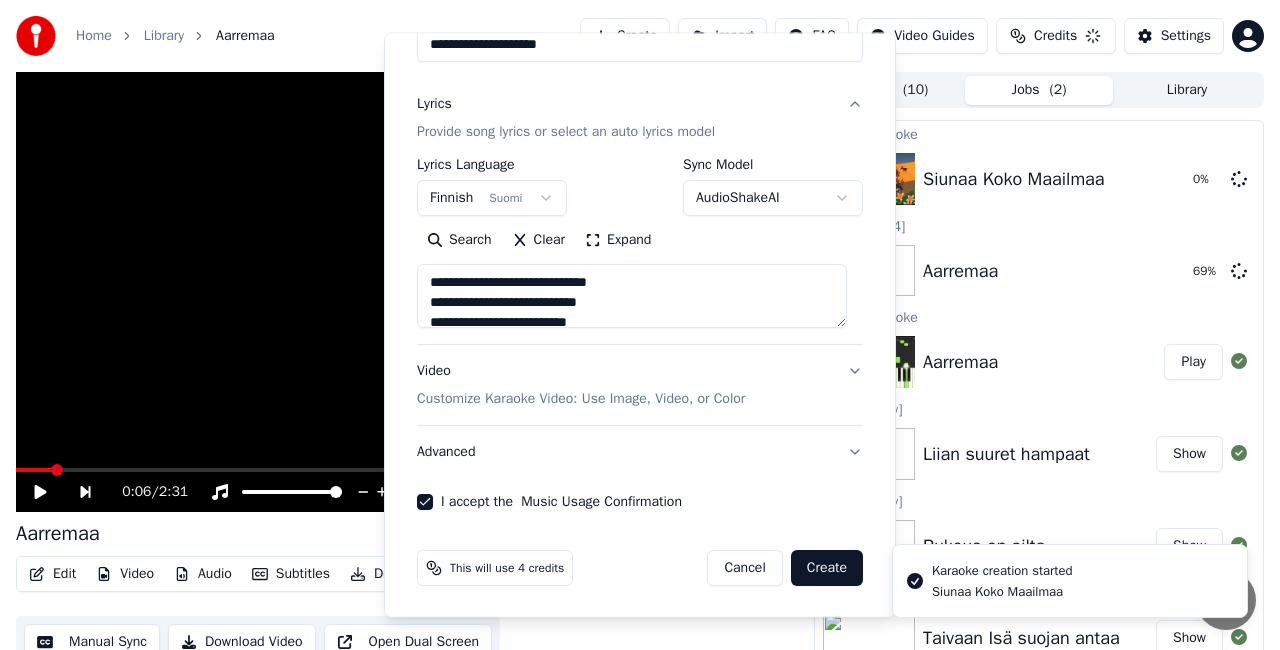 type 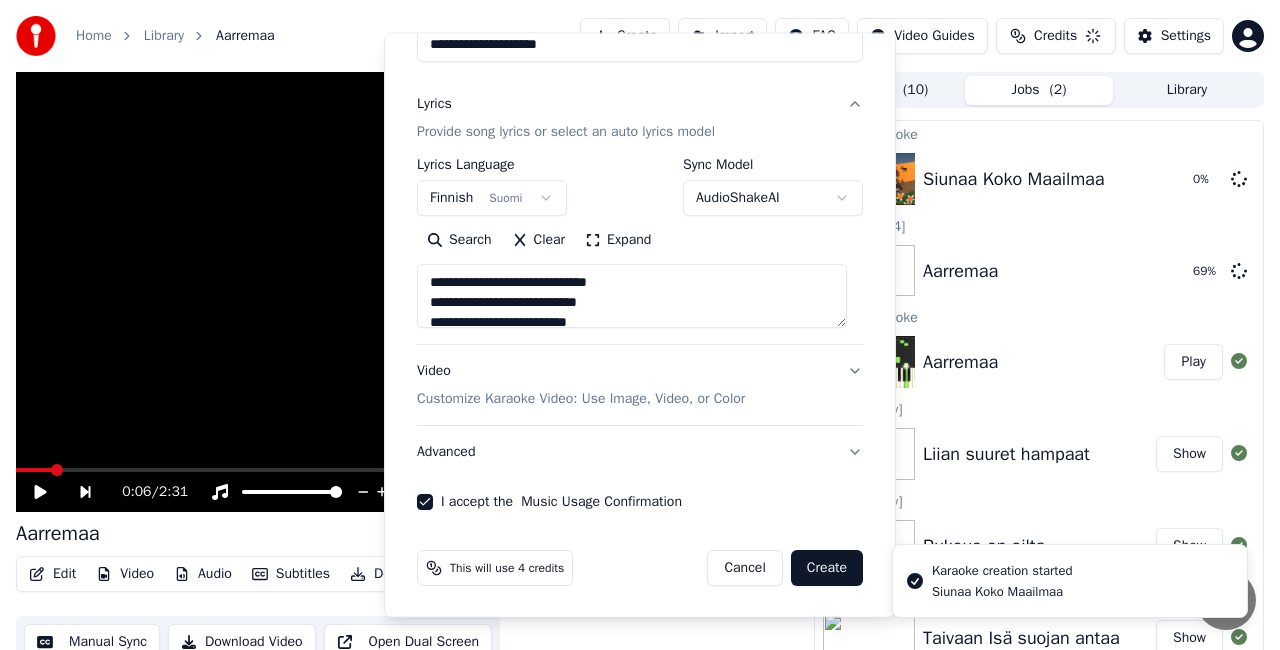 type 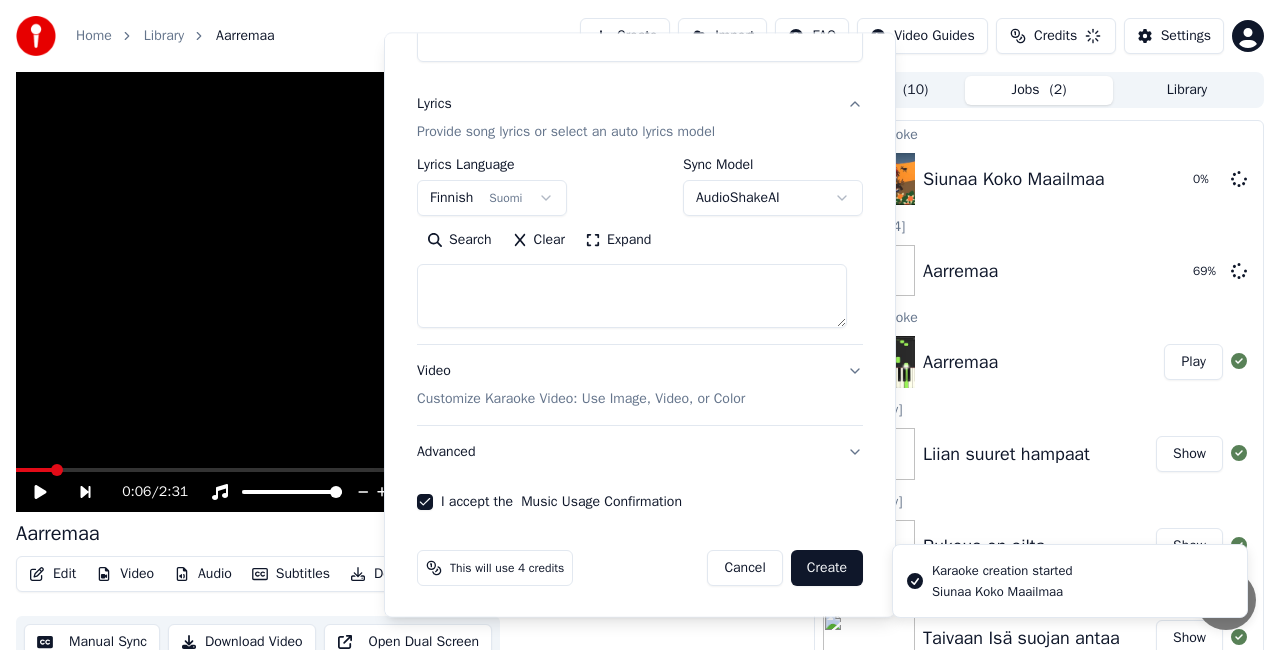 select 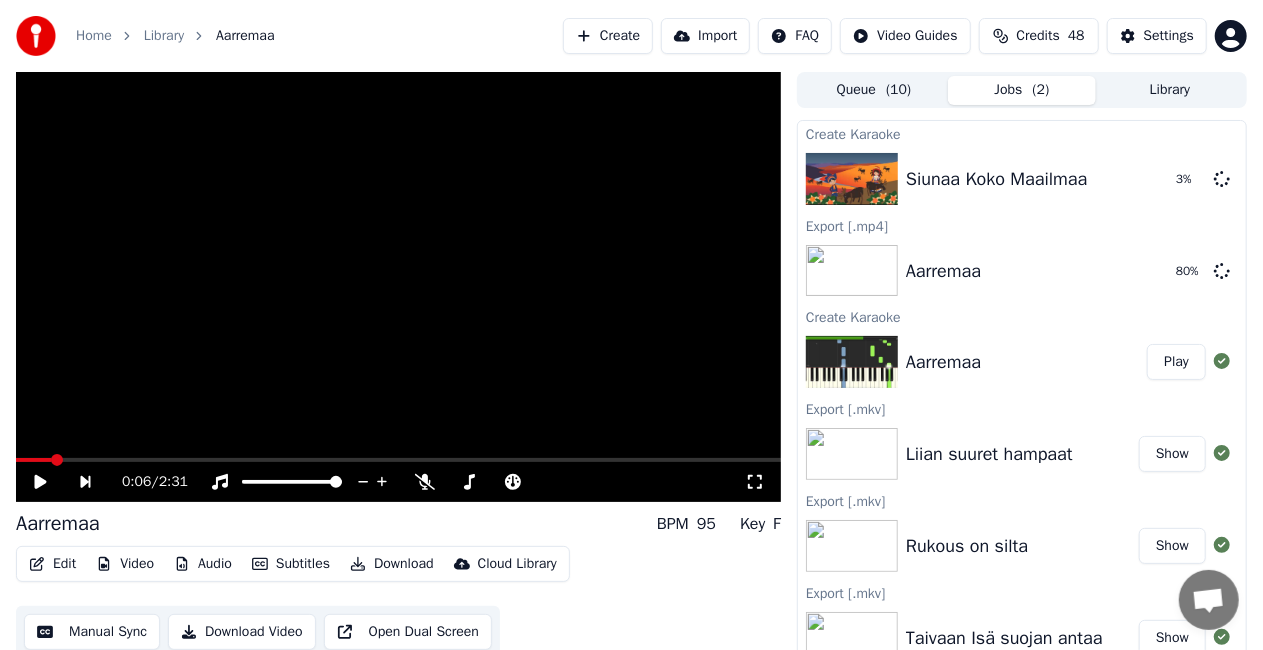 click on "Show" at bounding box center [1172, 454] 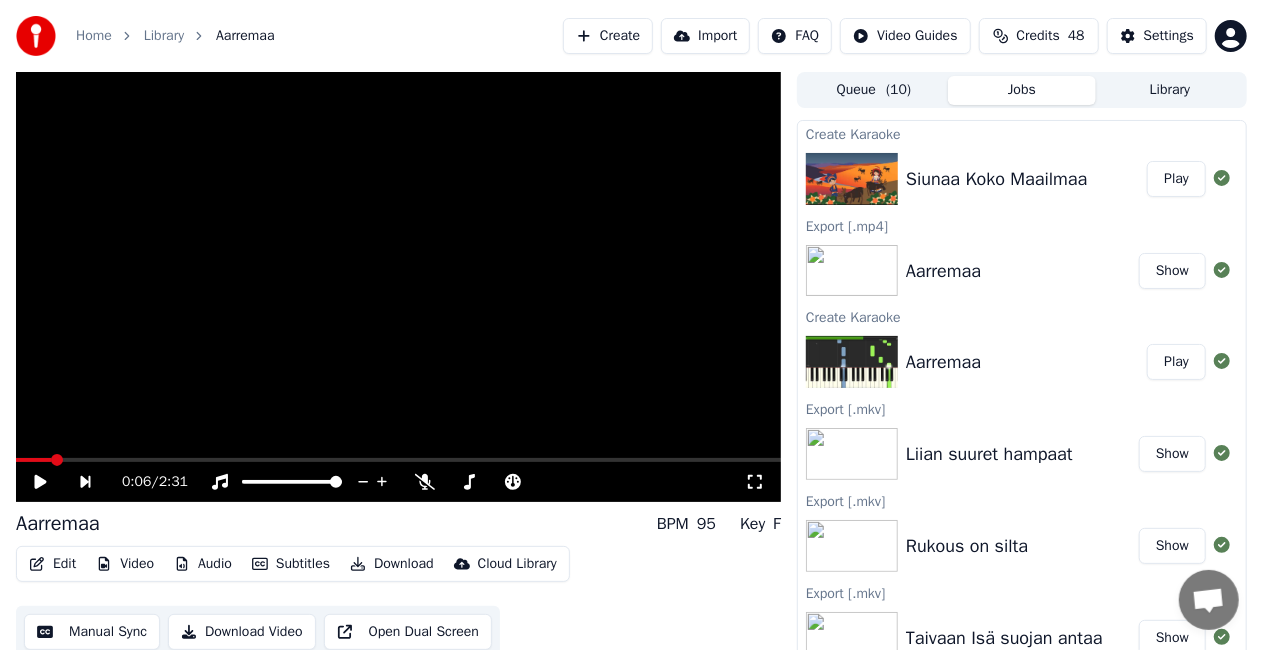 click on "Play" at bounding box center [1176, 362] 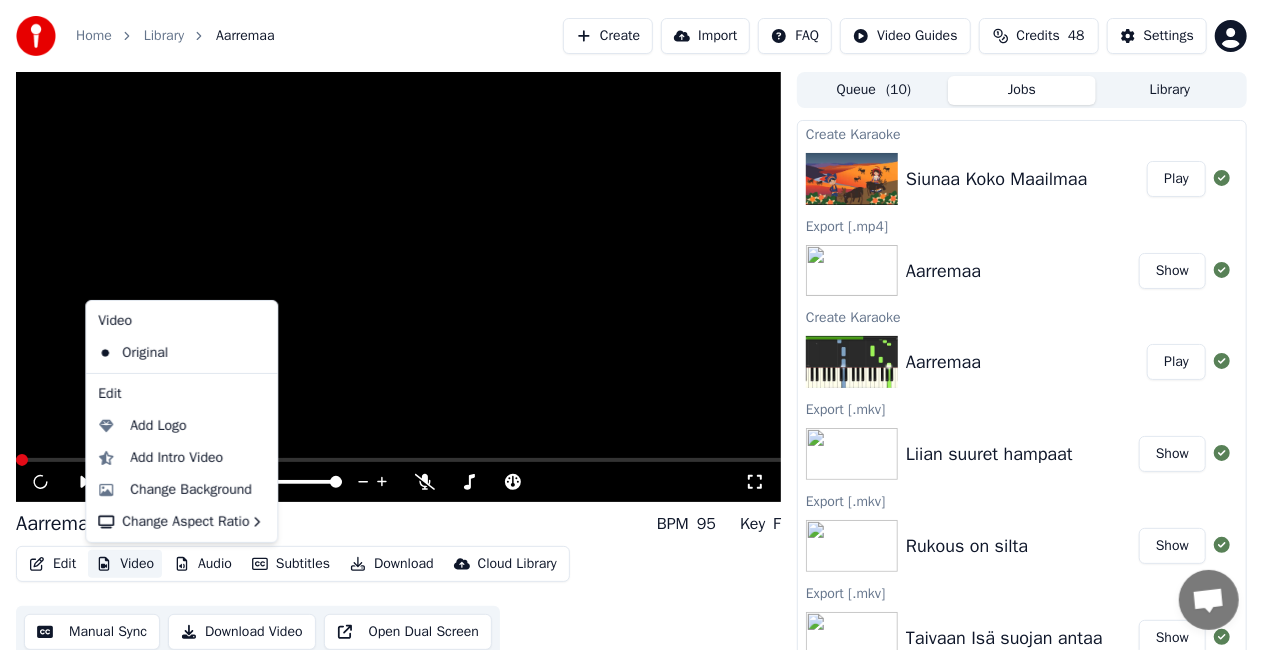 click on "Video" at bounding box center (125, 564) 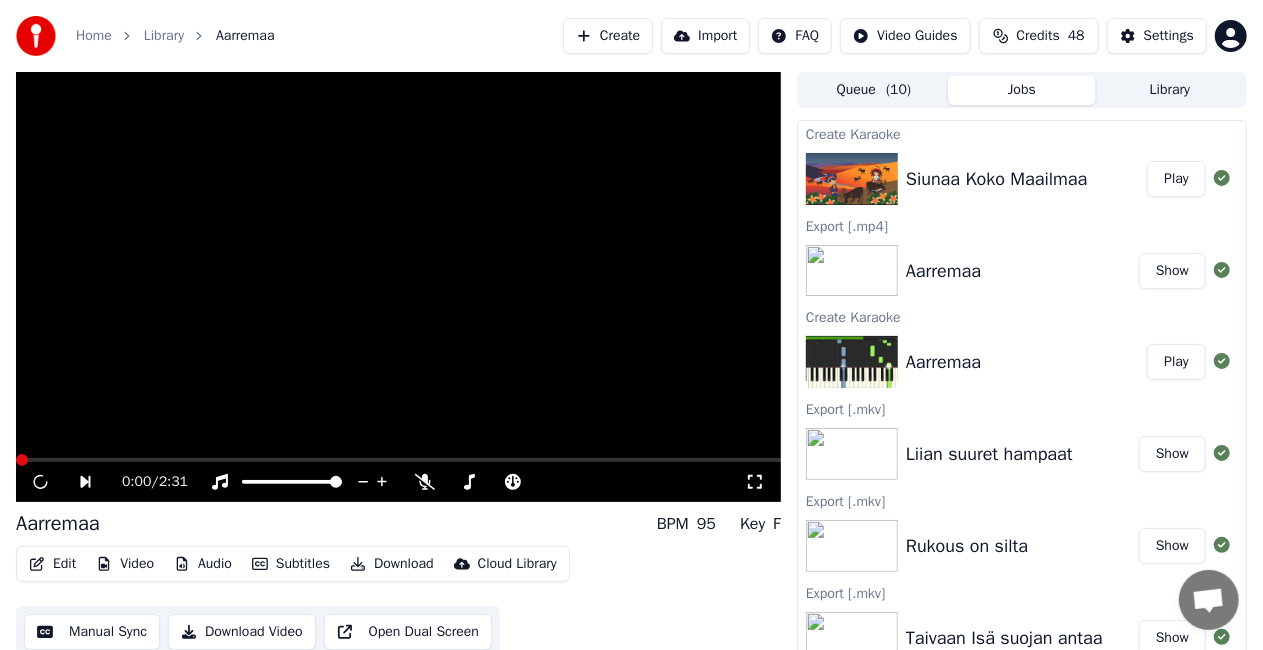 click at bounding box center (398, 287) 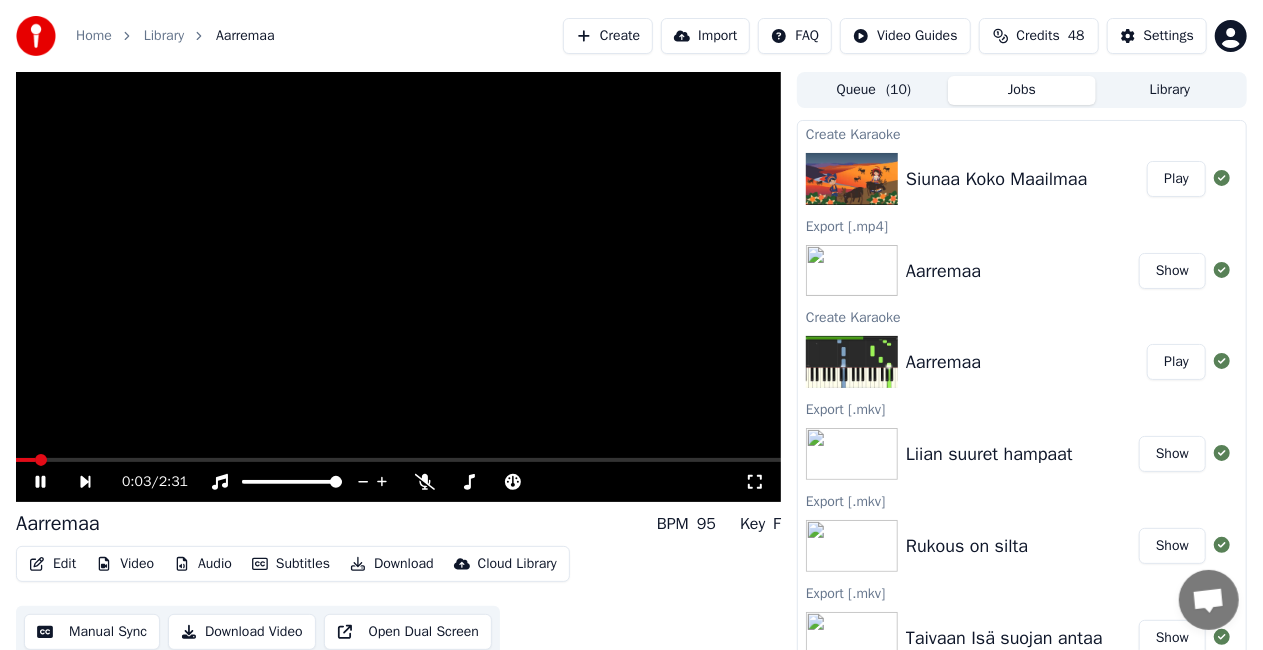 click on "Play" at bounding box center (1176, 179) 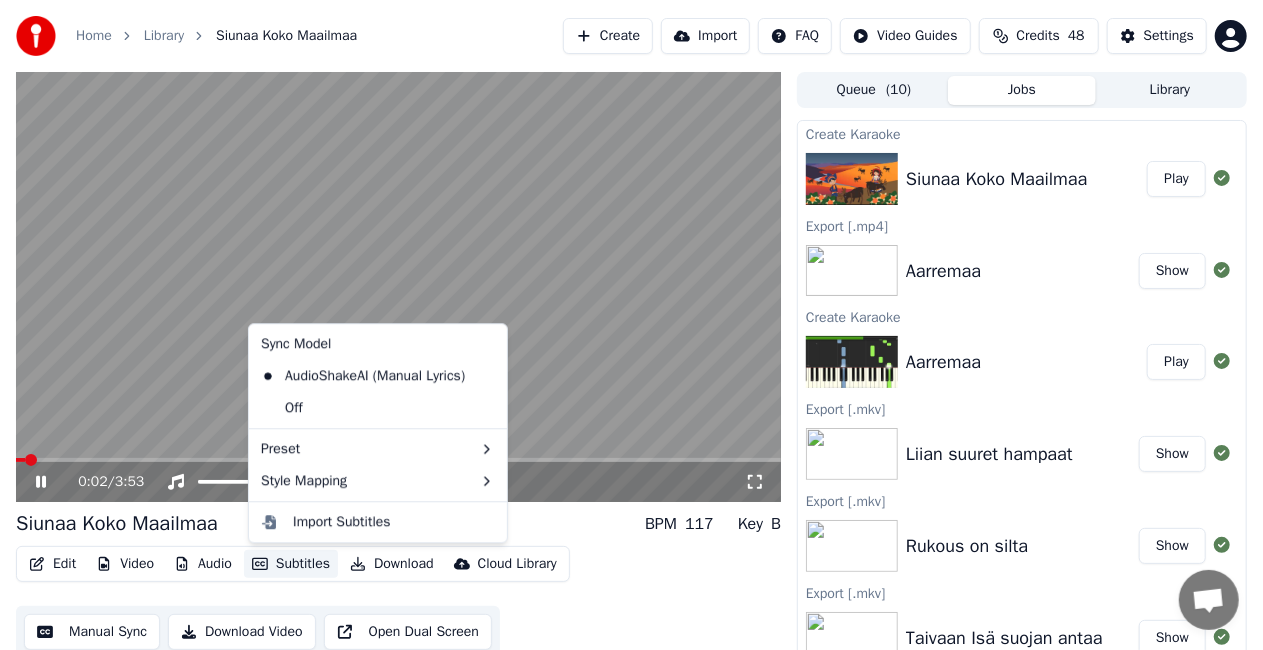 click on "Subtitles" at bounding box center (291, 564) 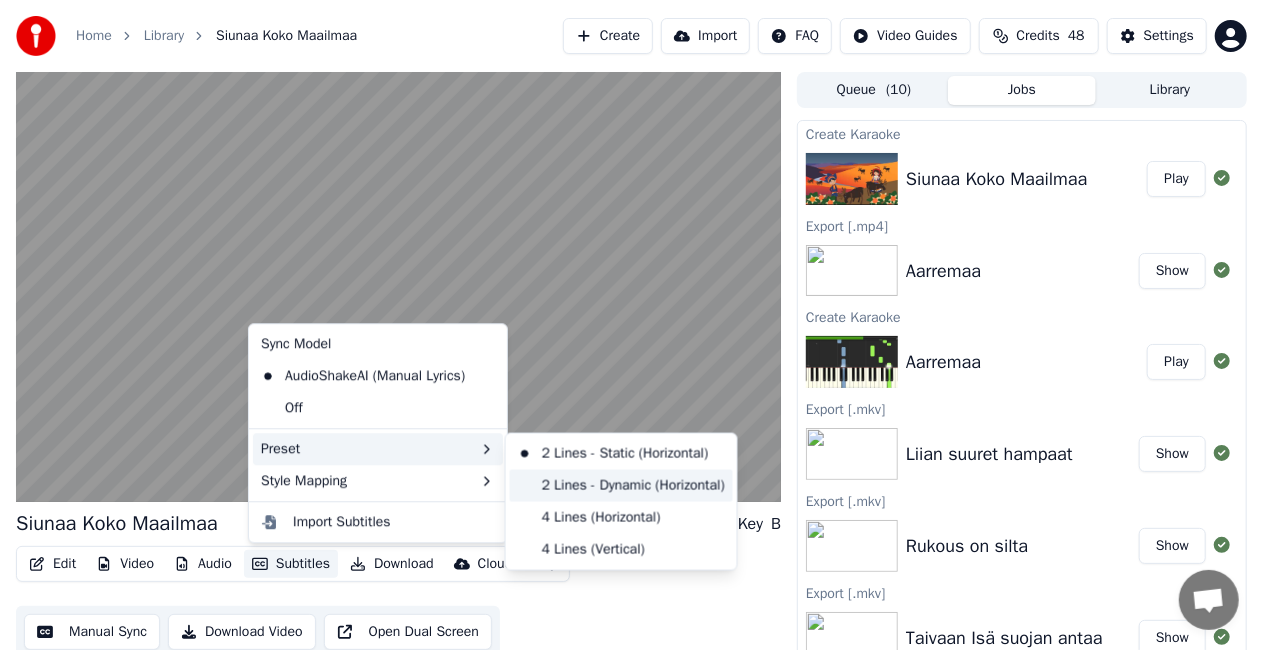 click on "2 Lines - Dynamic (Horizontal)" at bounding box center [621, 486] 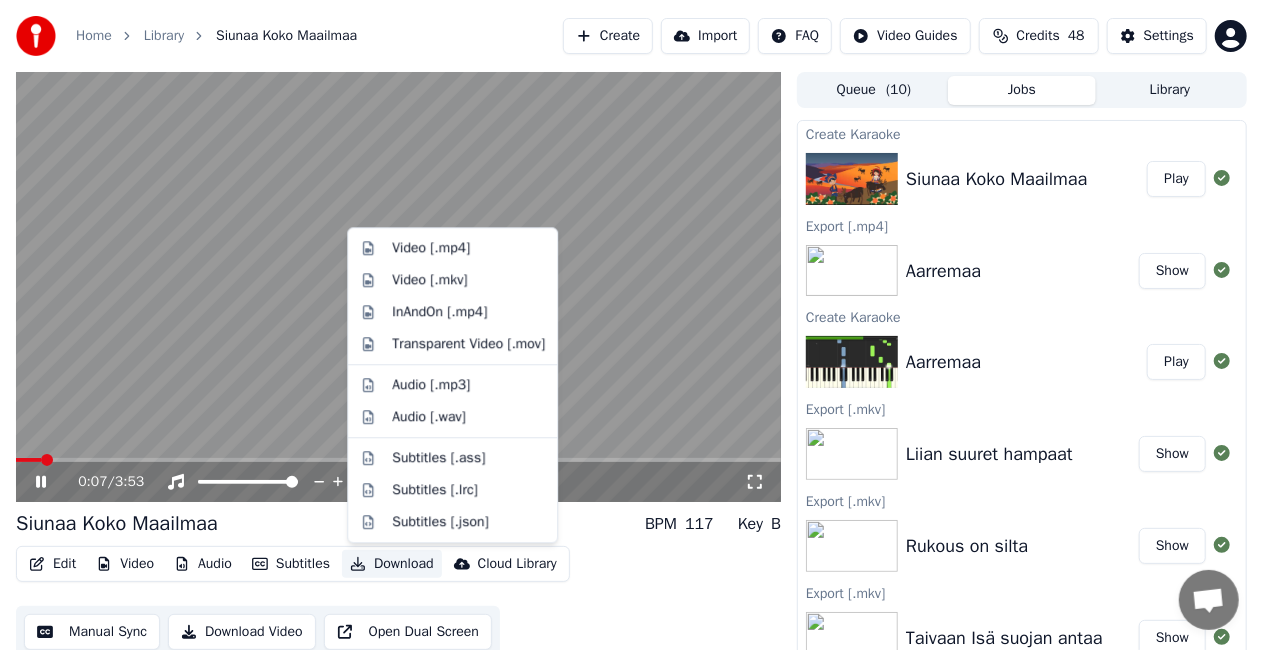 click on "Download" at bounding box center (392, 564) 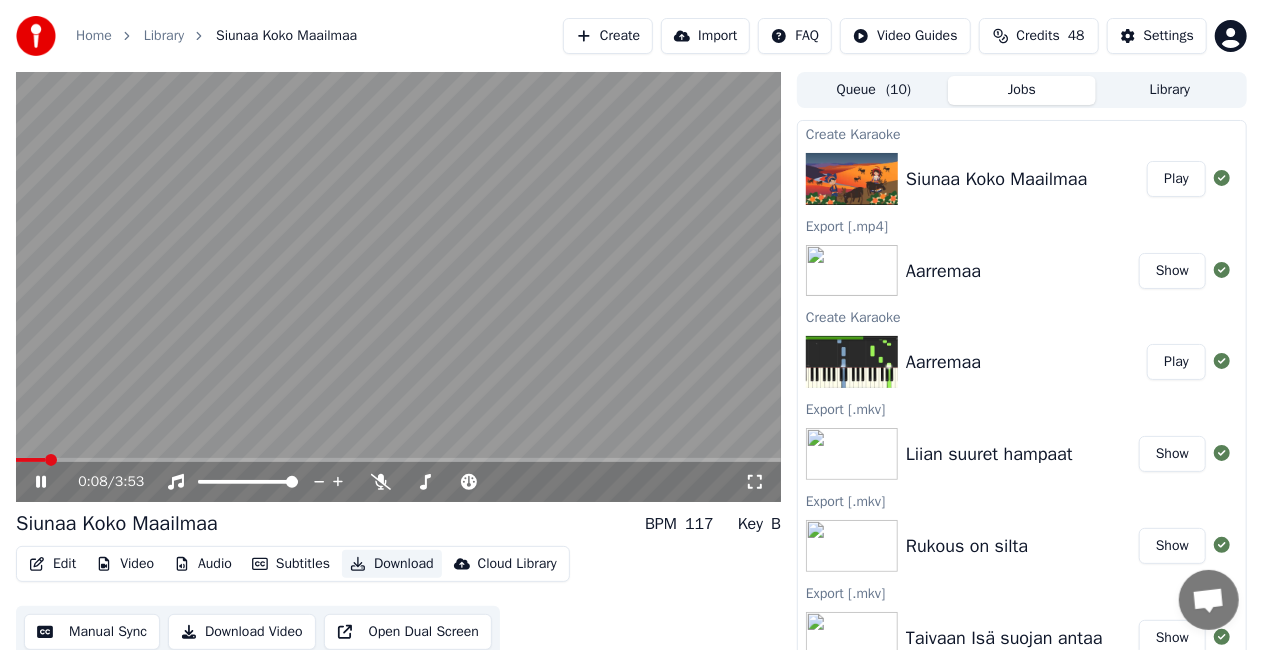 click on "Download" at bounding box center [392, 564] 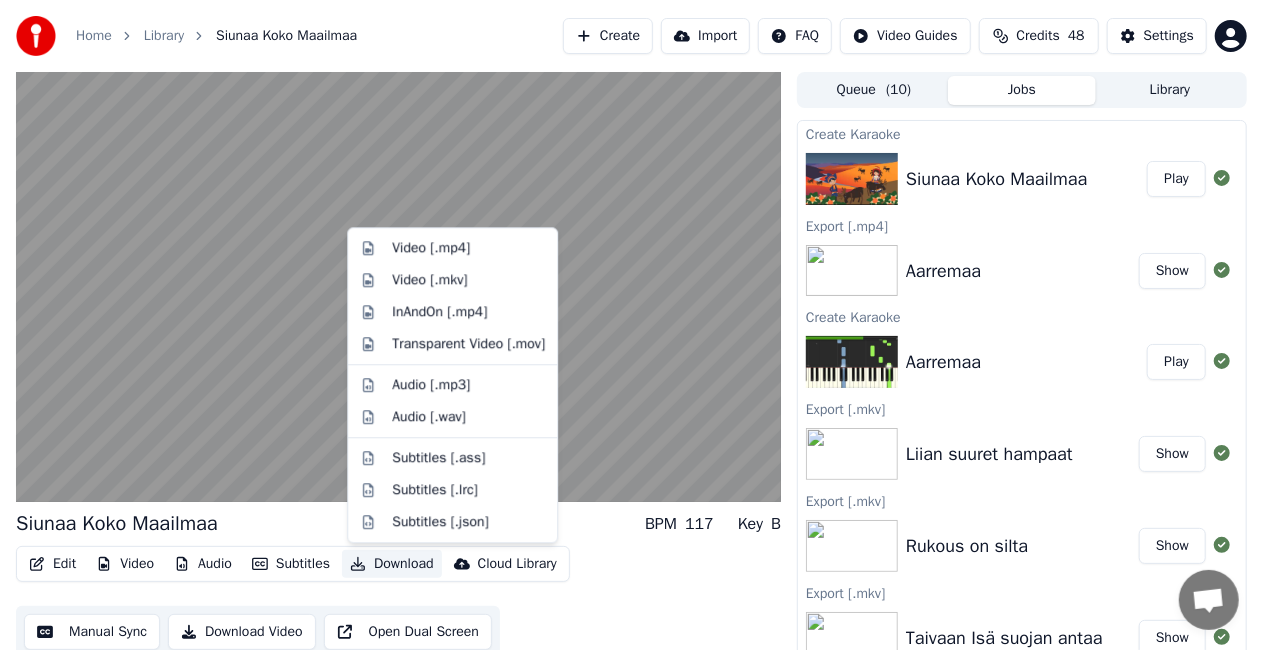 click on "Download" at bounding box center [392, 564] 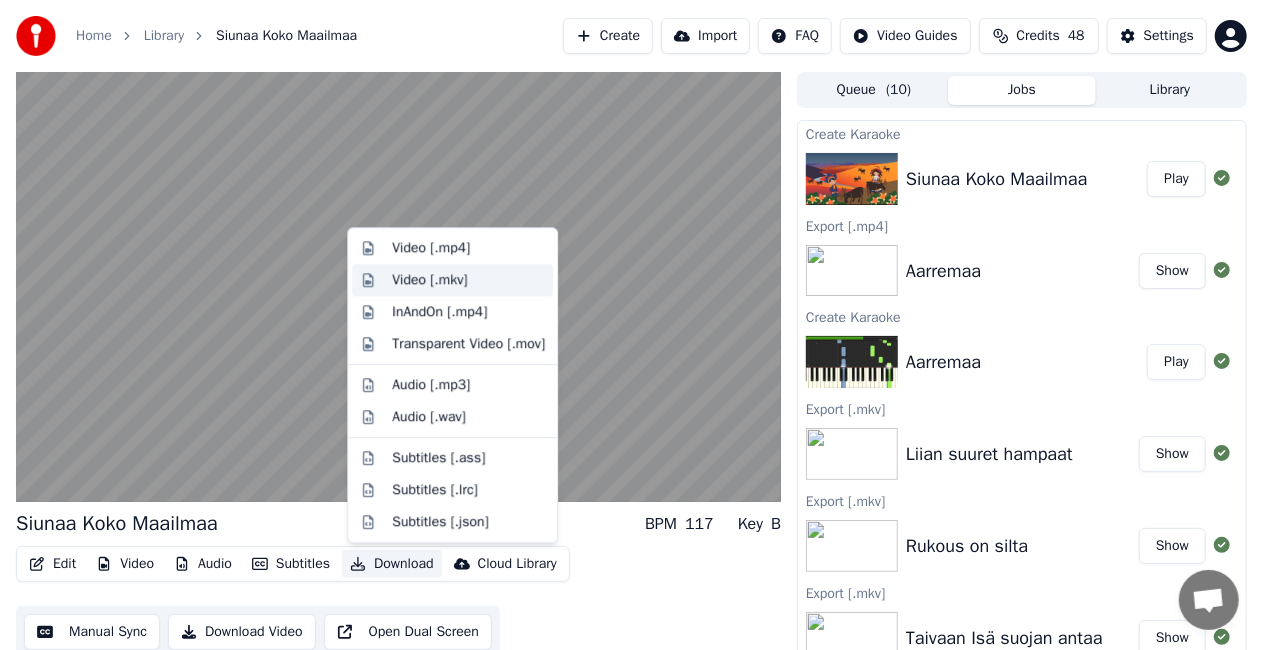 click on "Video [.mkv]" at bounding box center [468, 280] 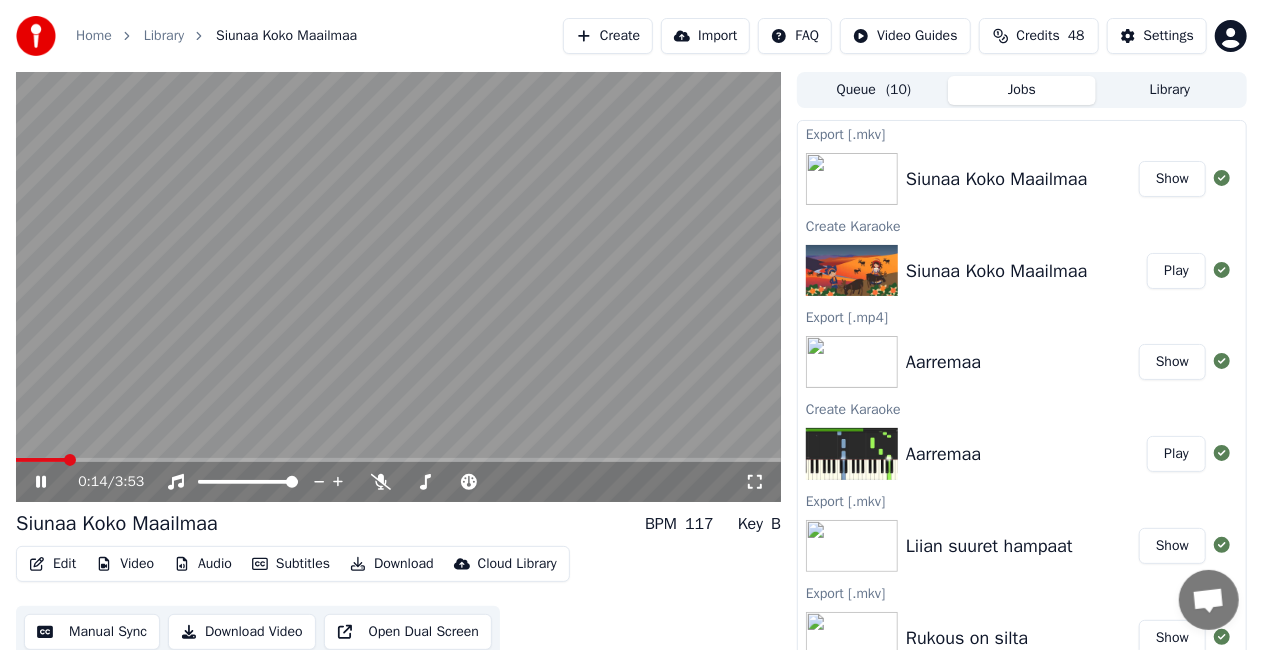 click at bounding box center (398, 287) 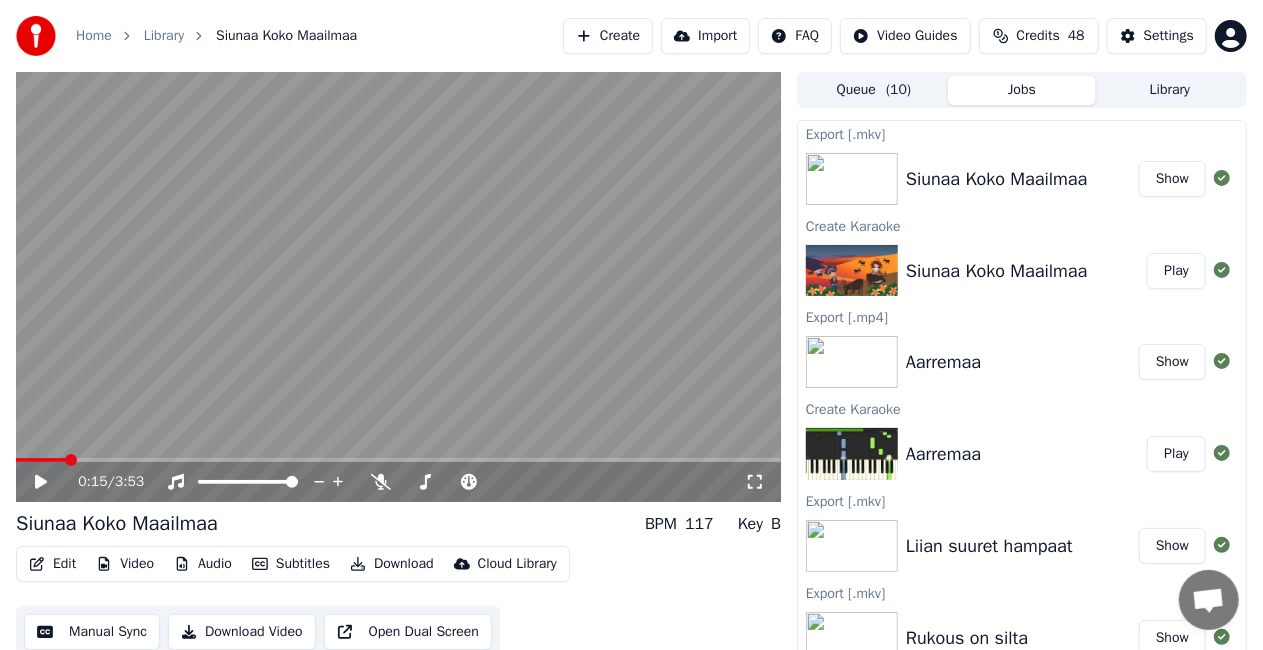 click at bounding box center (398, 287) 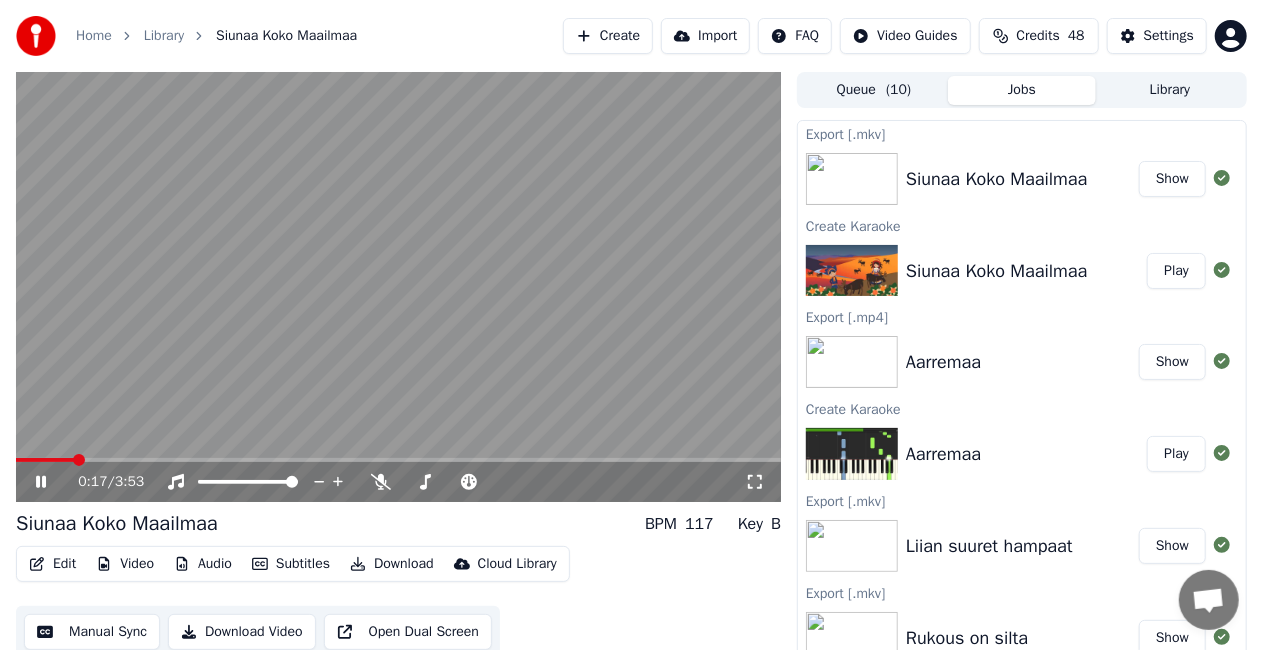 click at bounding box center (398, 287) 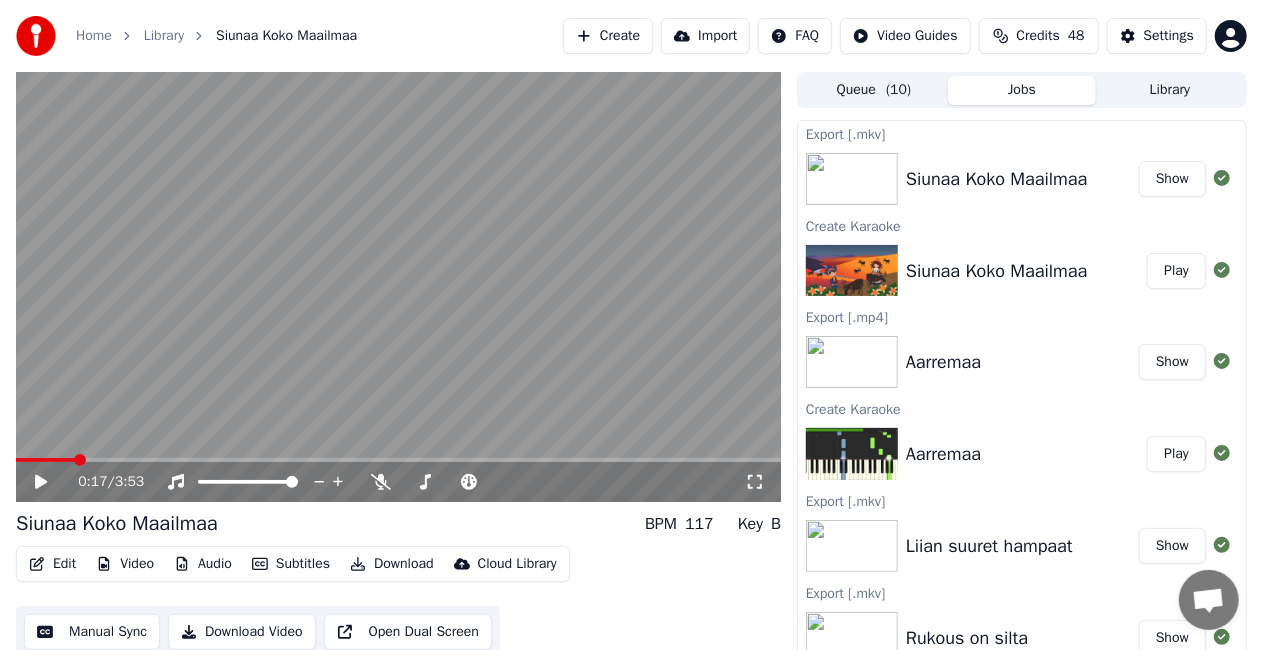 click on "Play" at bounding box center [1176, 454] 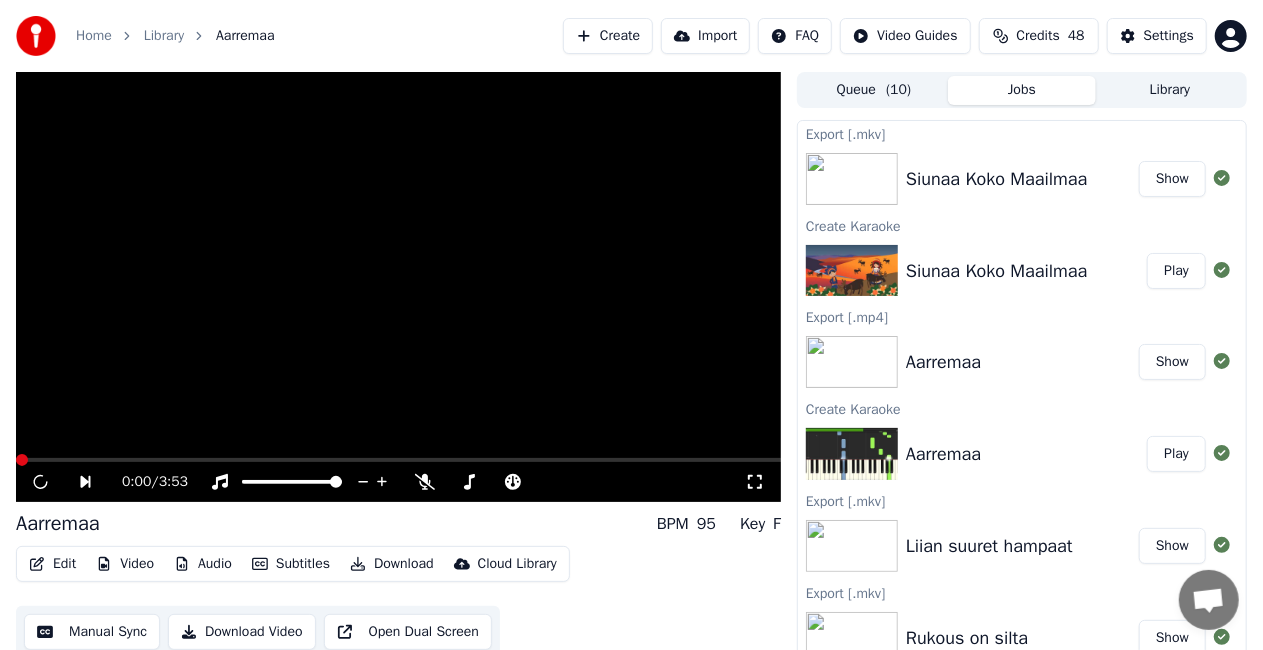 click at bounding box center (398, 287) 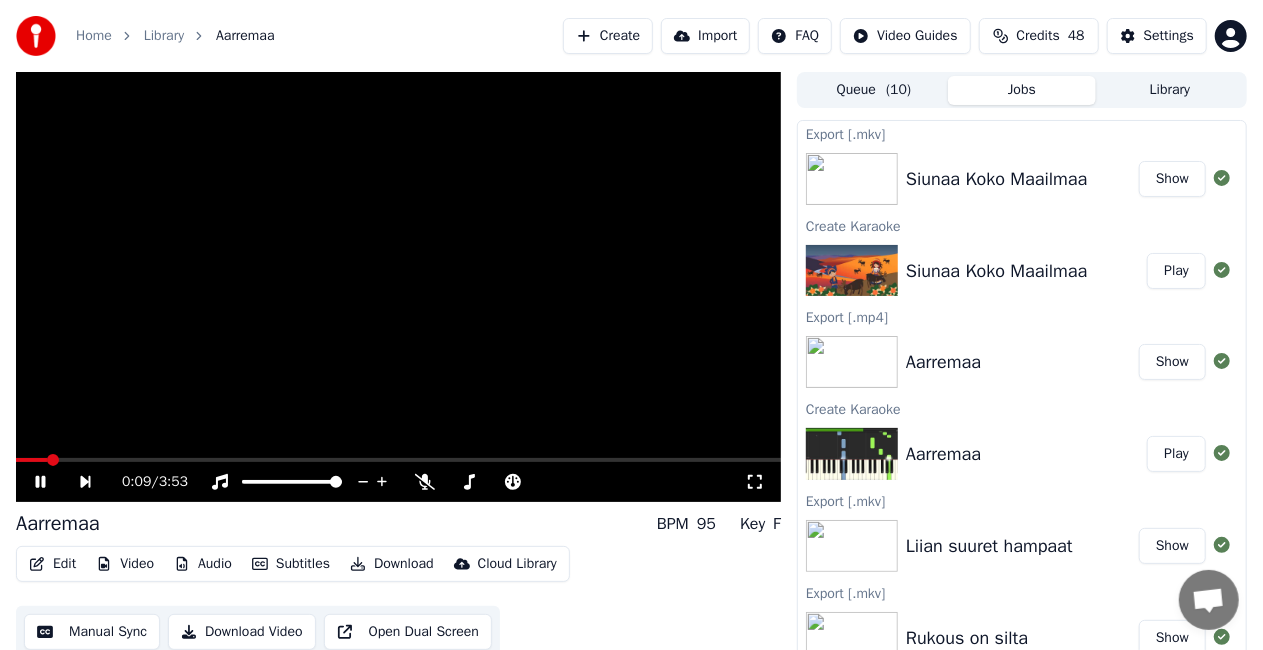 click on "Show" at bounding box center (1172, 362) 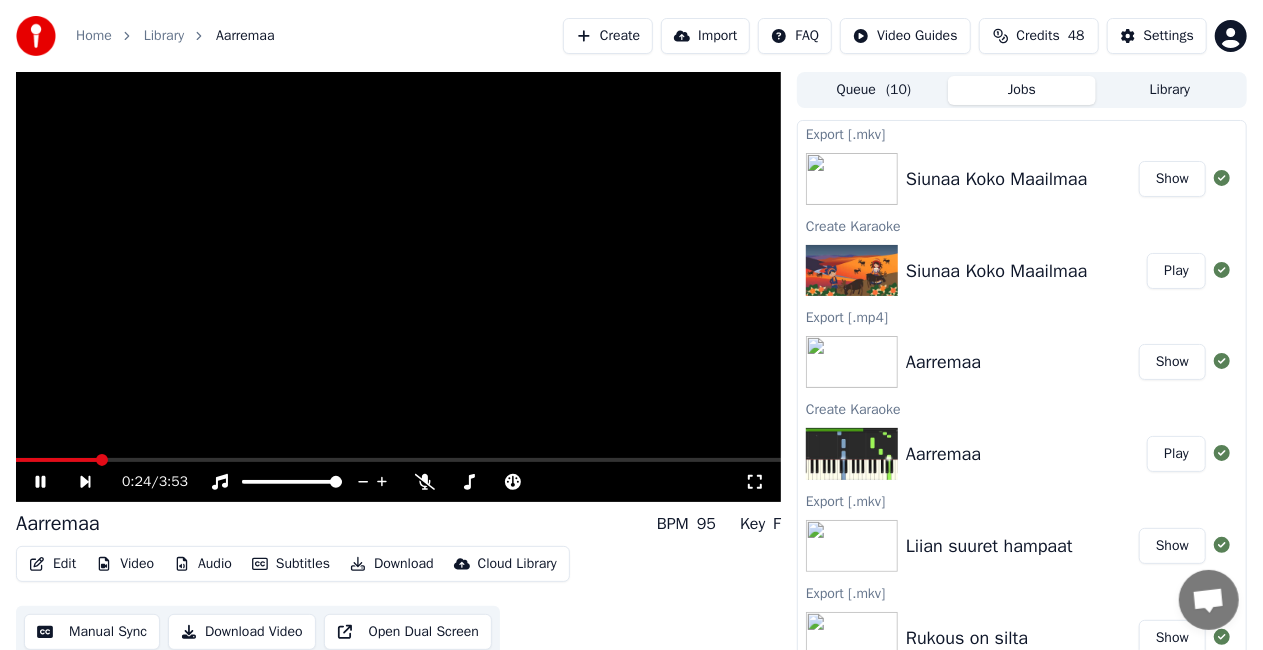 click at bounding box center [398, 287] 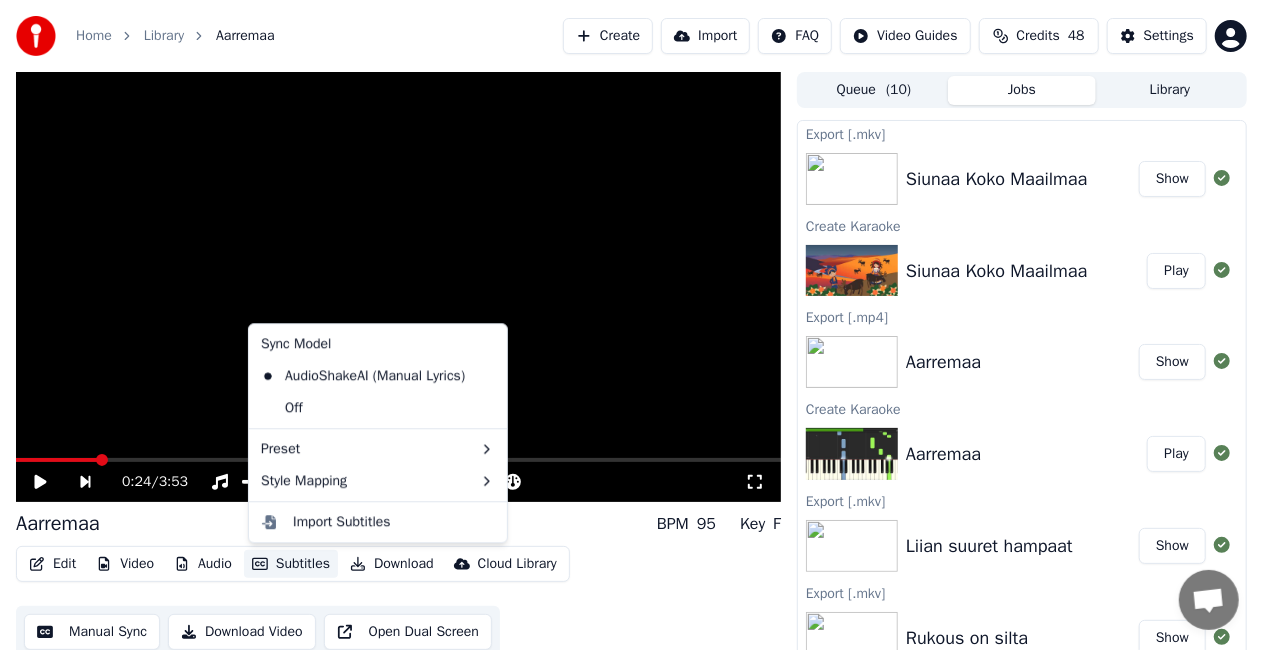 click on "Subtitles" at bounding box center (291, 564) 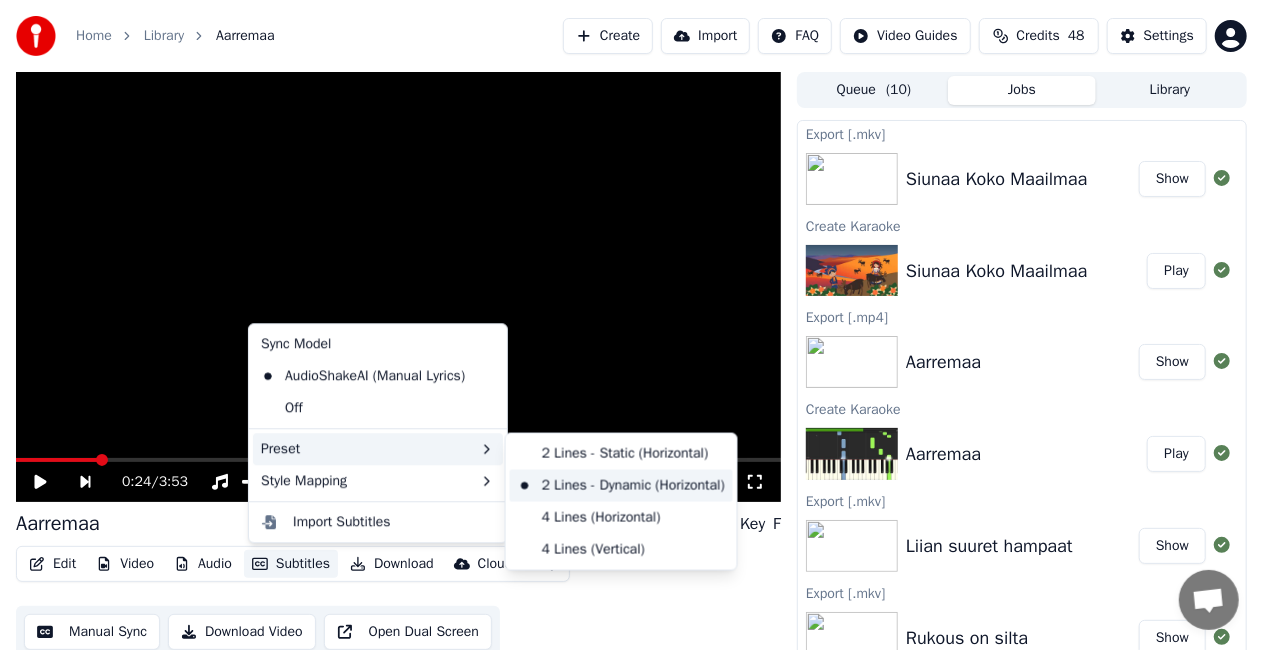 click on "2 Lines - Dynamic (Horizontal)" at bounding box center [621, 486] 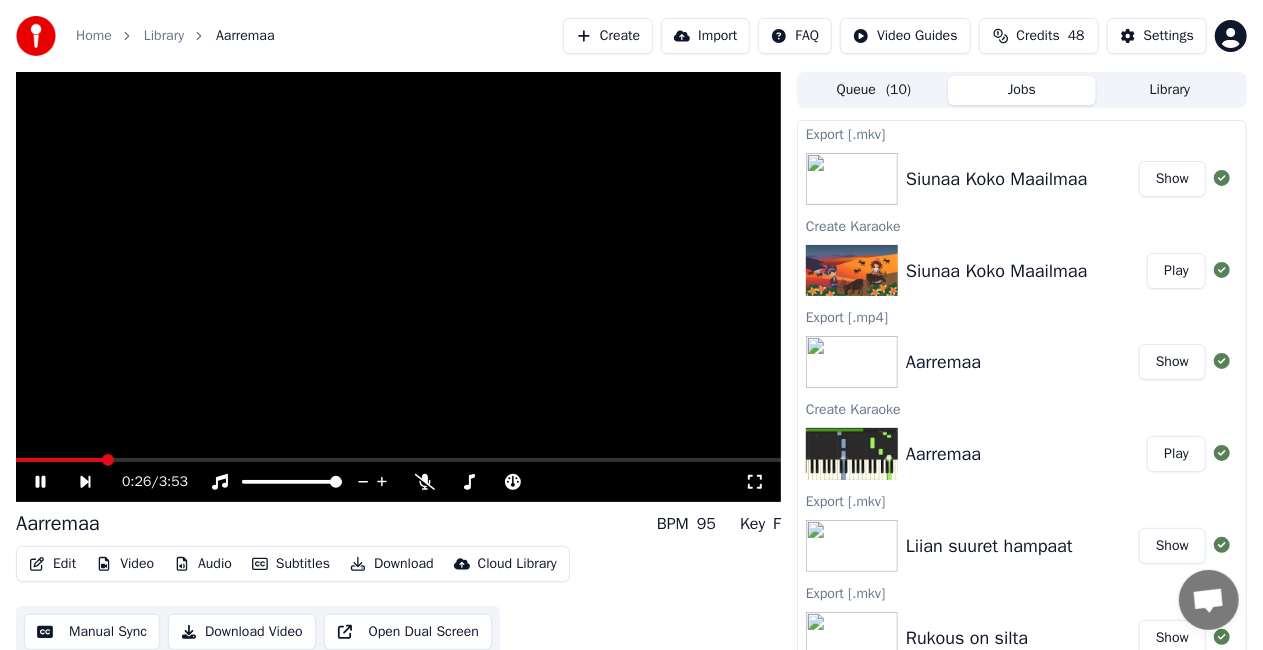 click at bounding box center [398, 287] 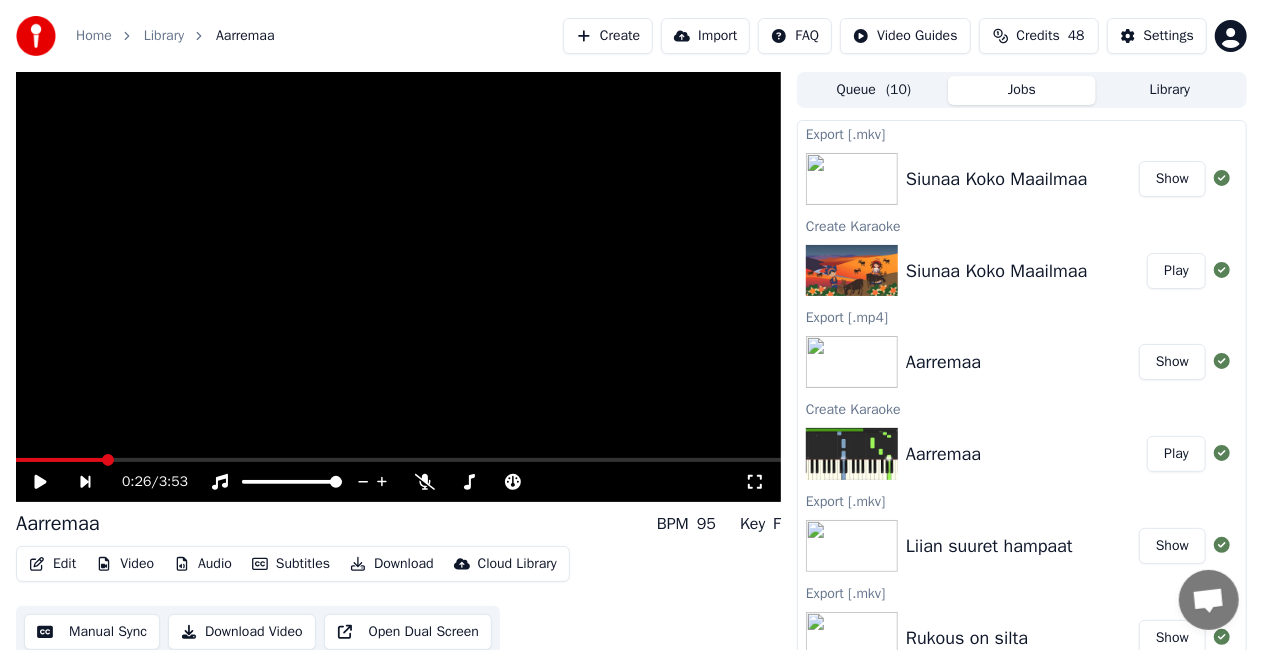 click at bounding box center (398, 287) 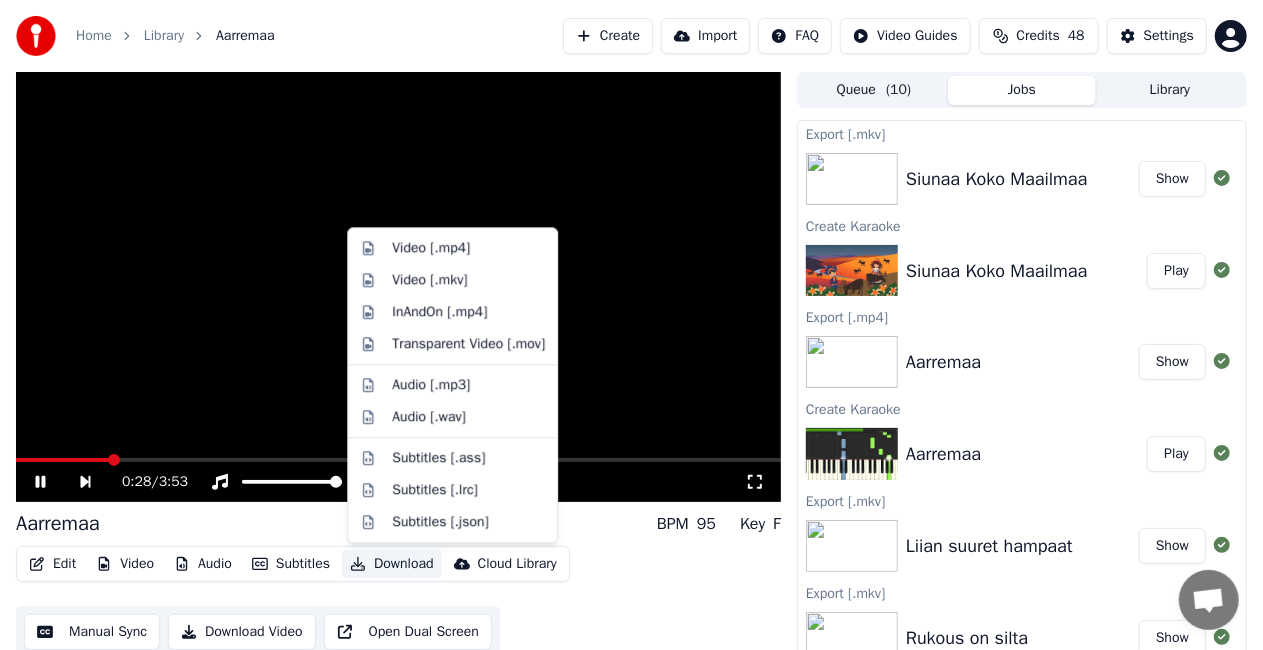click on "Download" at bounding box center [392, 564] 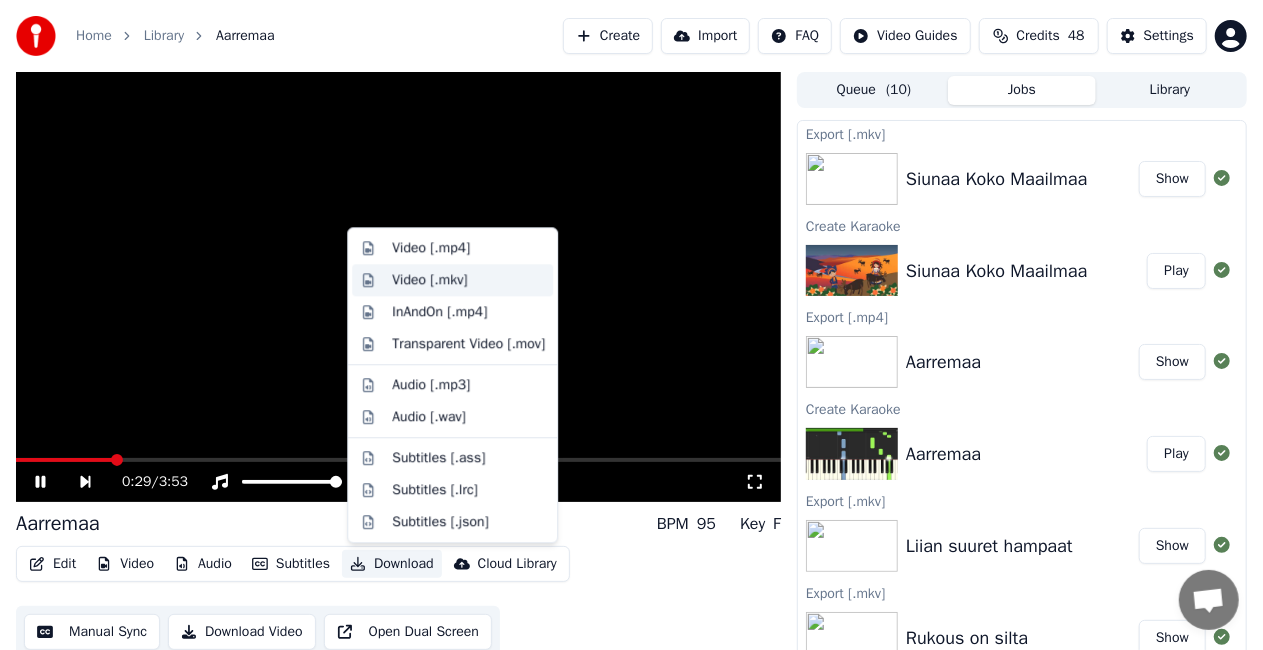 click on "Video [.mkv]" at bounding box center (452, 280) 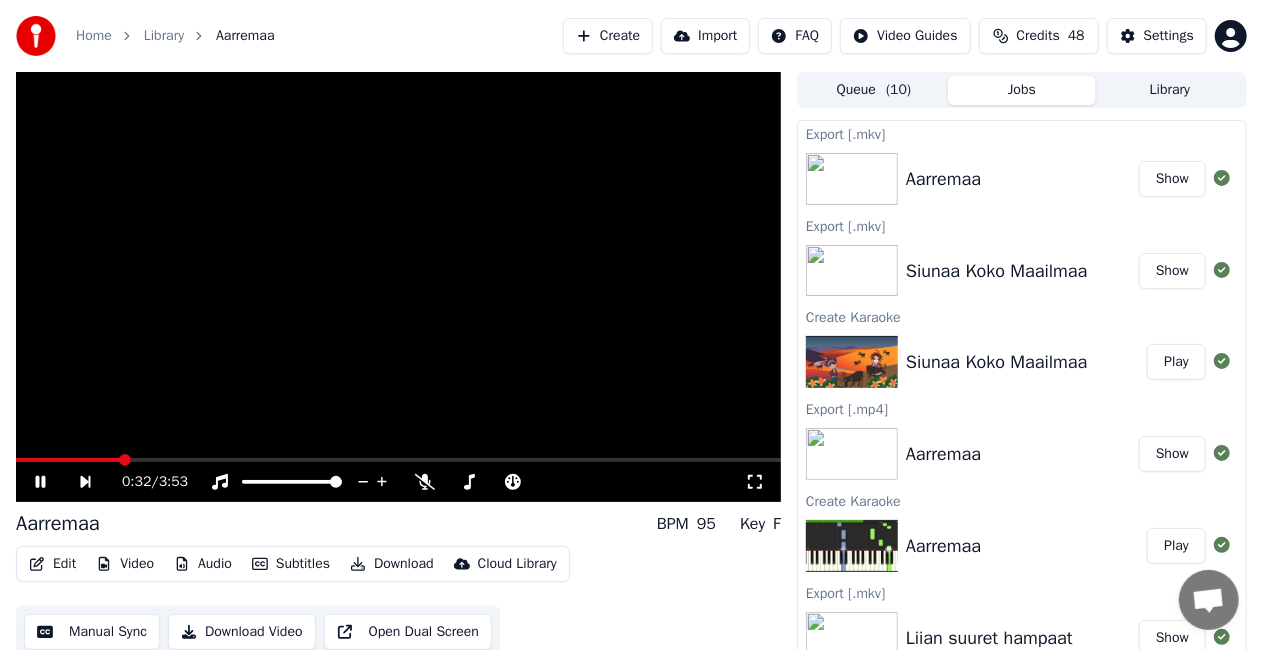 click at bounding box center [398, 287] 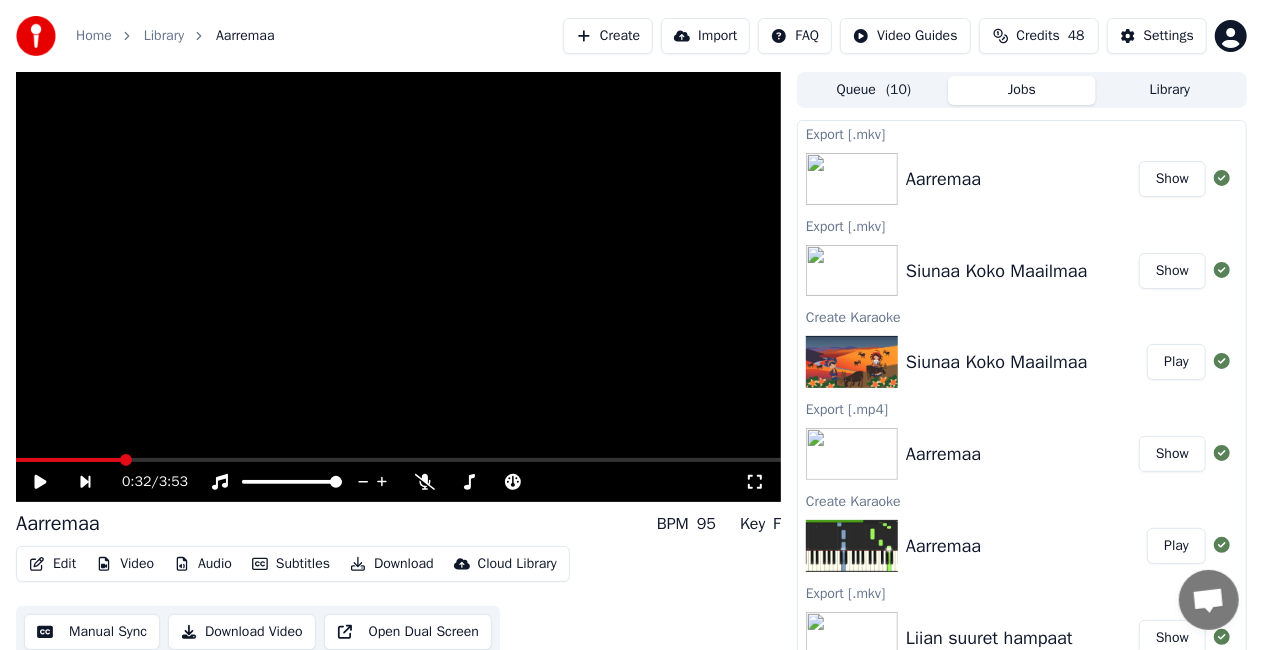 click on "Show" at bounding box center (1172, 179) 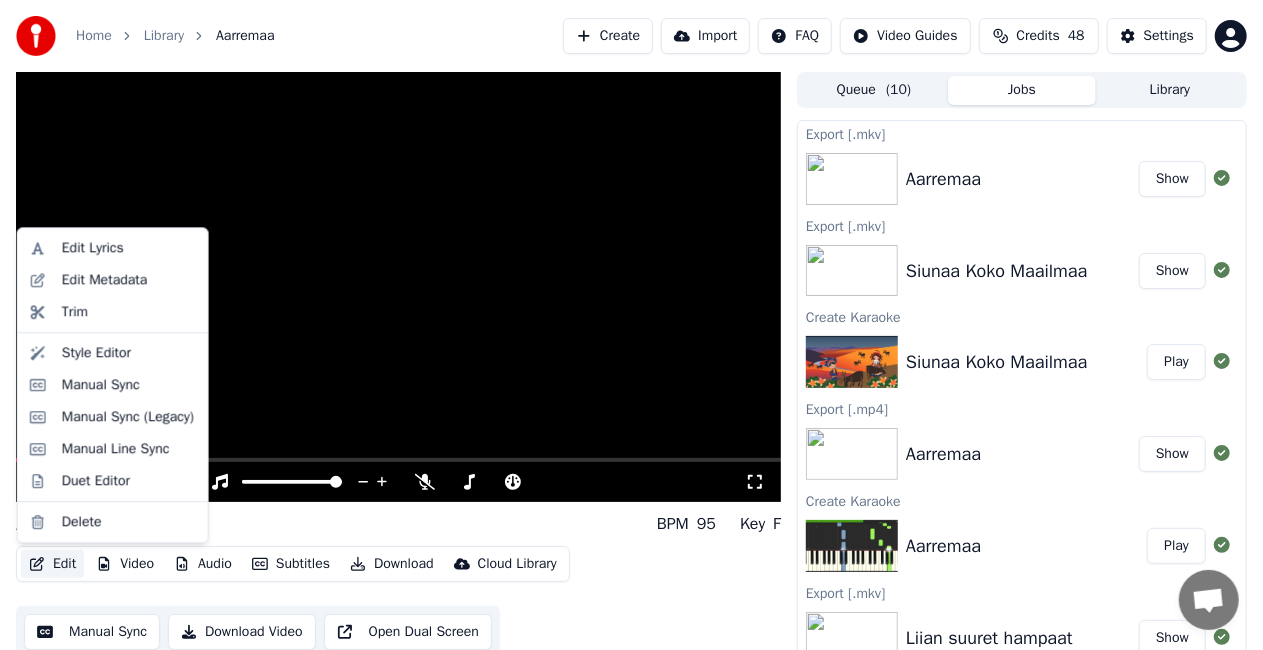 click on "Edit" at bounding box center (52, 564) 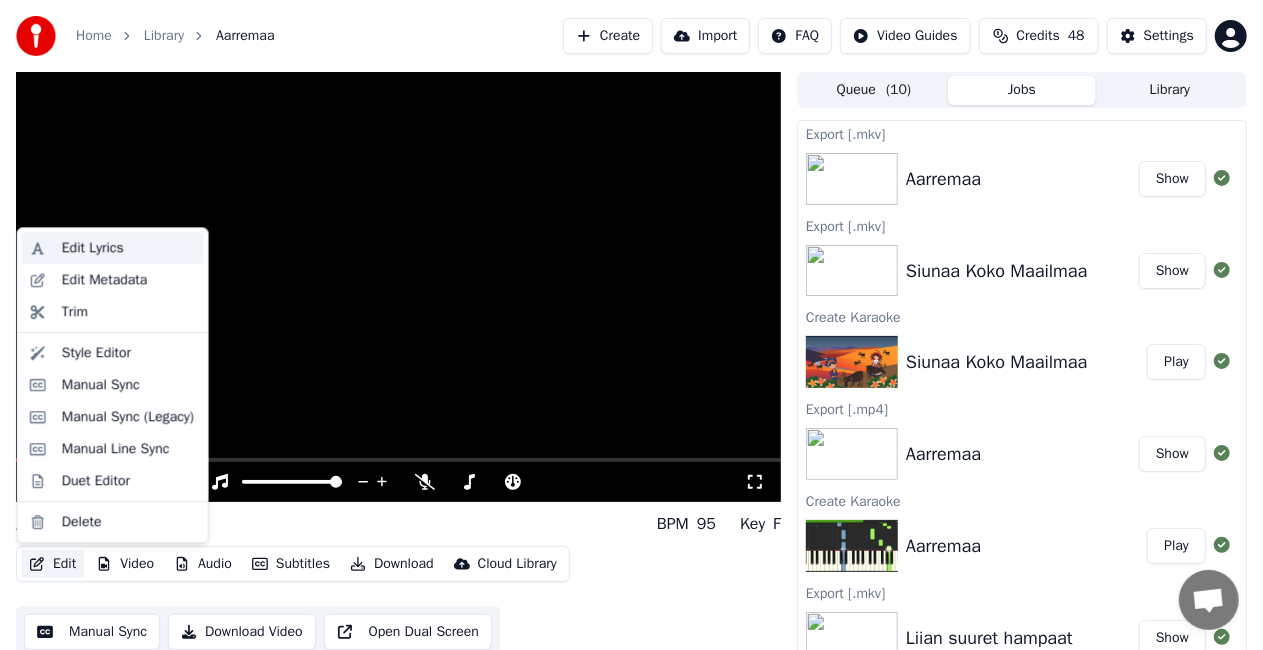 click on "Edit Lyrics" at bounding box center (129, 248) 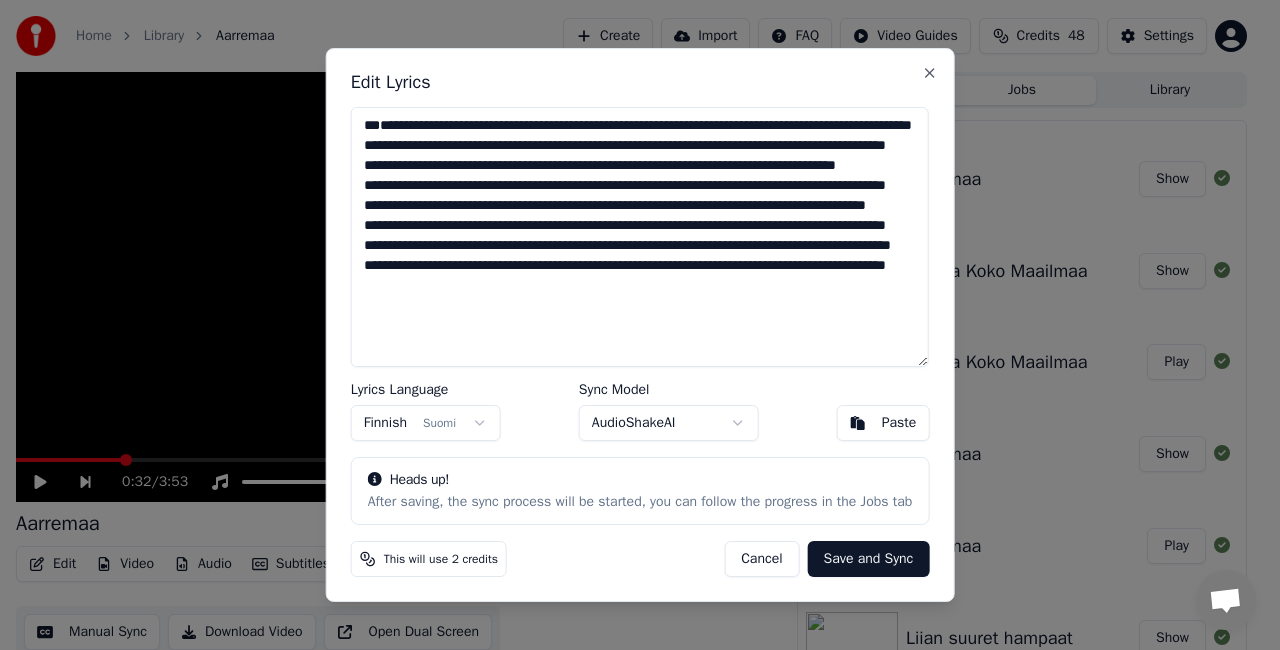 click on "**********" at bounding box center (640, 325) 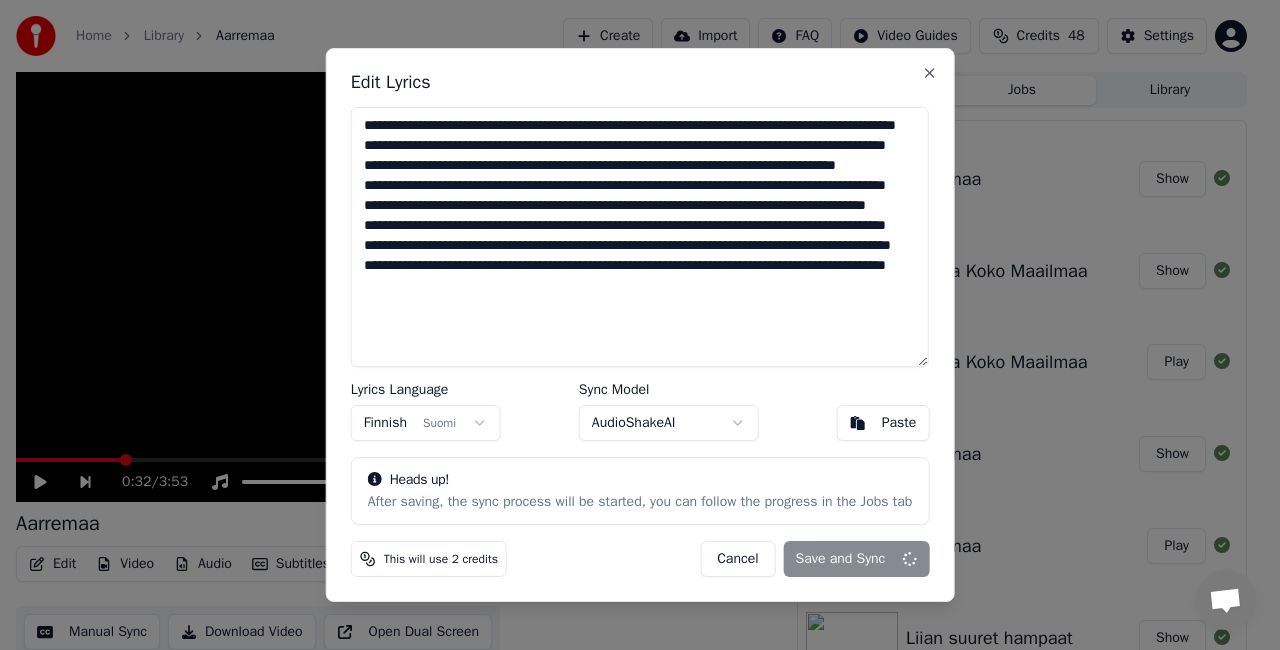 type on "**********" 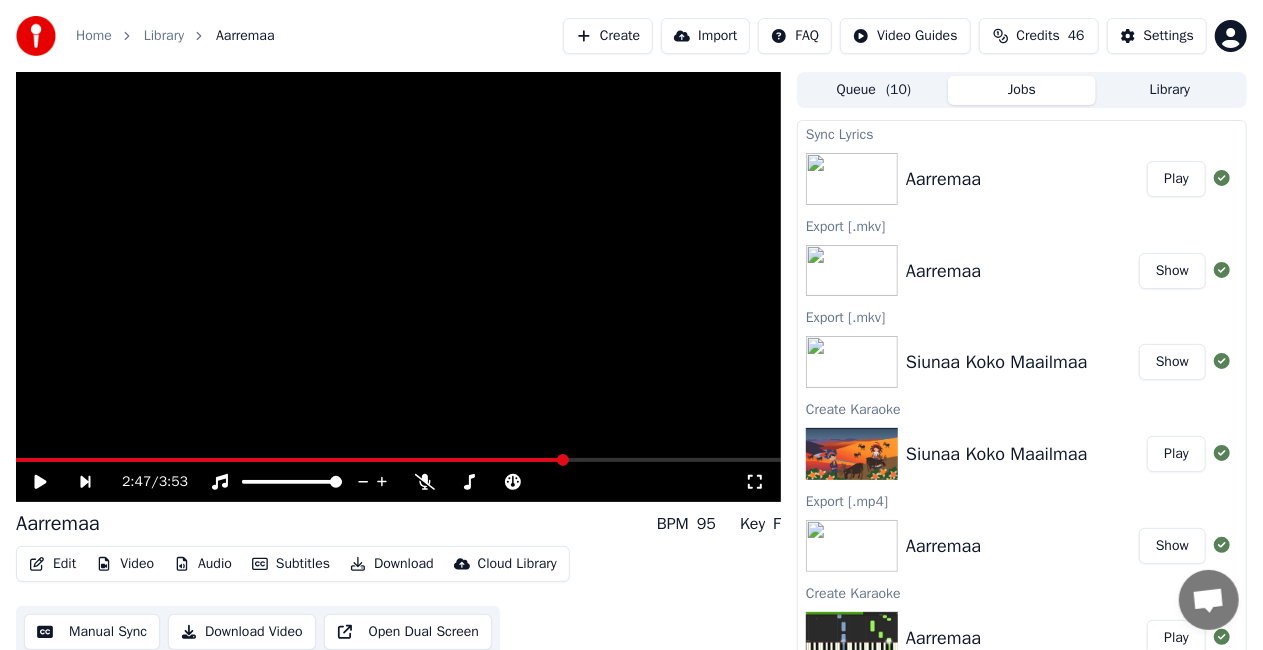 click on "Play" at bounding box center (1176, 179) 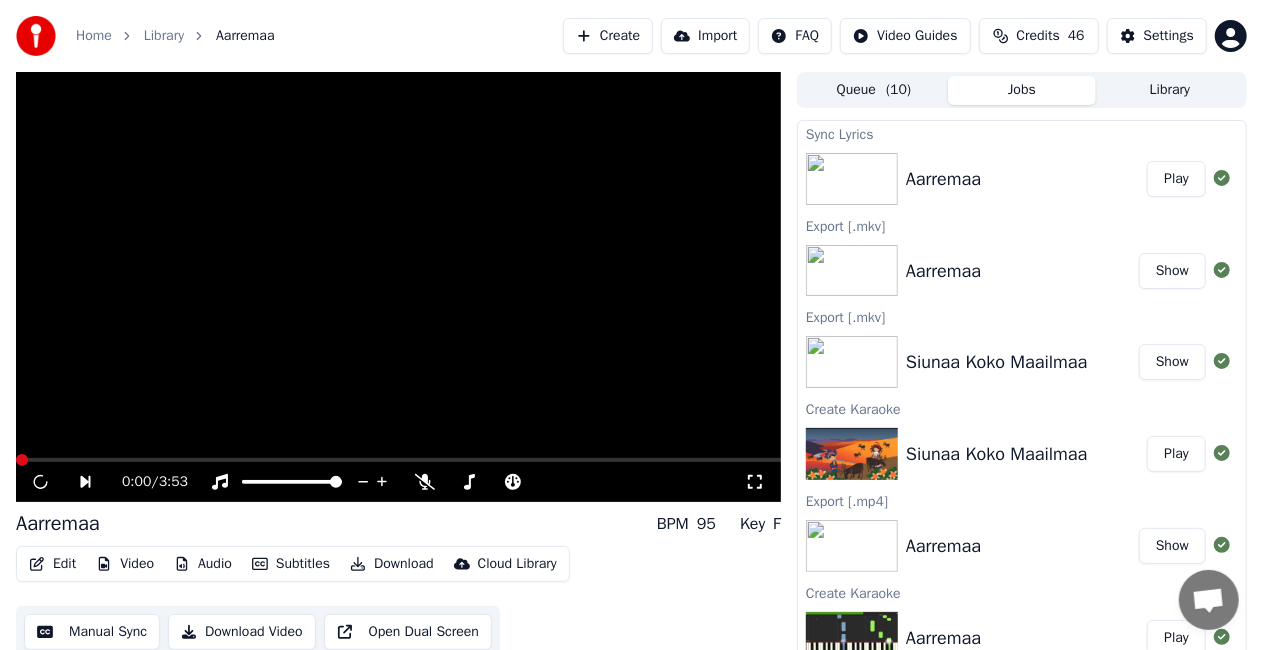 click at bounding box center [398, 287] 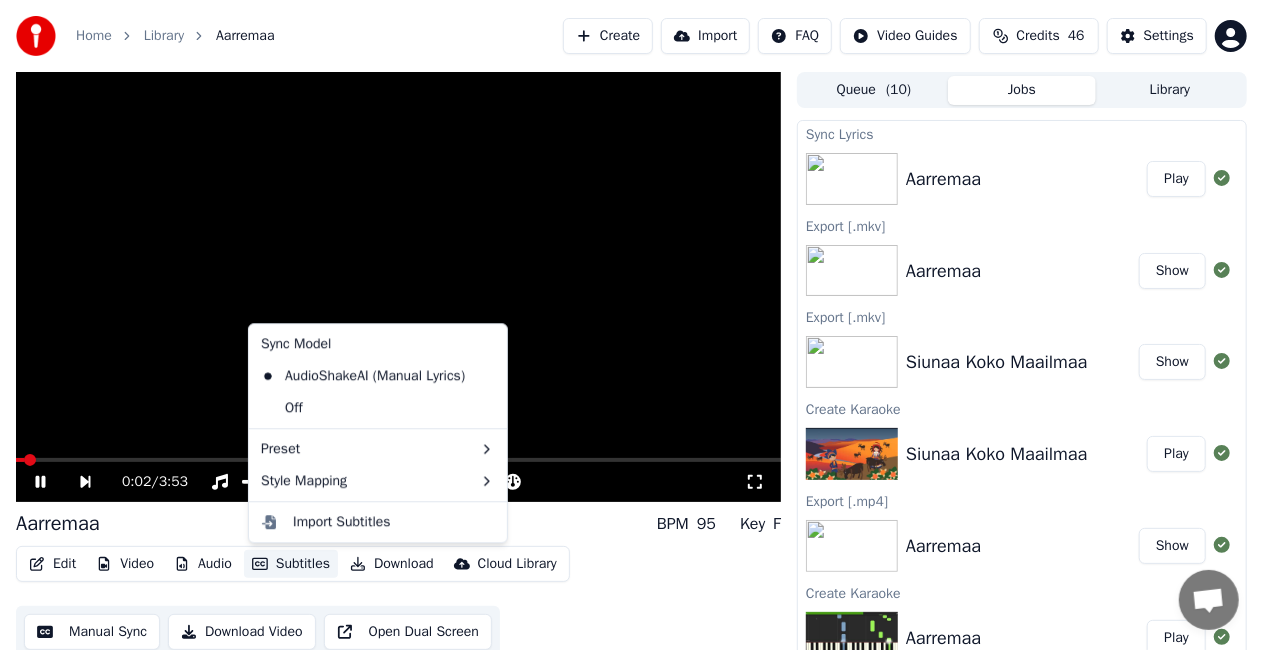 click on "Subtitles" at bounding box center (291, 564) 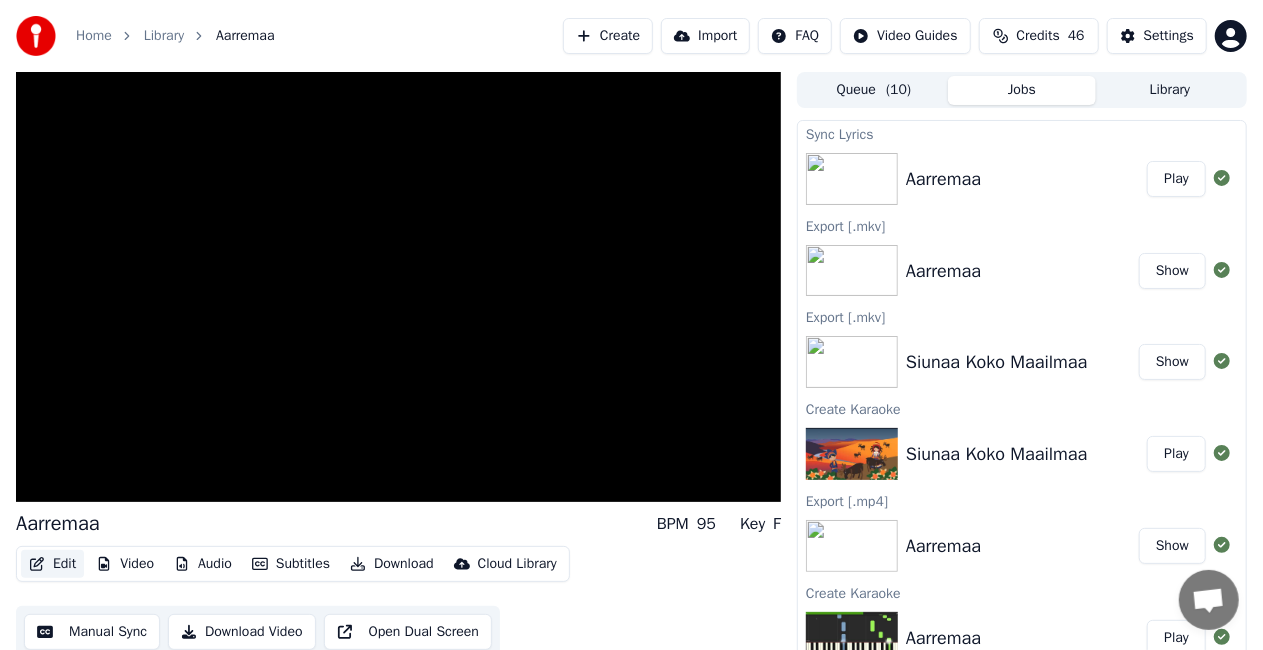 click 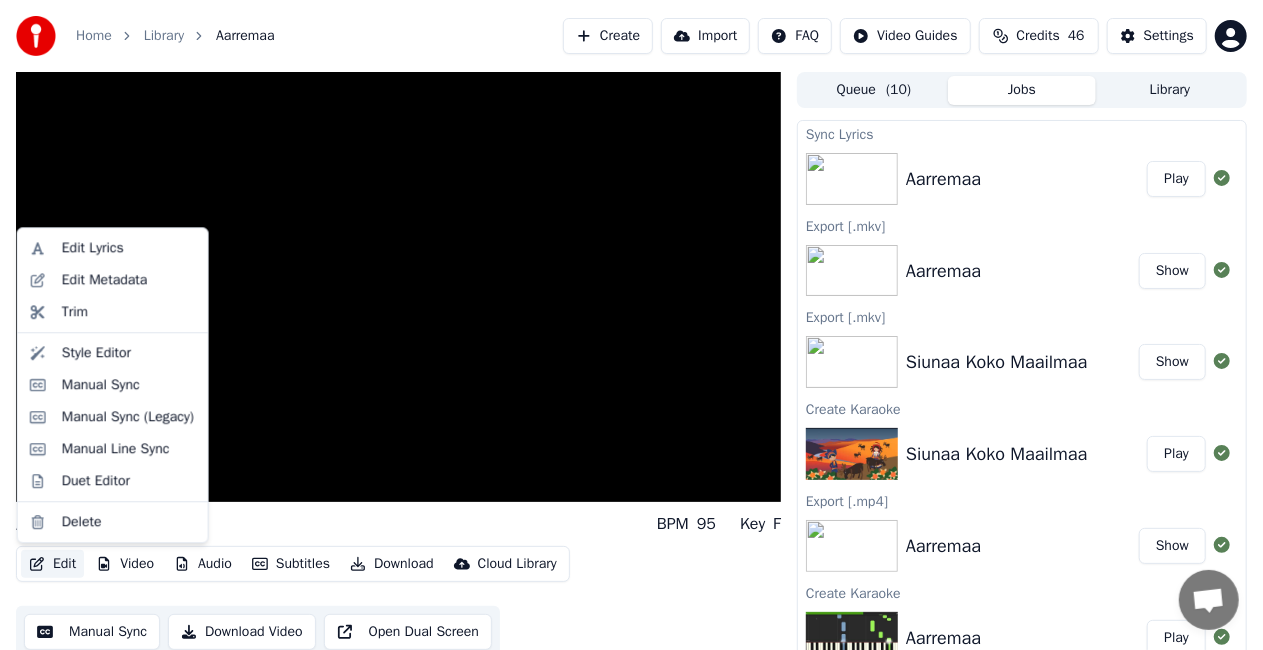 click 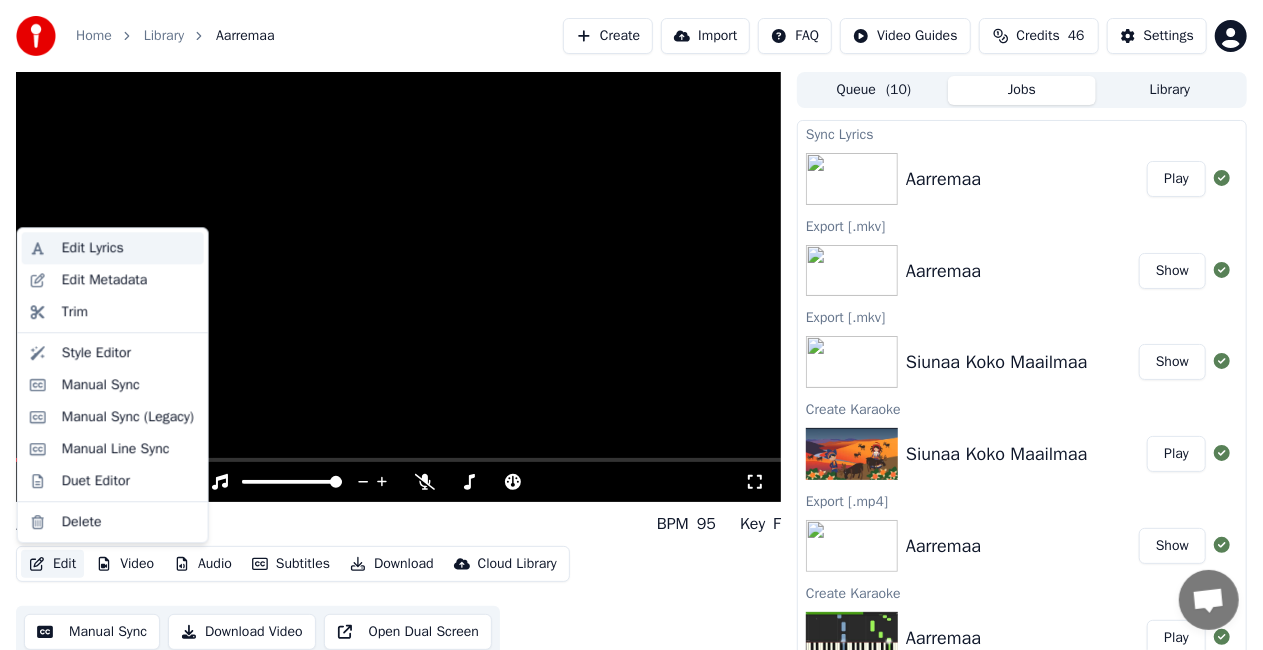 click on "Edit Lyrics" at bounding box center (93, 248) 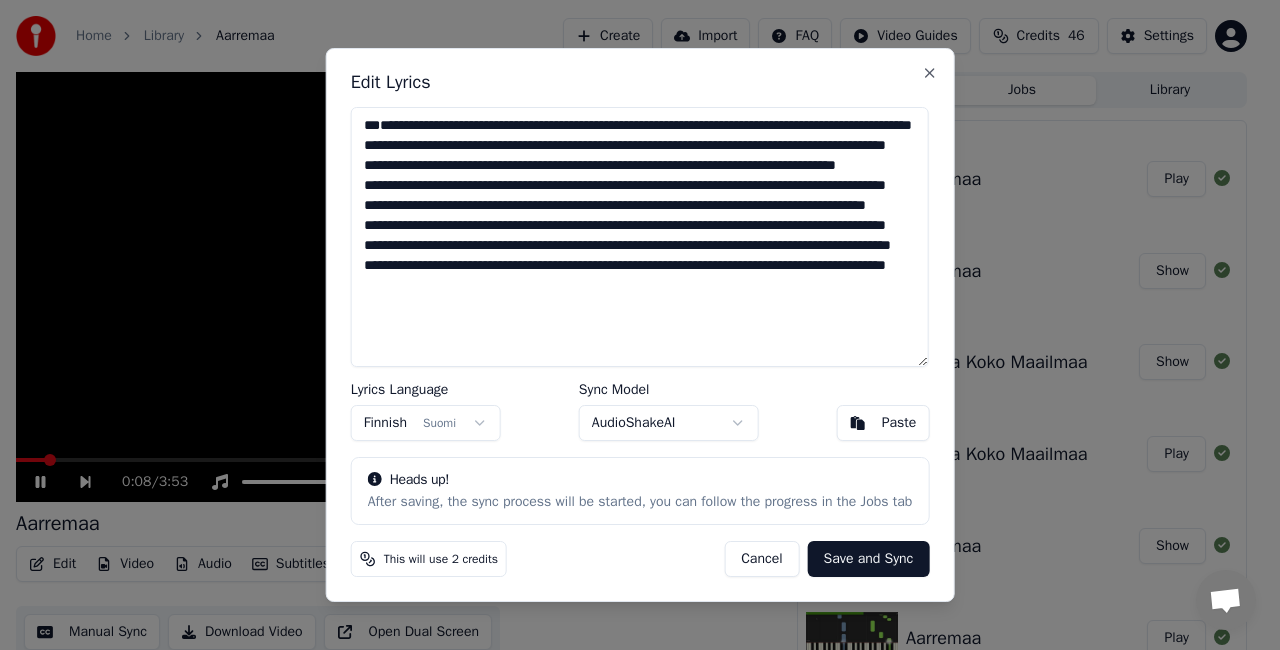 click on "**********" at bounding box center (640, 237) 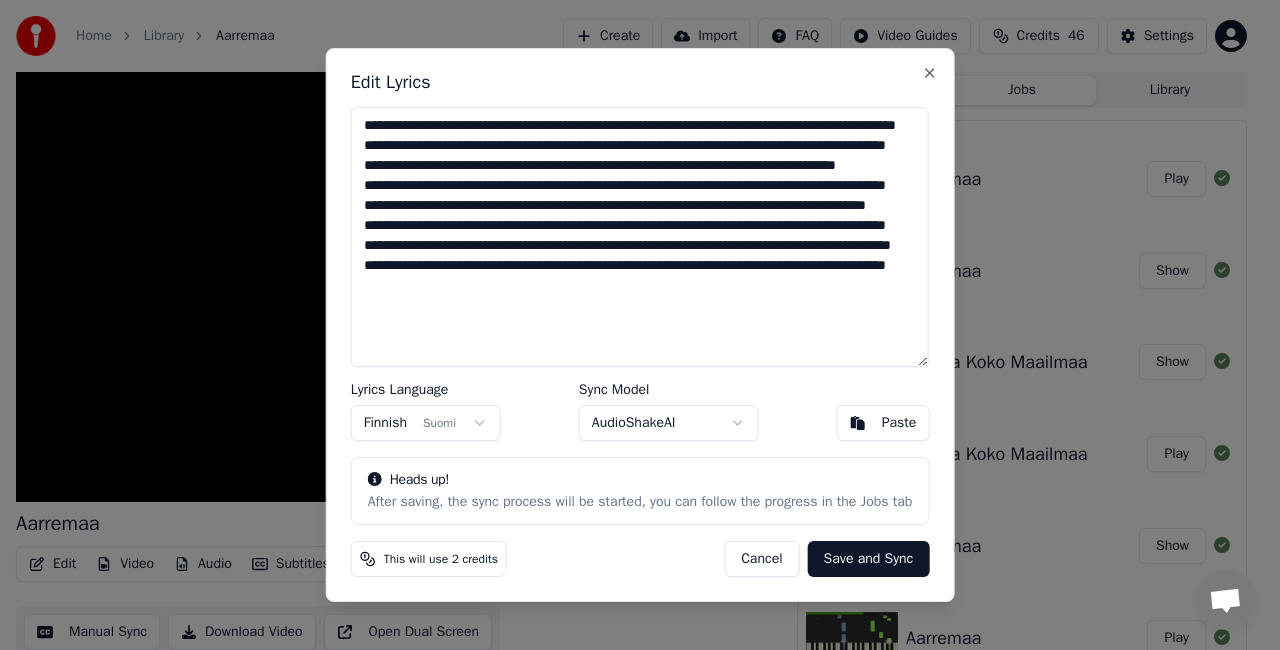 click on "**********" at bounding box center (640, 237) 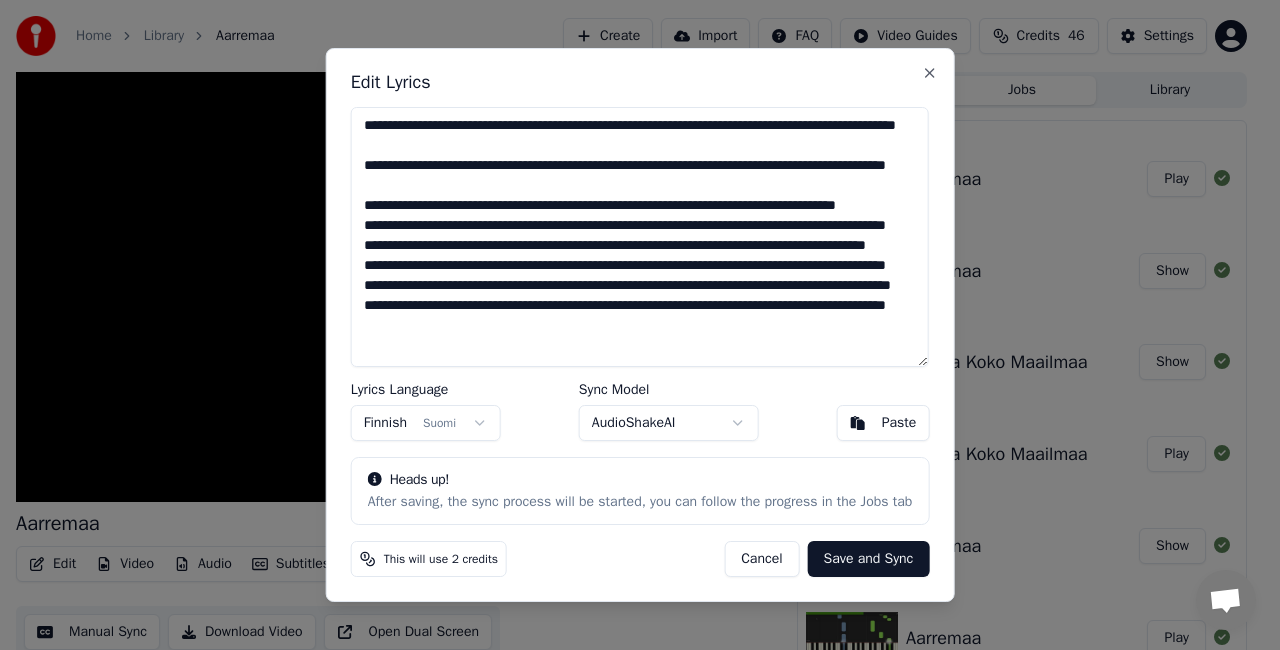 click on "**********" at bounding box center [640, 237] 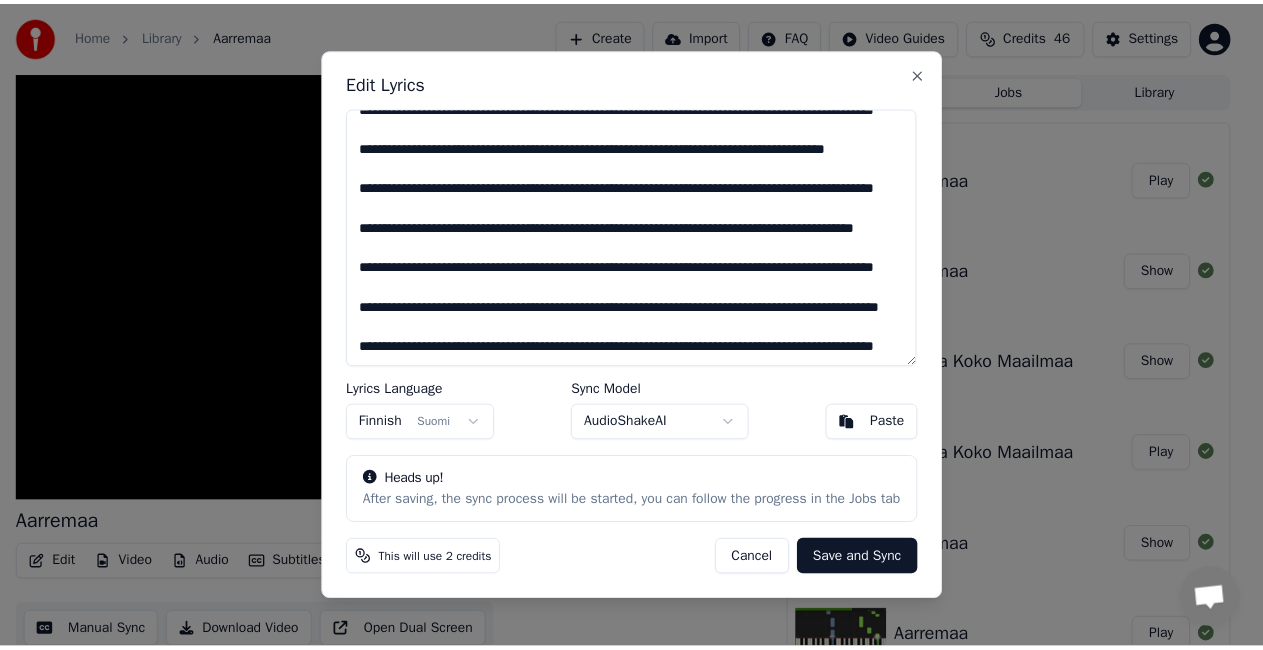 scroll, scrollTop: 0, scrollLeft: 0, axis: both 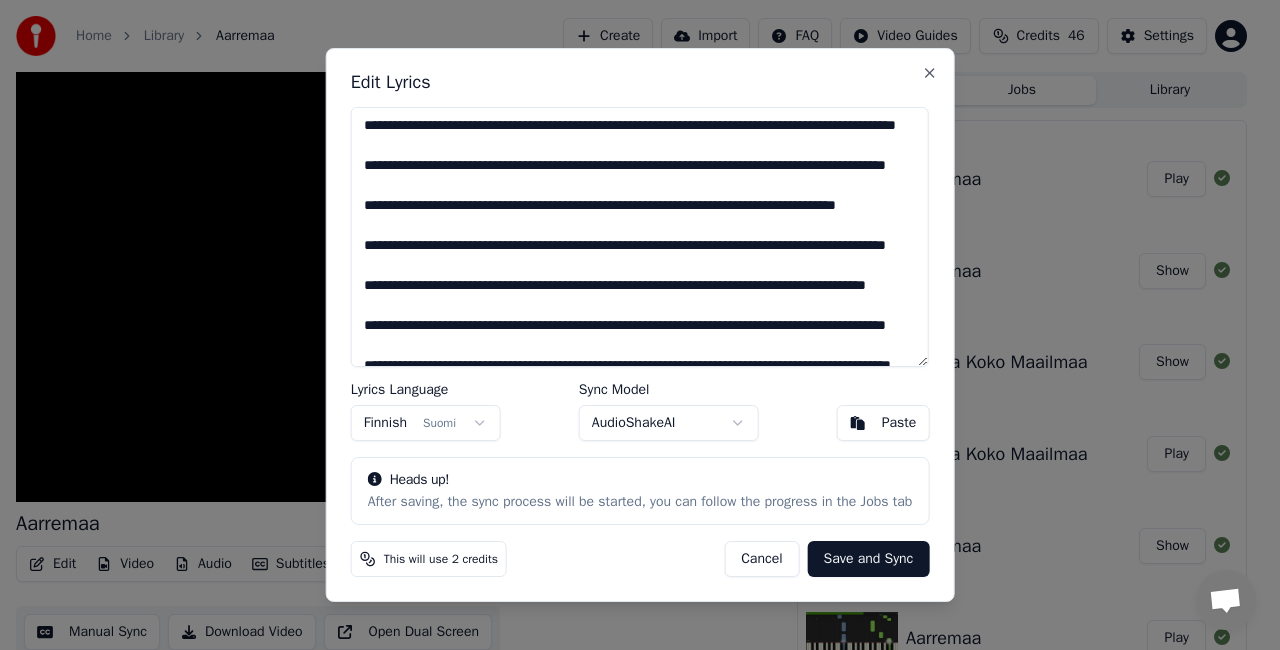 type on "**********" 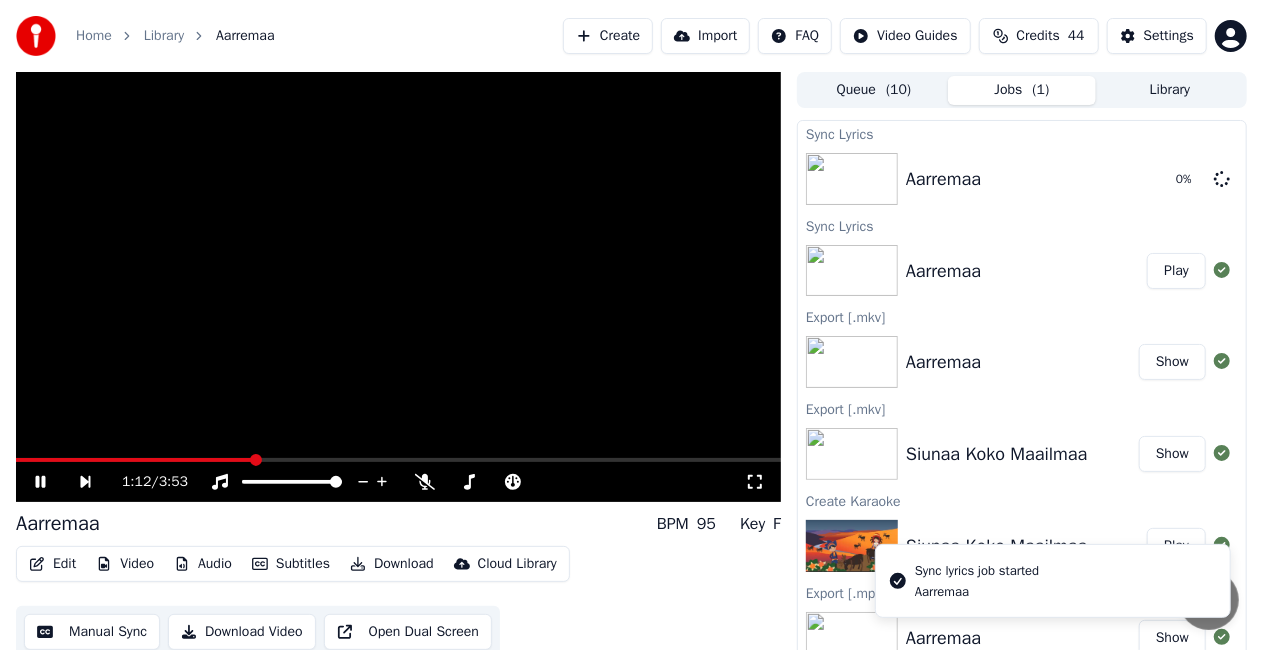 click at bounding box center (398, 287) 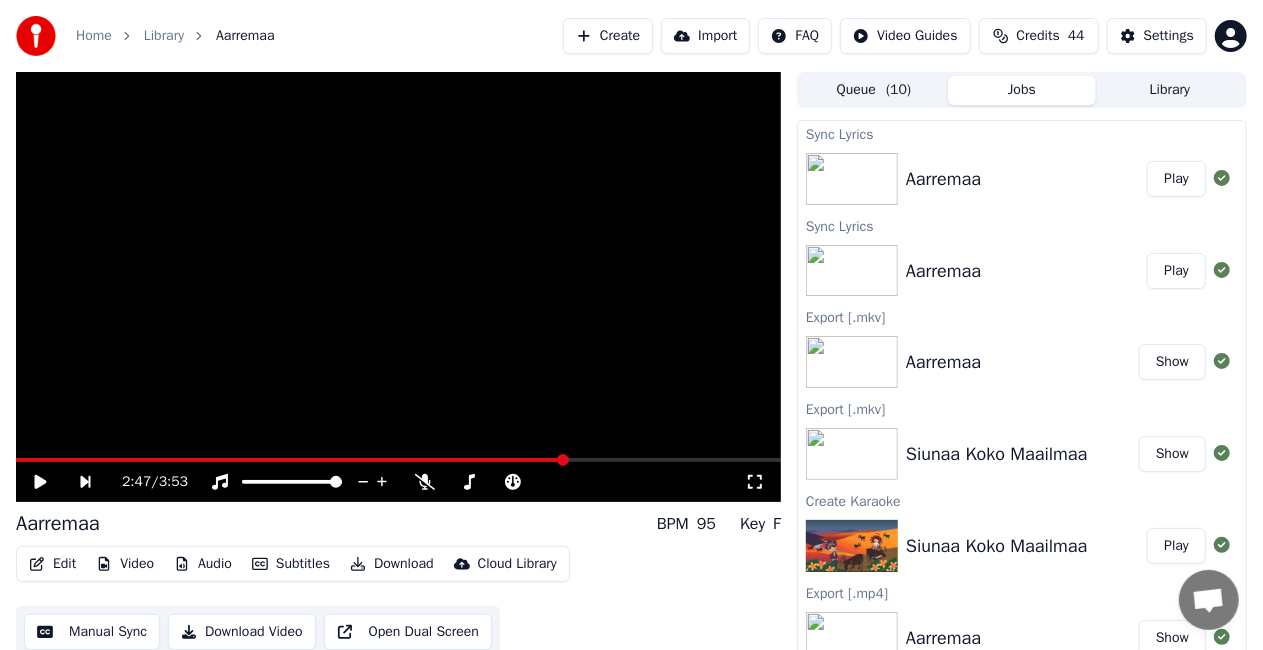 click on "Play" at bounding box center (1176, 179) 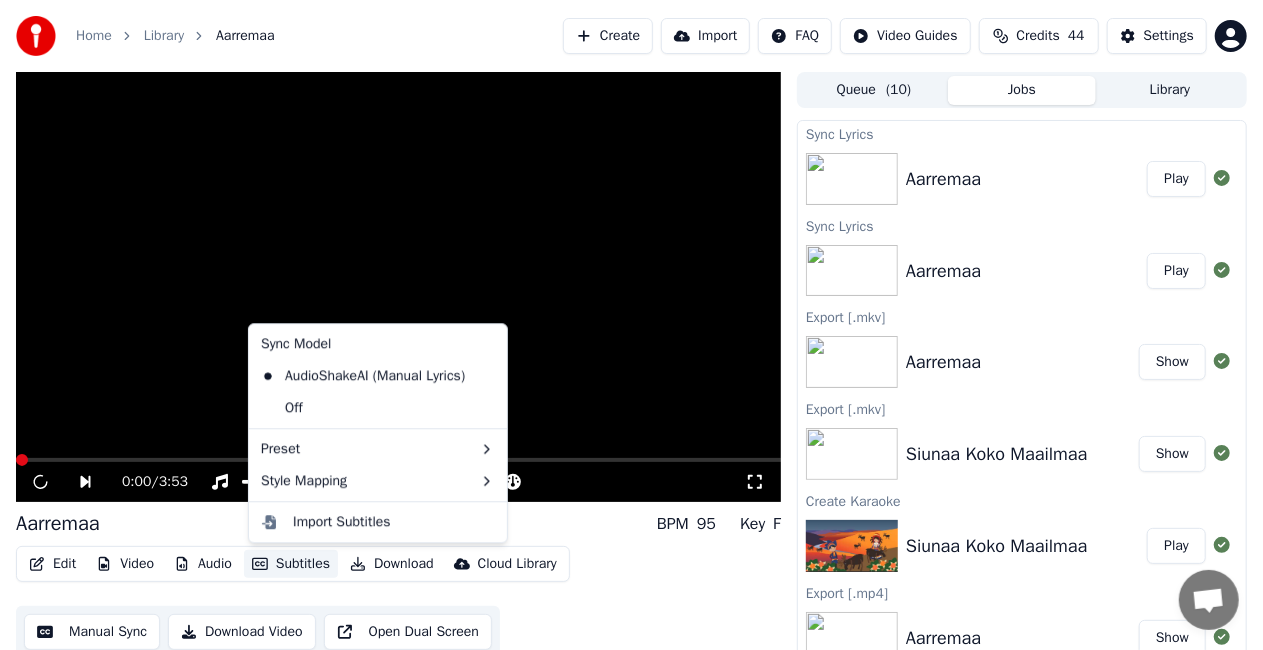 click on "Subtitles" at bounding box center (291, 564) 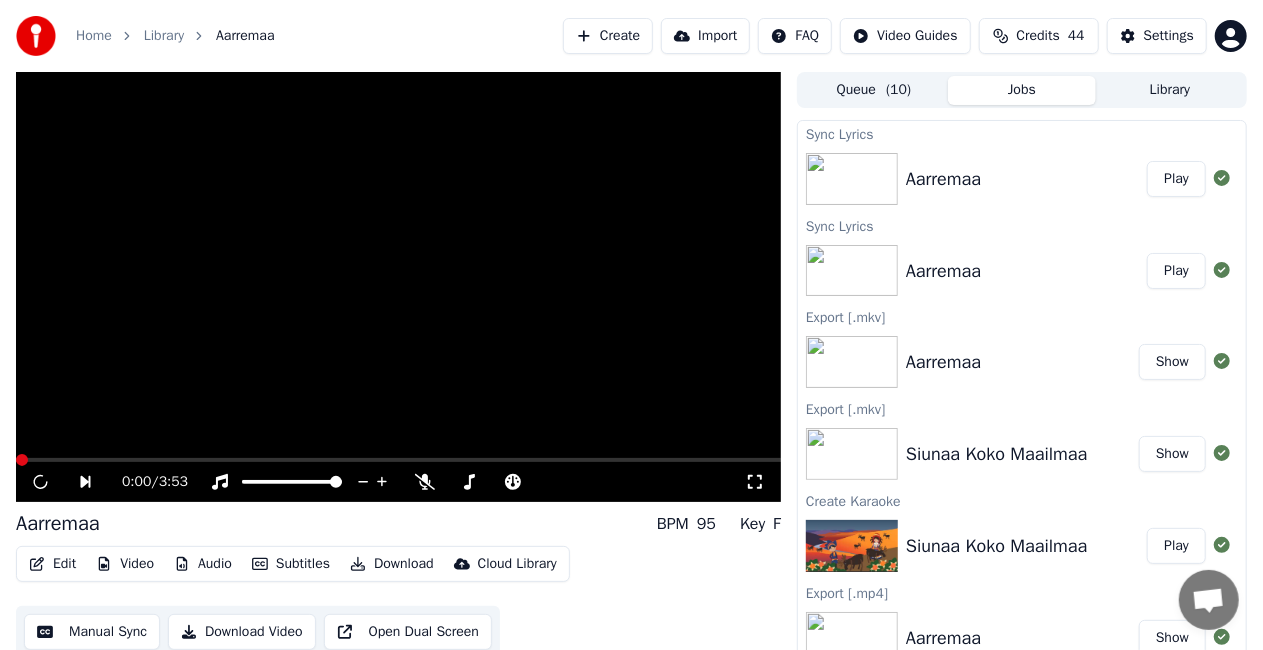 click at bounding box center (398, 287) 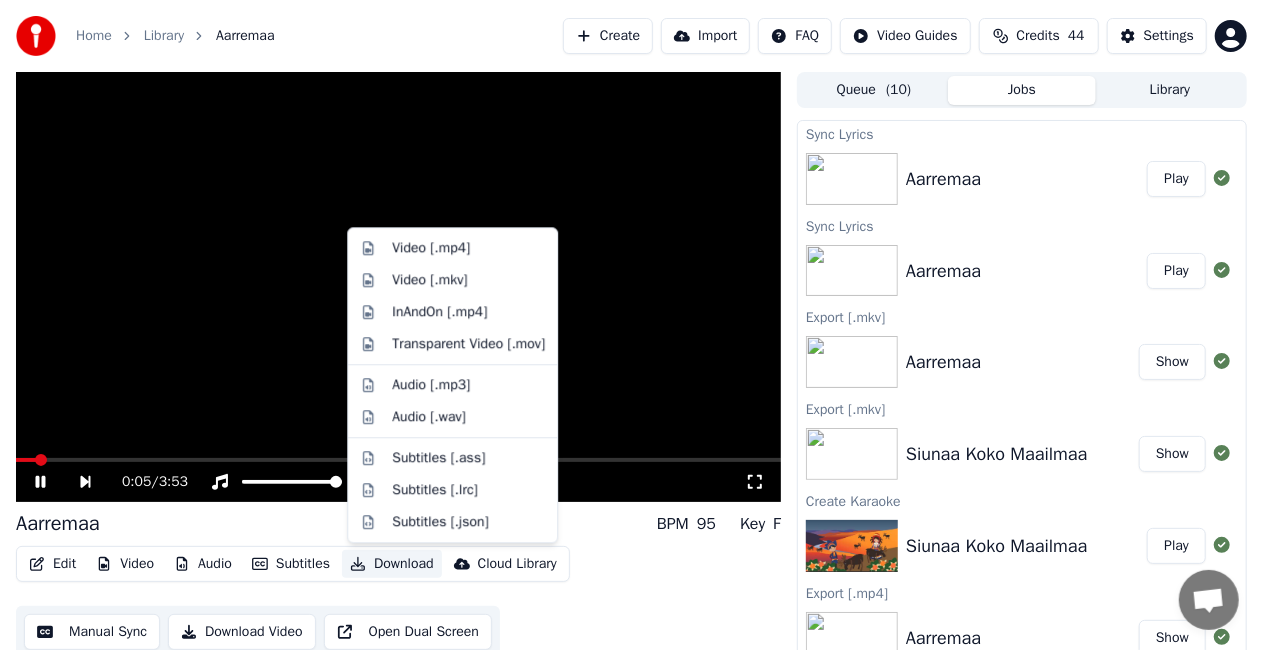 click on "Download" at bounding box center (392, 564) 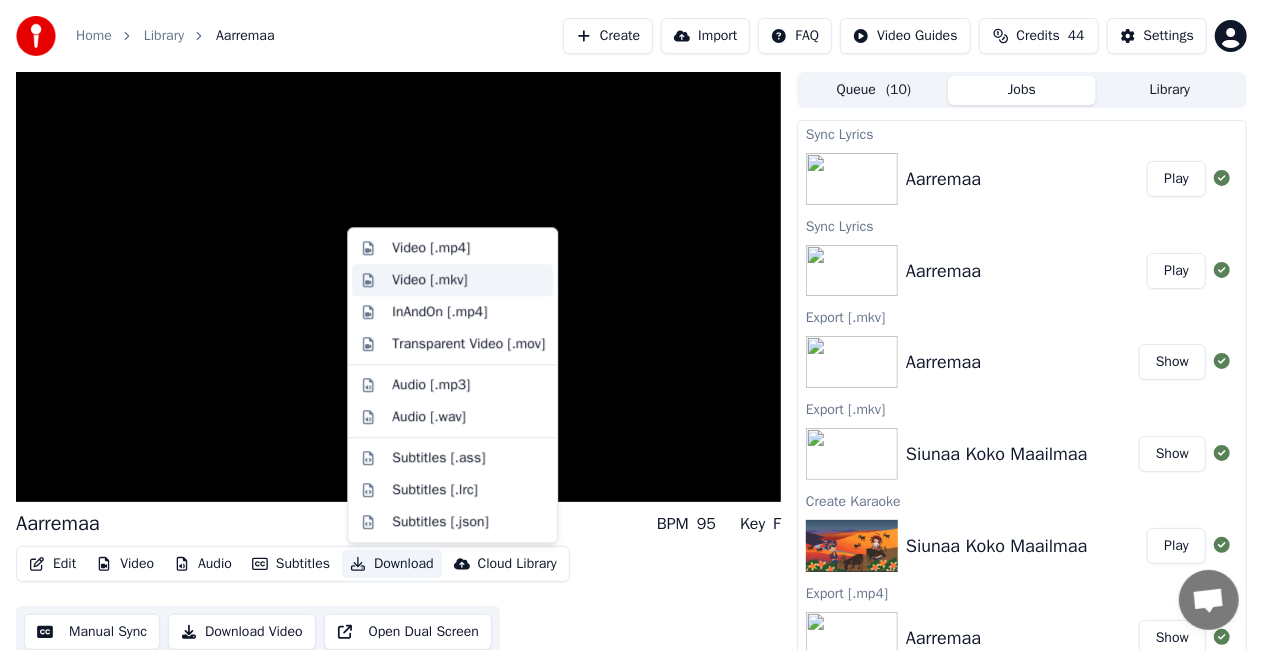 click on "Video [.mkv]" at bounding box center [468, 280] 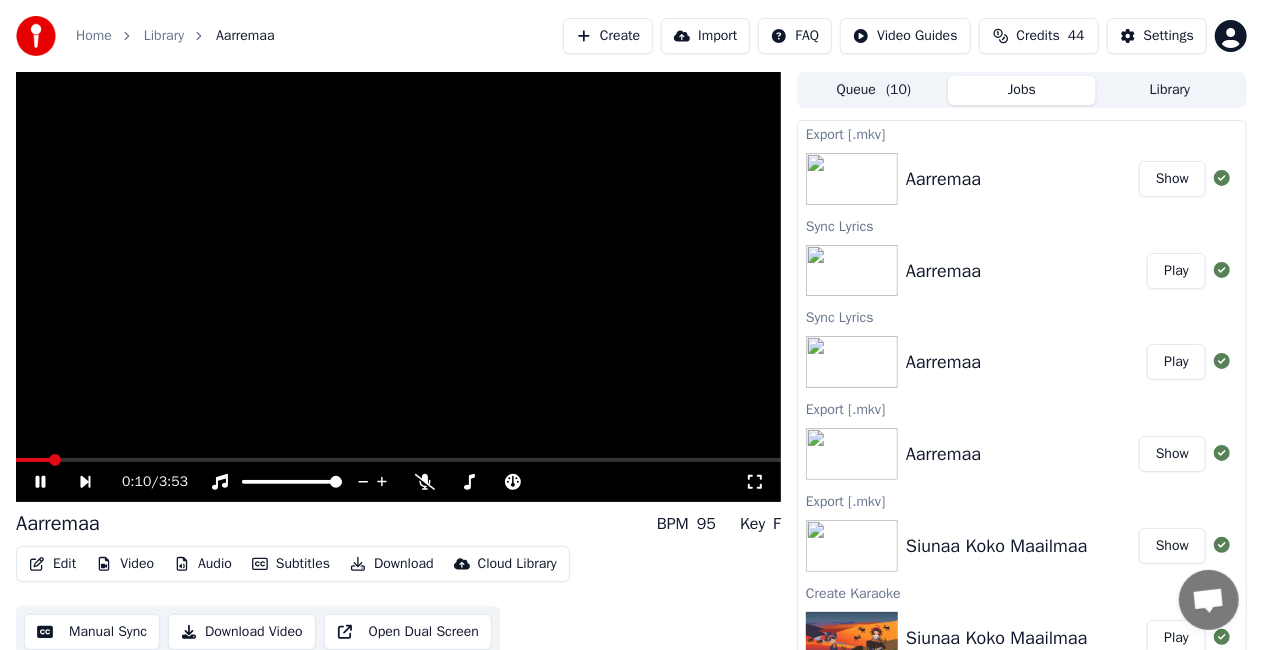 click on "Show" at bounding box center [1172, 179] 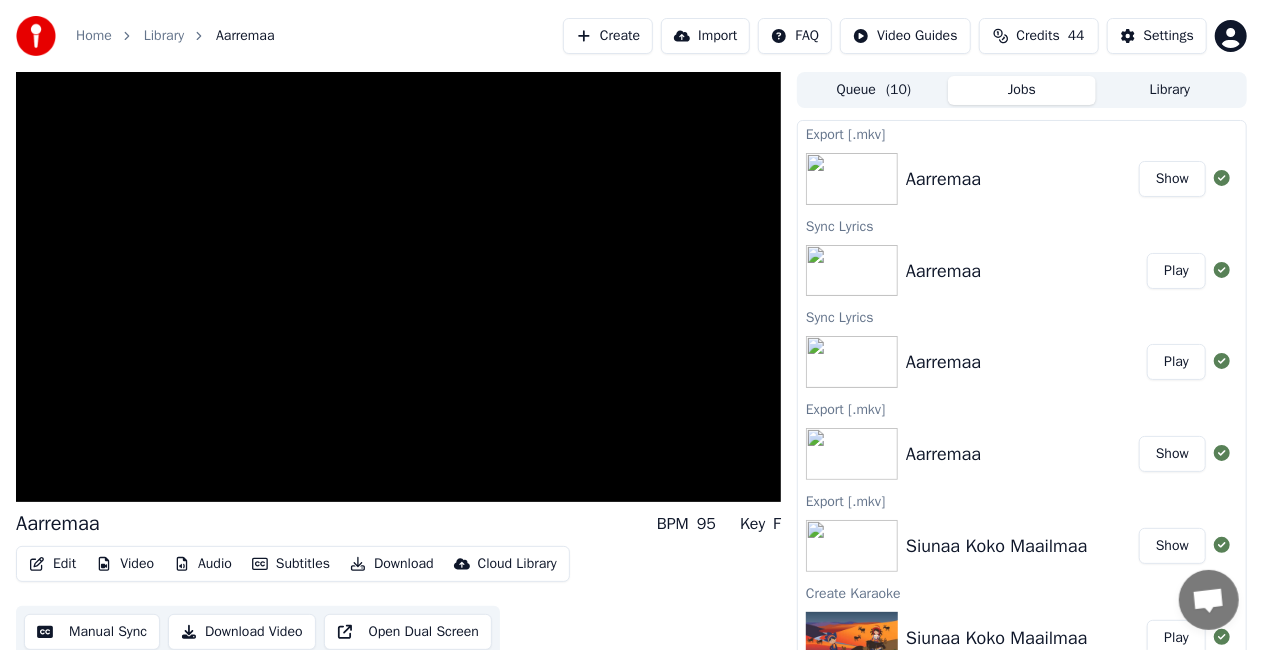 type 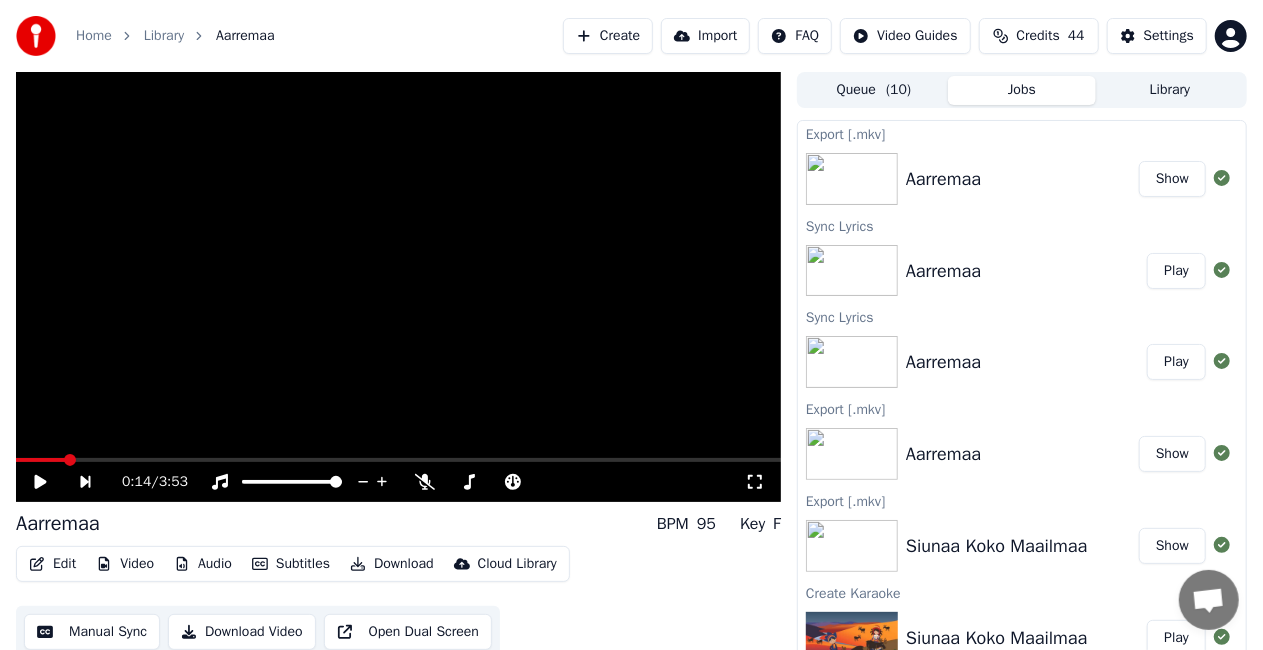 click on "Show" at bounding box center [1172, 179] 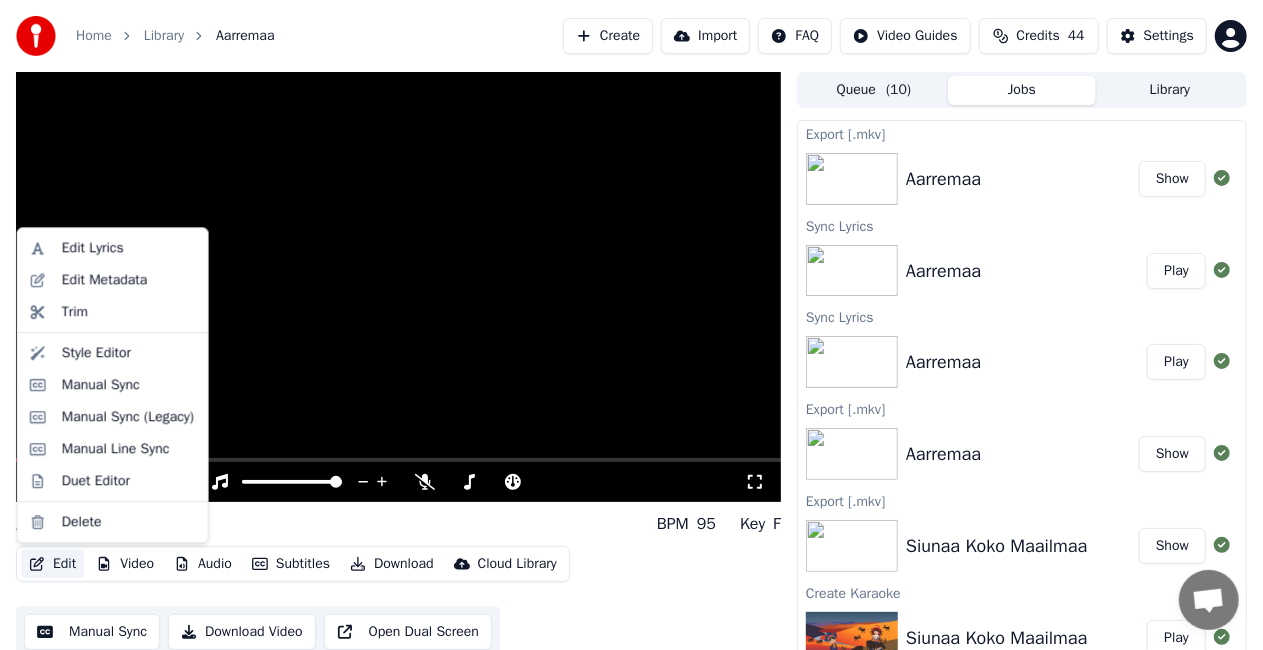 click on "Edit" at bounding box center (52, 564) 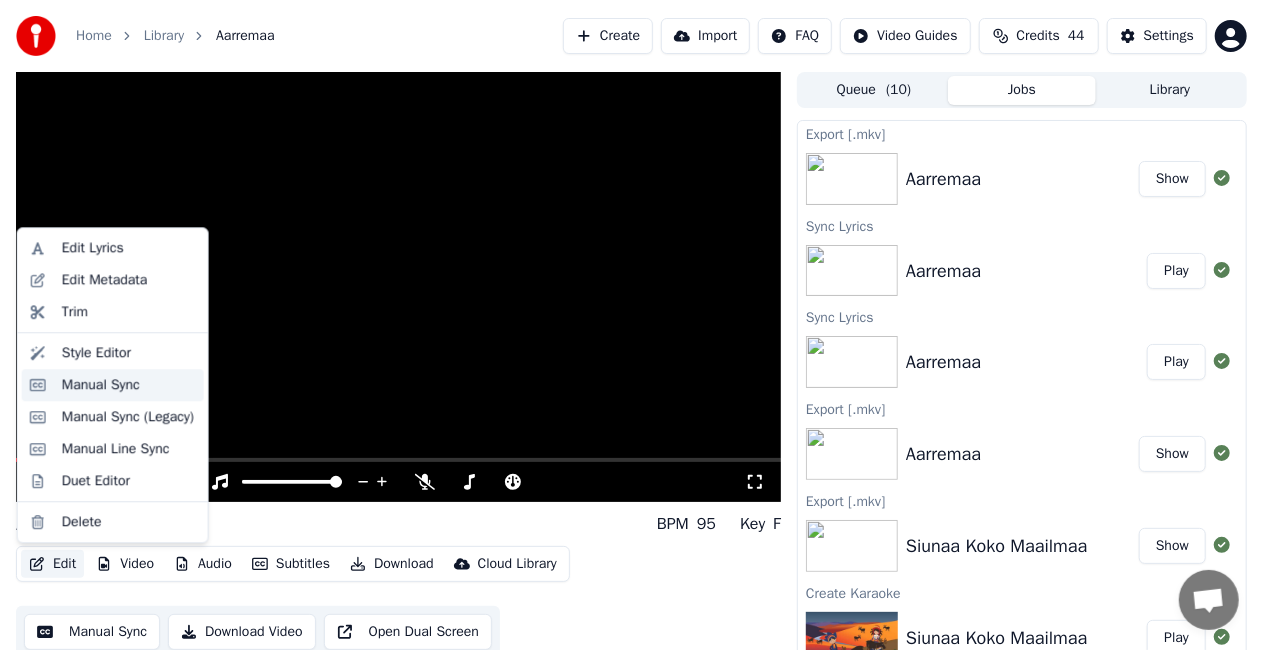 click on "Manual Sync" at bounding box center (101, 385) 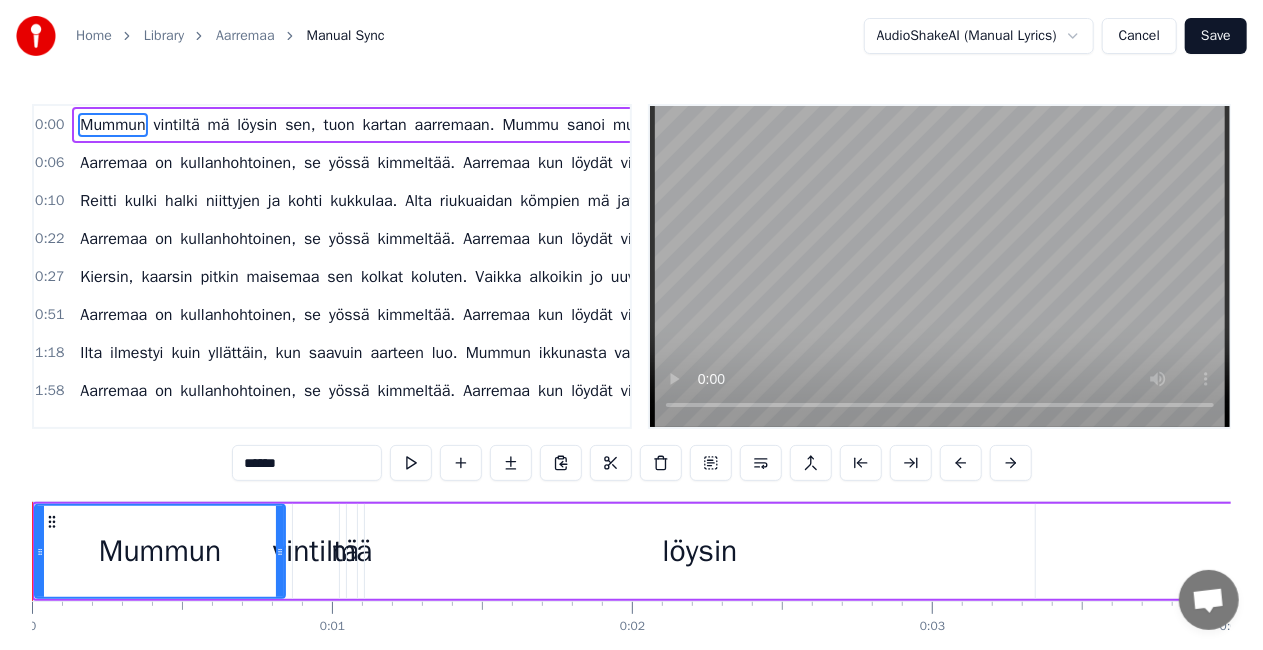 drag, startPoint x: 86, startPoint y: 546, endPoint x: 304, endPoint y: 579, distance: 220.48357 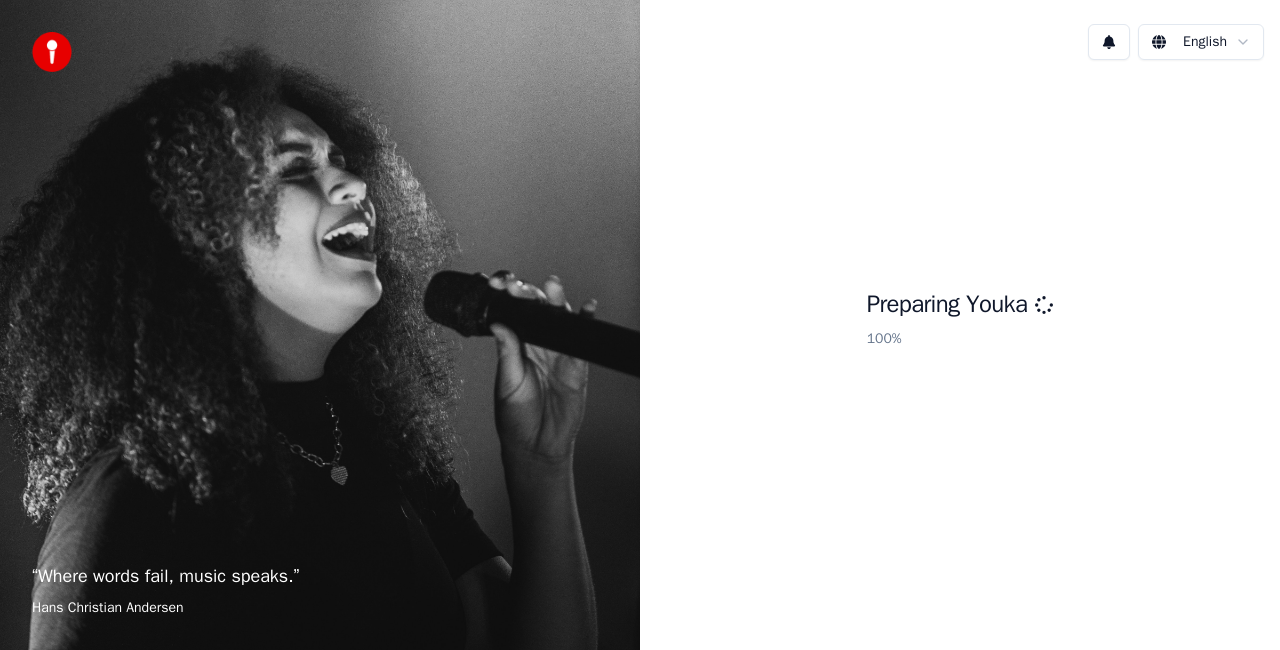scroll, scrollTop: 0, scrollLeft: 0, axis: both 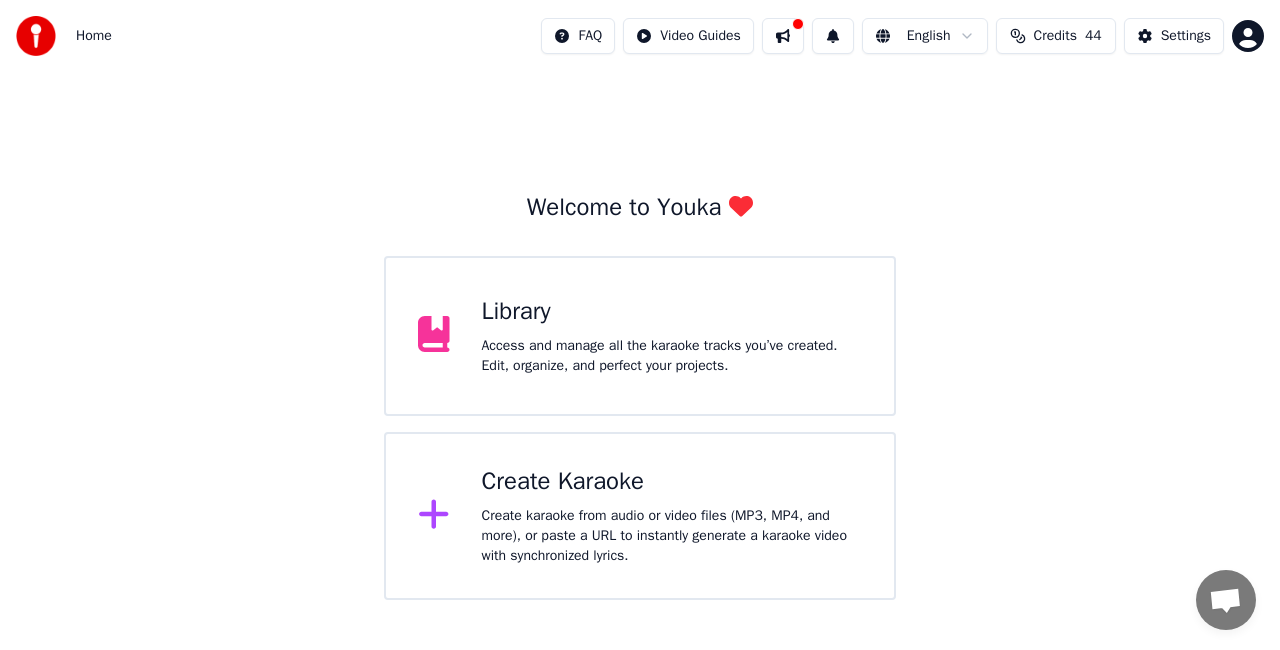 click on "Create Karaoke Create karaoke from audio or video files (MP3, MP4, and more), or paste a URL to instantly generate a karaoke video with synchronized lyrics." at bounding box center (640, 516) 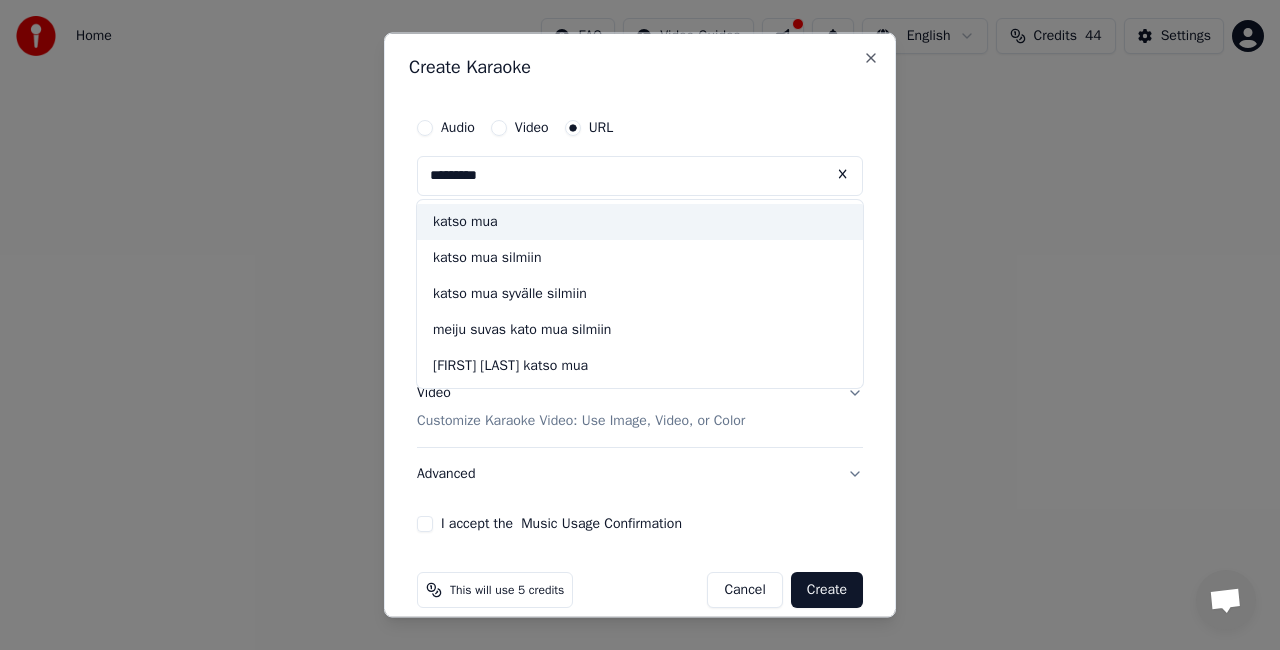 click on "katso mua" at bounding box center [640, 222] 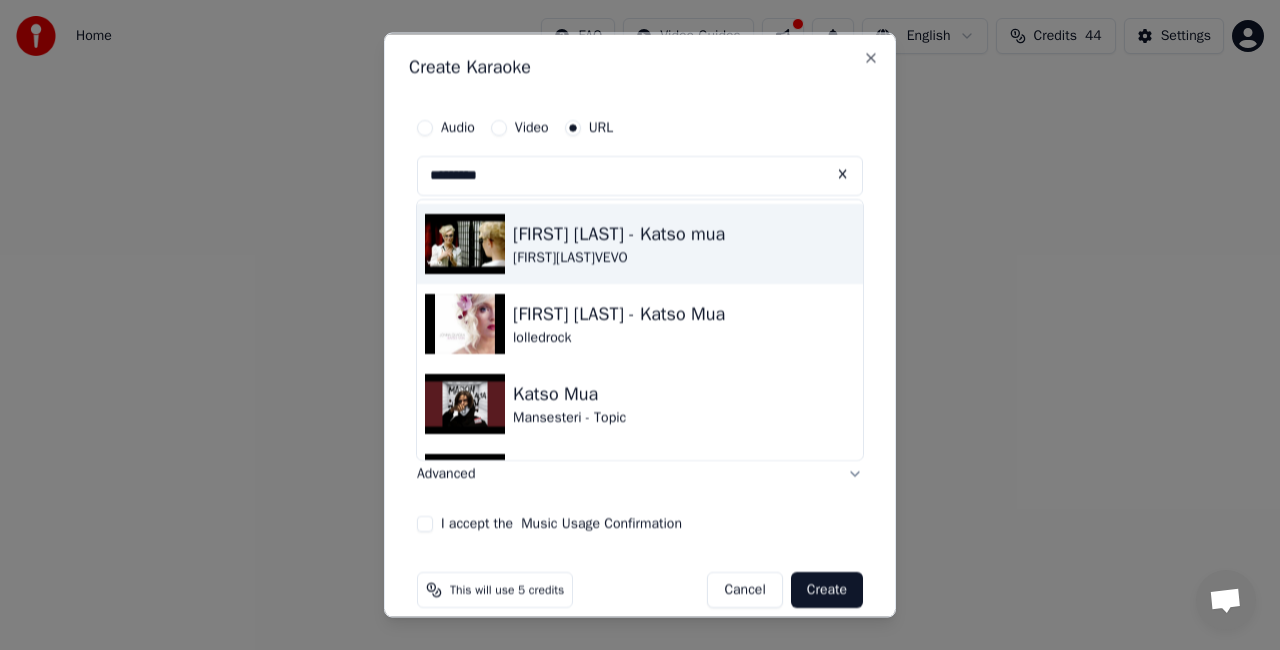 click on "[FIRST][LAST]VEVO" at bounding box center (619, 258) 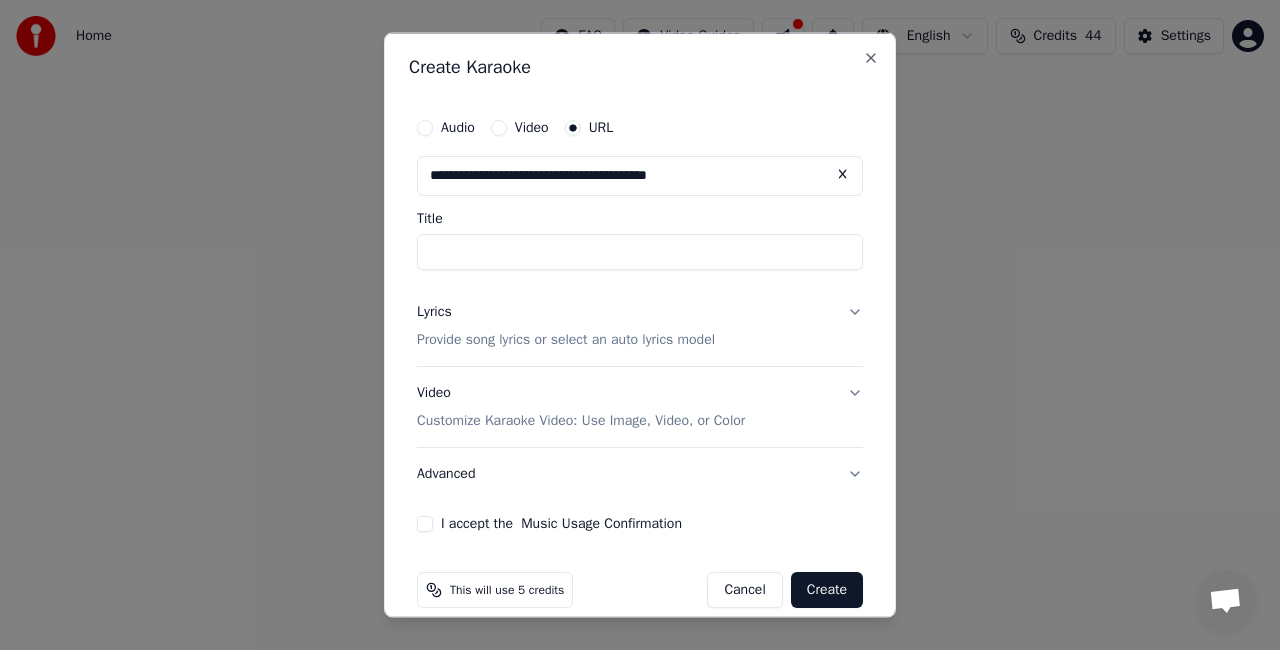 type on "**********" 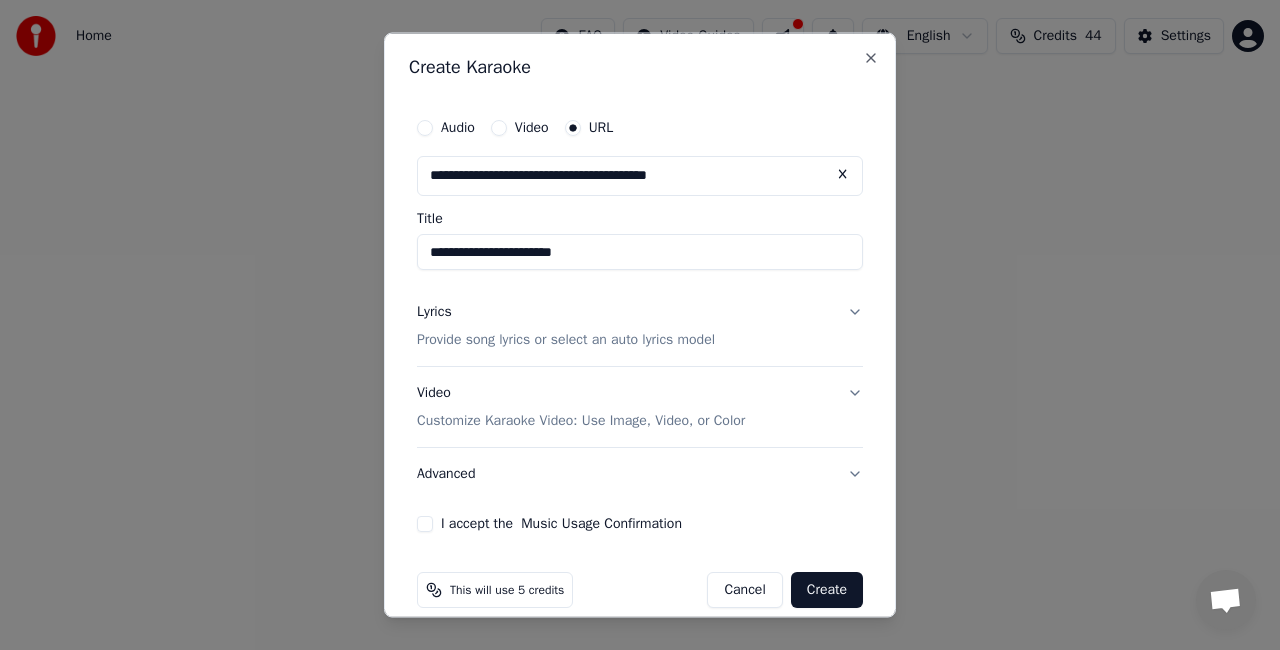 click on "Provide song lyrics or select an auto lyrics model" at bounding box center [566, 339] 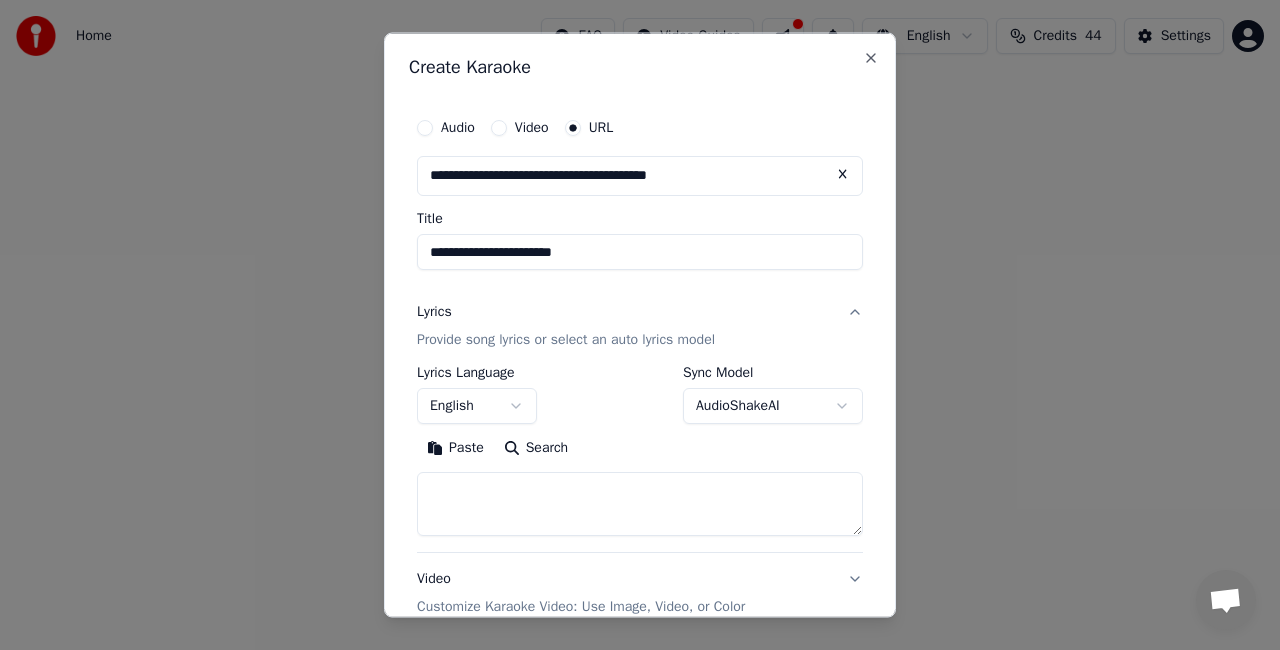 click on "Search" at bounding box center (536, 447) 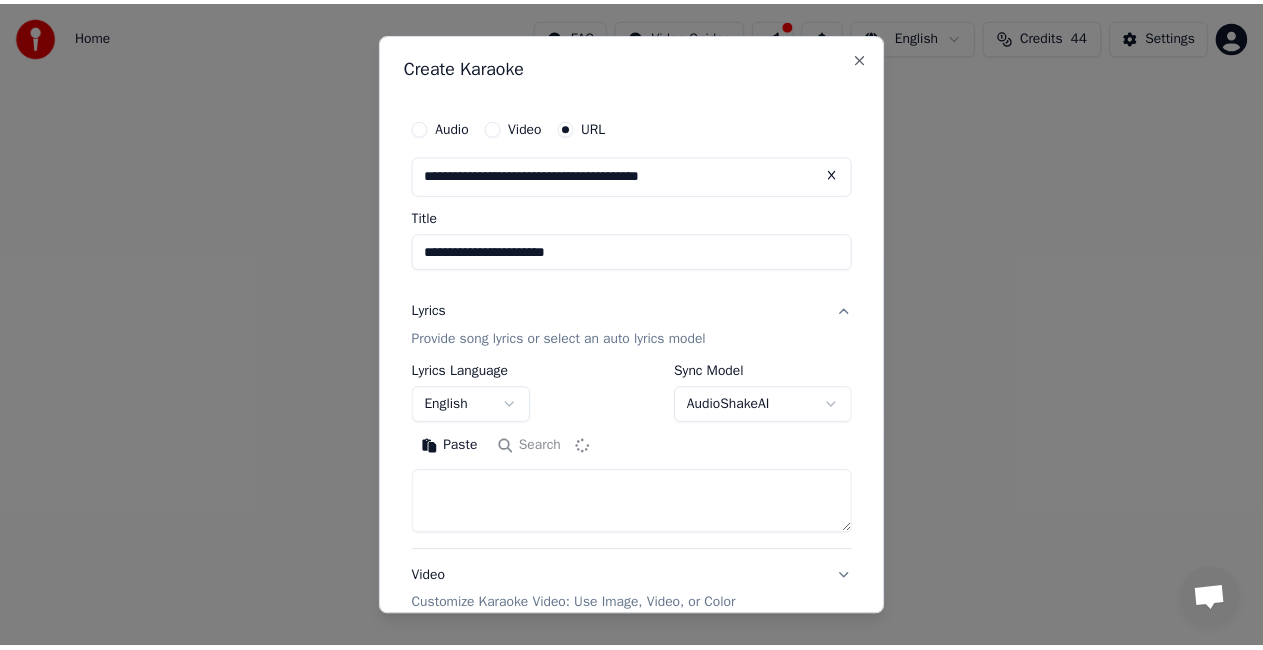 scroll, scrollTop: 207, scrollLeft: 0, axis: vertical 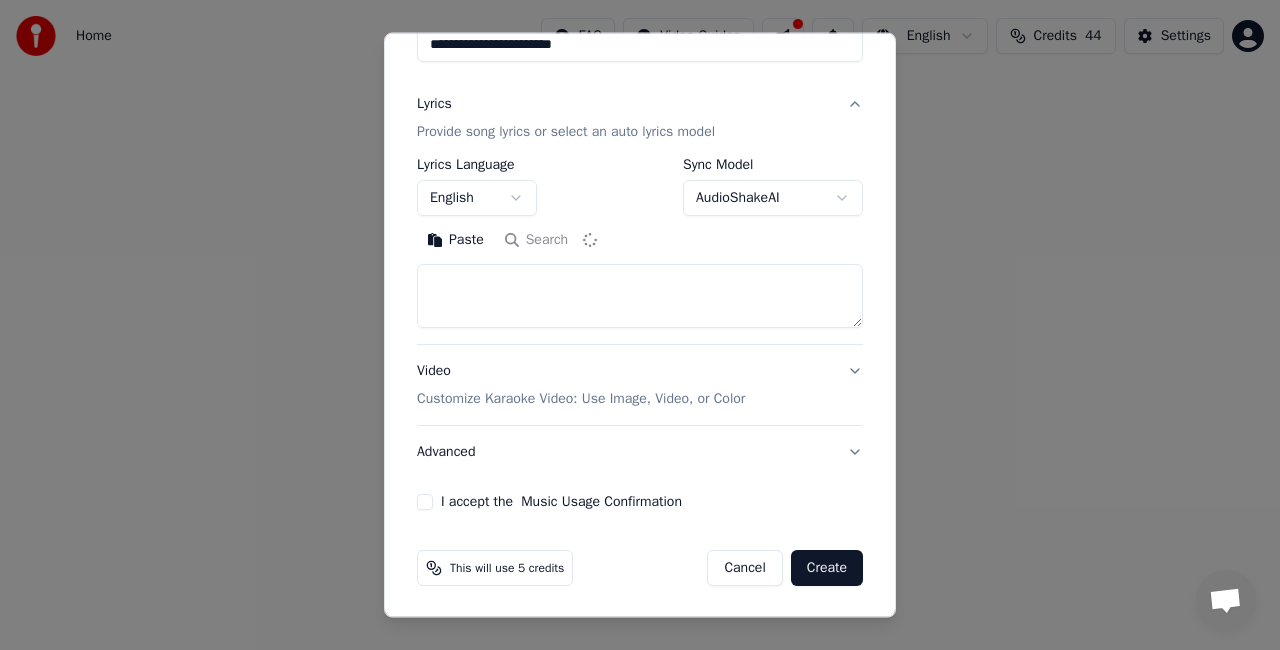 click on "**********" at bounding box center (640, 206) 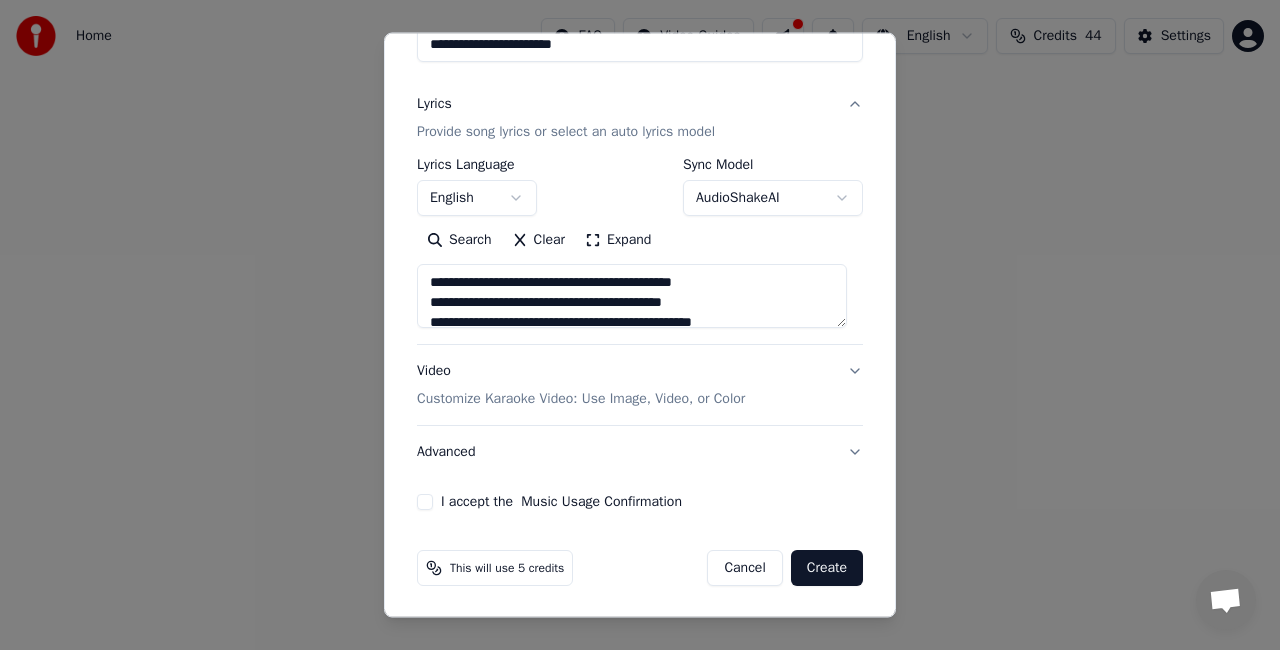 click on "I accept the   Music Usage Confirmation" at bounding box center (425, 502) 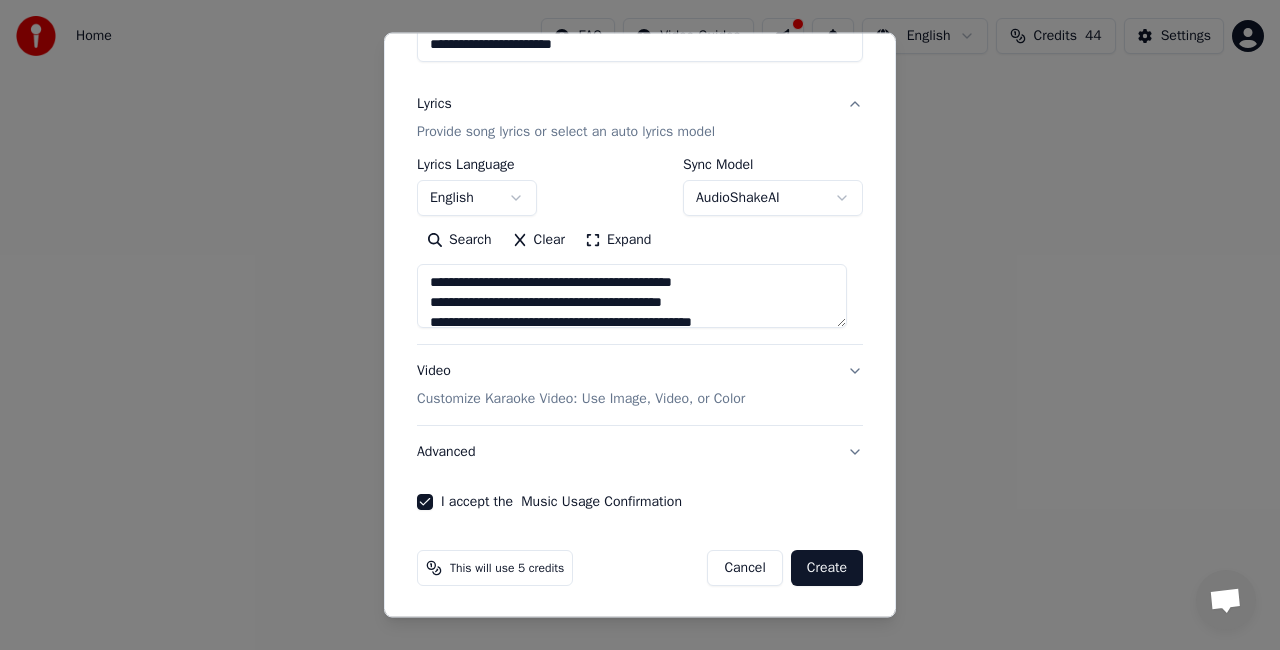 click on "Create" at bounding box center (827, 568) 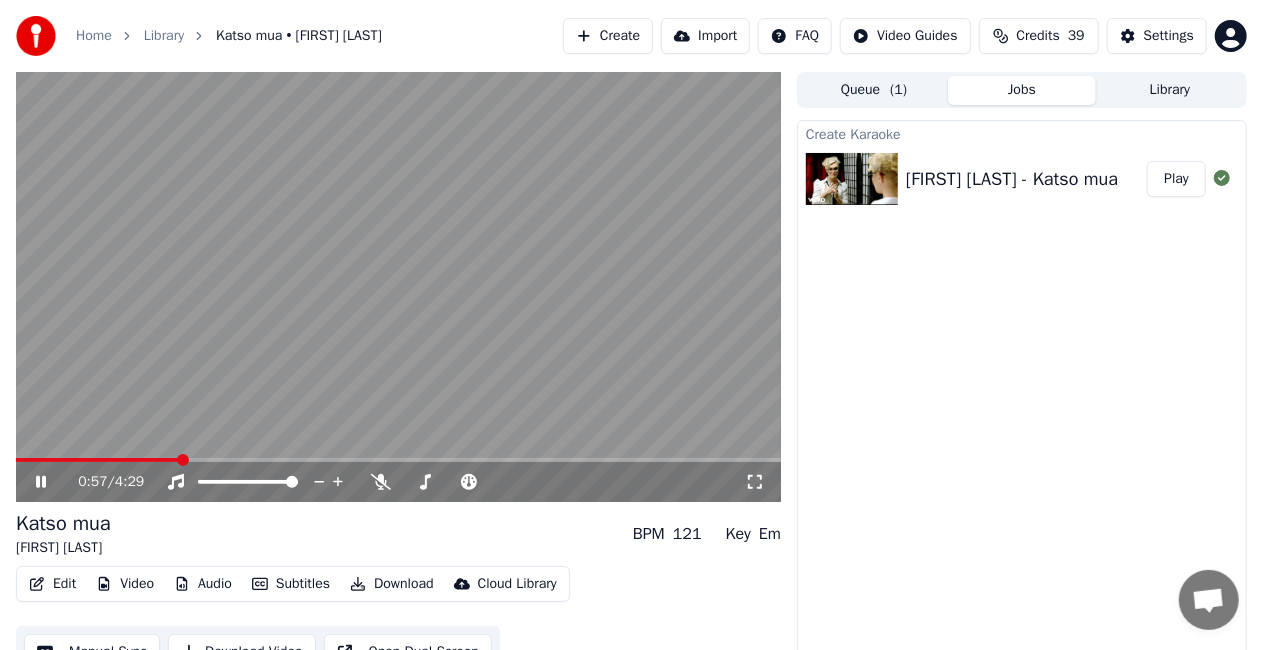 click at bounding box center [398, 287] 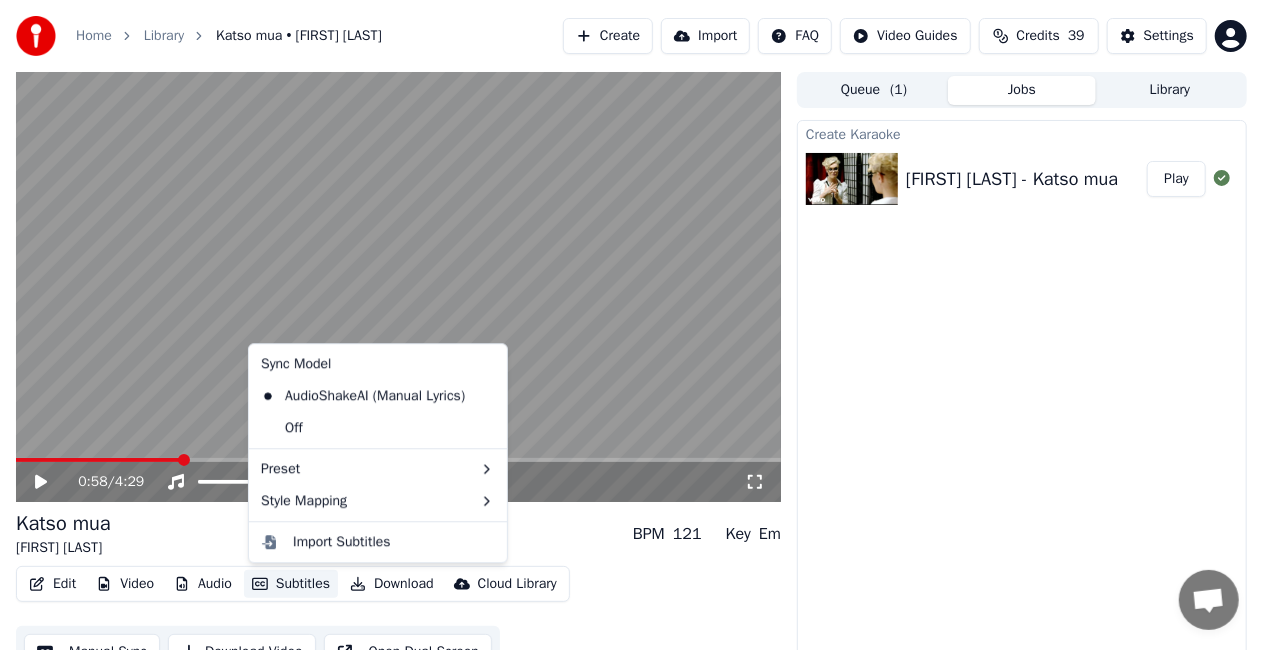 click on "Subtitles" at bounding box center [291, 584] 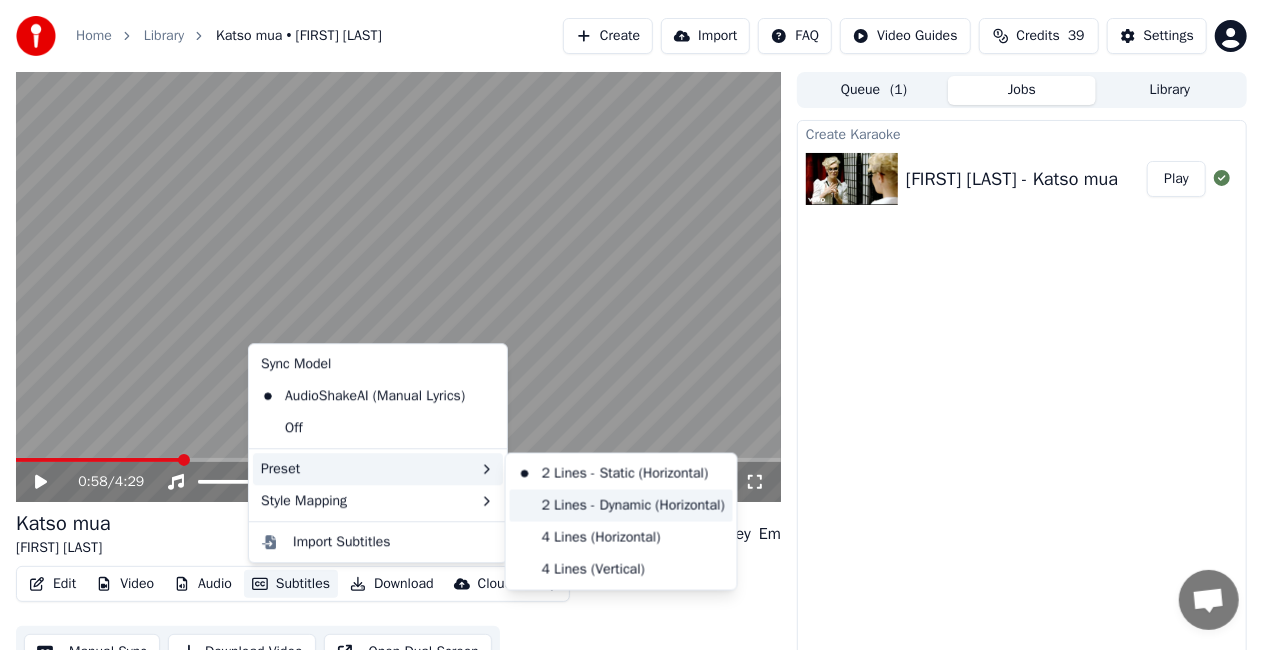 click on "2 Lines - Dynamic (Horizontal)" at bounding box center (621, 506) 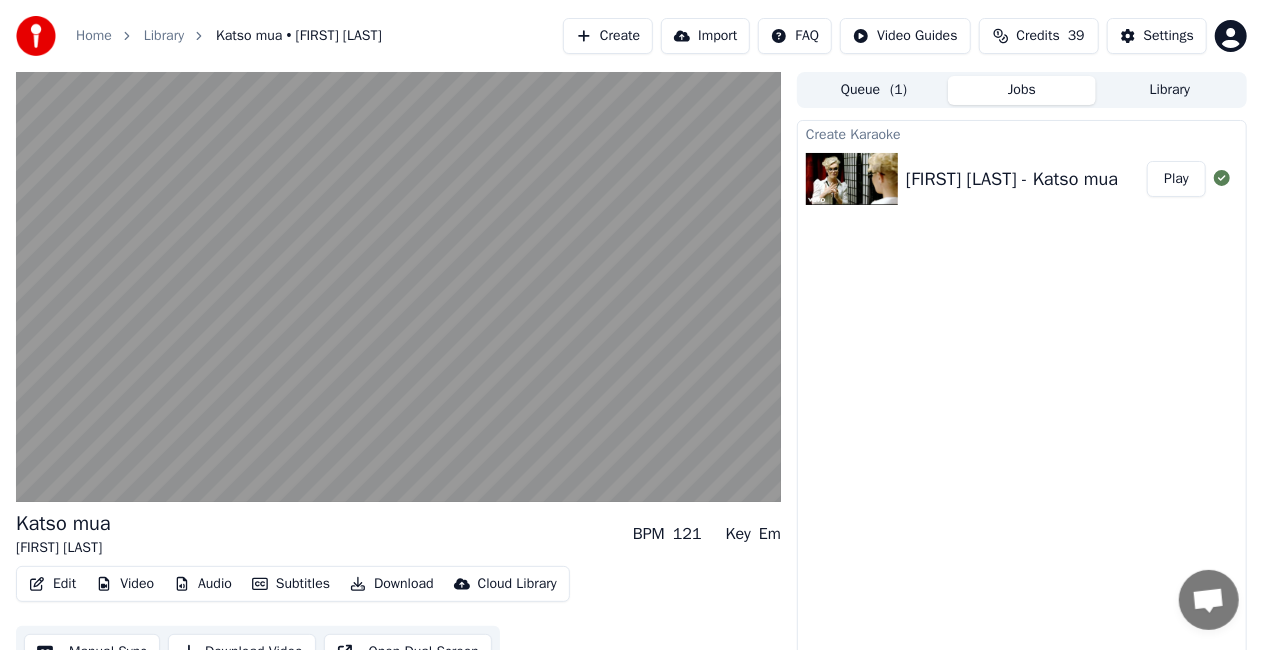 click on "Edit Video Audio Subtitles Download Cloud Library Manual Sync Download Video Open Dual Screen" at bounding box center [398, 622] 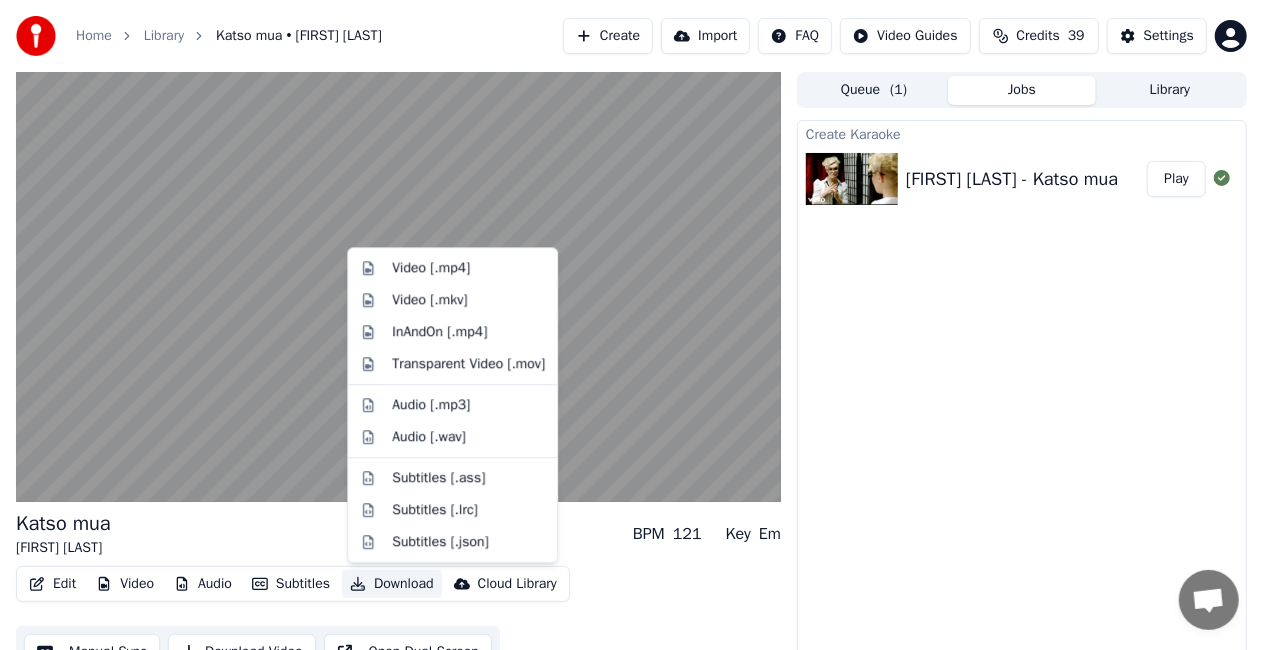 click on "Download" at bounding box center (392, 584) 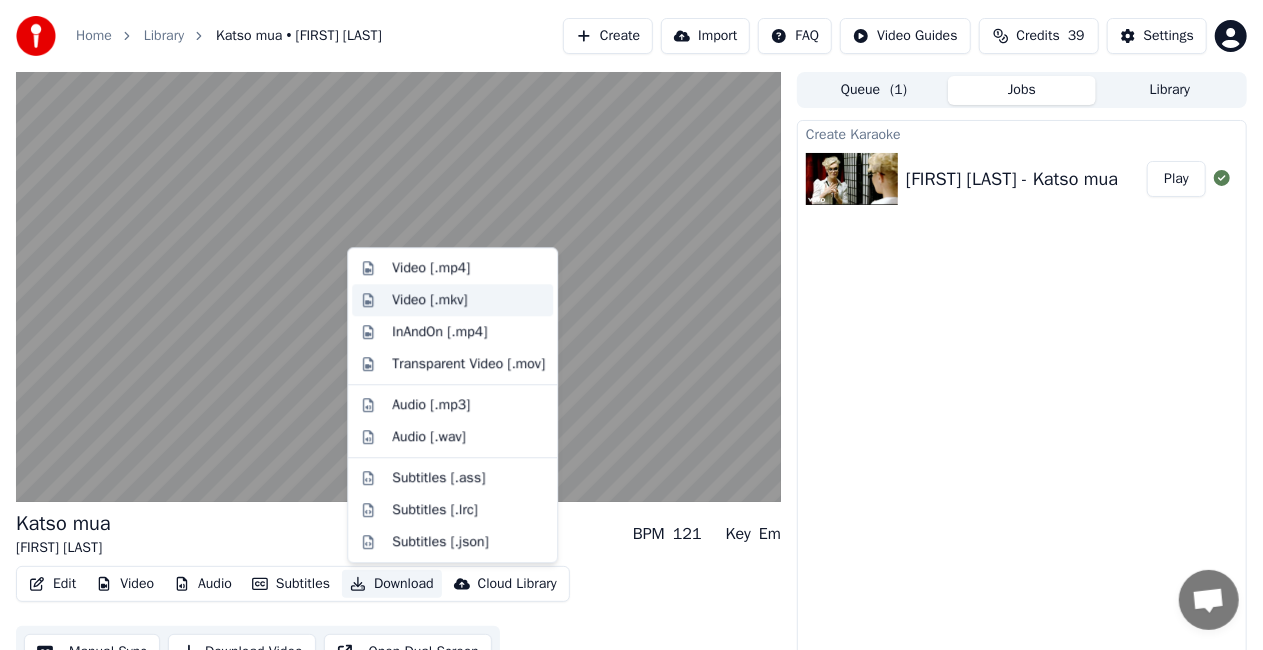 click on "Video [.mkv]" at bounding box center (468, 300) 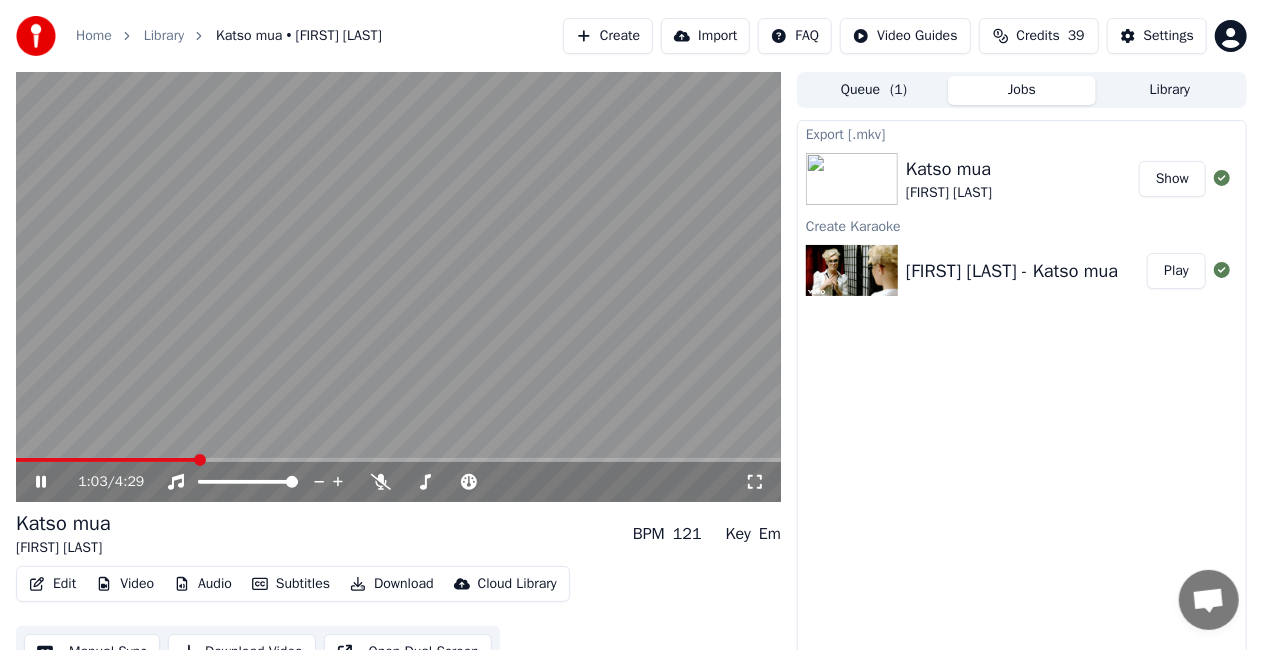 click on "Show" at bounding box center (1172, 179) 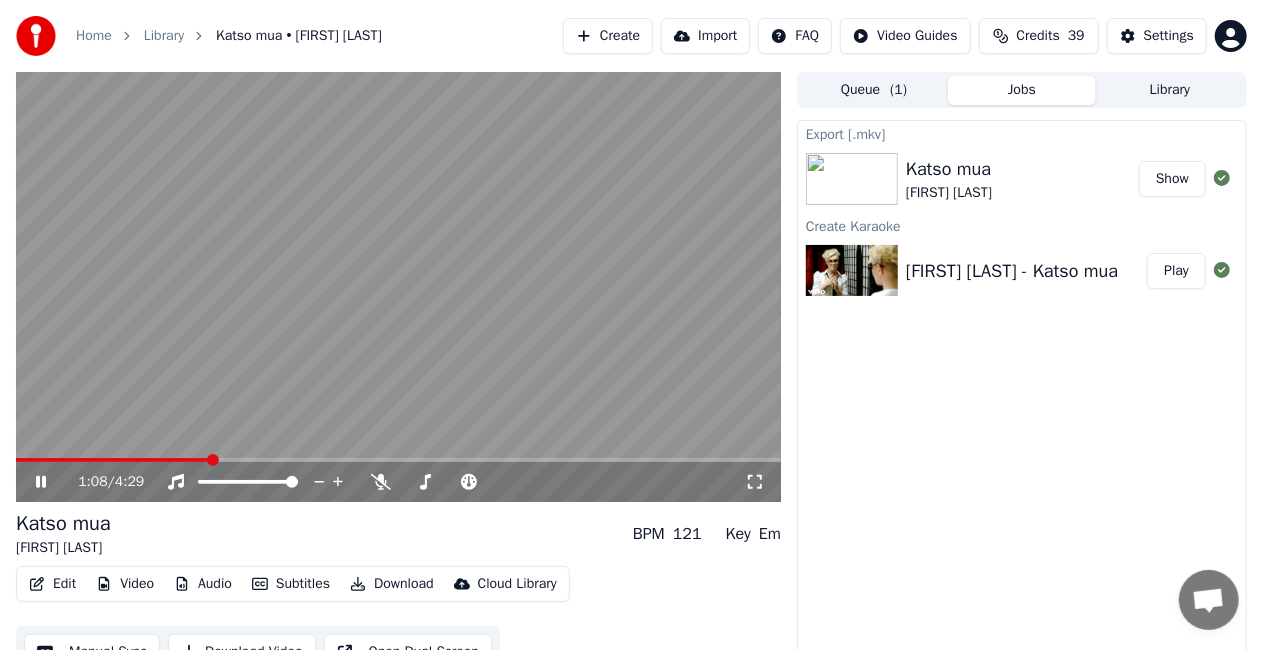 click at bounding box center (398, 287) 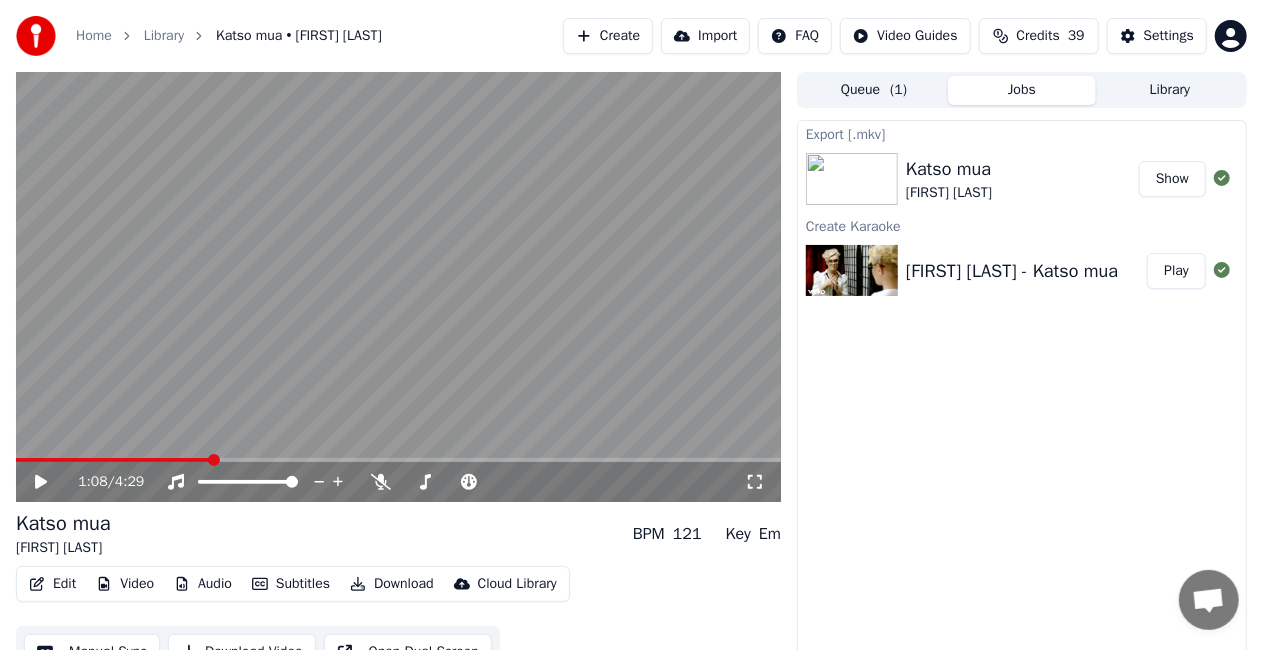 click on "Show" at bounding box center (1172, 179) 